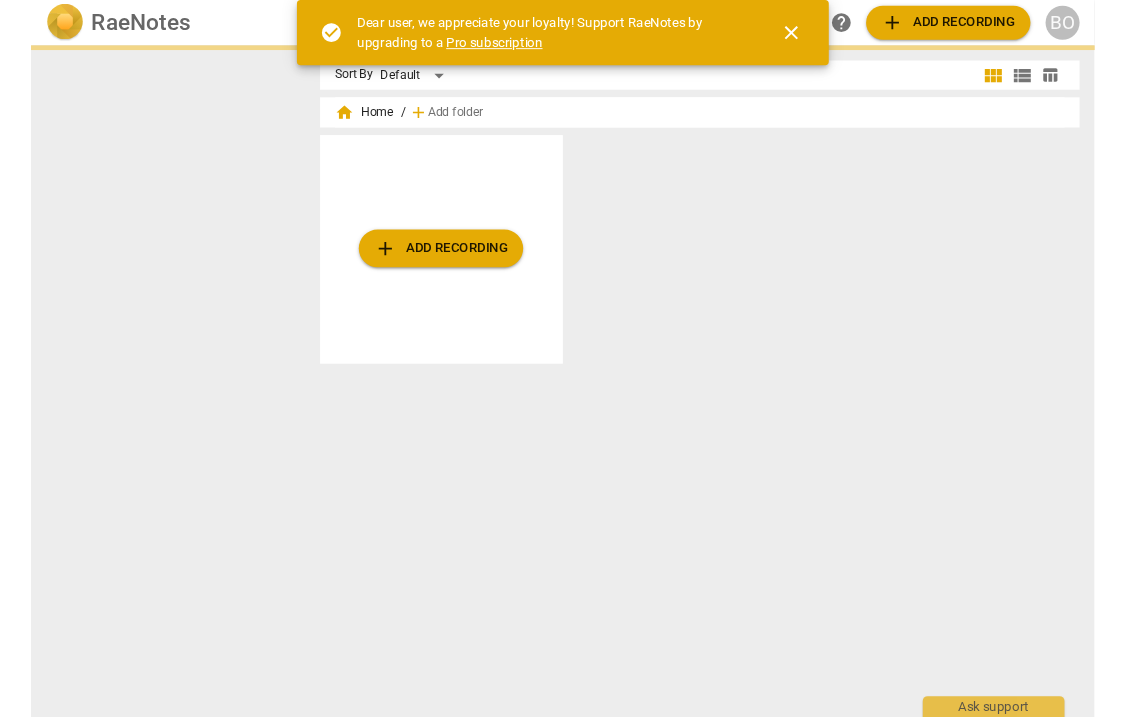 scroll, scrollTop: 0, scrollLeft: 0, axis: both 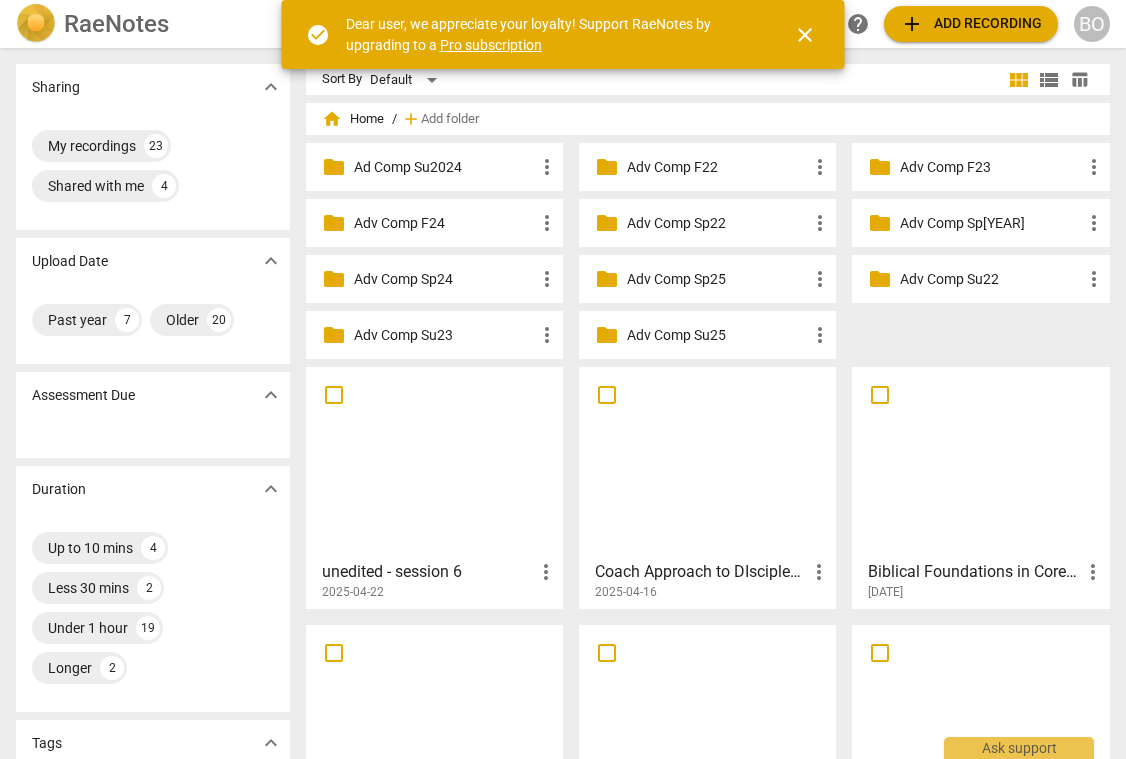 click on "Adv Comp Su25" at bounding box center [717, 335] 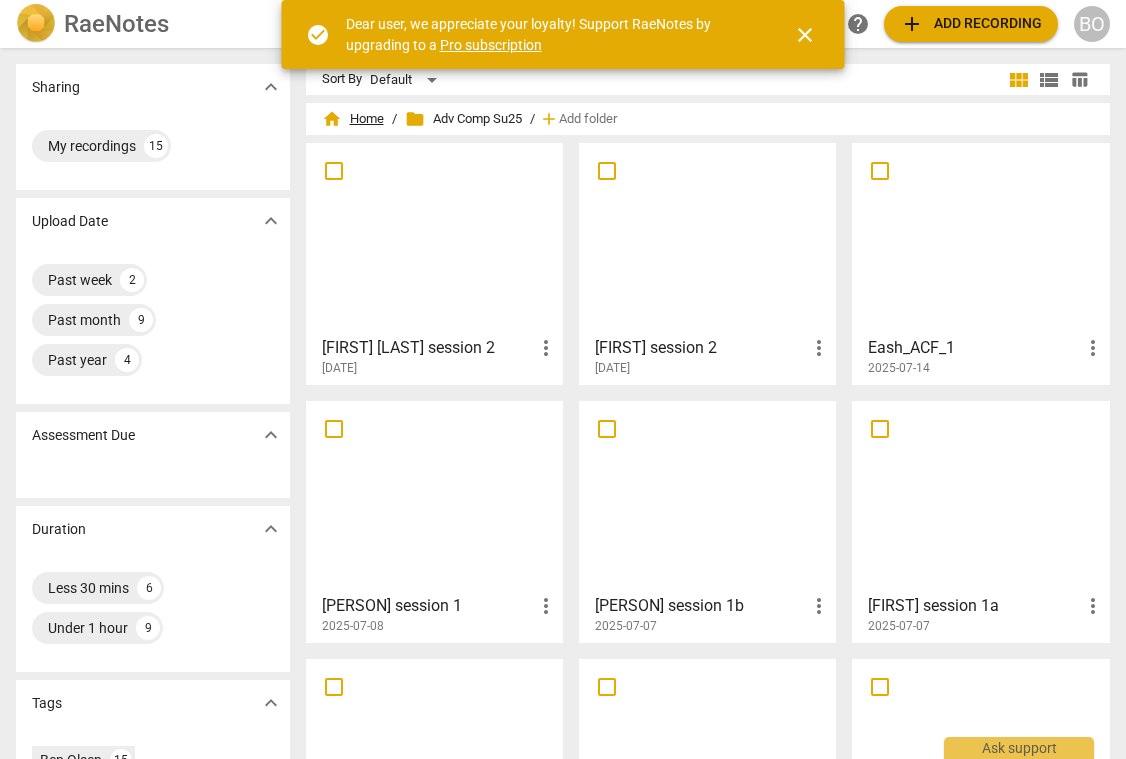 click on "home Home" at bounding box center [353, 119] 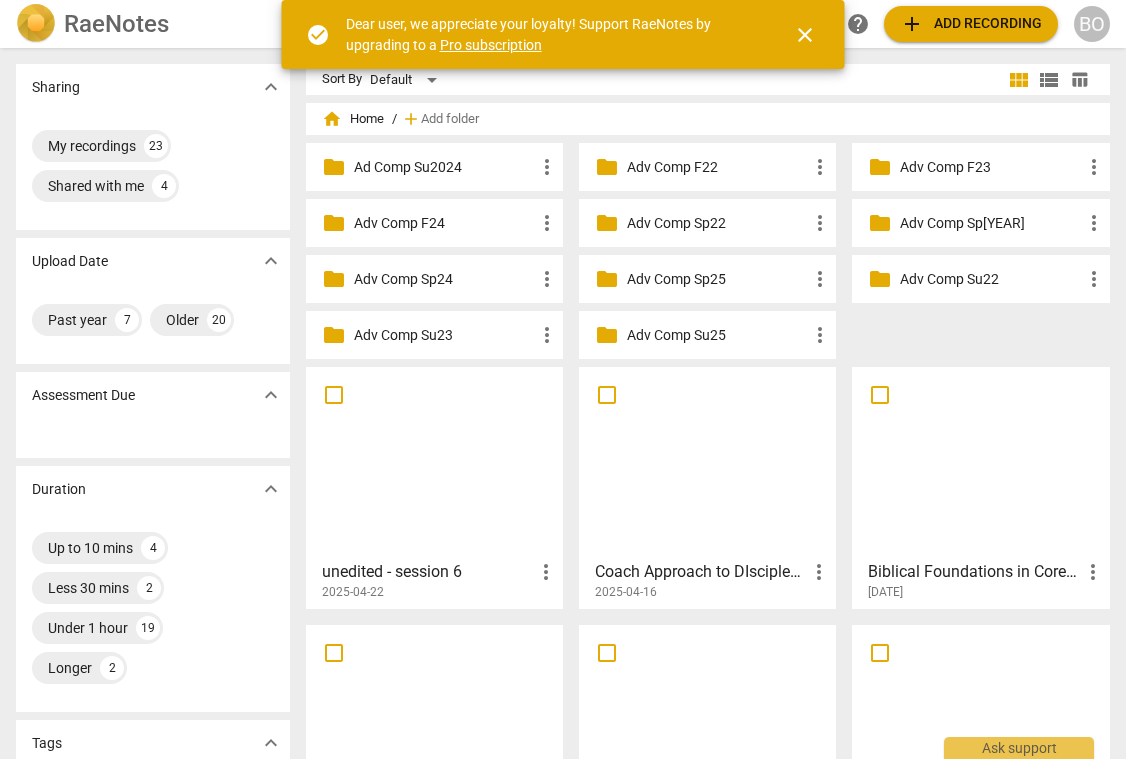 click on "close" at bounding box center [805, 35] 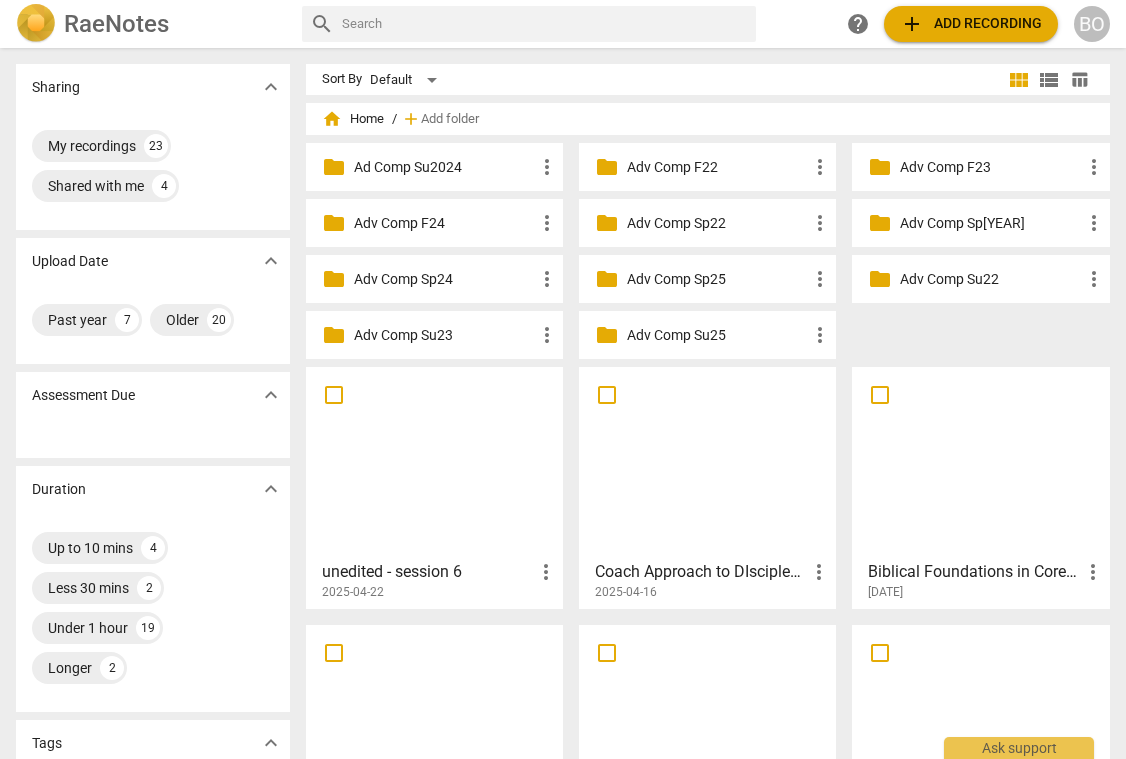 click on "add   Add recording" at bounding box center (971, 24) 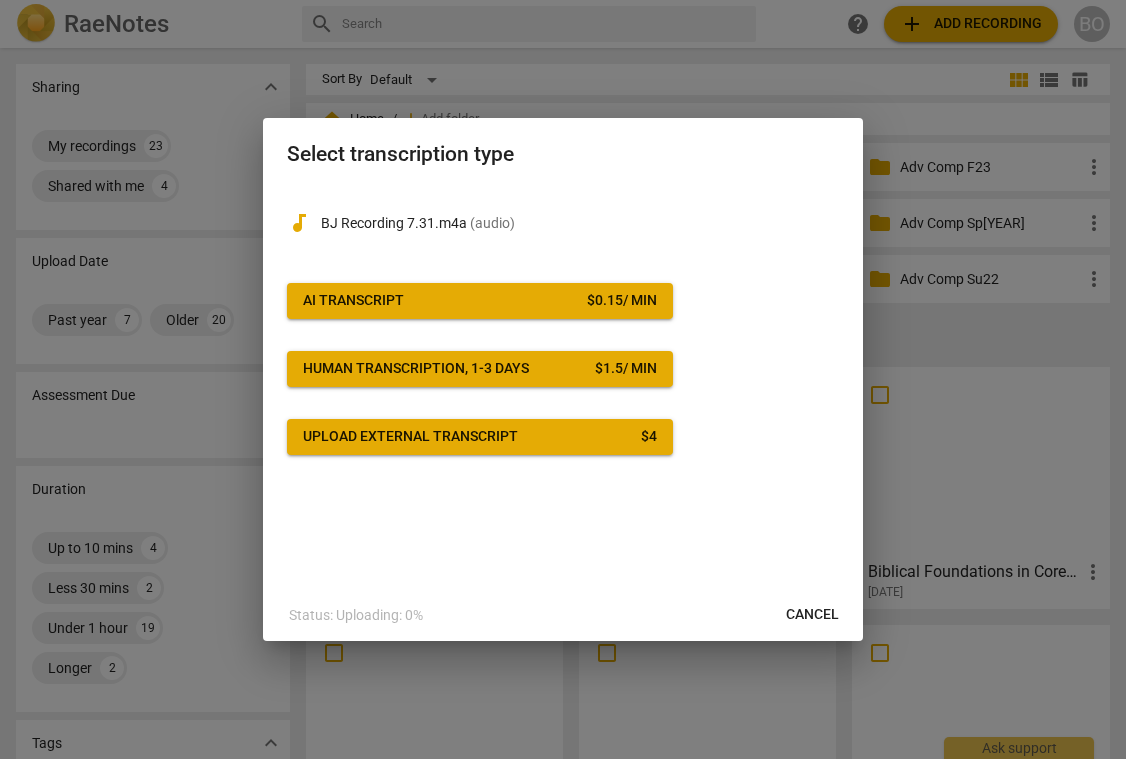click on "AI Transcript $ [PRICE]  / min" at bounding box center [480, 301] 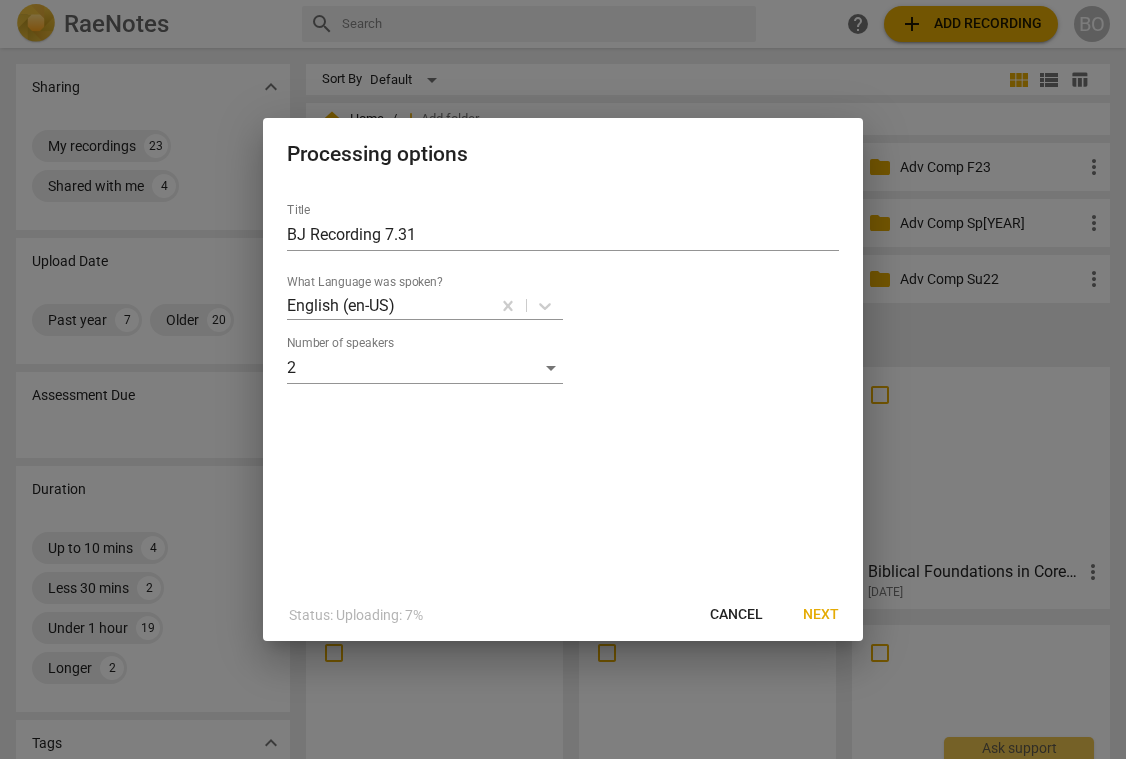 click on "Next" at bounding box center [821, 615] 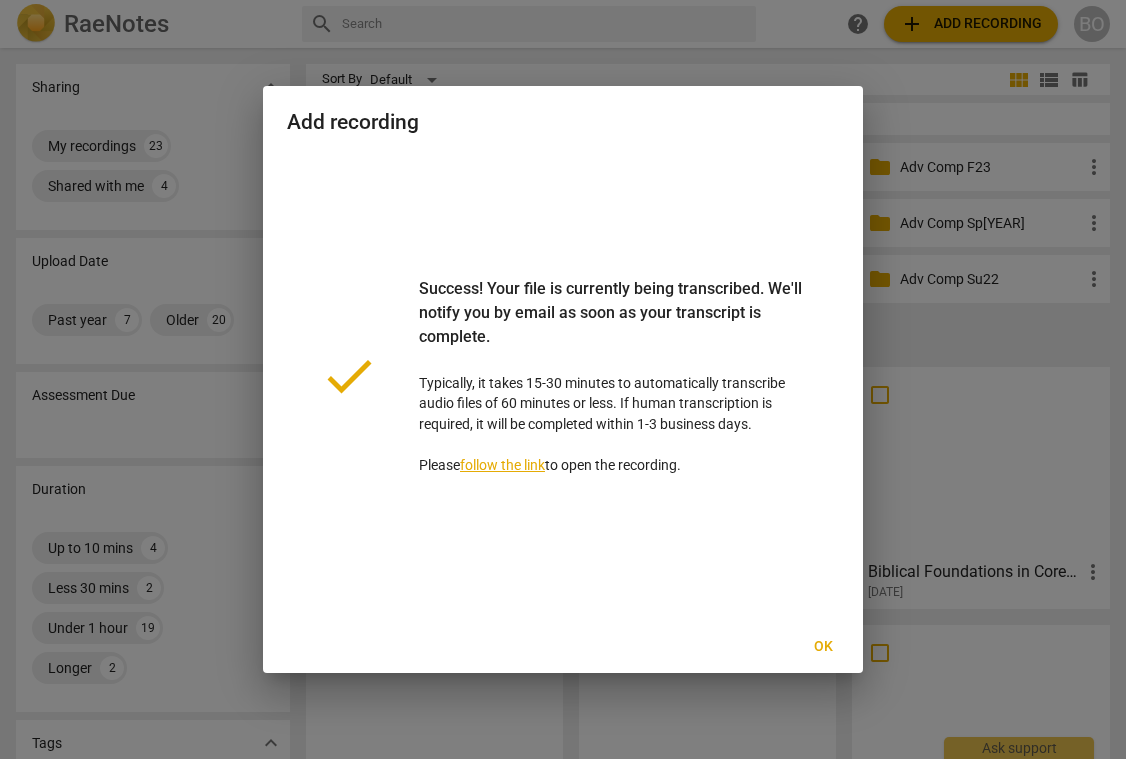 click on "Ok" at bounding box center [823, 647] 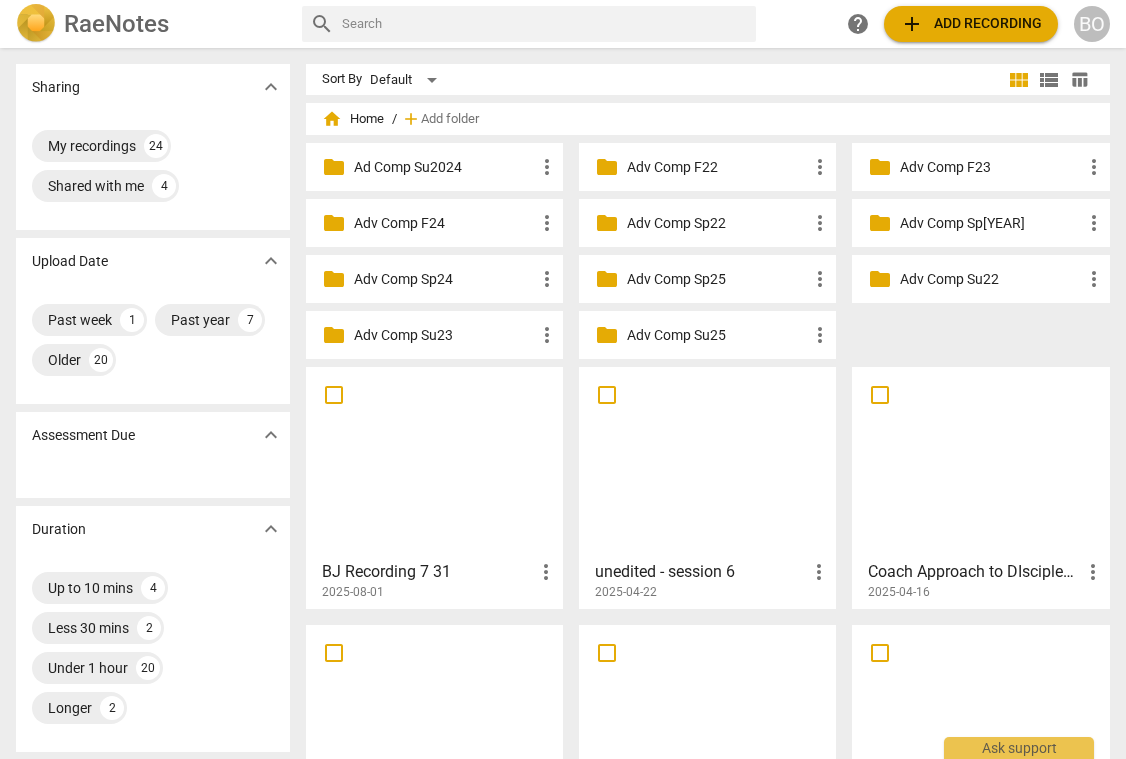 click at bounding box center (434, 462) 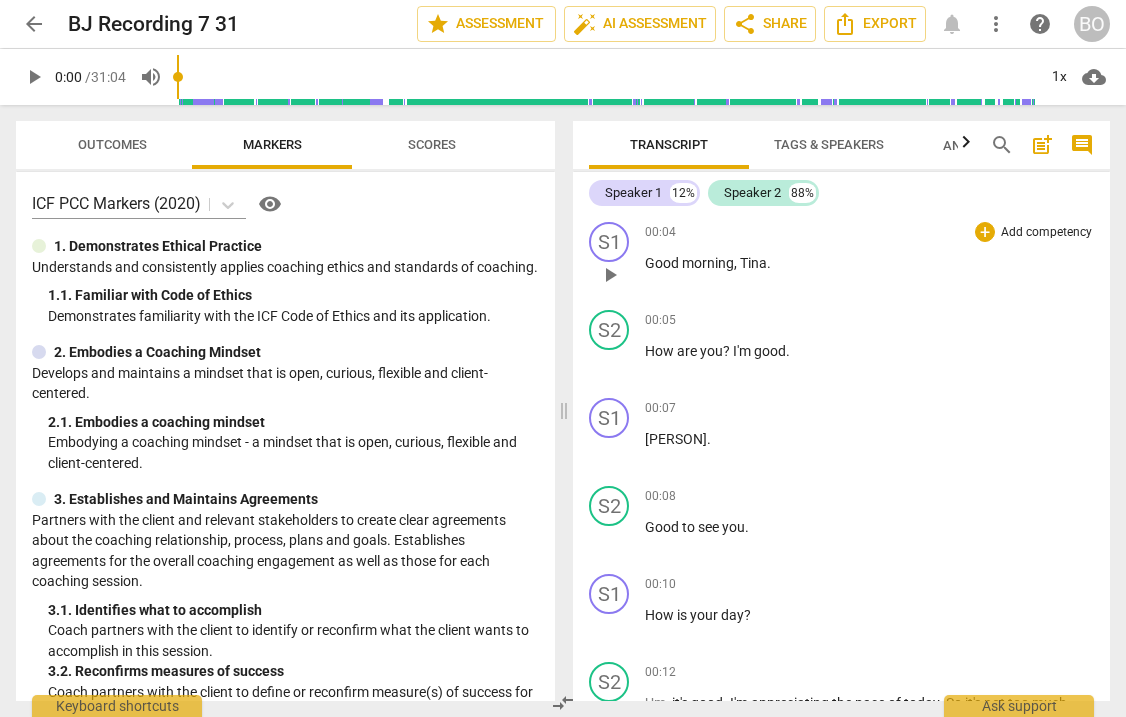 click on "00:04 + Add competency keyboard_arrow_right" at bounding box center [869, 232] 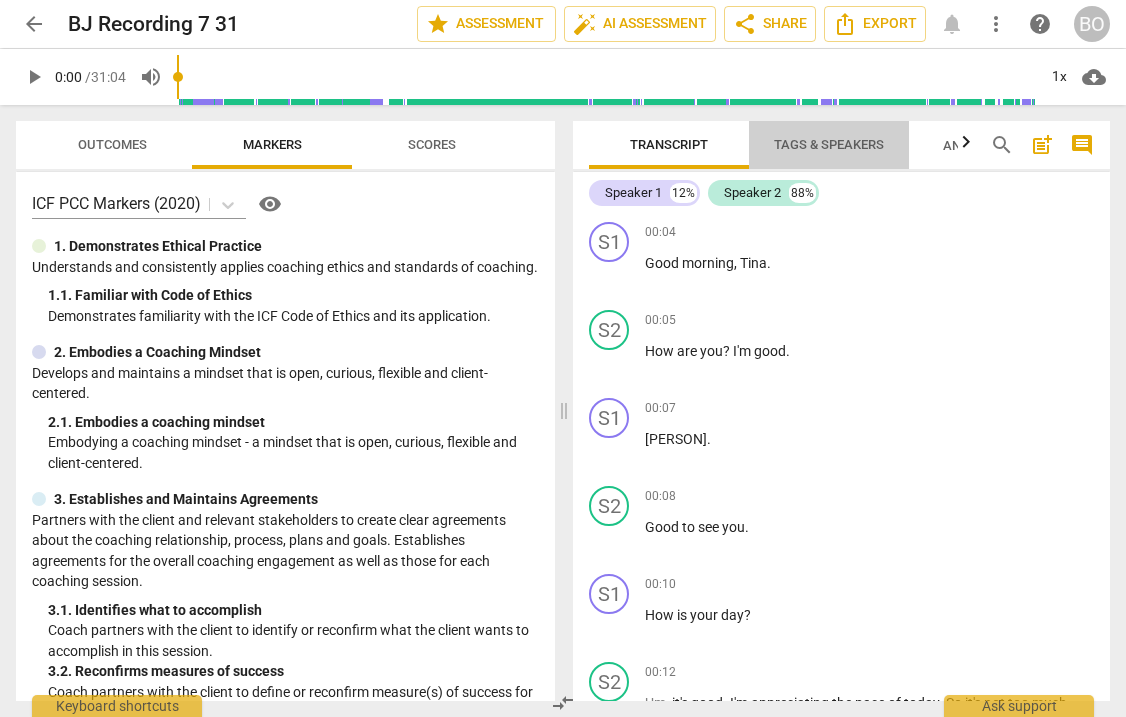 click on "Tags & Speakers" at bounding box center [829, 144] 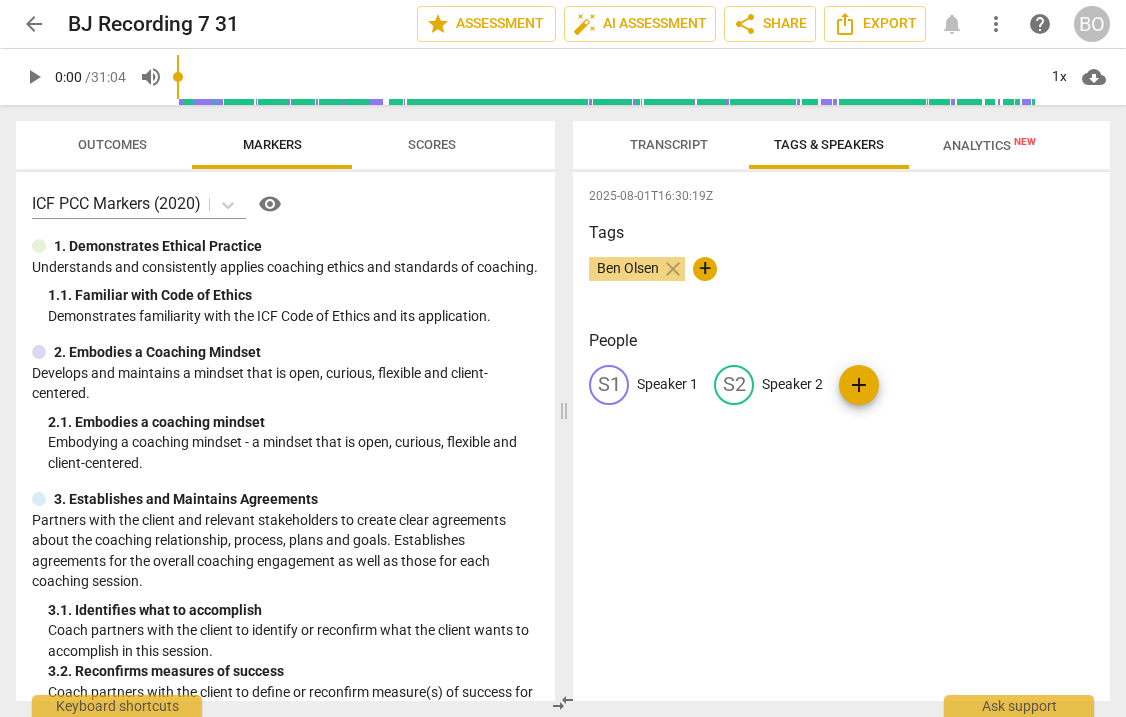 click on "Speaker 1" at bounding box center (667, 384) 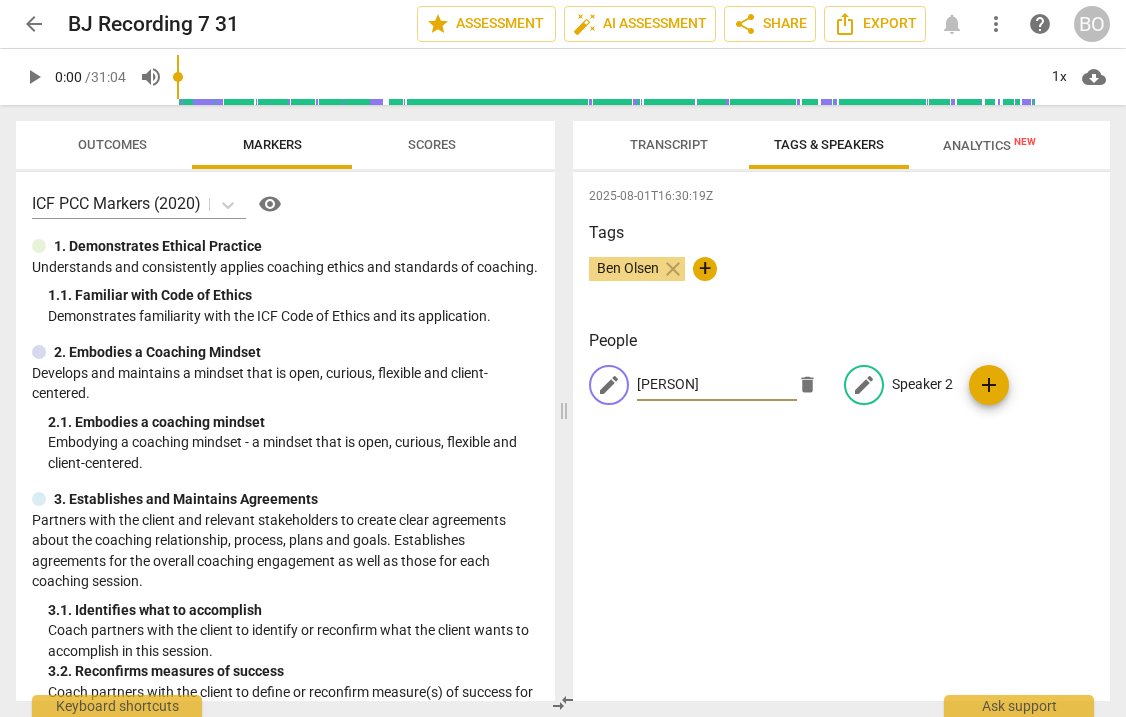 type on "[PERSON]" 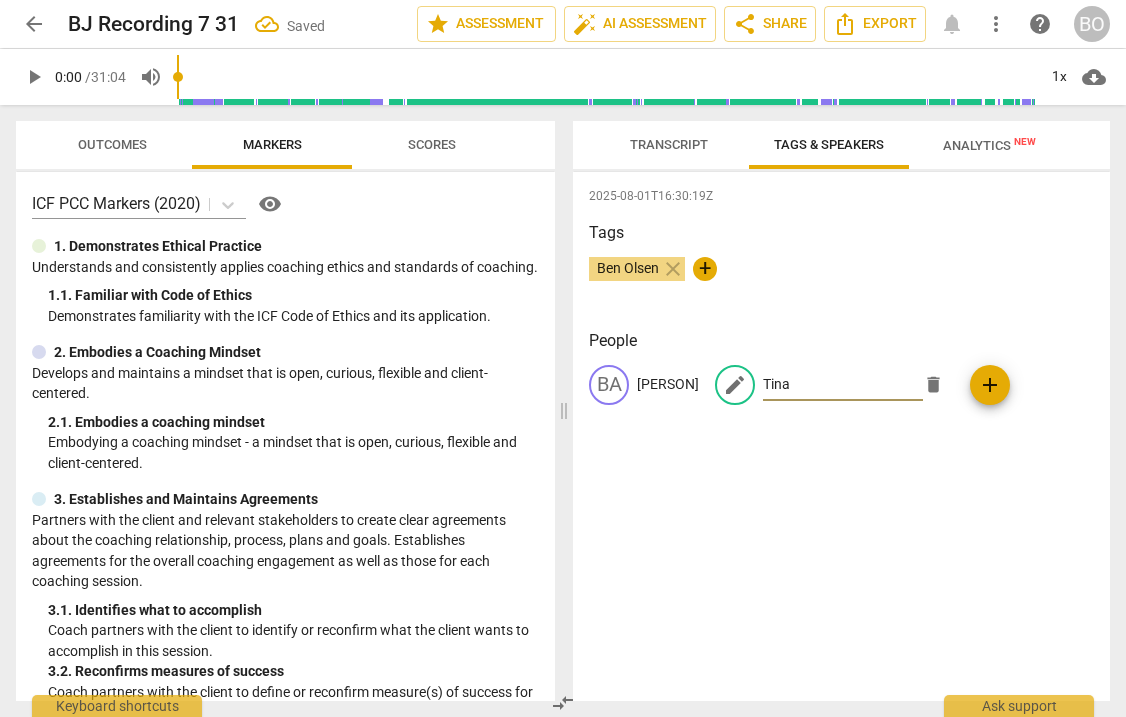 type on "Tina" 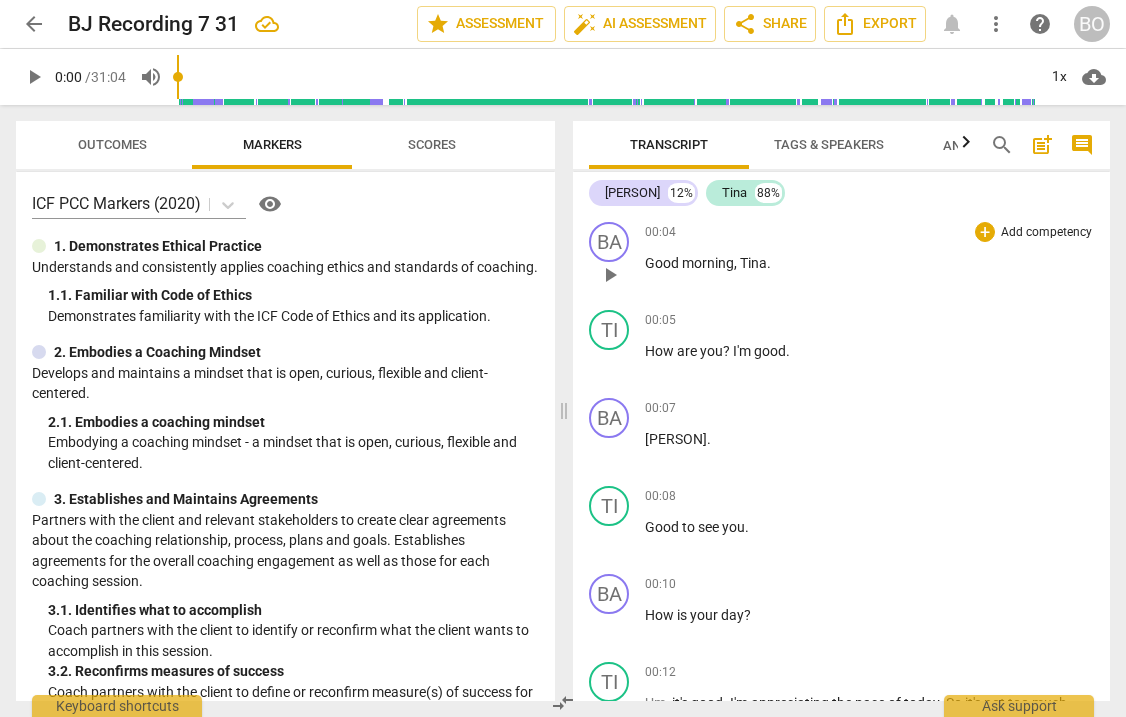click on "play_arrow" at bounding box center (610, 275) 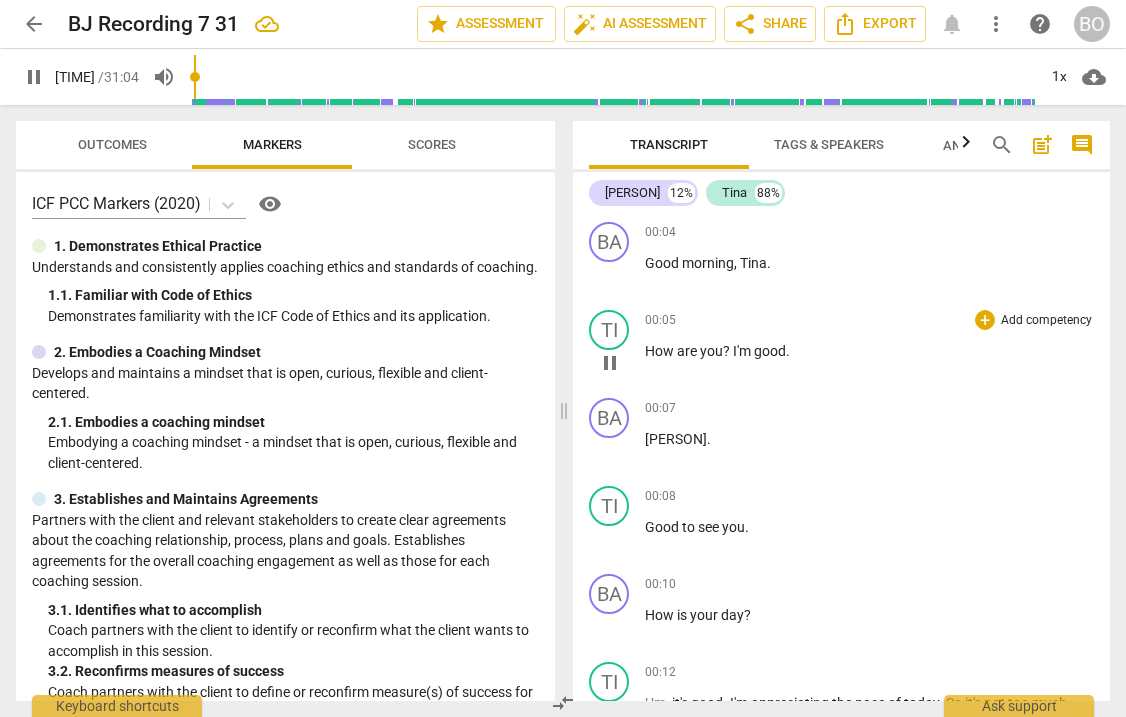 click on "How" at bounding box center [661, 351] 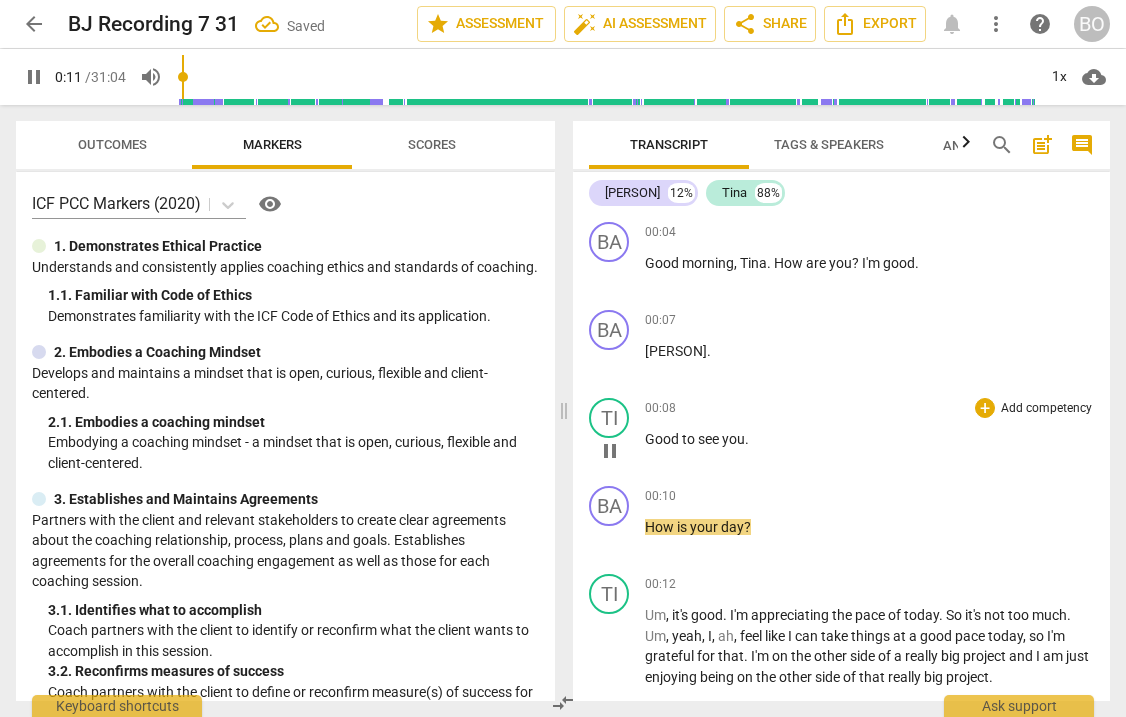 click on "pause" at bounding box center [610, 451] 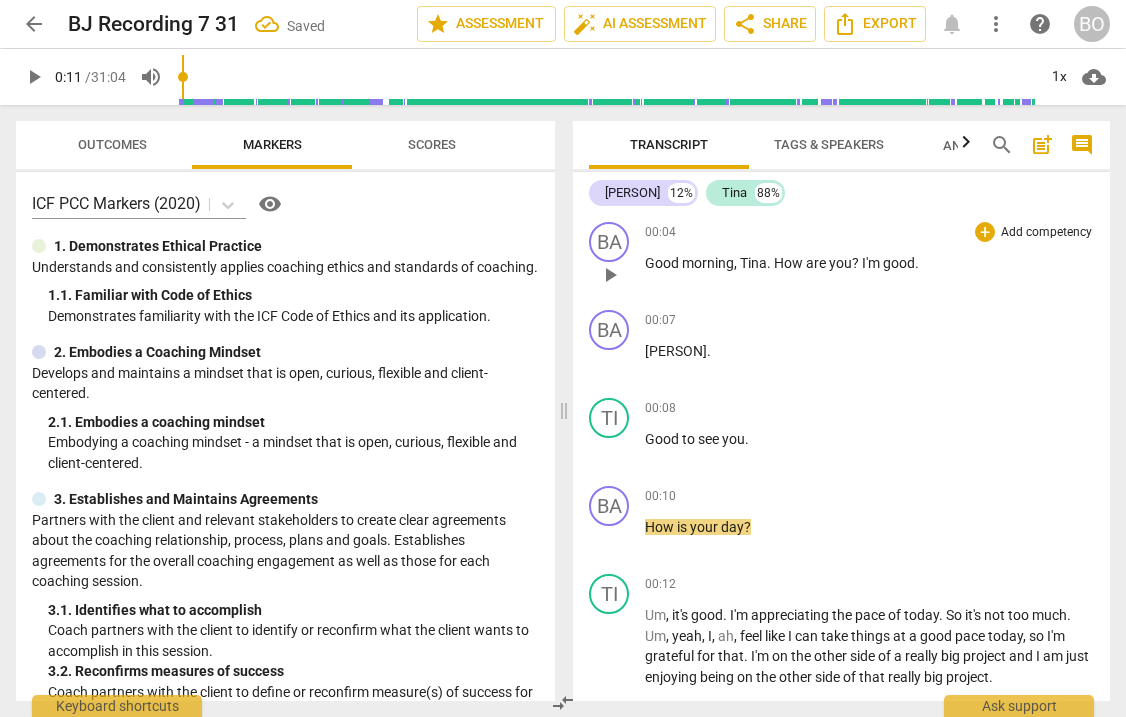 click on "I'm" at bounding box center [872, 263] 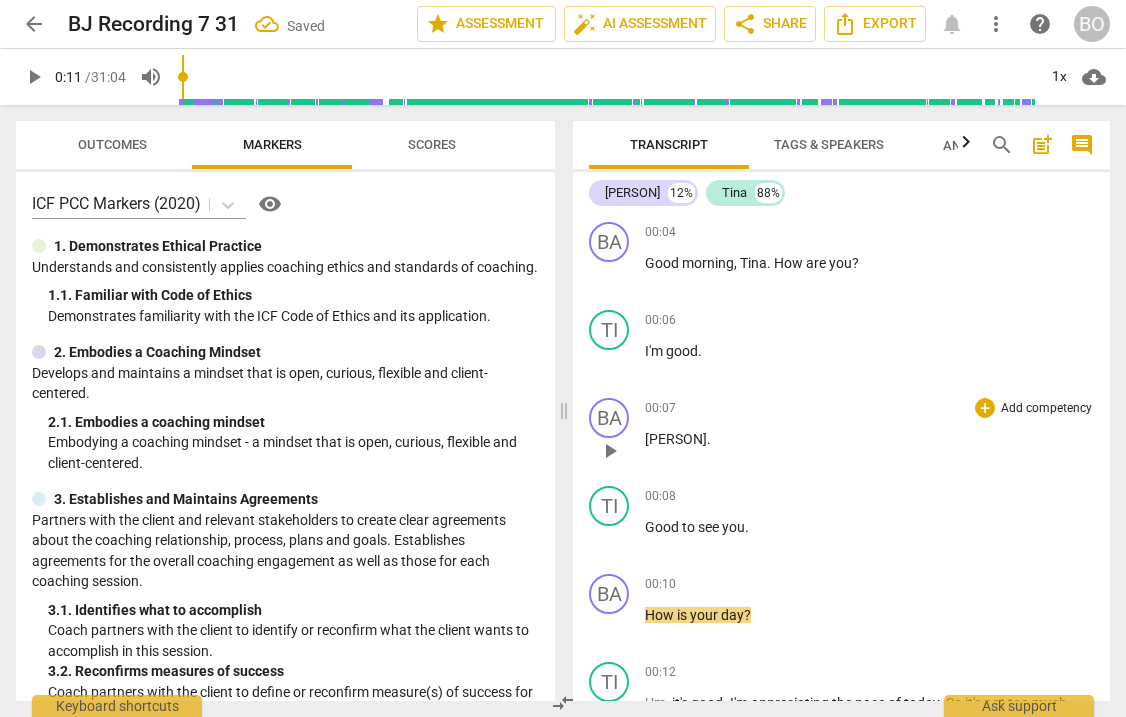 click on "[PERSON]" at bounding box center [676, 439] 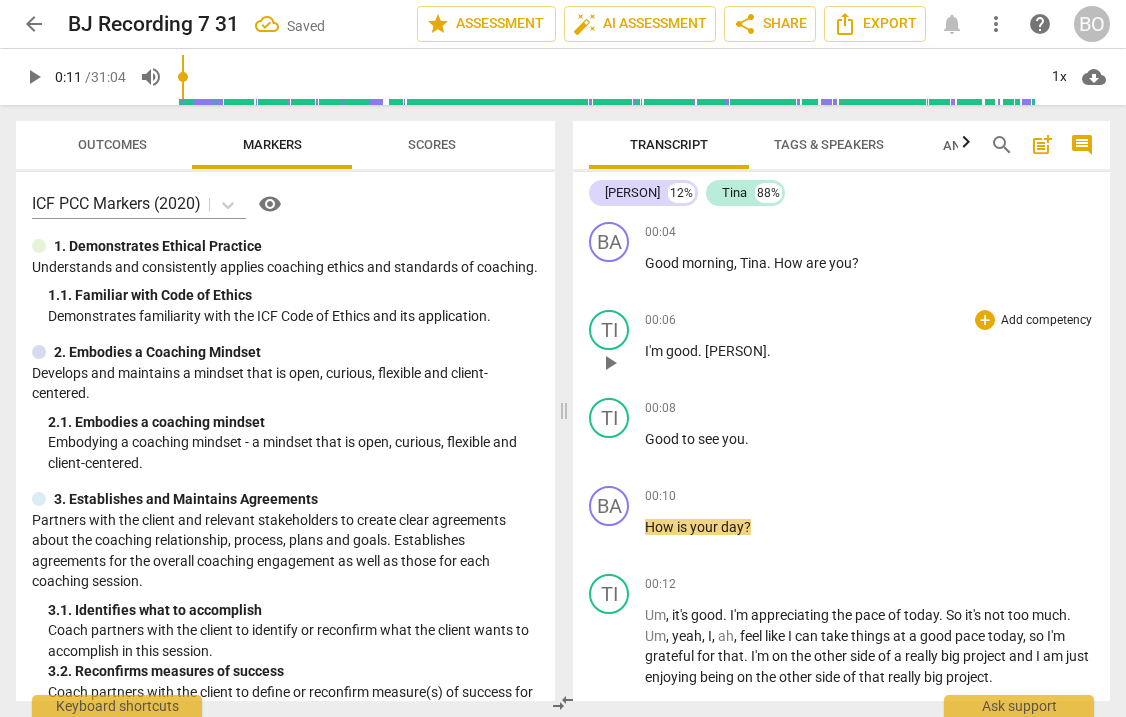 click on "I'm" at bounding box center [655, 351] 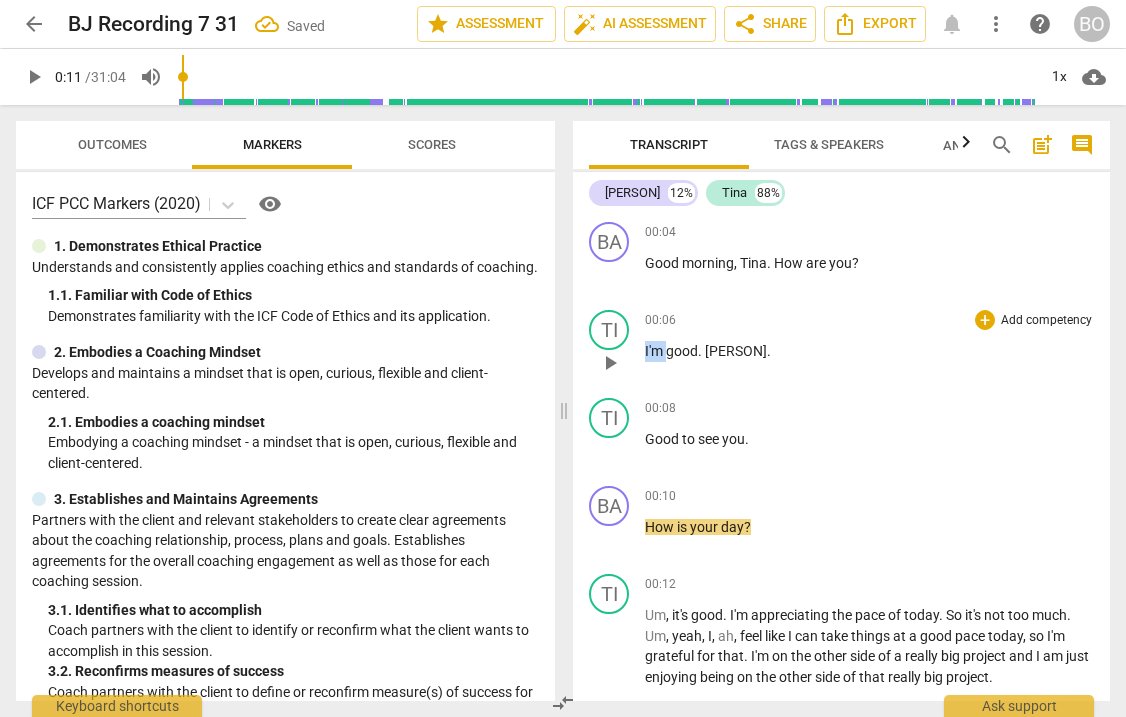click on "I'm" at bounding box center (655, 351) 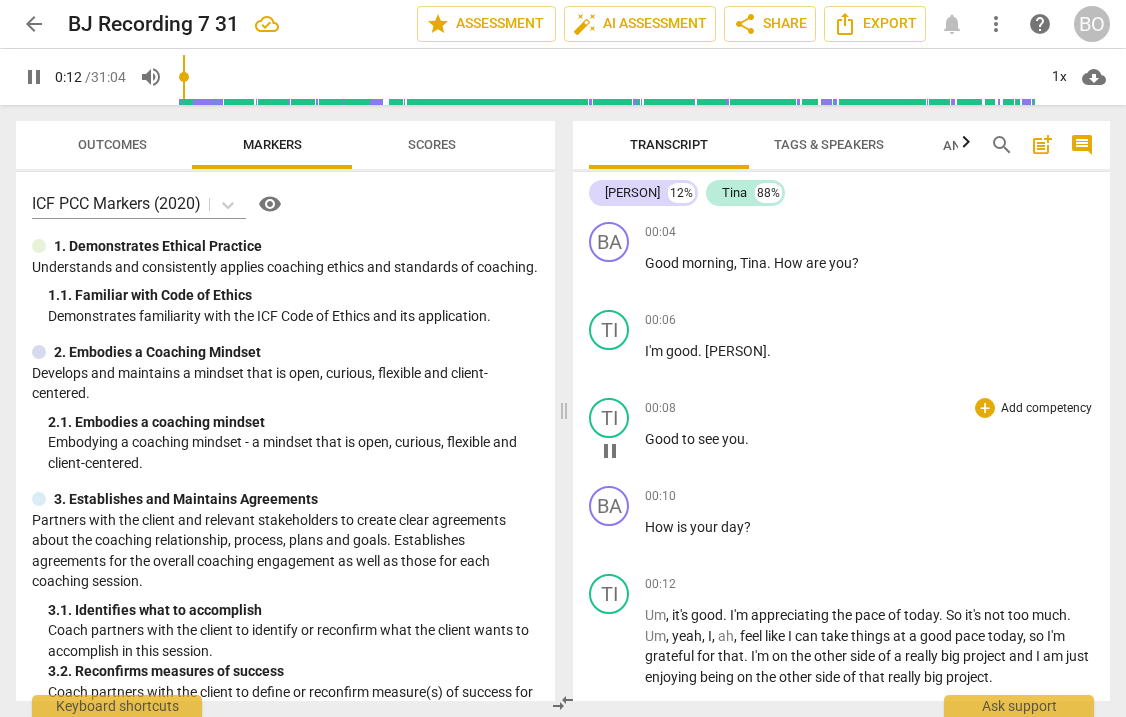 click on "Good" at bounding box center [663, 439] 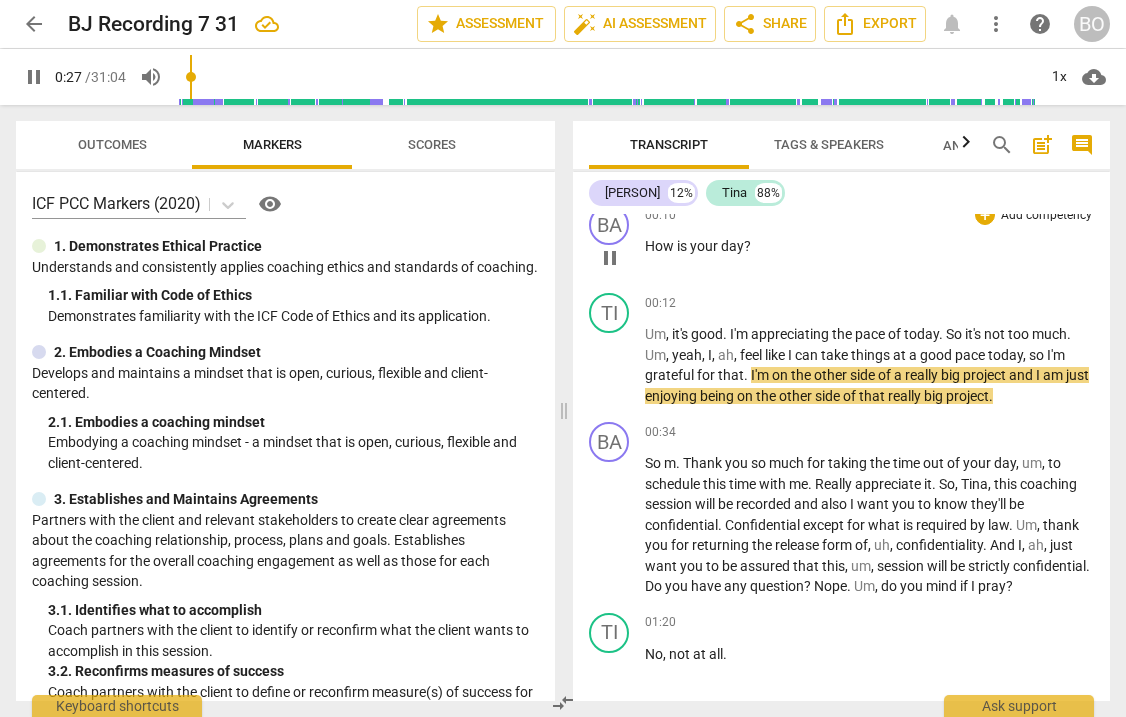 scroll, scrollTop: 200, scrollLeft: 0, axis: vertical 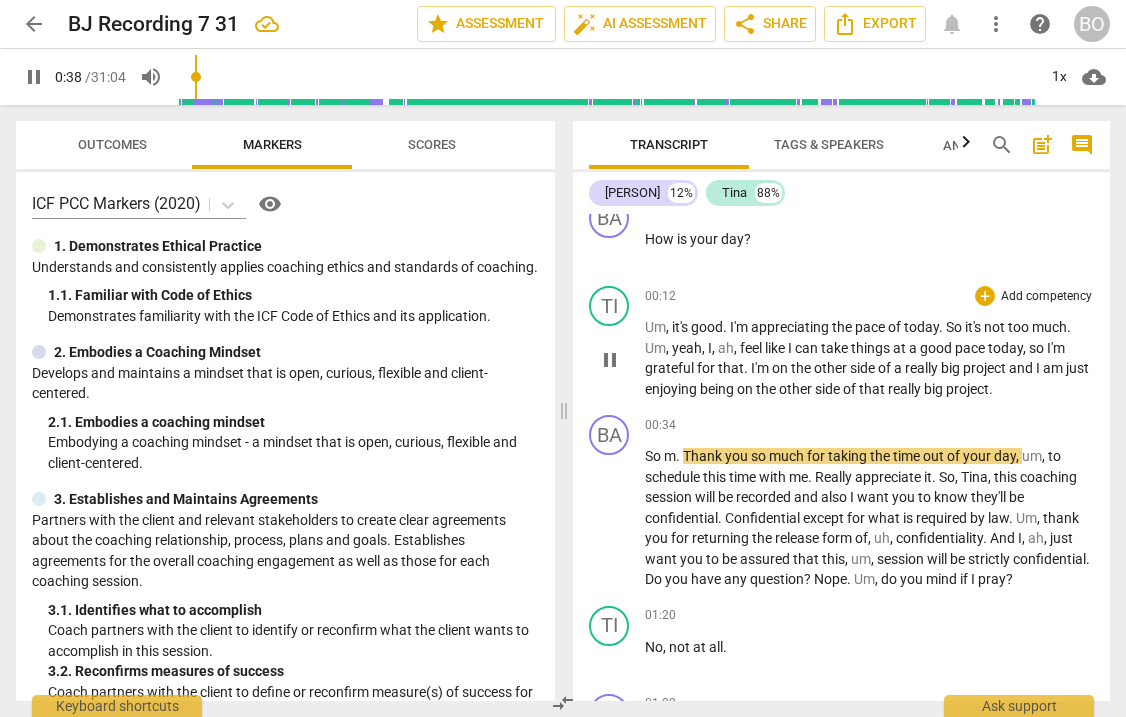 click on "Um ,   it's   good .   I'm   appreciating   the   pace   of   today .   So   it's   not   too   much .   Um ,   yeah ,   I ,   ah ,   feel   like   I   can   take   things   at   a   good   pace   today ,   so   I'm   grateful   for   that .   I'm   on   the   other   side   of   a   really   big   project   and   I   am   just   enjoying   being   on   the   other   side   of   that   really   big   project ." at bounding box center (869, 358) 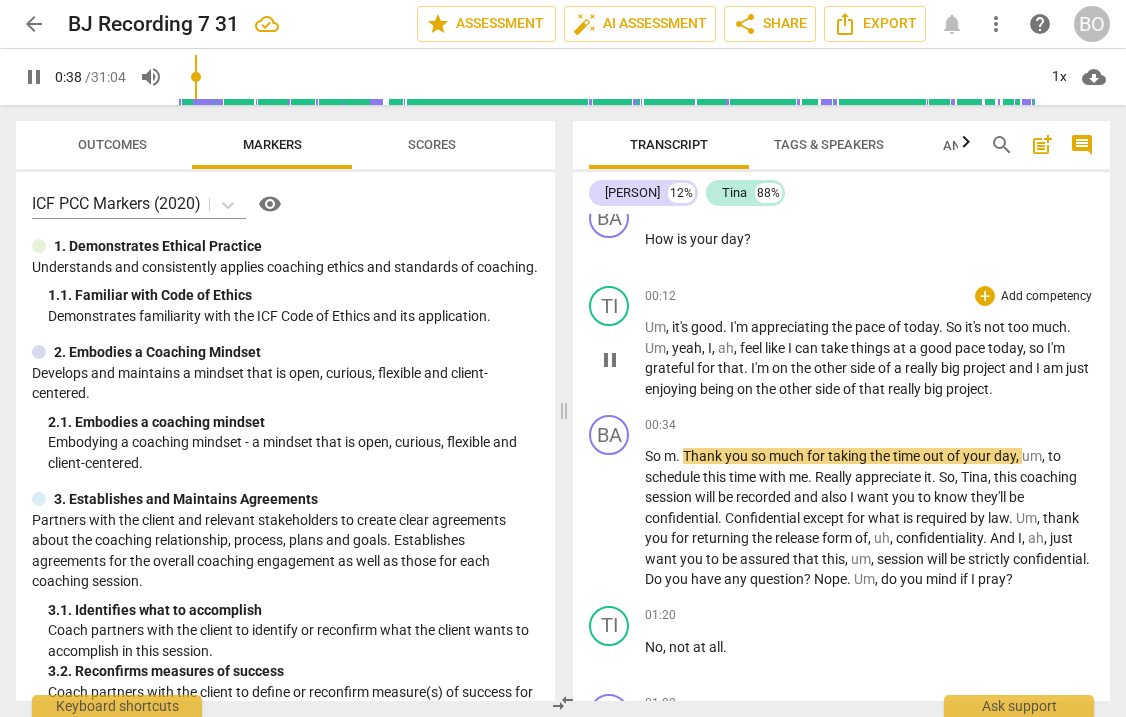 type on "39" 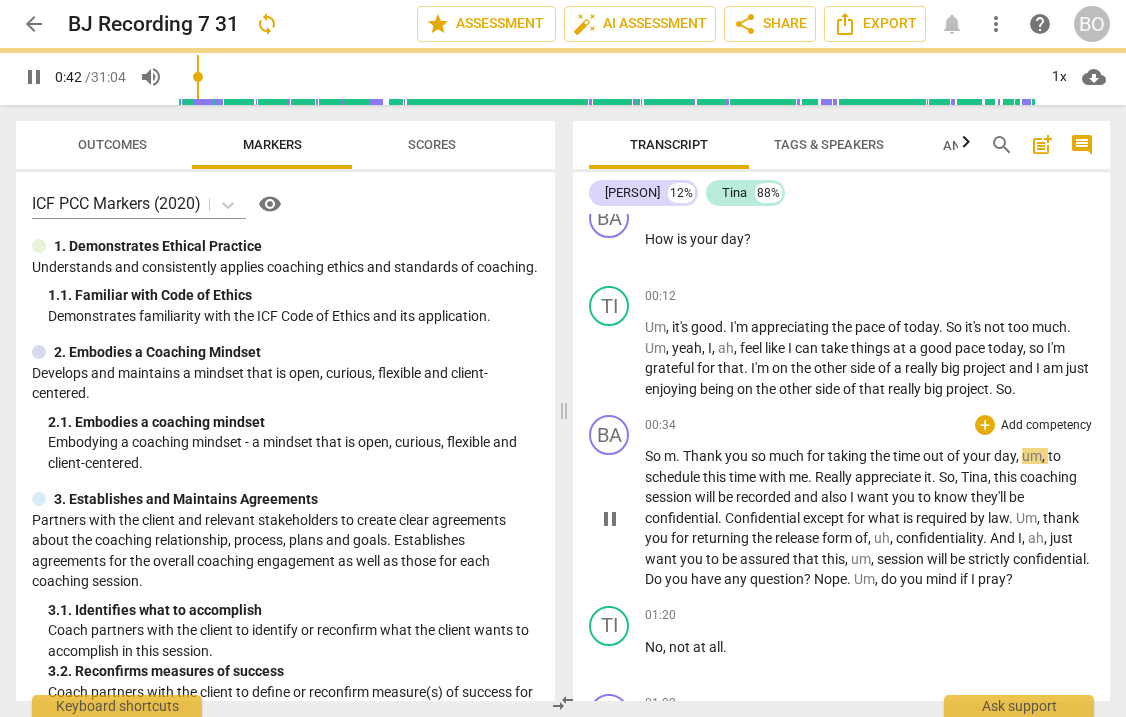 click on "m" at bounding box center [670, 456] 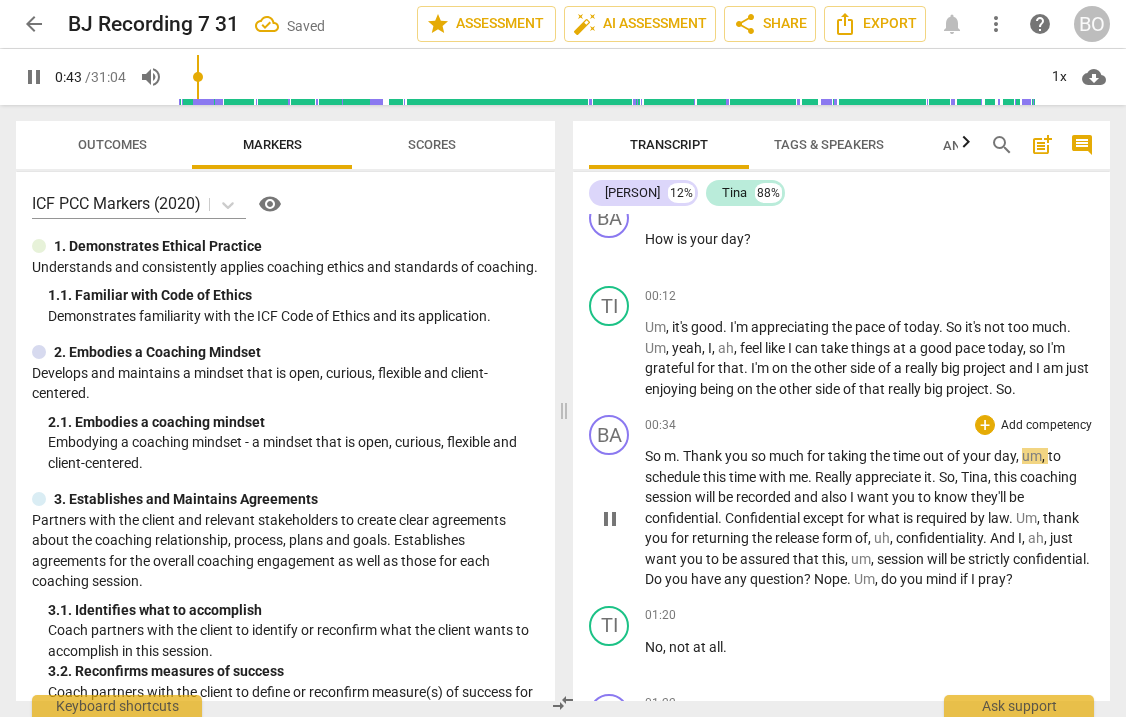 type on "44" 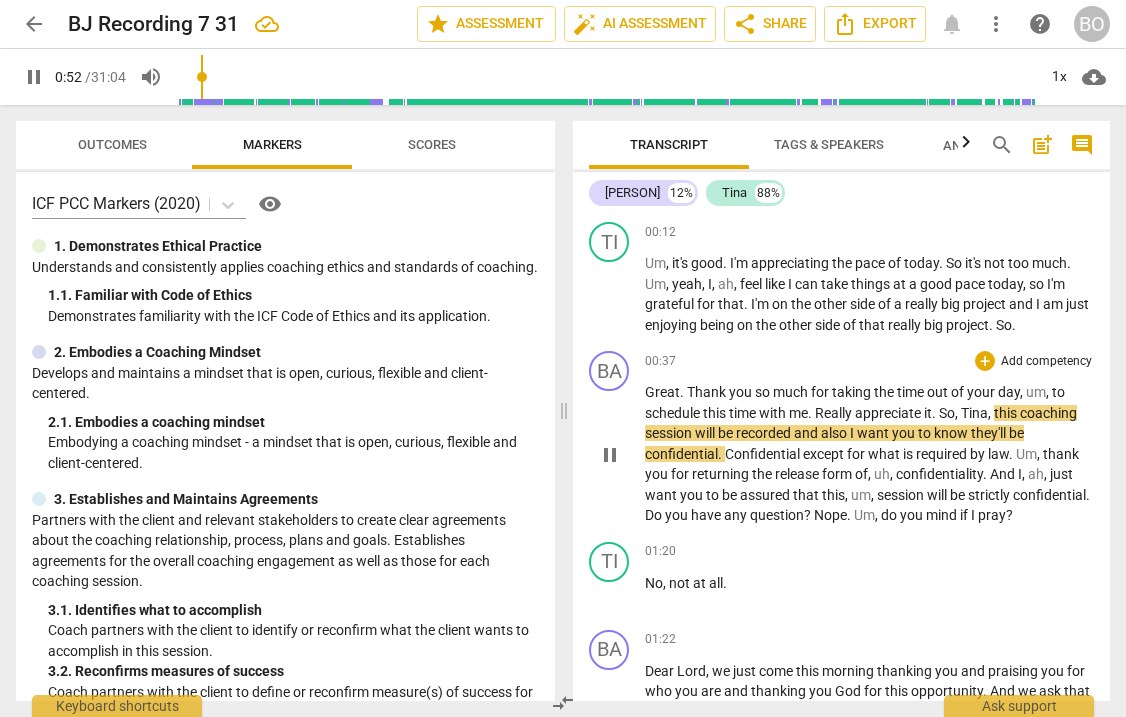 scroll, scrollTop: 300, scrollLeft: 0, axis: vertical 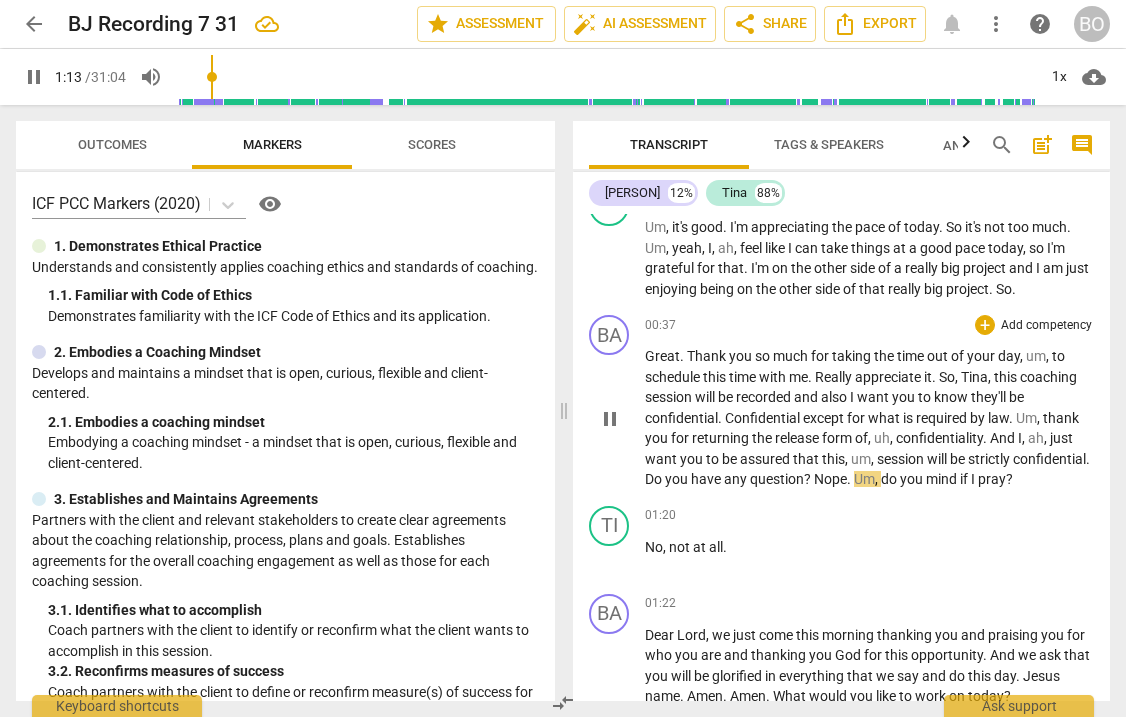 click on "Nope" at bounding box center [830, 479] 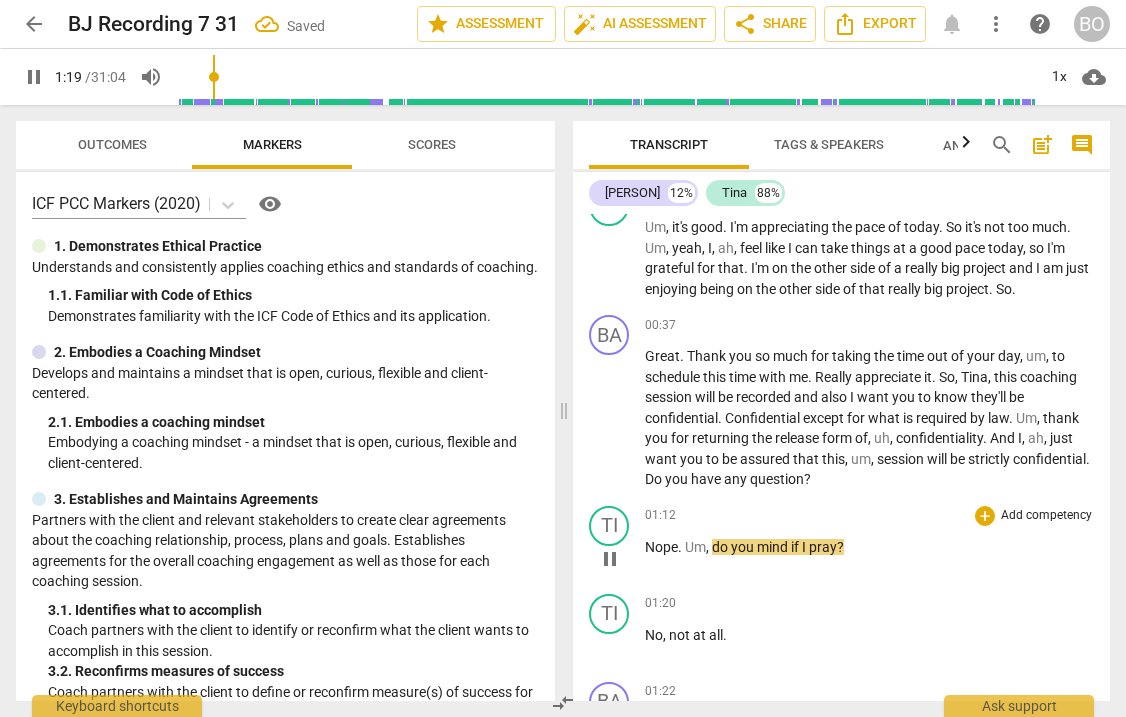 click on "Um" at bounding box center [695, 547] 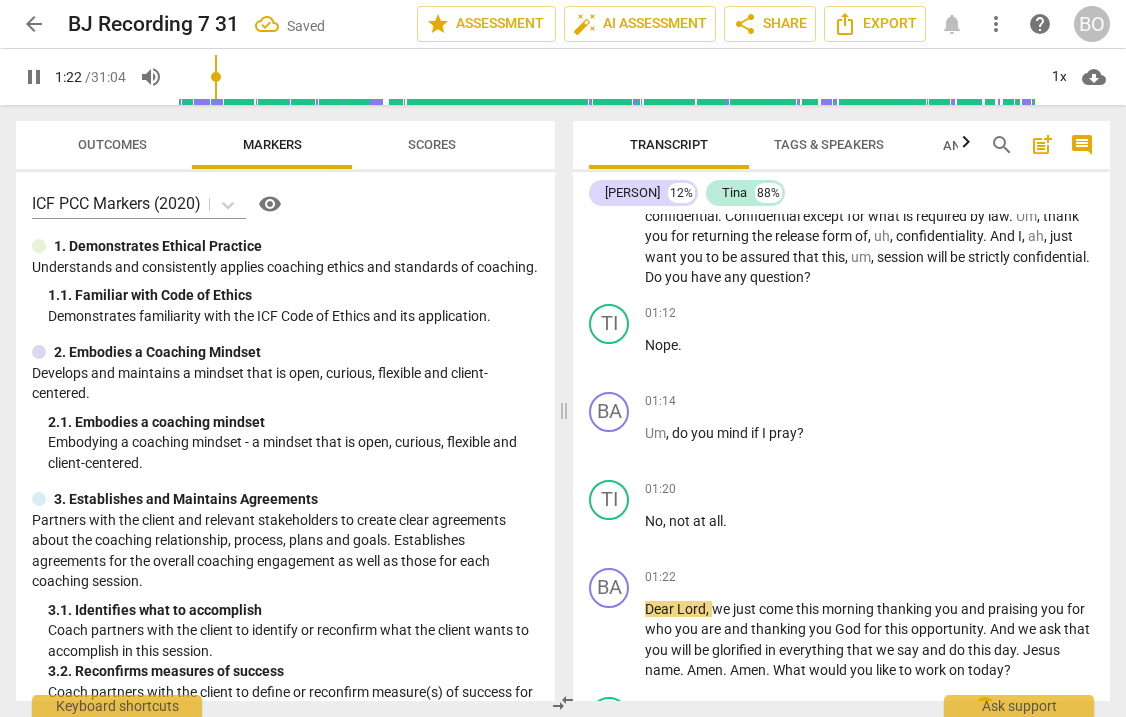 scroll, scrollTop: 500, scrollLeft: 0, axis: vertical 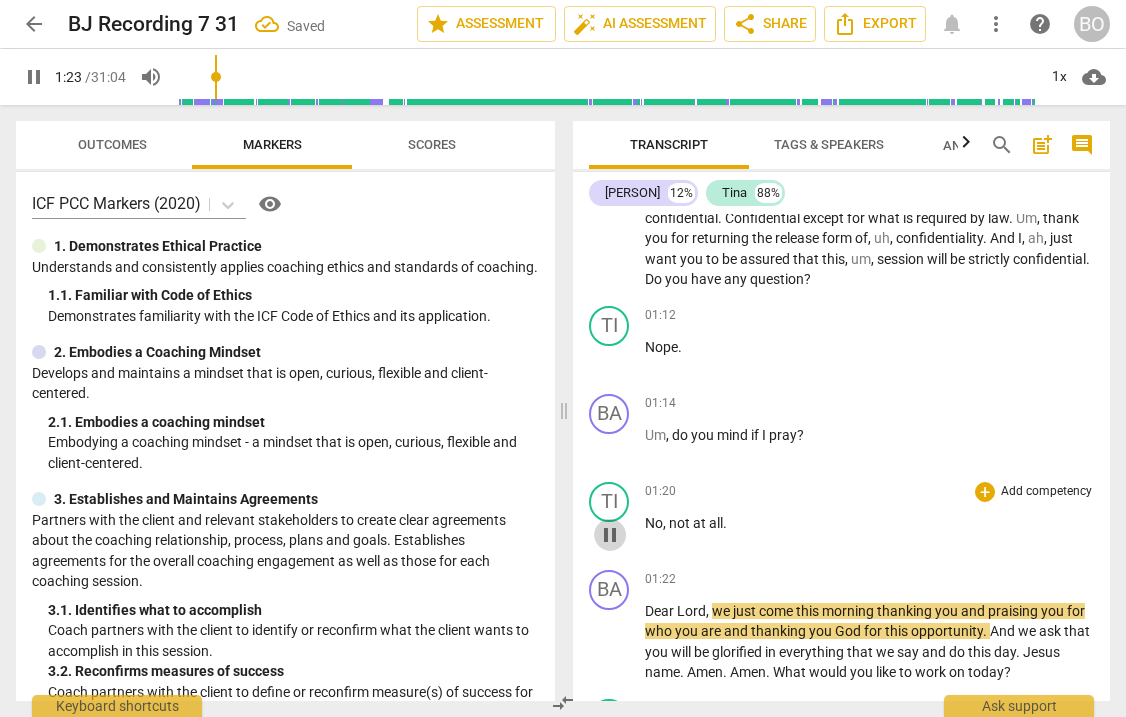 click on "pause" at bounding box center [610, 535] 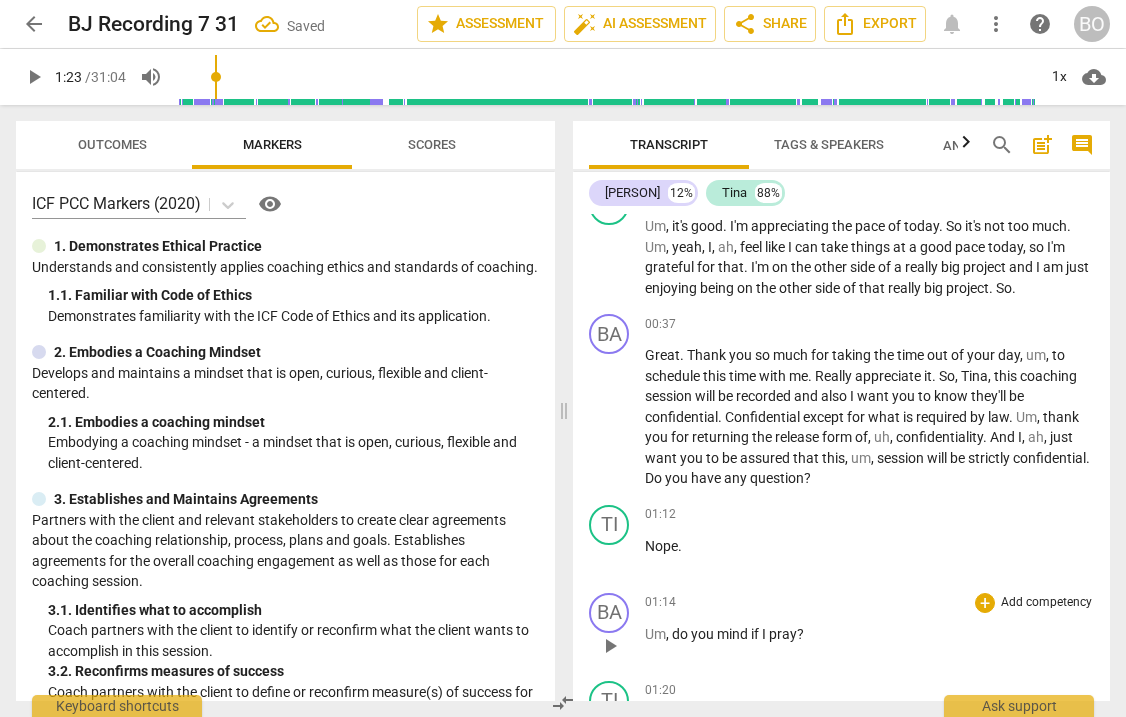 scroll, scrollTop: 300, scrollLeft: 0, axis: vertical 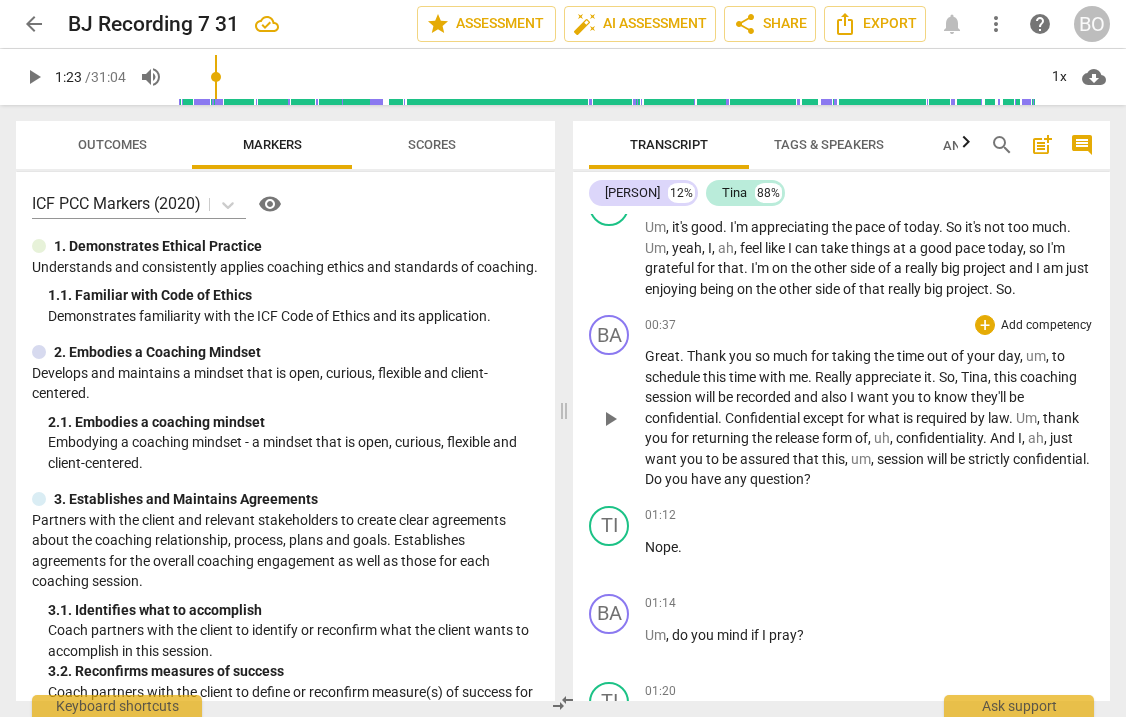click on "Great . Thank you so much for taking the time out of your day , um , to schedule this time with me . Really appreciate it . So , Tina , this coaching session will be recorded and also I want you to know they'll be confidential . Confidential except for what is required by law . Um , thank you for returning the release form of , uh , confidentiality . And I , ah , just want you to be assured that this , um , session will be strictly confidential . Do you have any question ?" at bounding box center (869, 418) 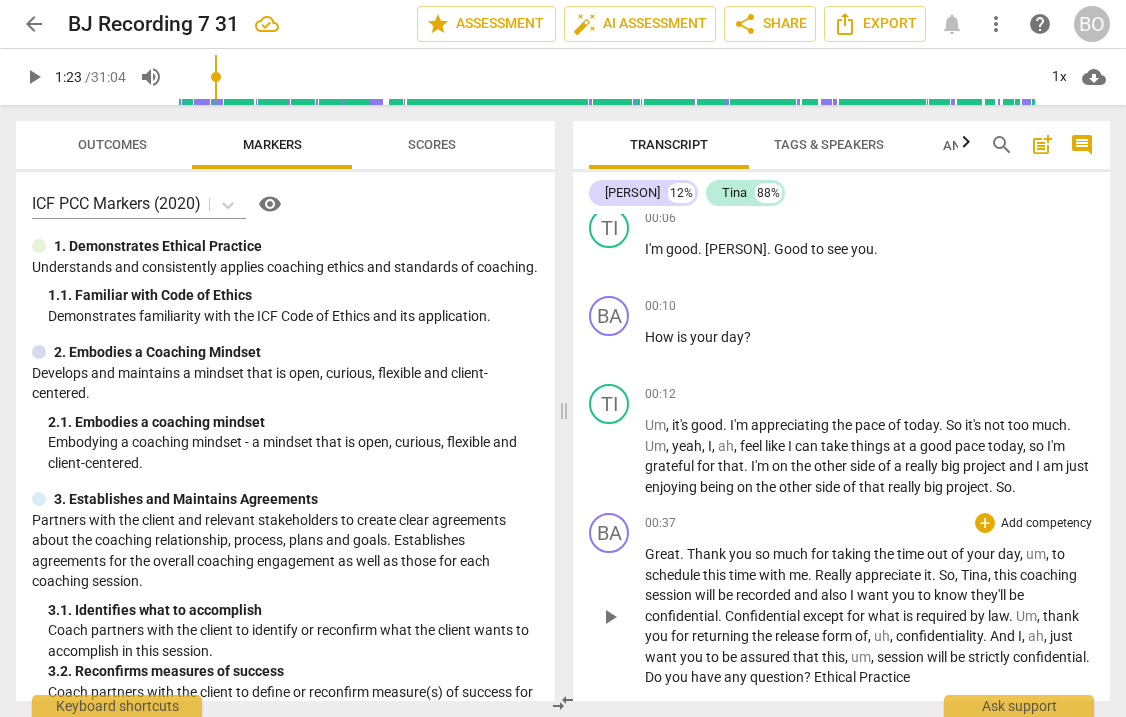 scroll, scrollTop: 100, scrollLeft: 0, axis: vertical 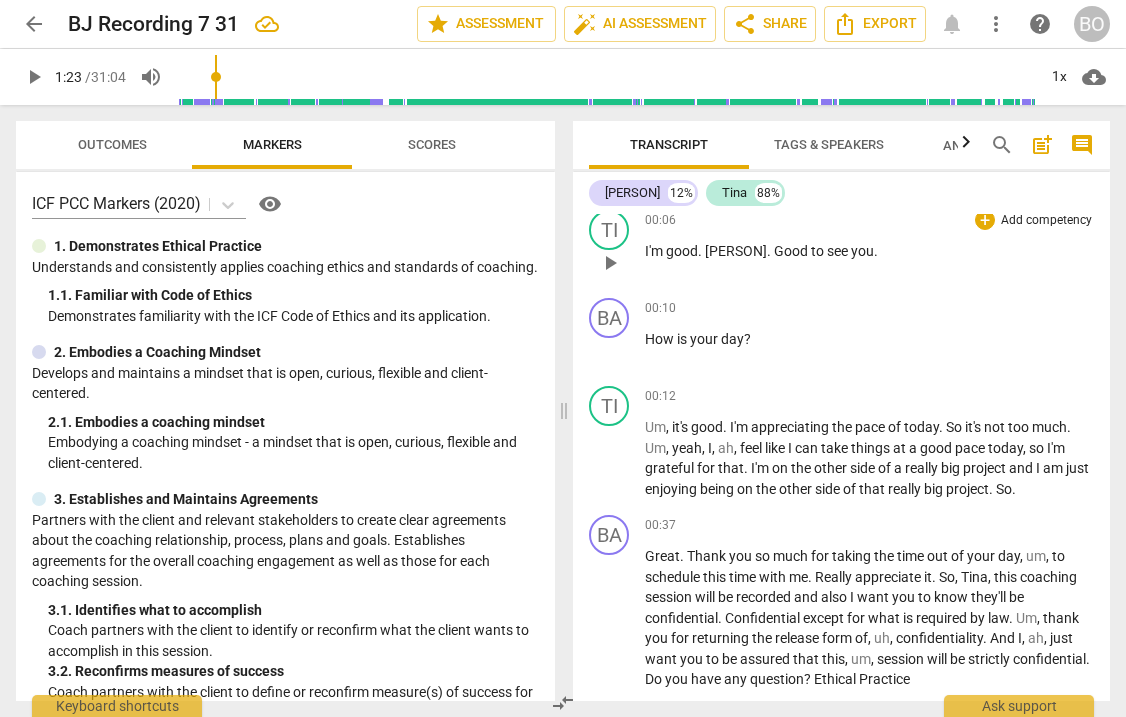 click on "I'm good . [PERSON] . Good to see you ." at bounding box center (869, 251) 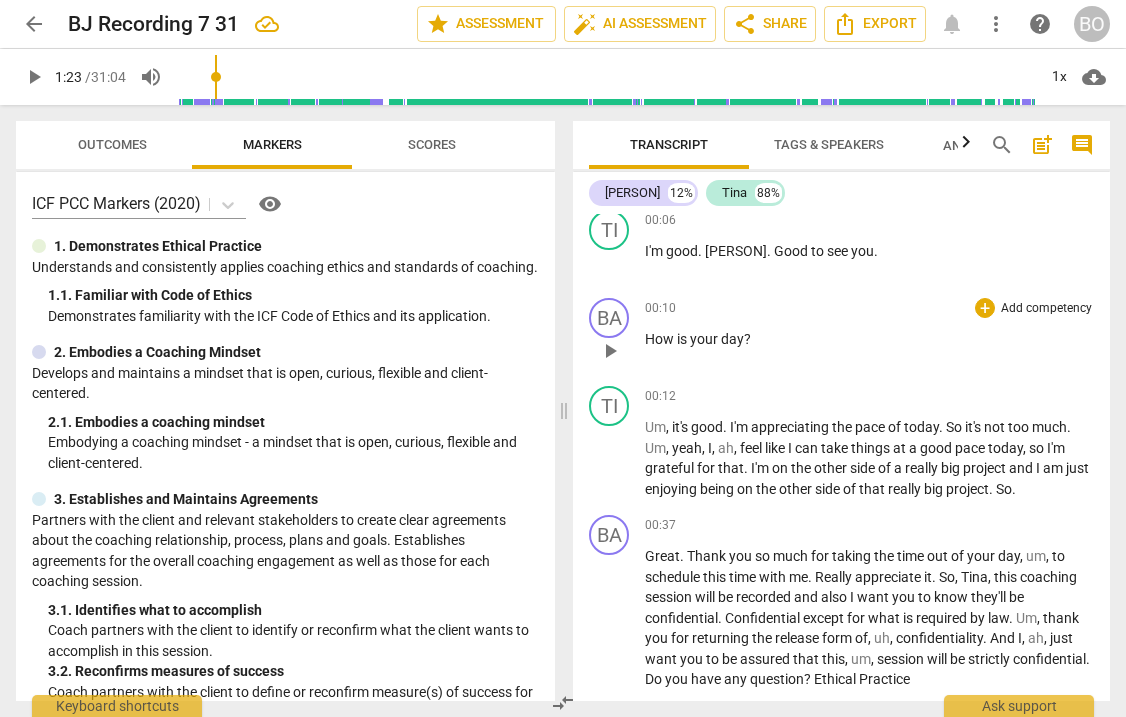 click on "00:10 + Add competency keyboard_arrow_right How   is   your   day ?" at bounding box center (869, 334) 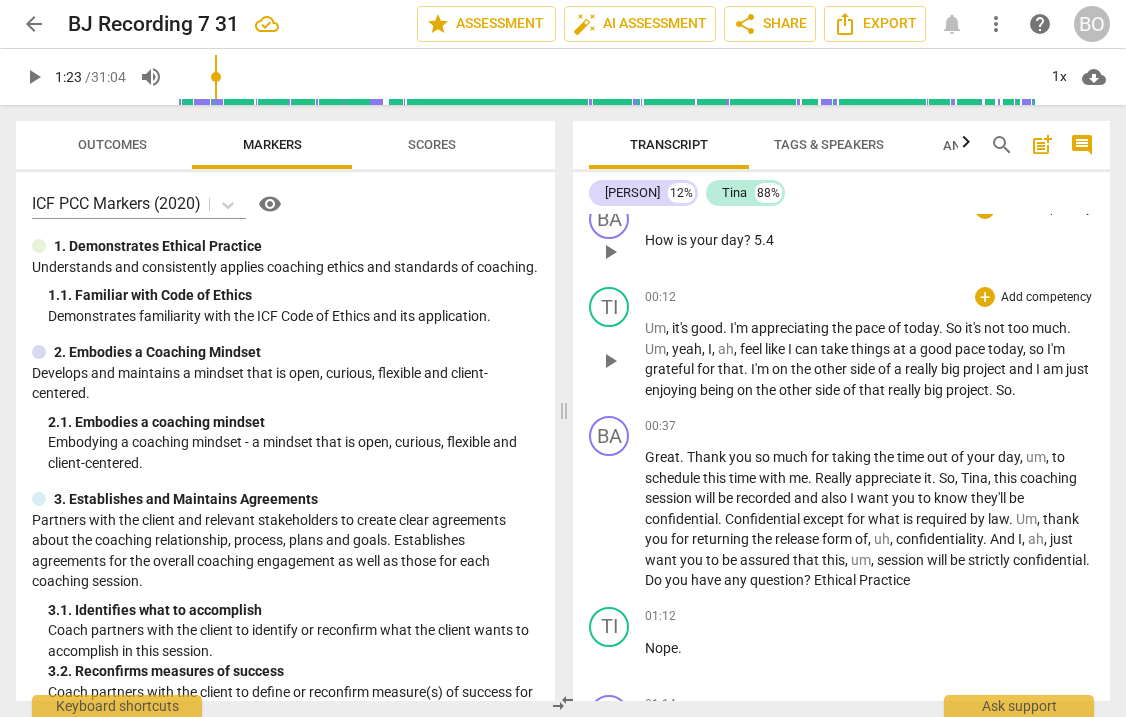 scroll, scrollTop: 400, scrollLeft: 0, axis: vertical 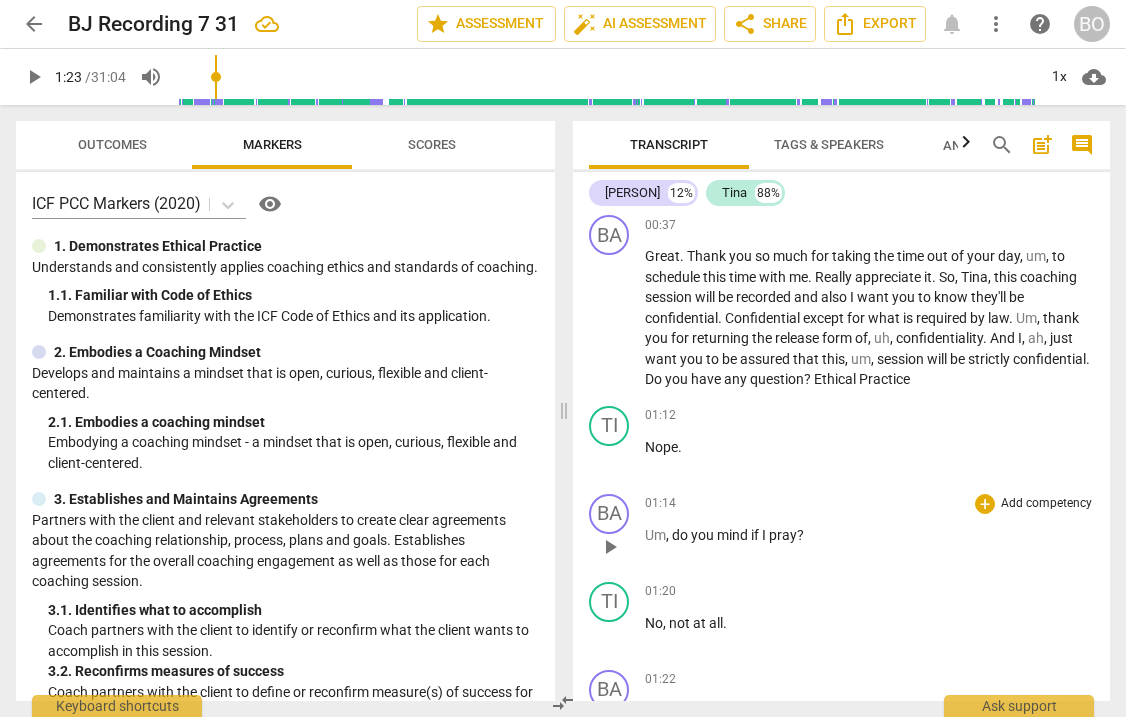 click on "Um ,   do   you   mind   if   I   pray ?" at bounding box center [869, 535] 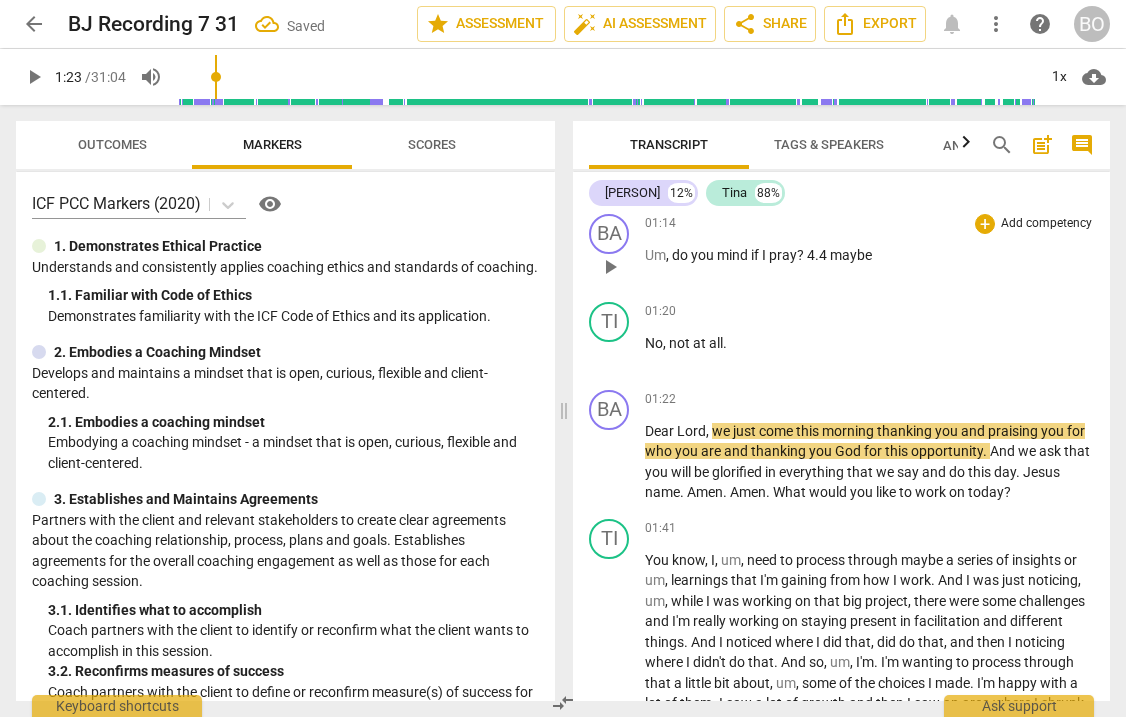 scroll, scrollTop: 700, scrollLeft: 0, axis: vertical 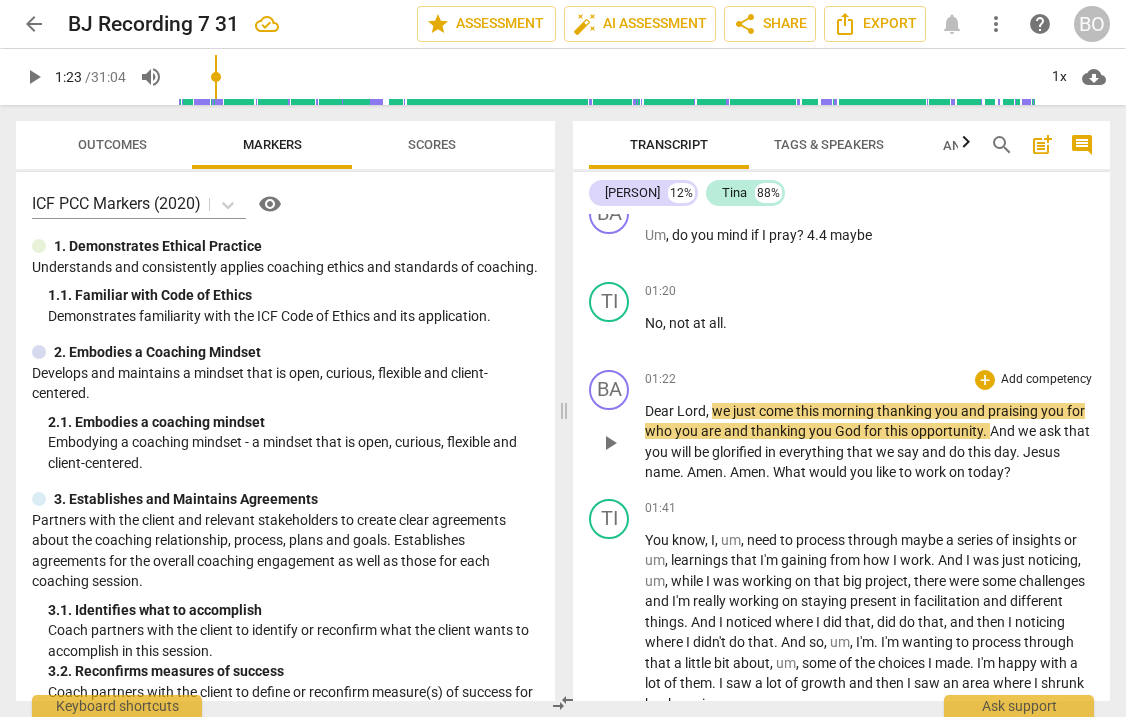 click on "Lord" at bounding box center [691, 411] 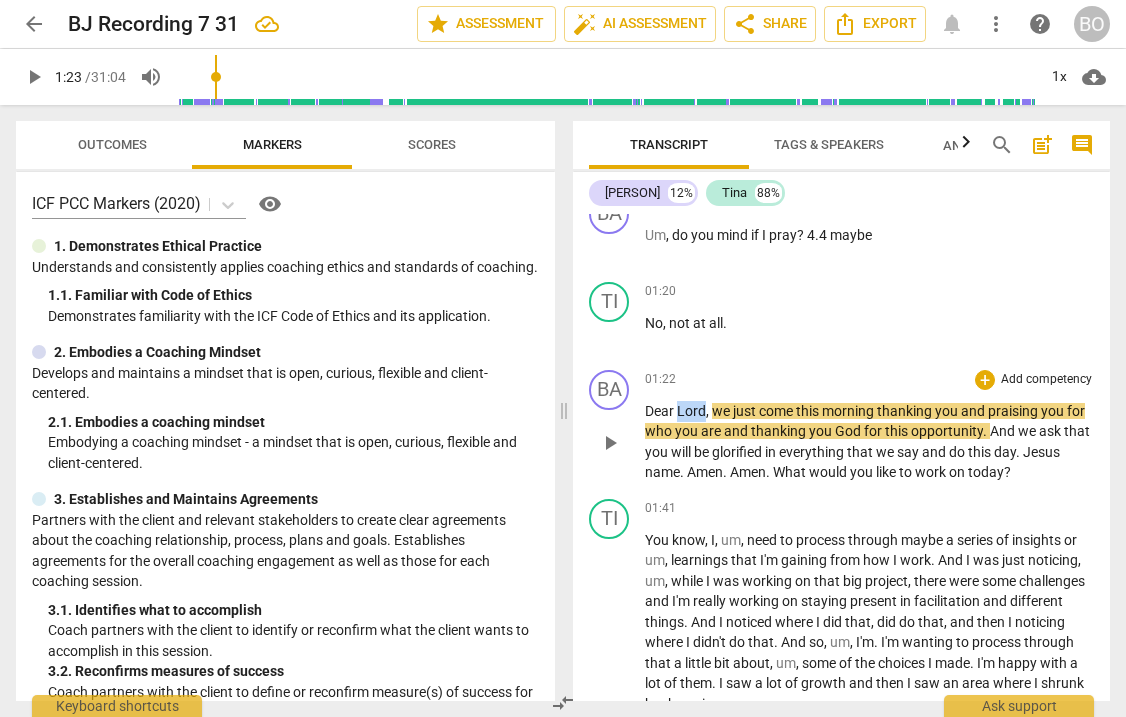 click on "Lord" at bounding box center (691, 411) 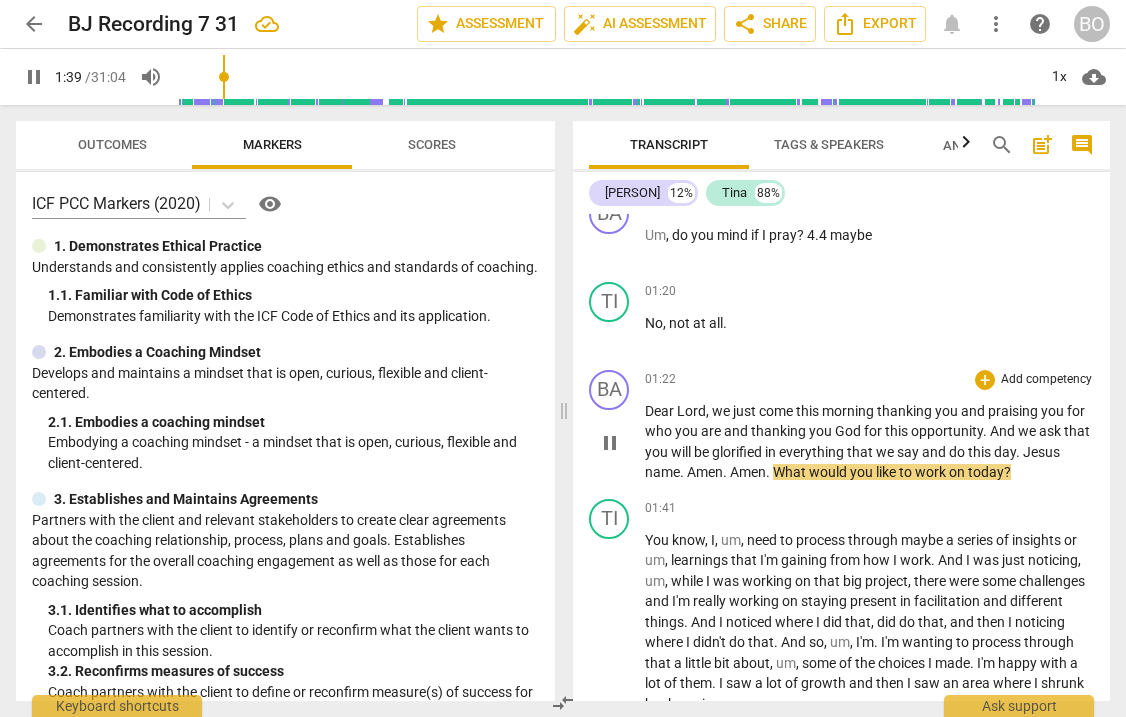 click on "Amen" at bounding box center (748, 472) 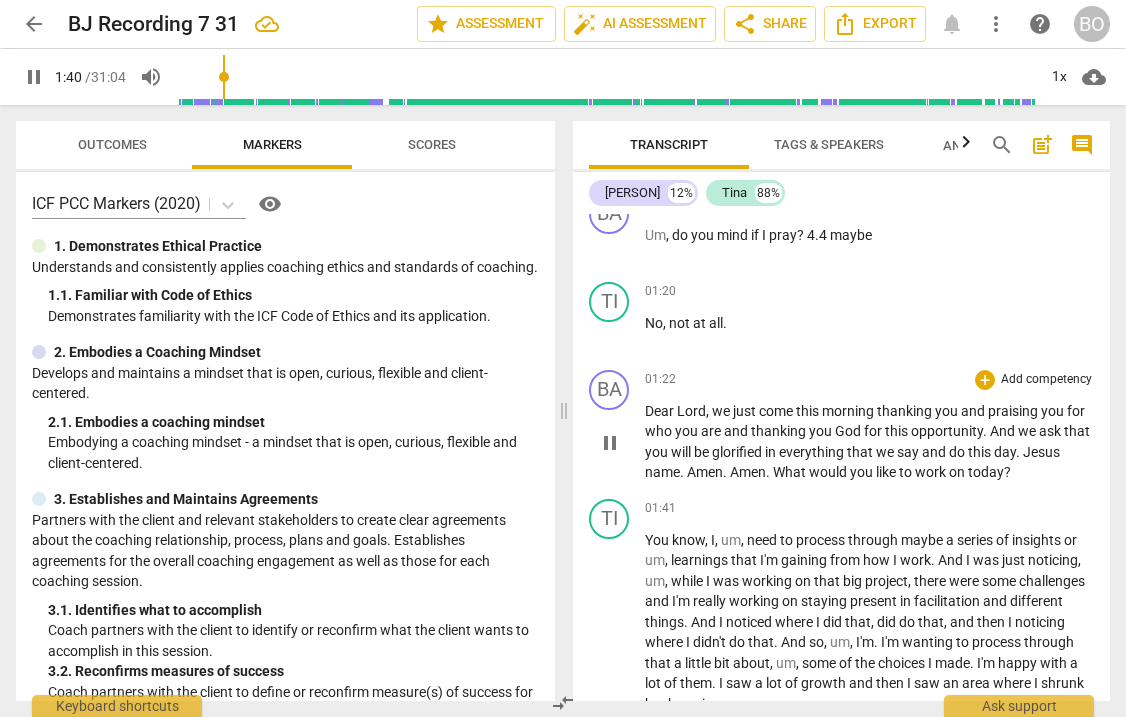 click on "." at bounding box center (726, 472) 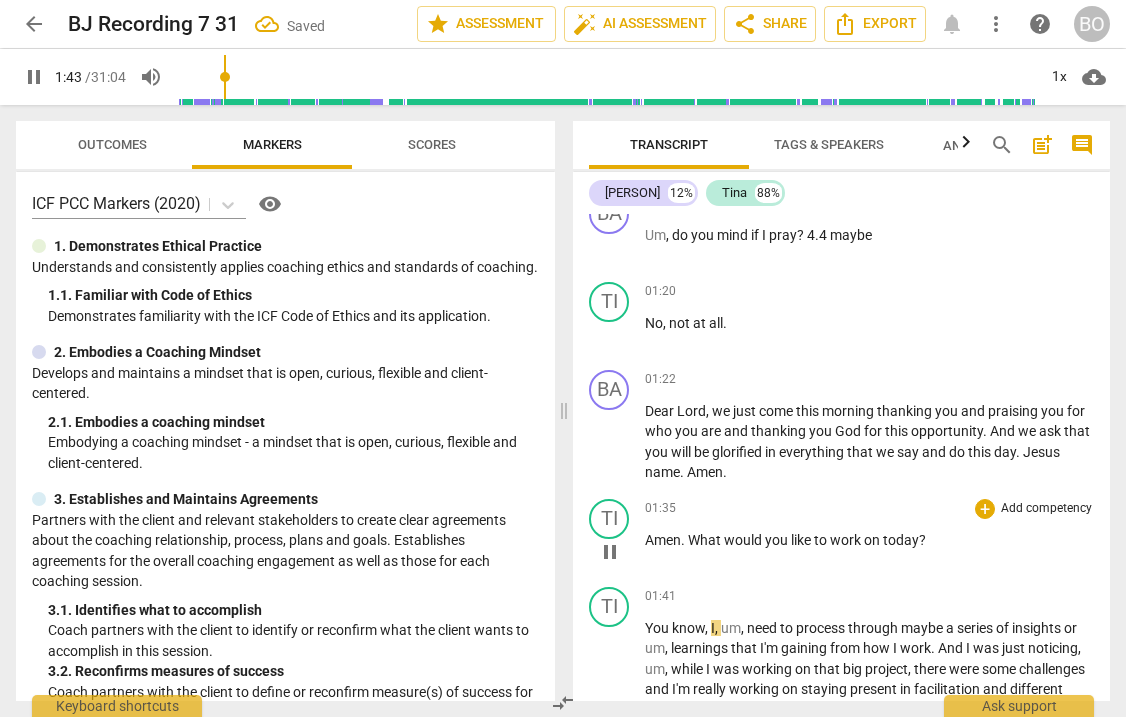 click on "What" at bounding box center (706, 540) 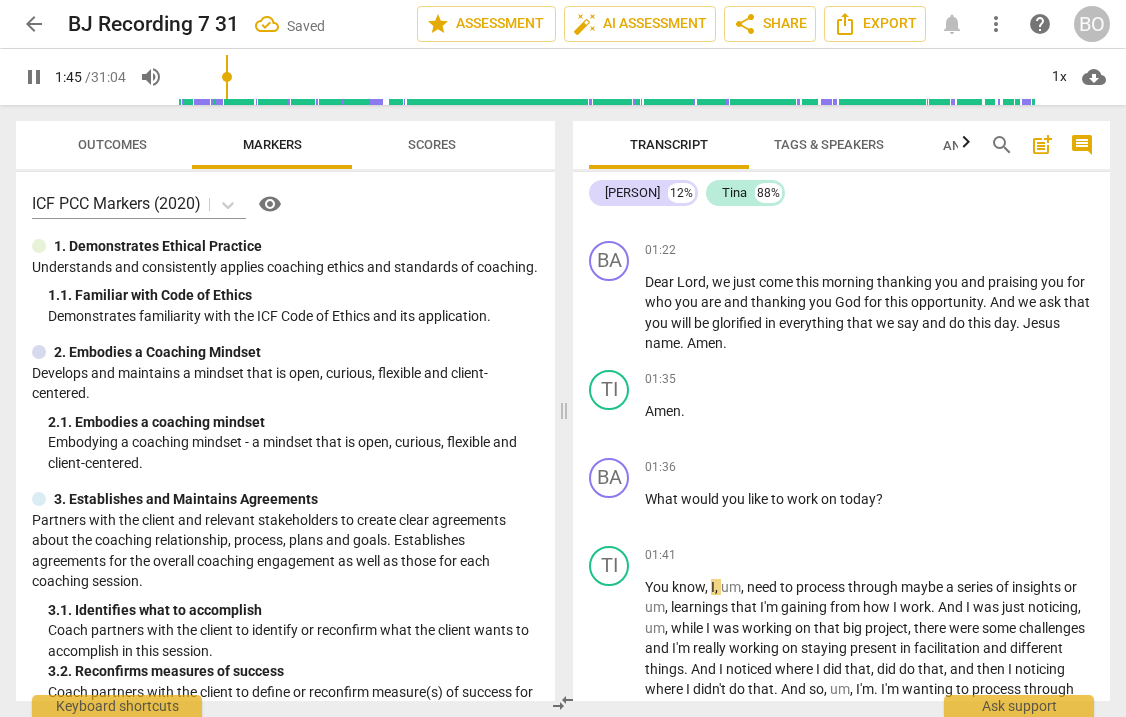 scroll, scrollTop: 793, scrollLeft: 0, axis: vertical 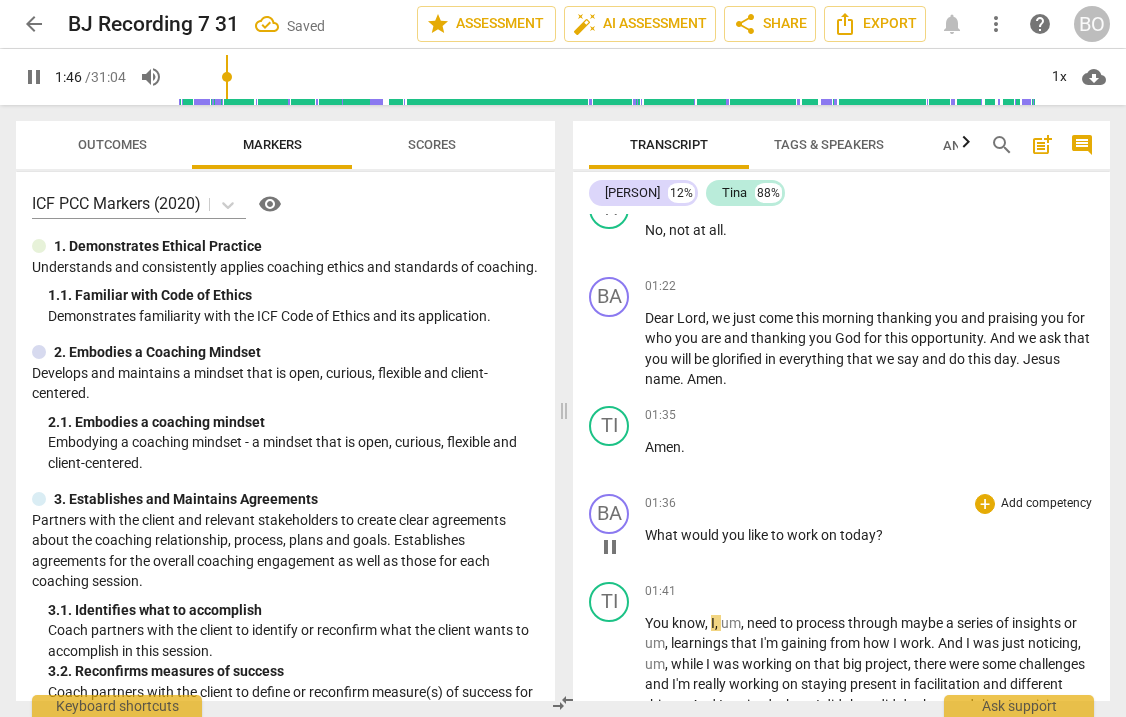 click on "What   would   you   like   to   work   on   today ?" at bounding box center (869, 535) 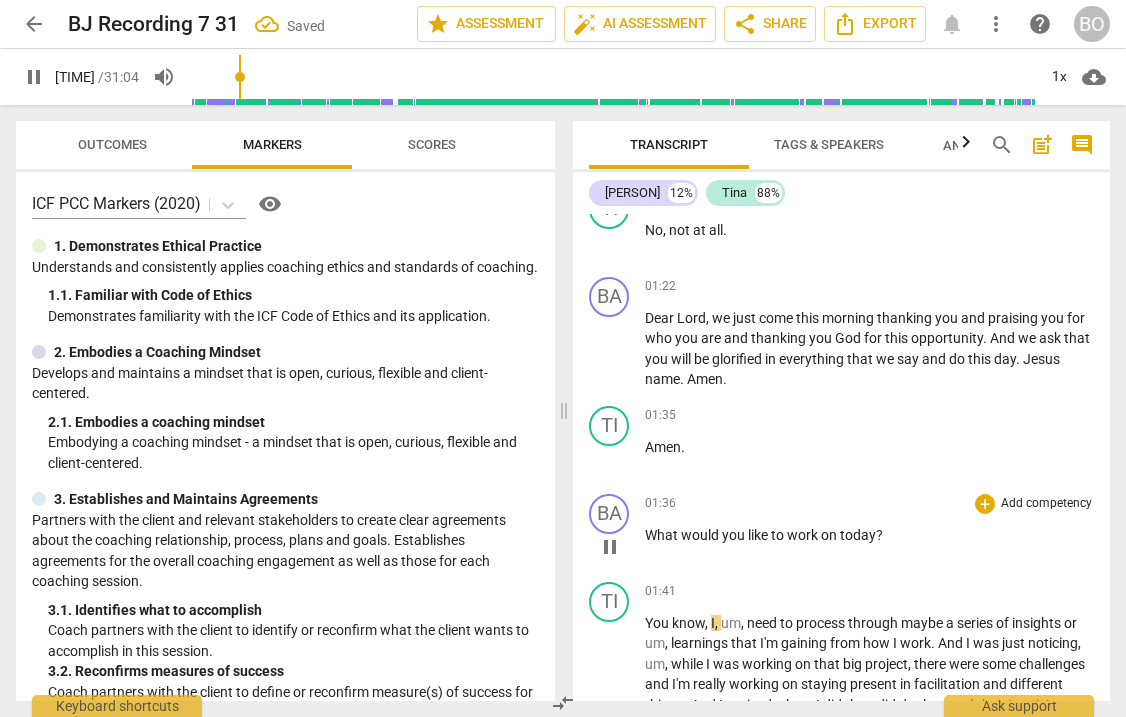 type on "108" 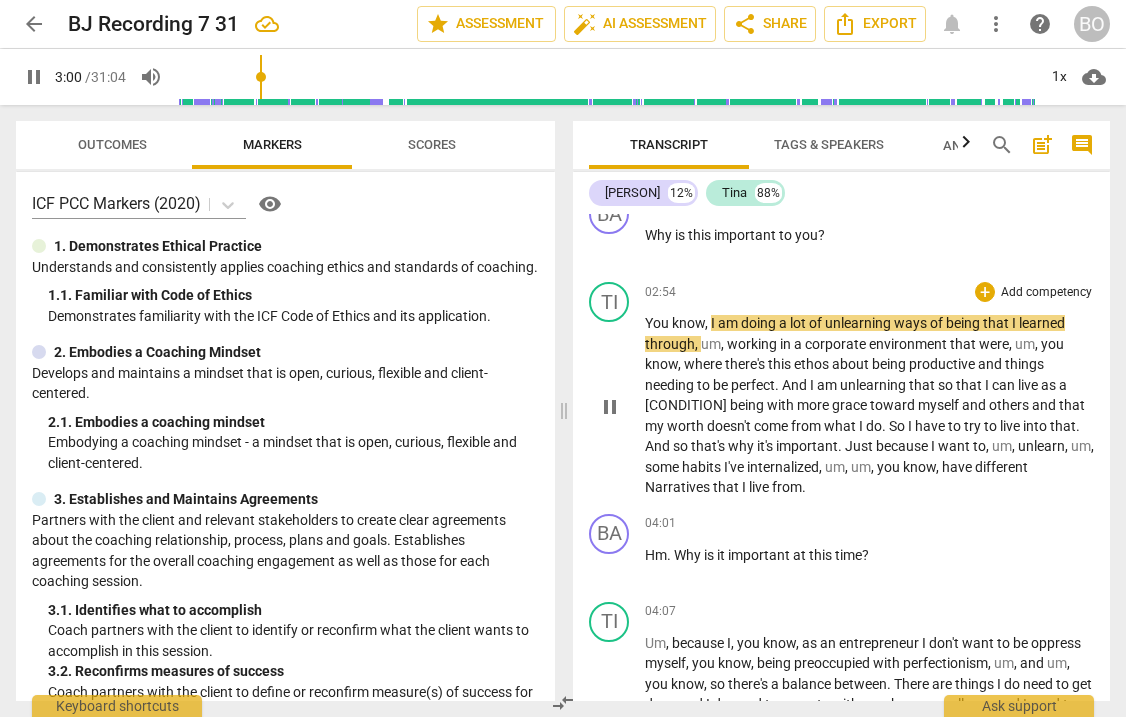 scroll, scrollTop: 1312, scrollLeft: 0, axis: vertical 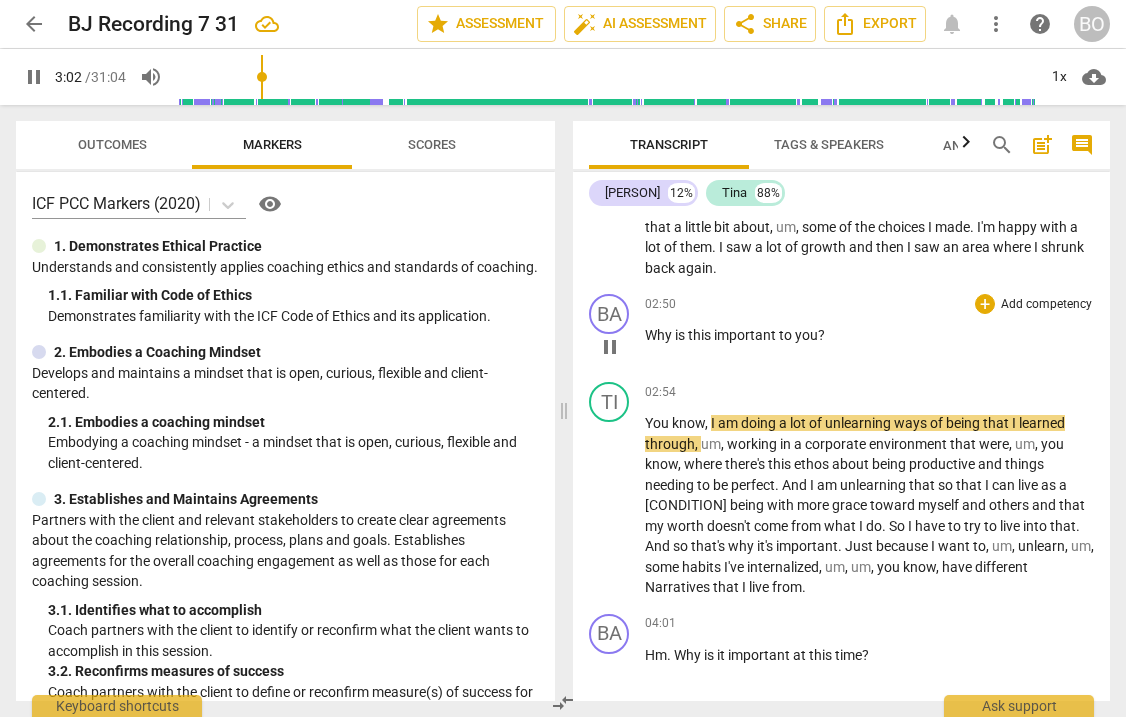 click on "important" at bounding box center (746, 335) 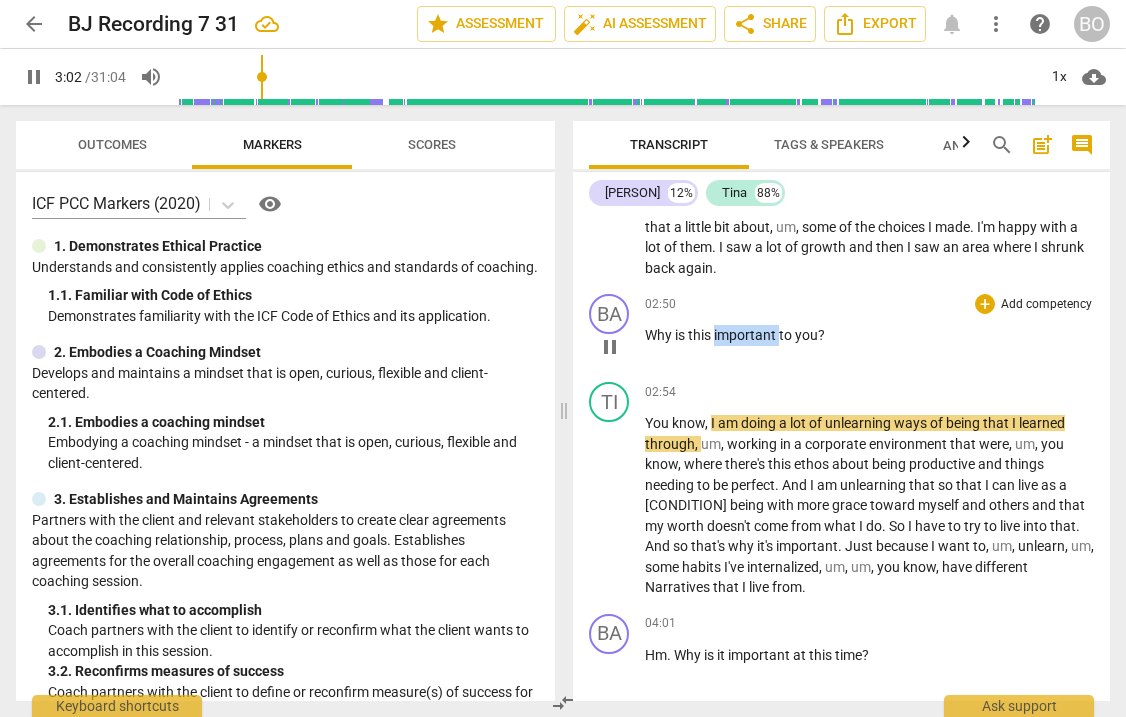 click on "important" at bounding box center (746, 335) 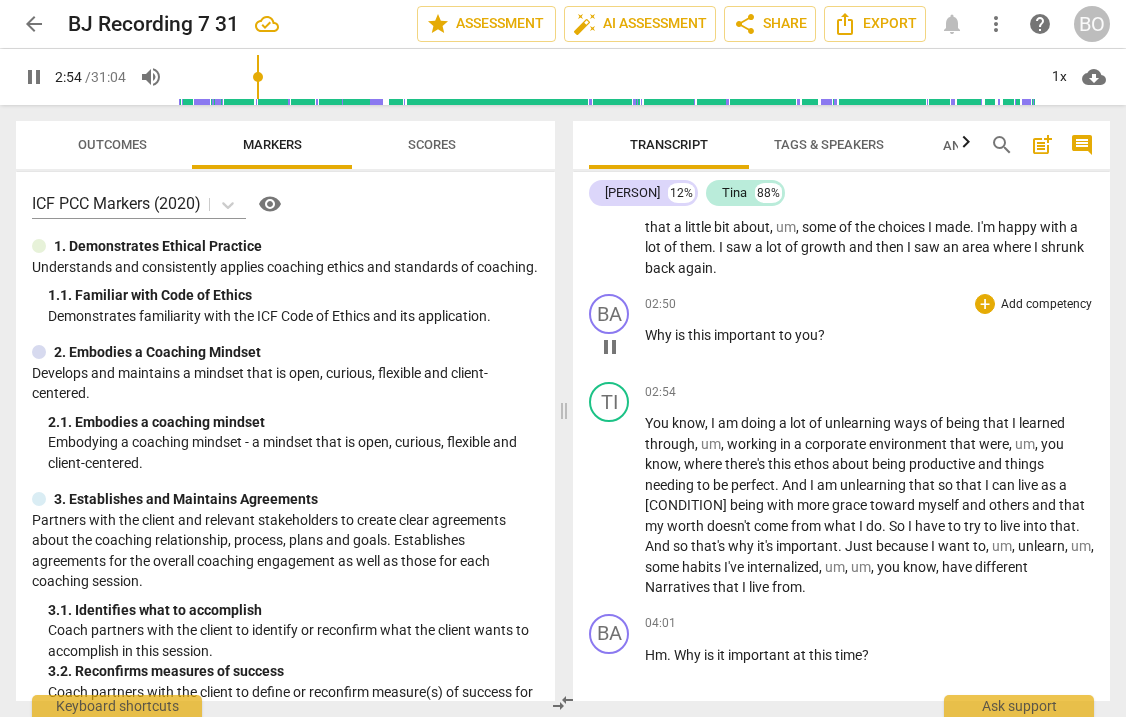 click on "?" at bounding box center (821, 335) 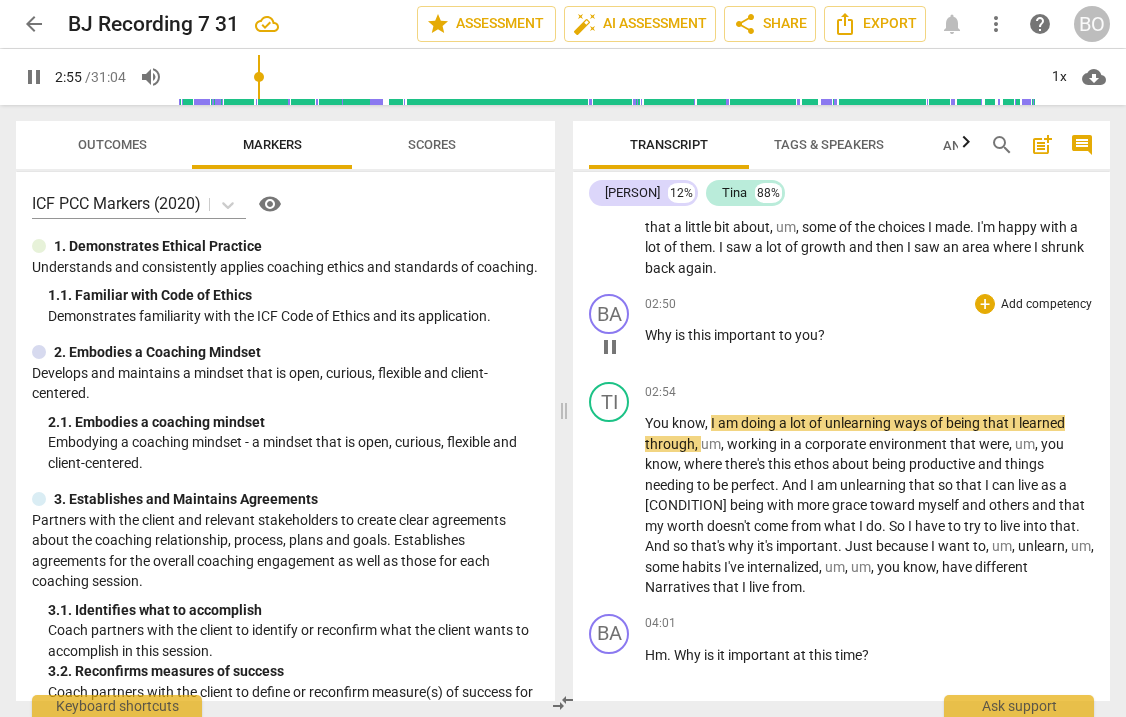 type on "176" 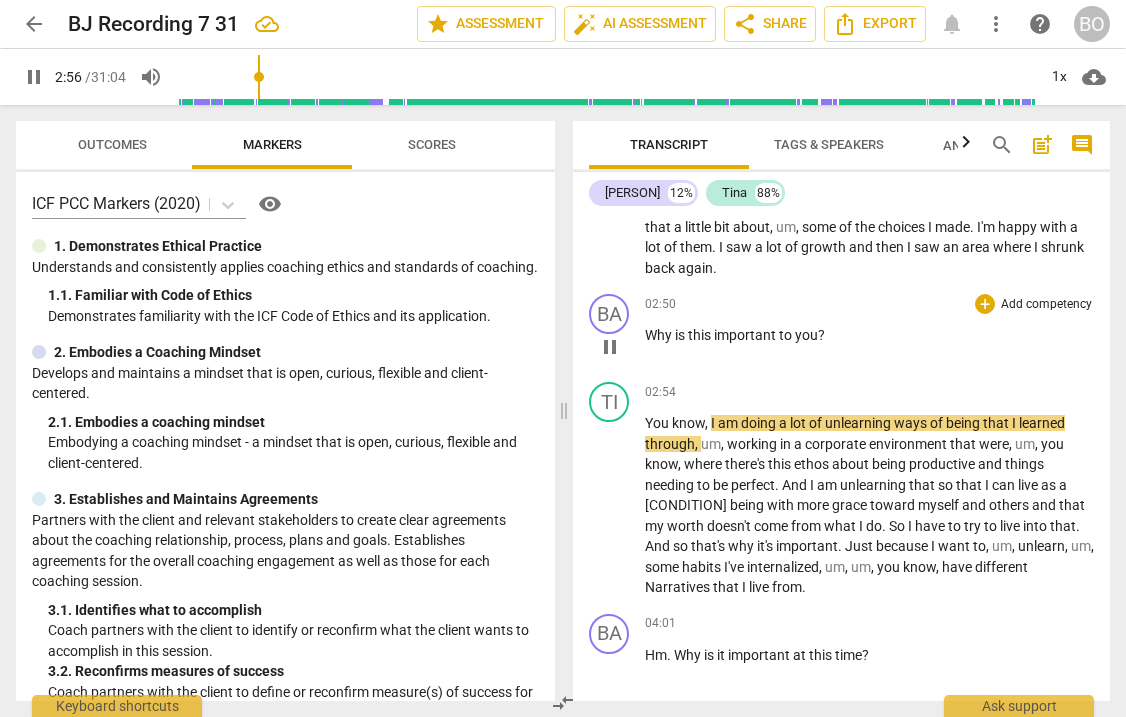 type 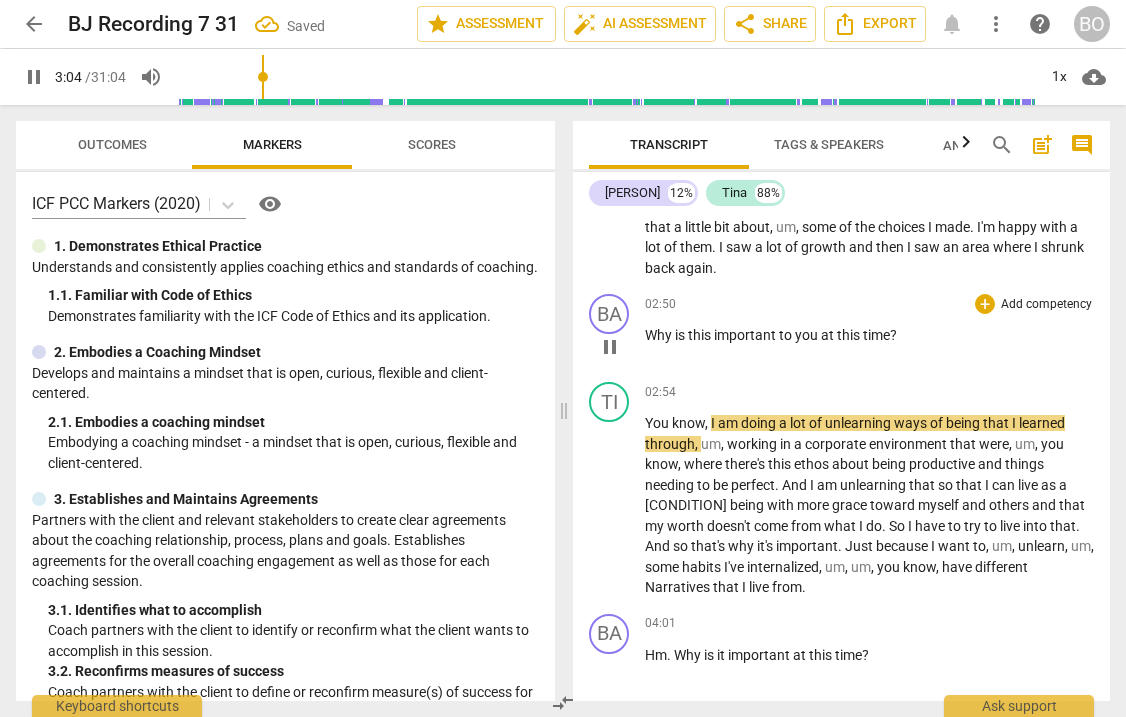 click on "Why   is   this   important   to   you at this time ?" at bounding box center [869, 335] 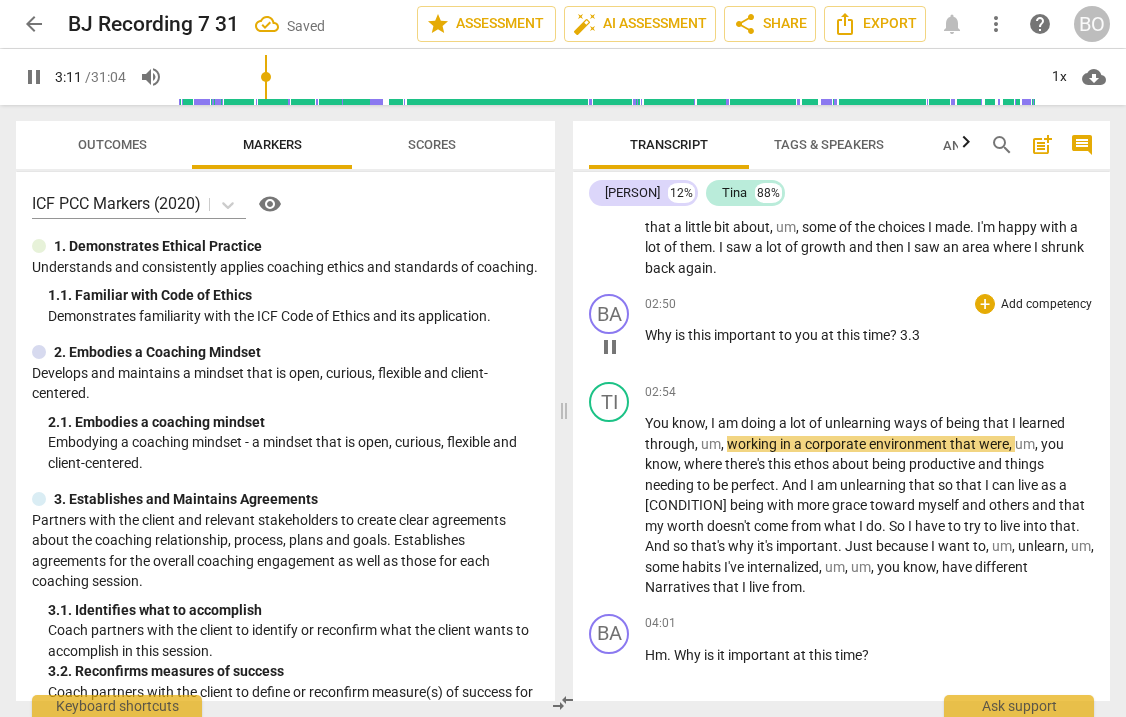 click on "Why   is   this   important   to   you   at   this   time ?   3.3" at bounding box center (869, 335) 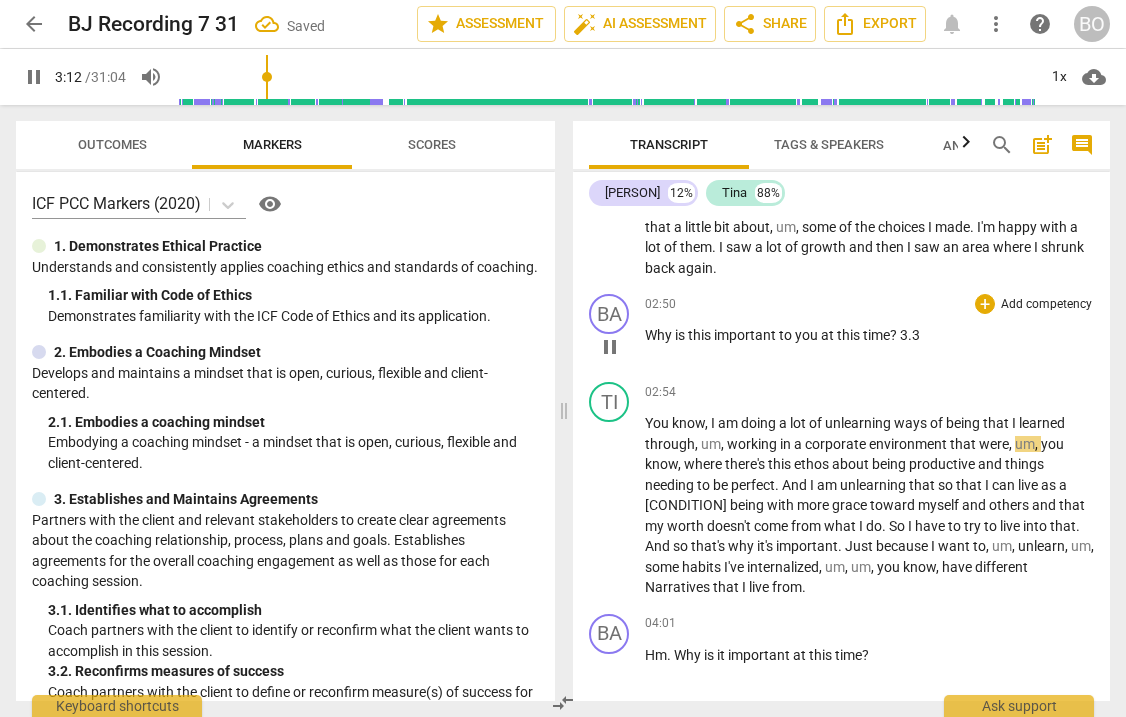 type on "192" 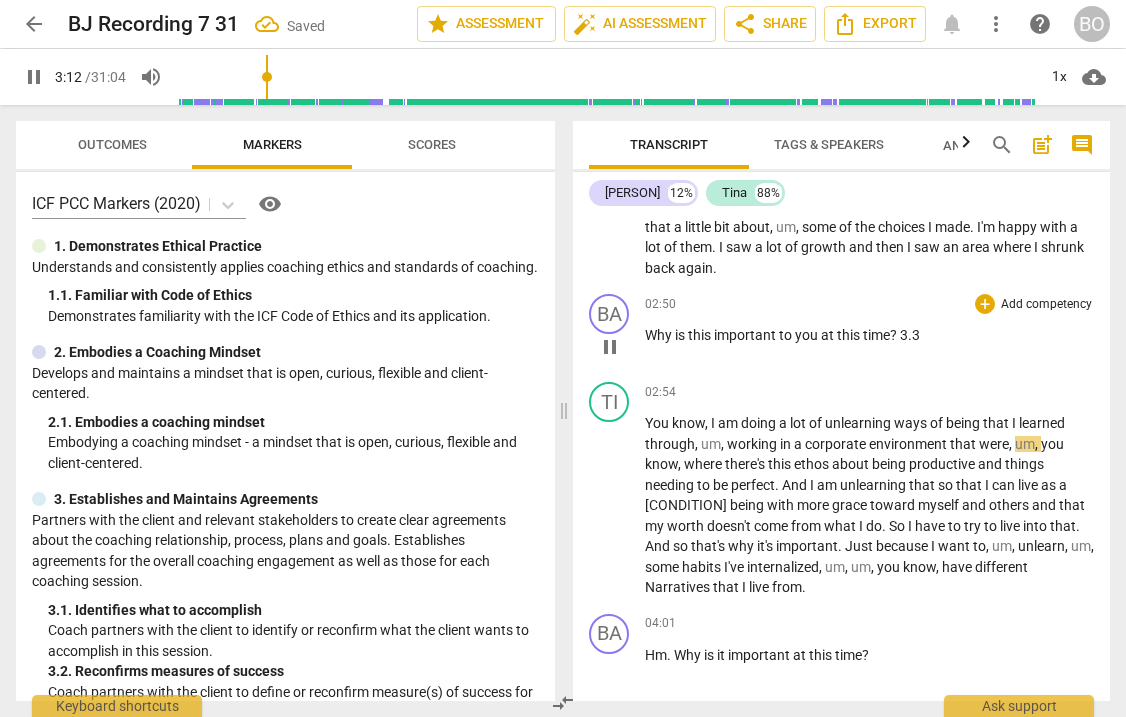 type 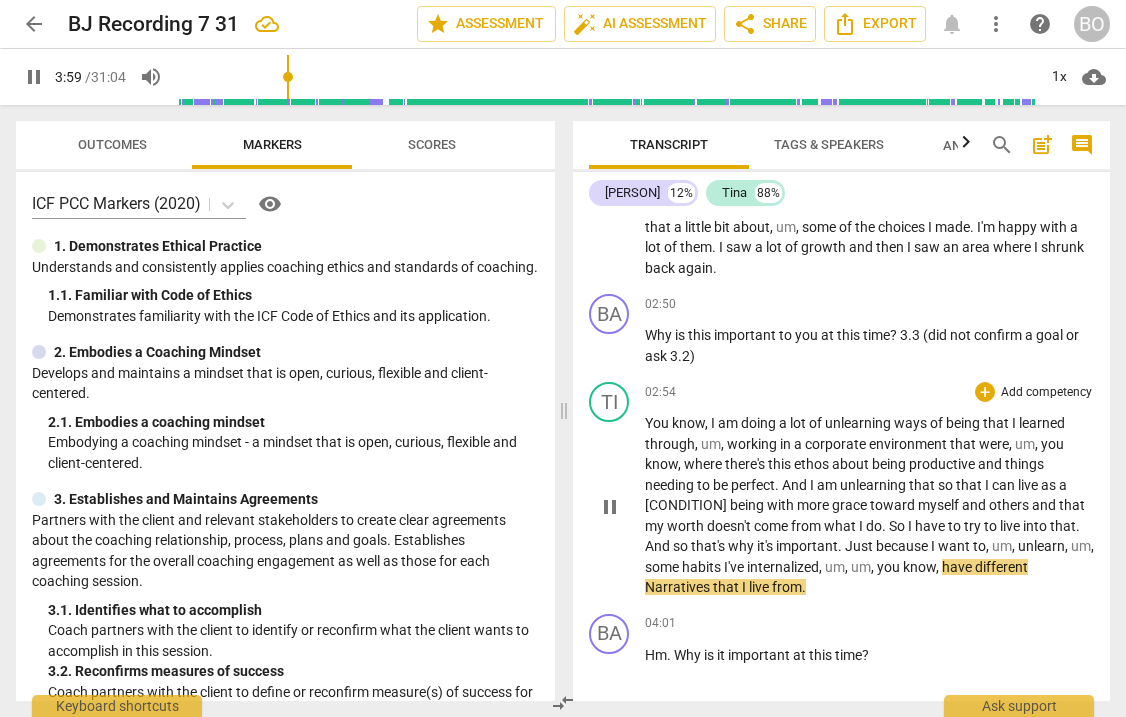 click on "unlearning" at bounding box center (874, 485) 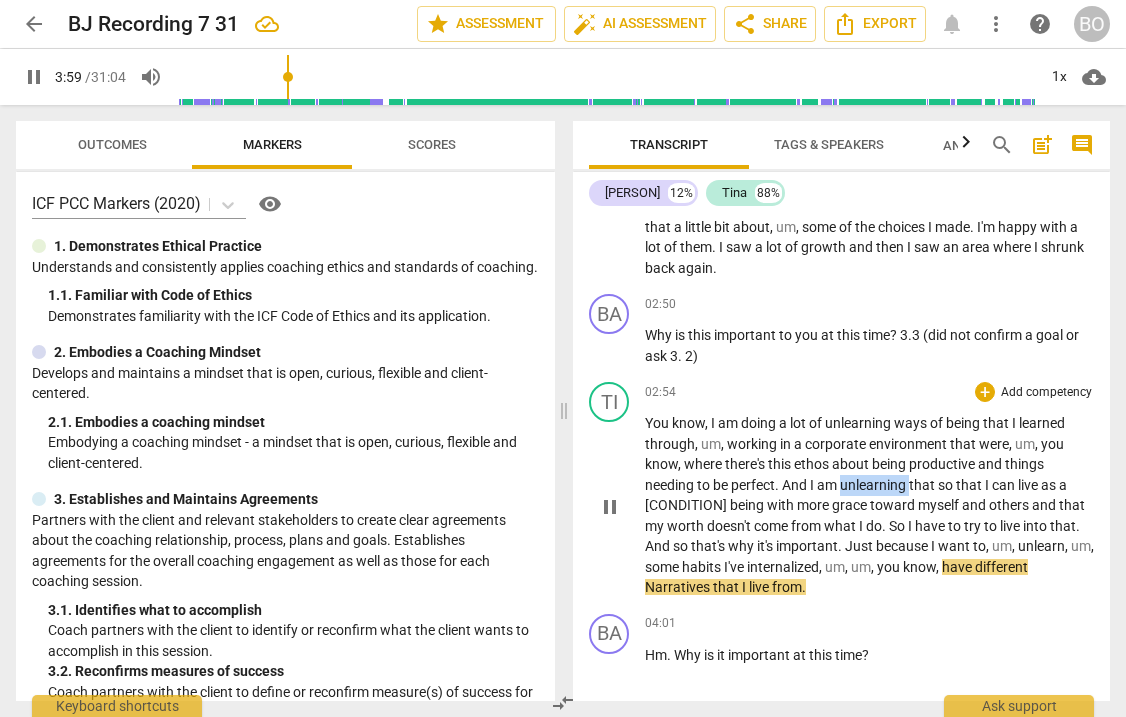 click on "unlearning" at bounding box center (874, 485) 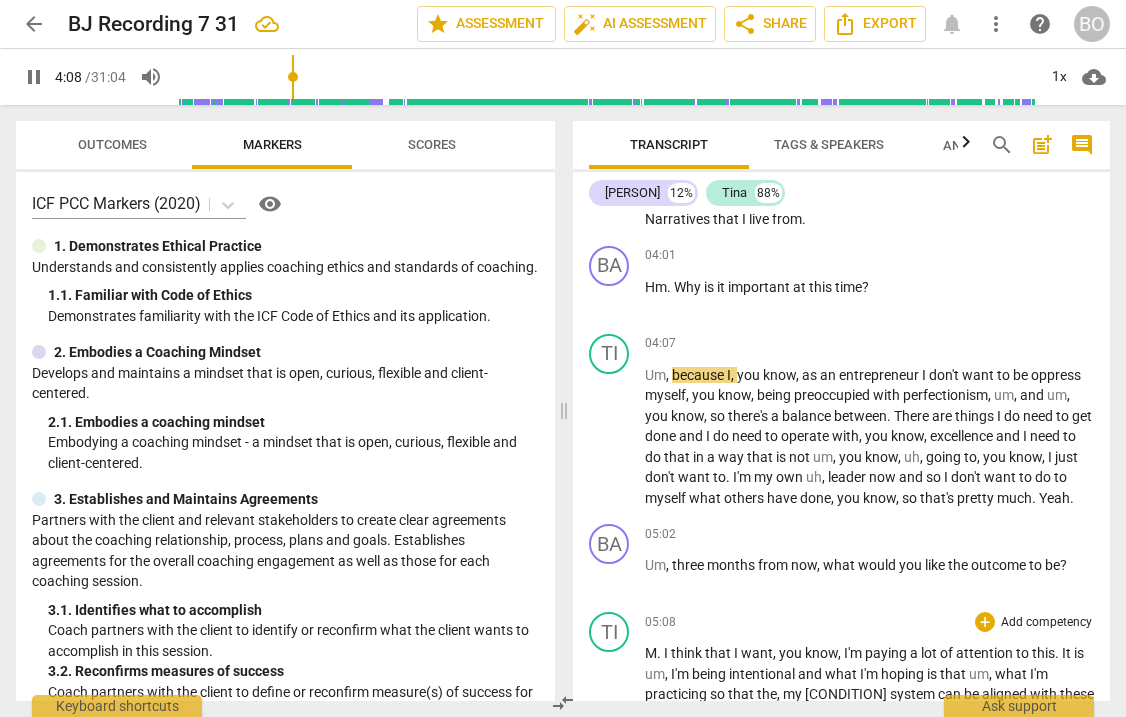 scroll, scrollTop: 1532, scrollLeft: 0, axis: vertical 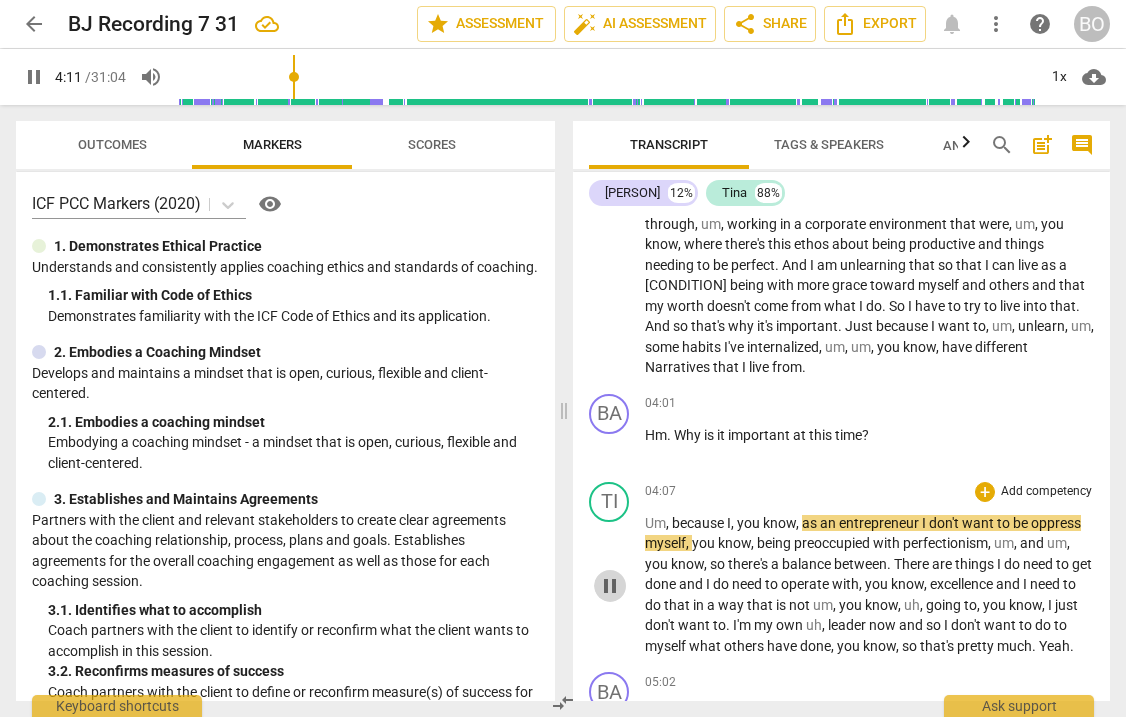 click on "pause" at bounding box center [610, 586] 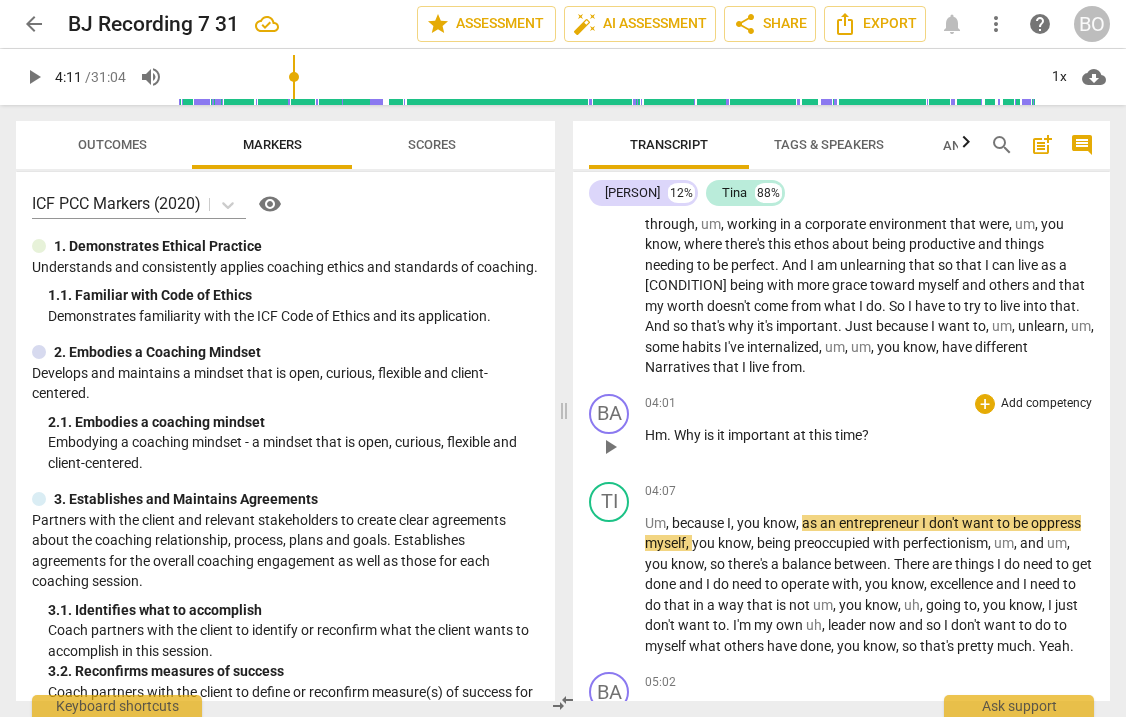 click on "Hm . Why is it important at this time ?" at bounding box center [869, 435] 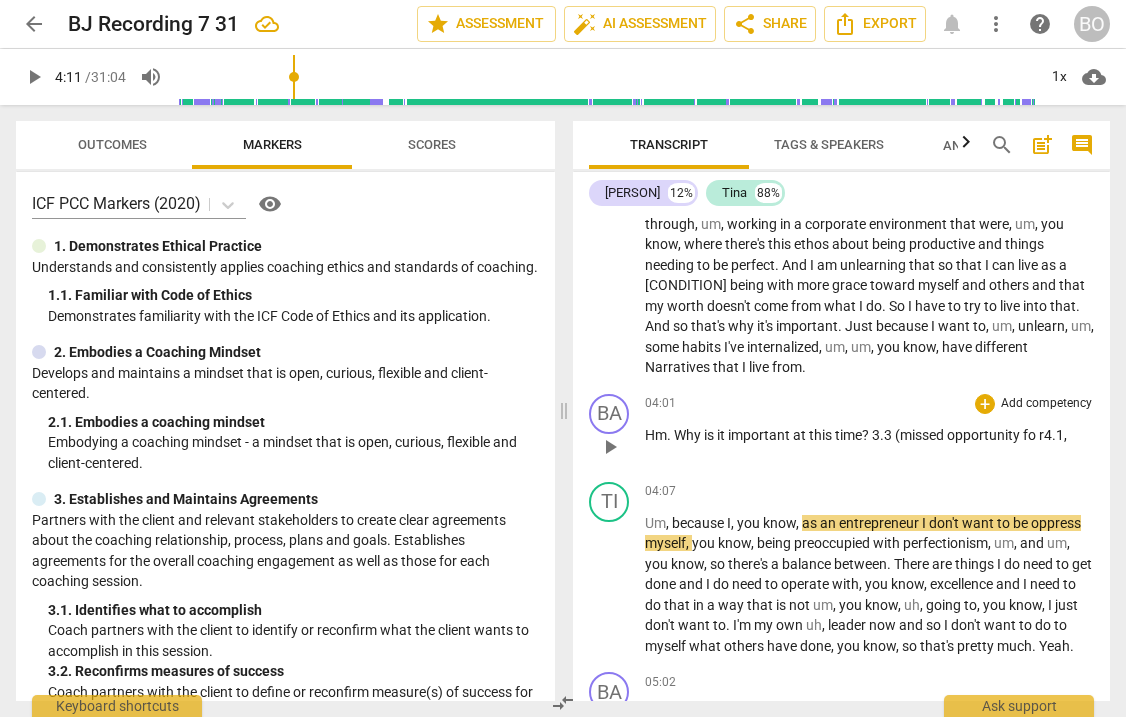 click on "? 3.3 (missed opportunity fo r4.1," at bounding box center [964, 435] 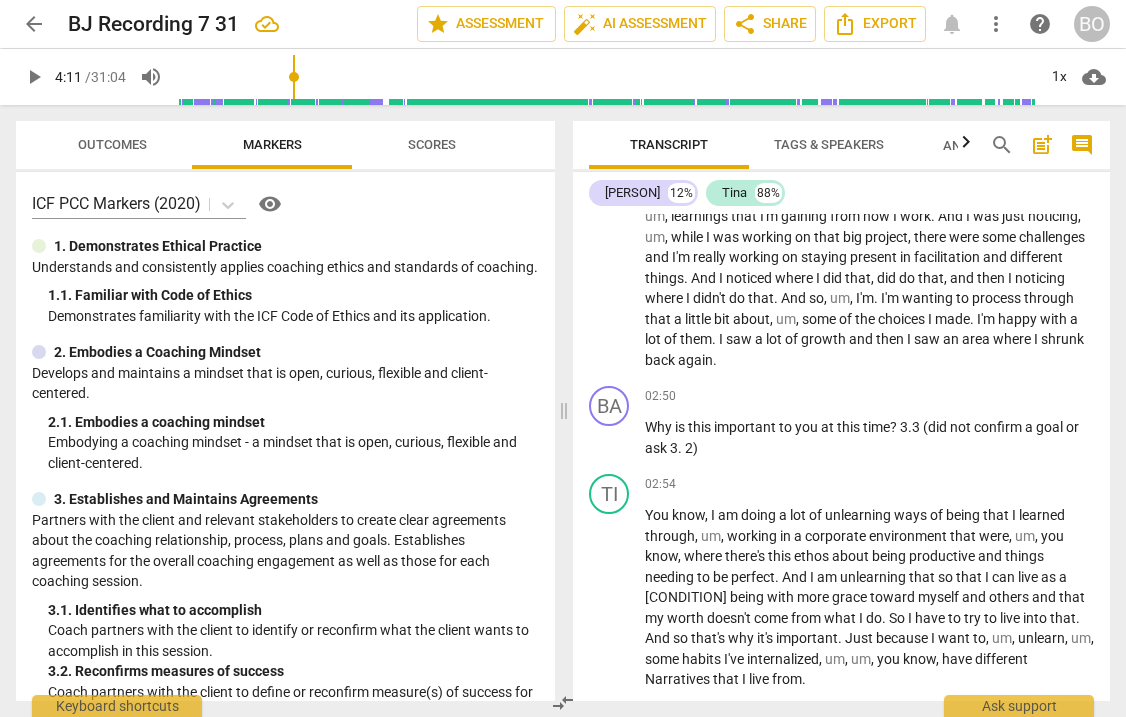 scroll, scrollTop: 1232, scrollLeft: 0, axis: vertical 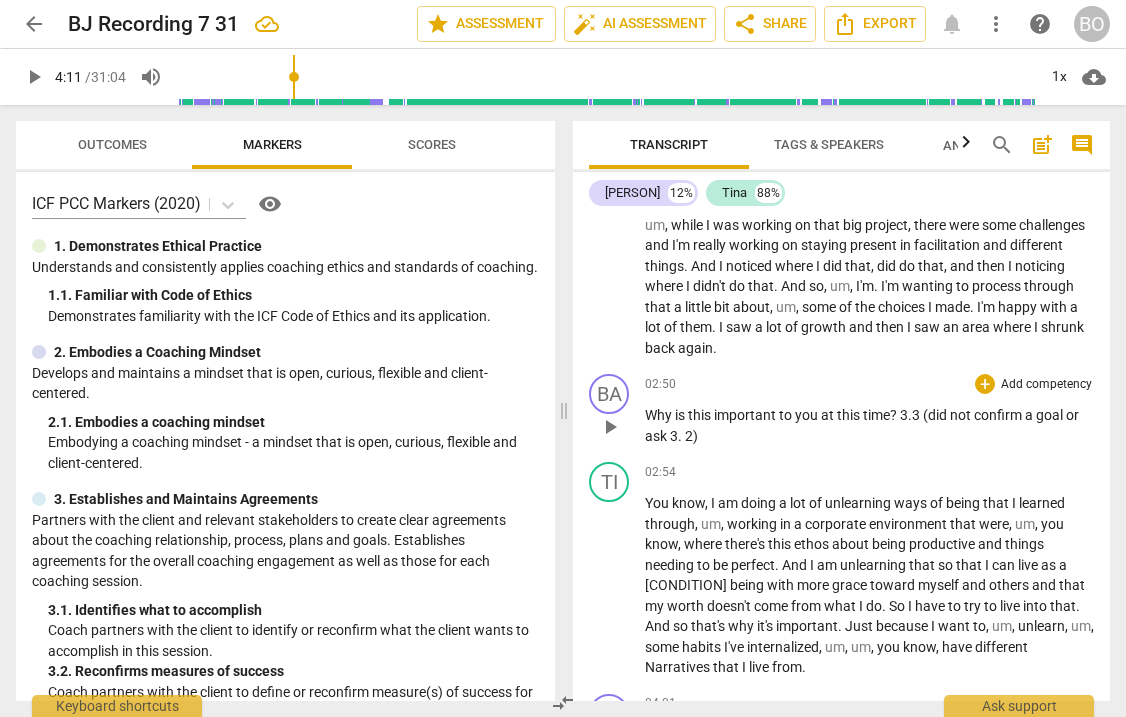 click on "3.3" at bounding box center [911, 415] 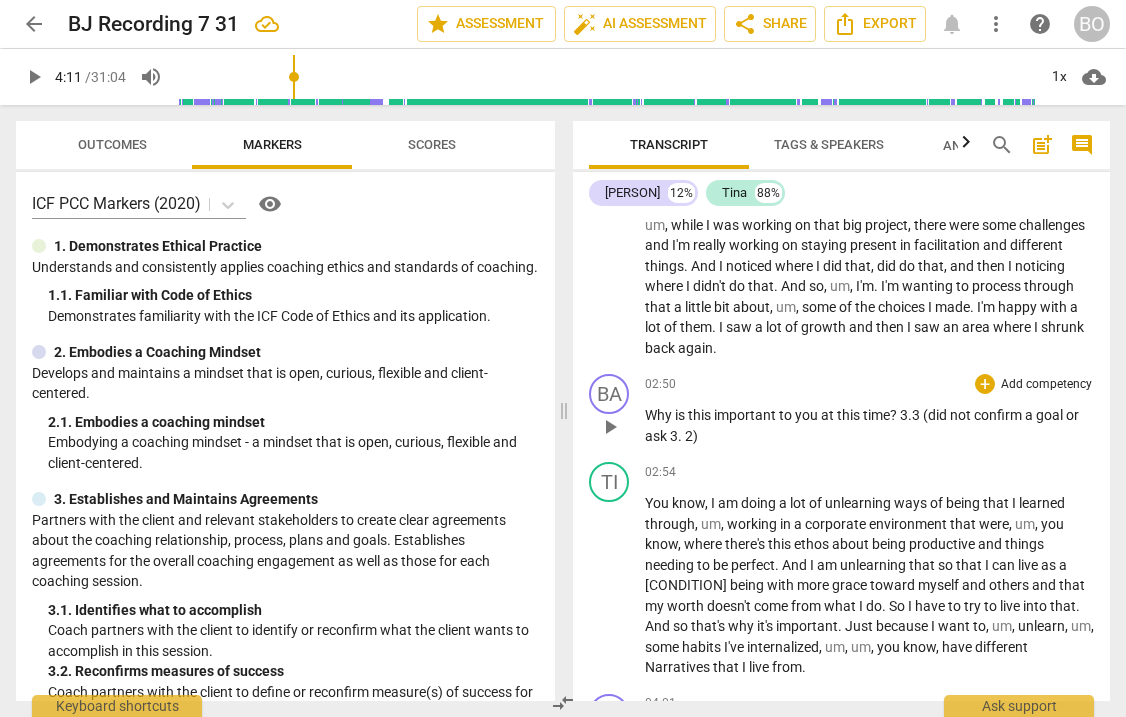 type 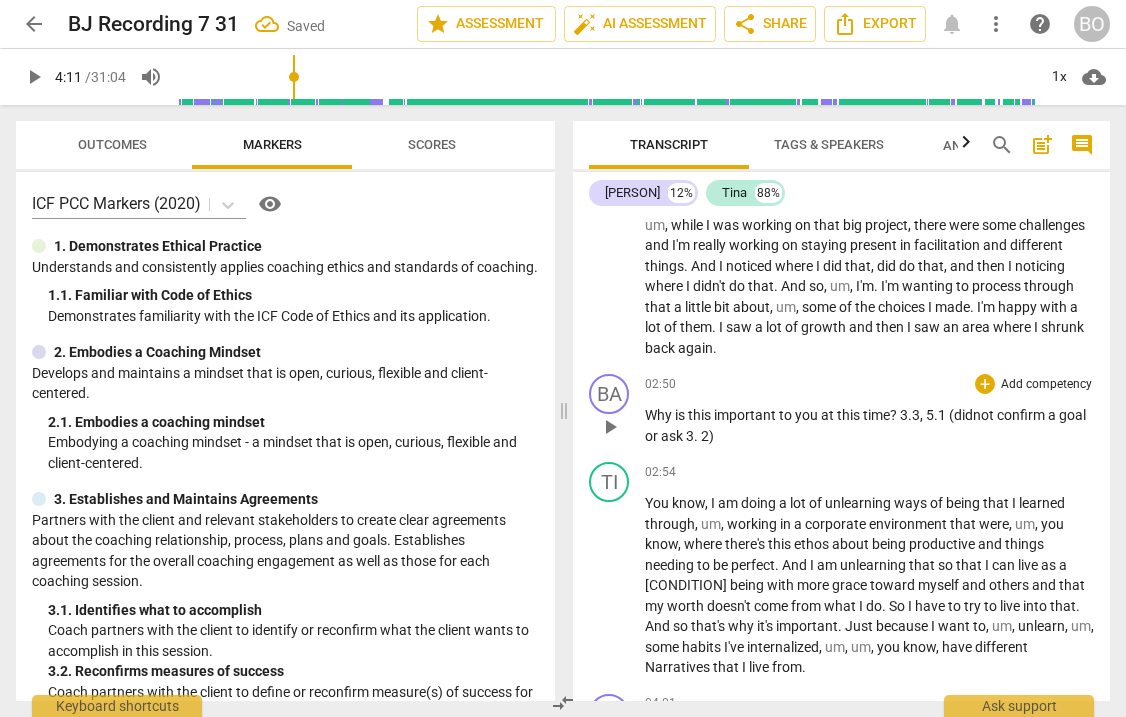 scroll, scrollTop: 1632, scrollLeft: 0, axis: vertical 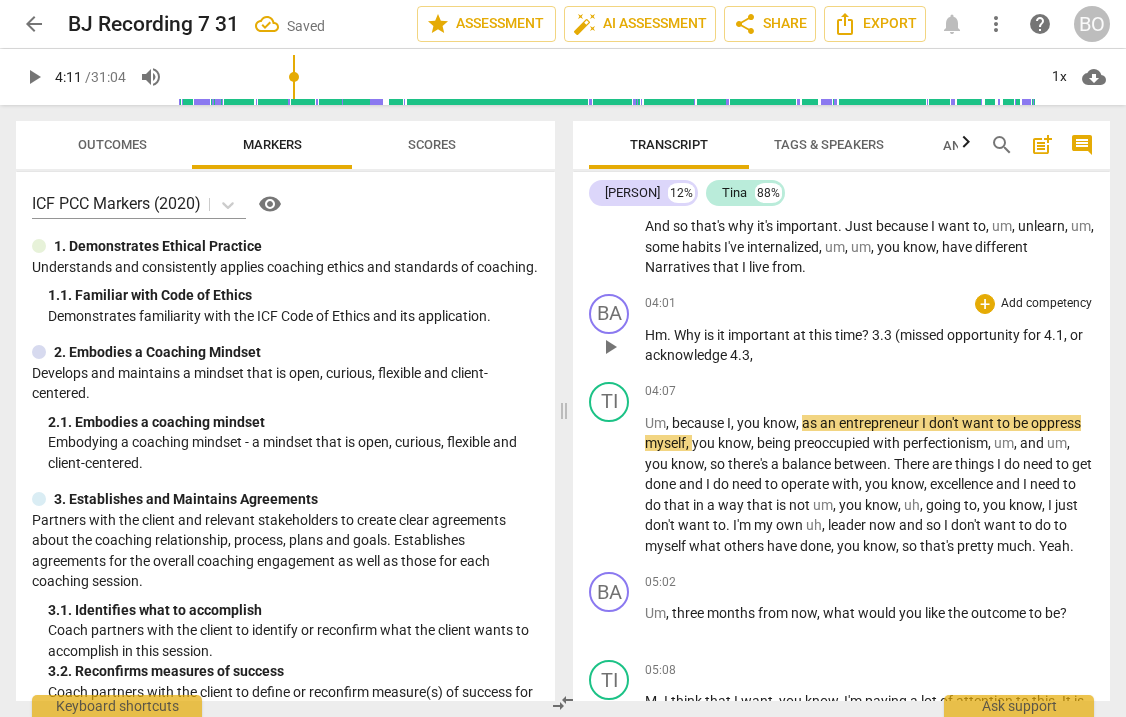 click on "(missed" at bounding box center [921, 335] 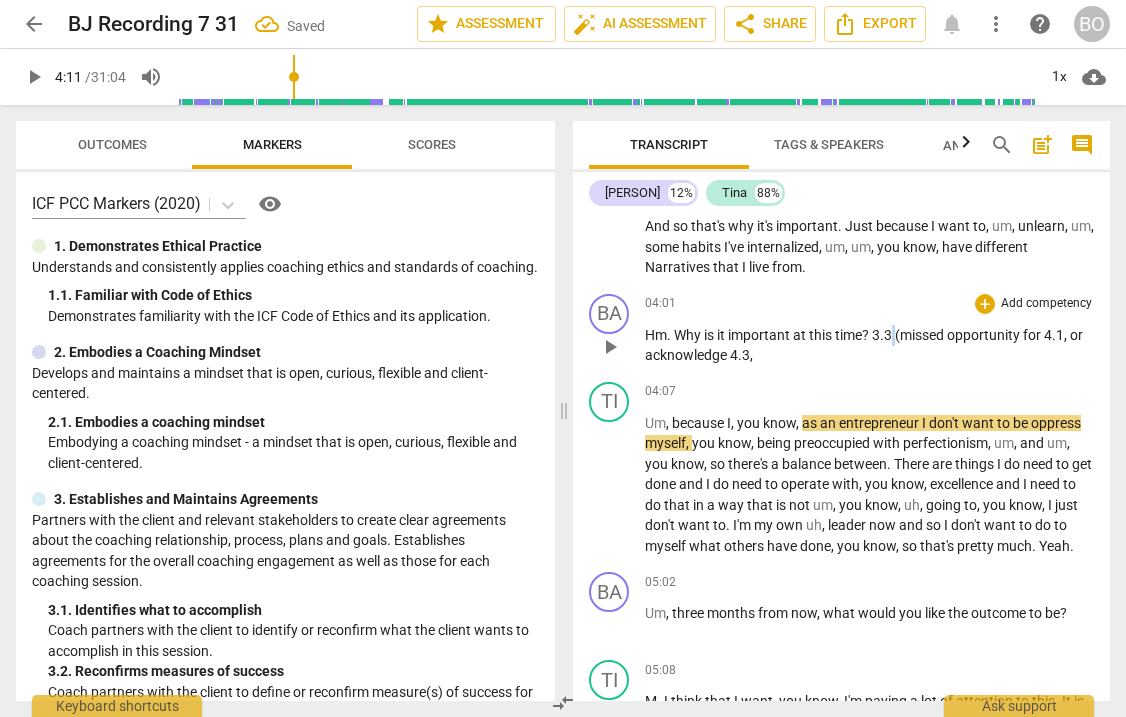 click on "3.3" at bounding box center [883, 335] 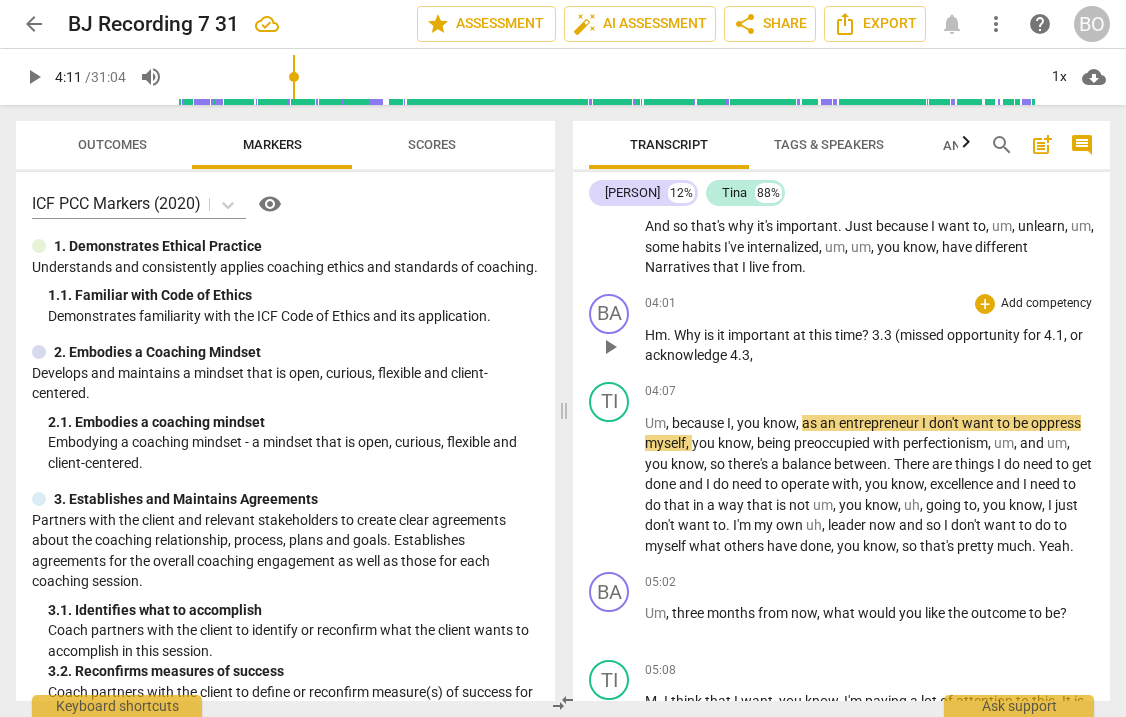 type 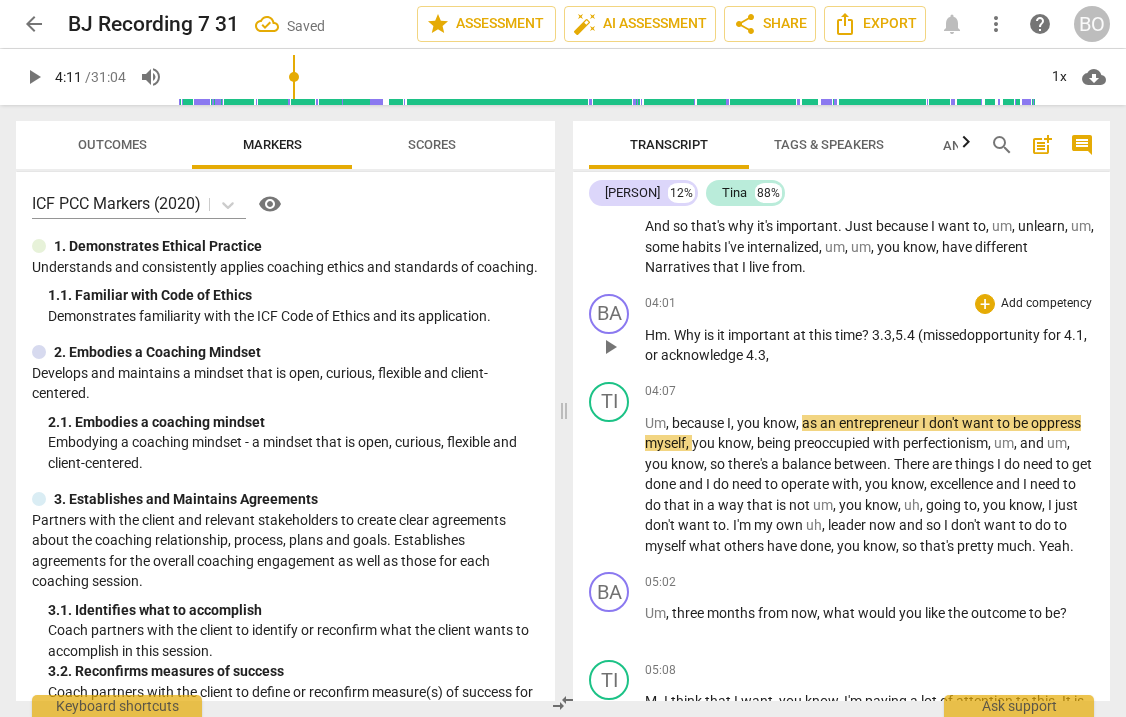 click on "3.3,5.4" at bounding box center (895, 335) 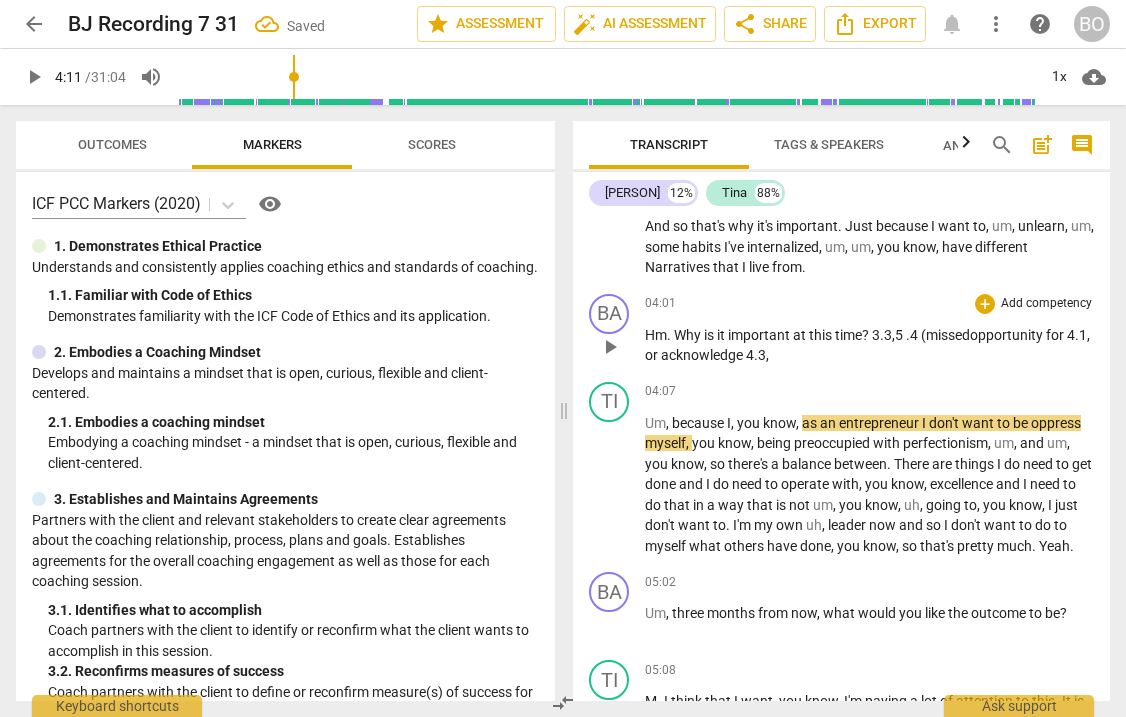 click on "3.3,5 .4" at bounding box center (896, 335) 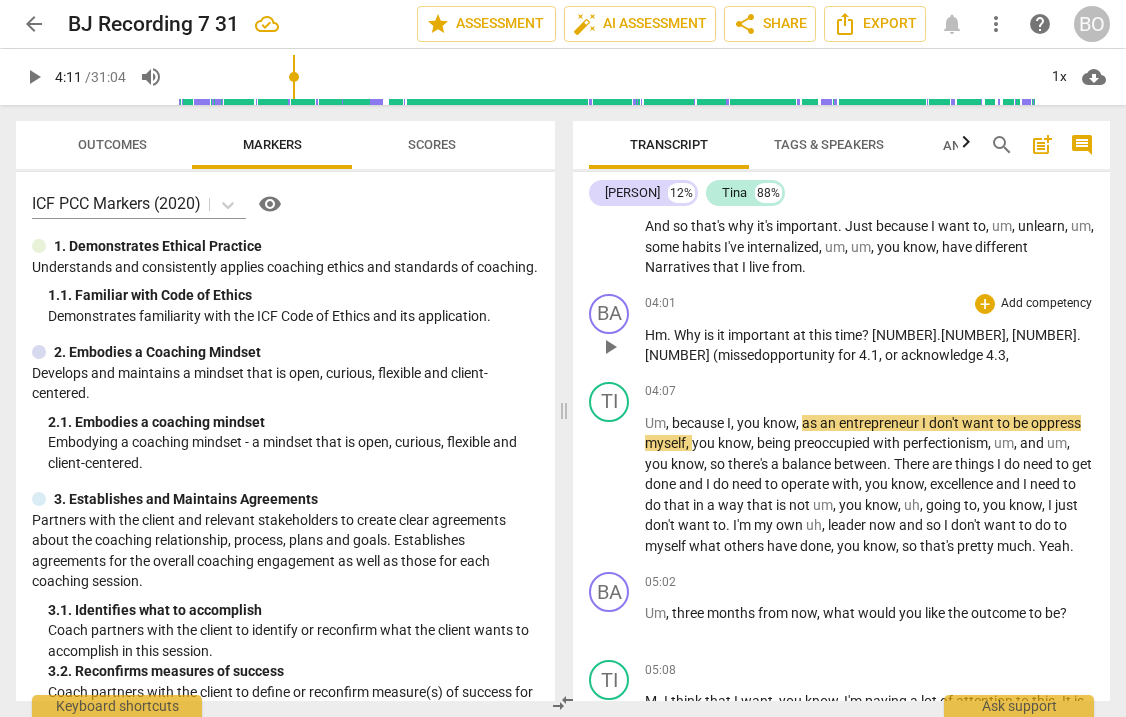 click on "Hm .   Why   is   it   important   at   this   time ?   3.3, 5.4   (missed  opportunity   for   4.1 ,   or   acknowledge   4.3 ," at bounding box center (869, 345) 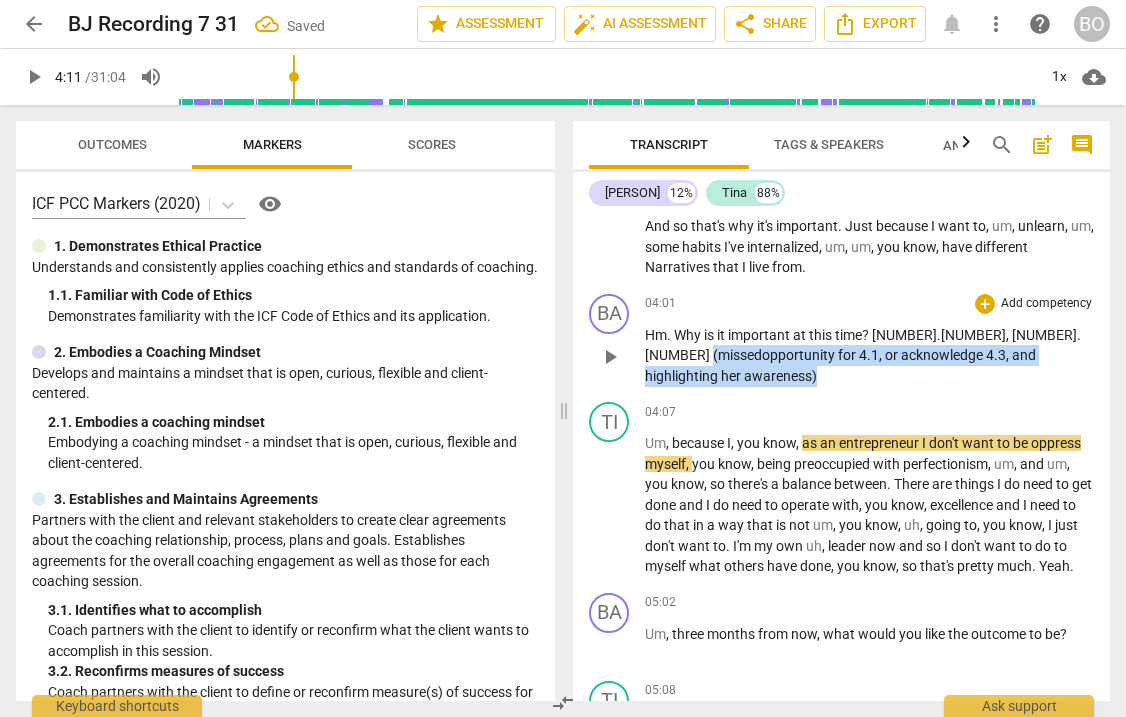 drag, startPoint x: 1001, startPoint y: 354, endPoint x: 925, endPoint y: 334, distance: 78.58753 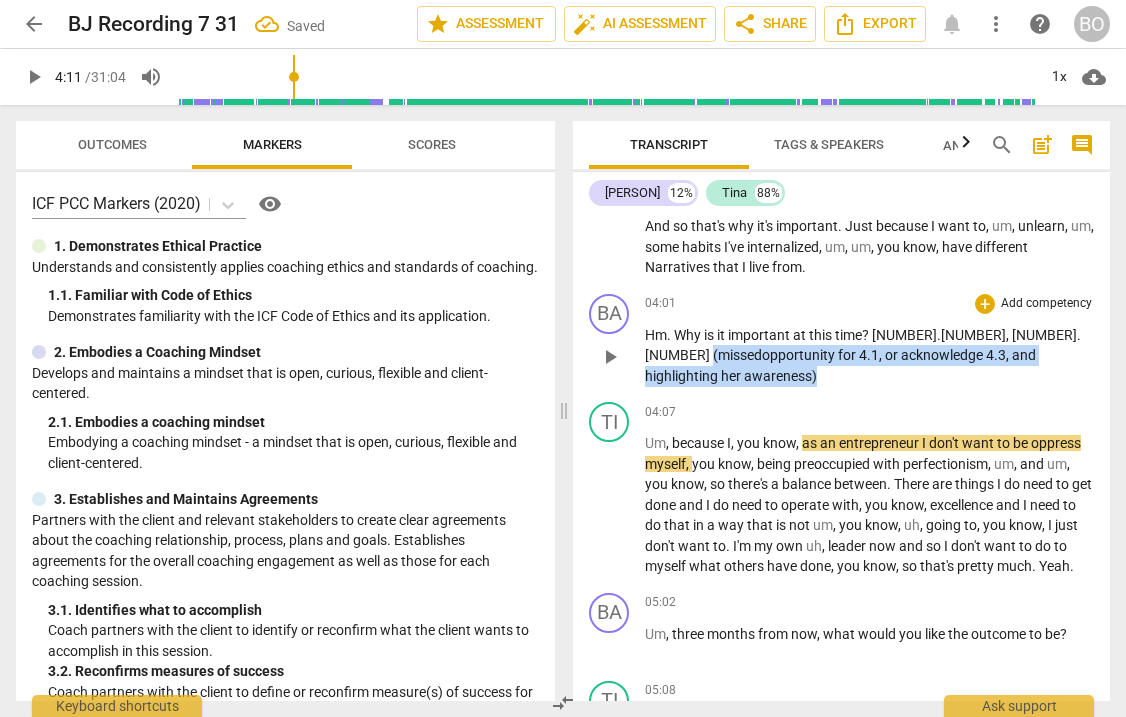 click on "Hm . Why is it important at this time ? 3.3, 5.4 (missed opportunity for 4.1 , or acknowledge 4.3 , and highlighting her awareness)" at bounding box center (869, 356) 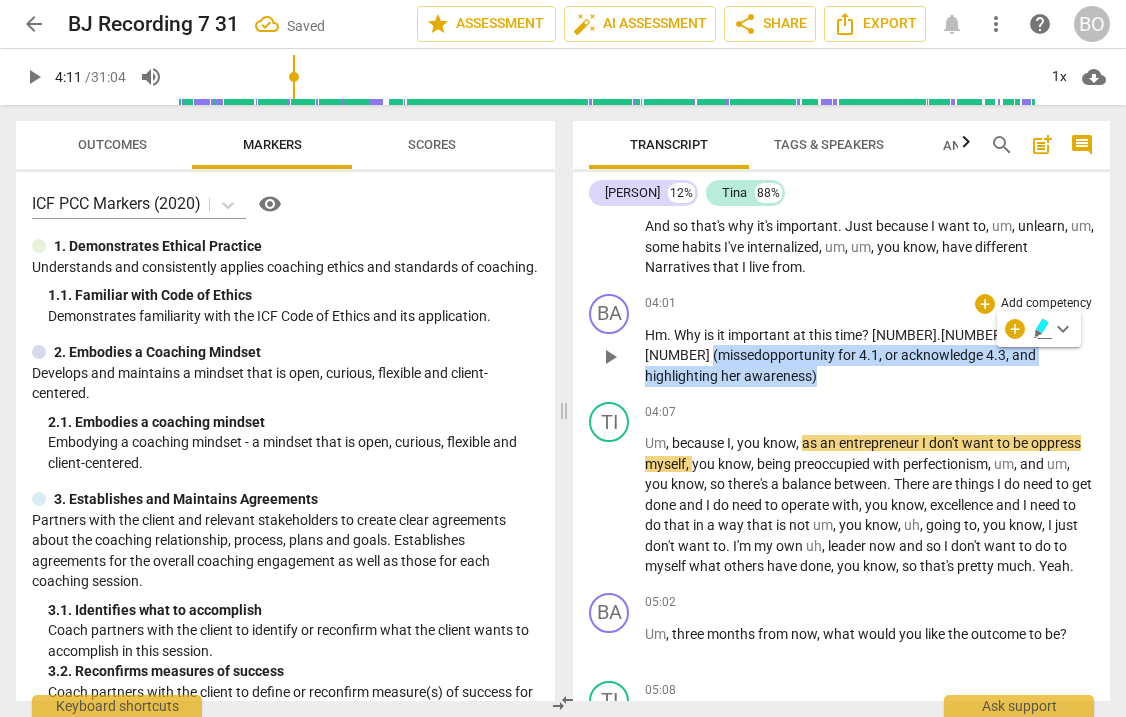 copy on "(missed  opportunity   for   4.1 ,   or   acknowledge   4.3 , and highlighting her awareness)" 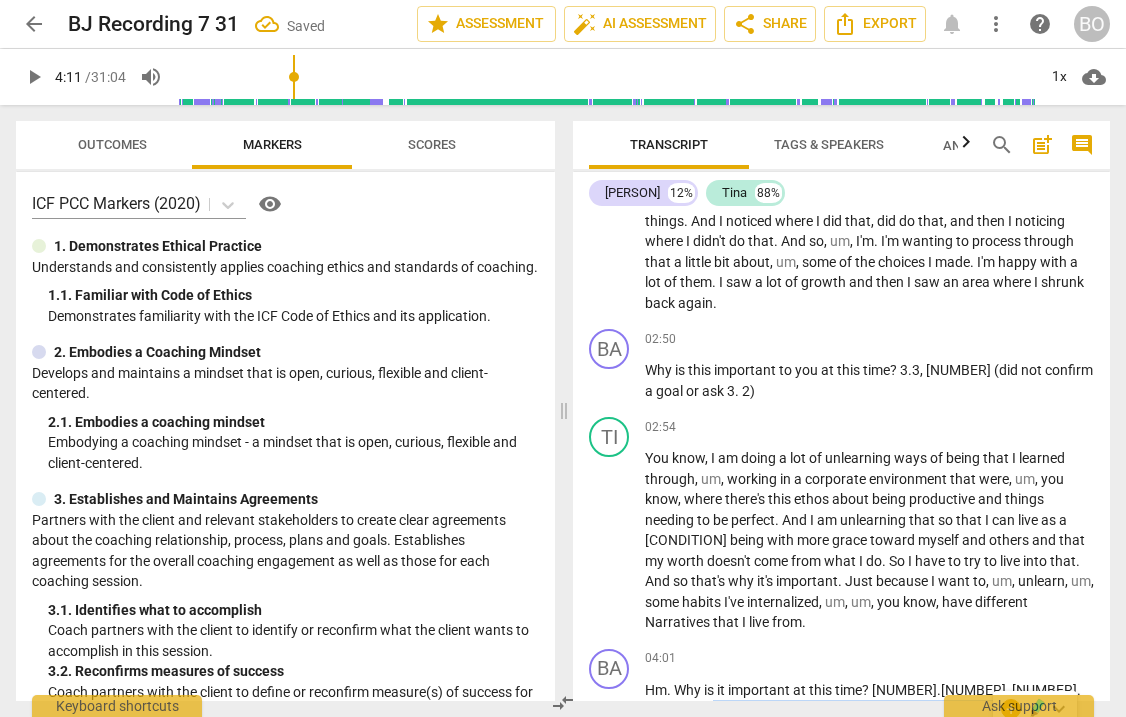 scroll, scrollTop: 1232, scrollLeft: 0, axis: vertical 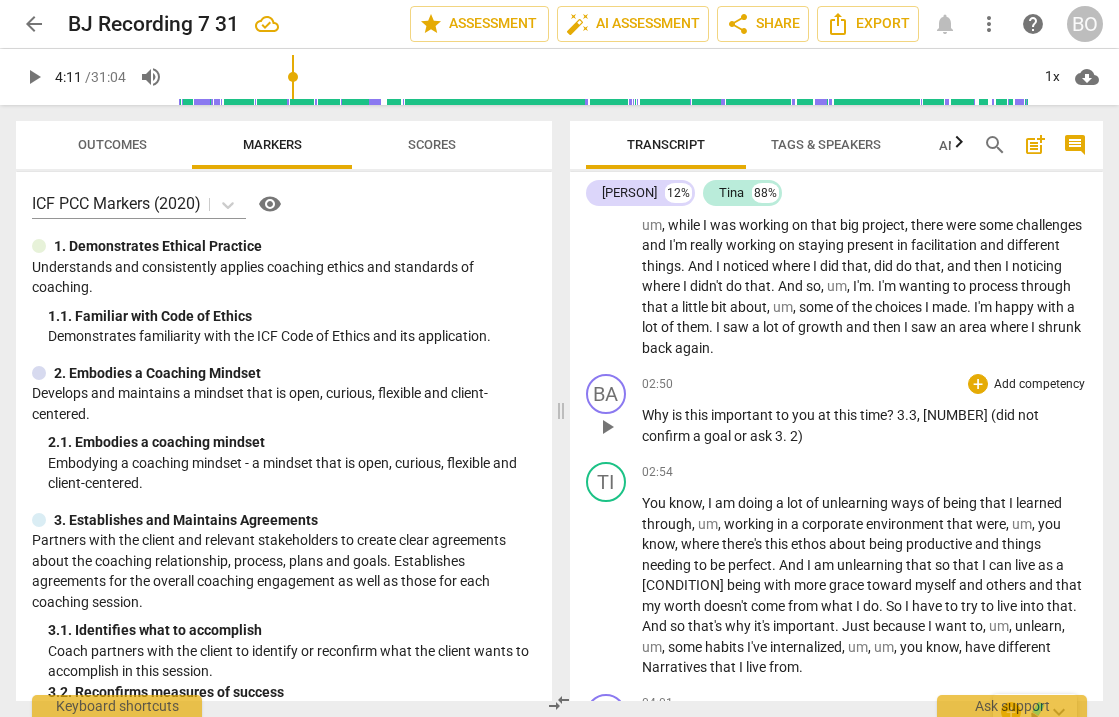 click on "Why   is   this   important   to   you   at   this   time ?   3.3 ,   5.1   (did   not   confirm   a   goal   or   ask   3 .   2)" at bounding box center (865, 425) 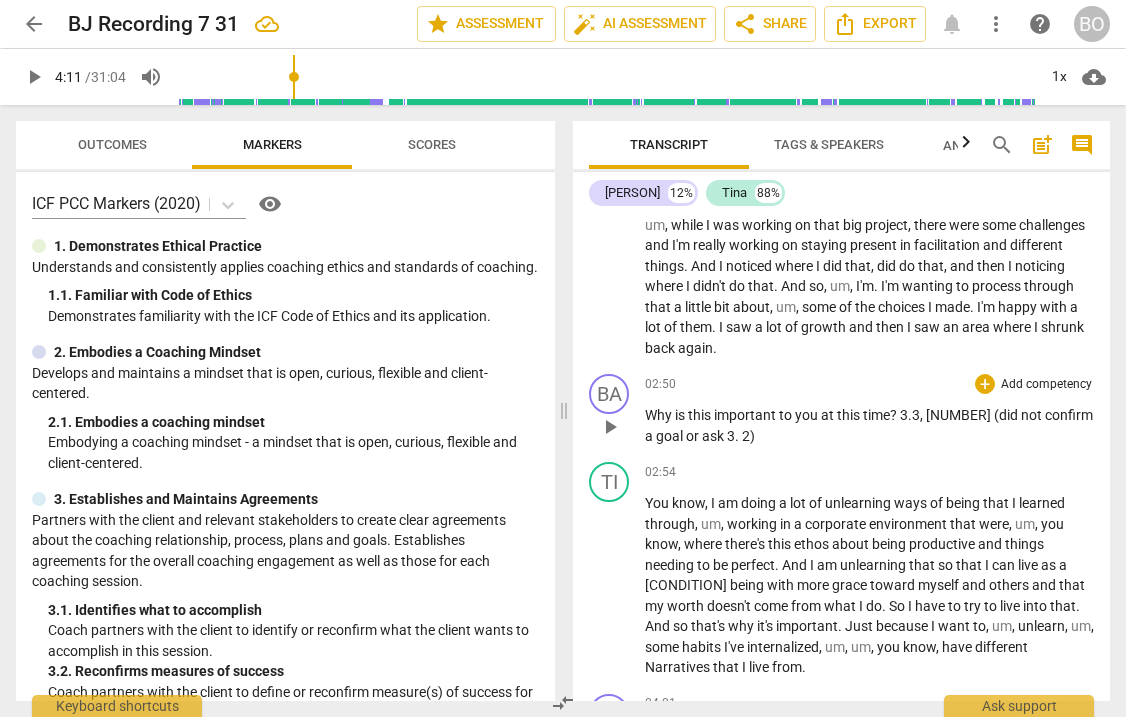 paste 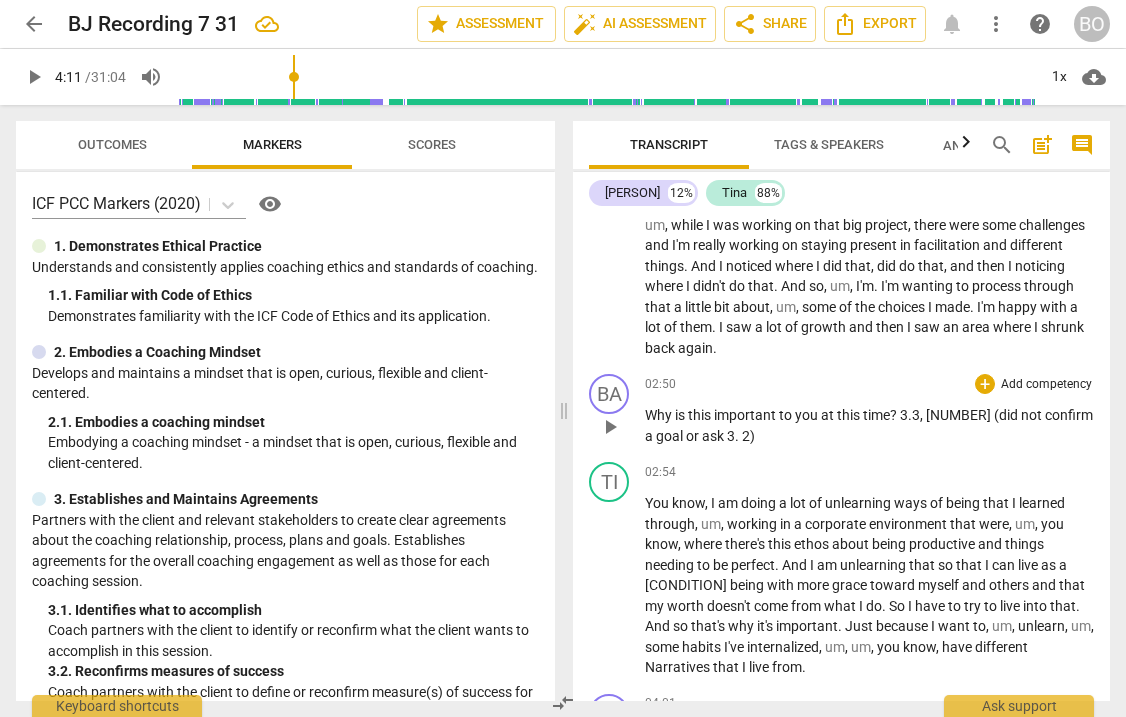 type 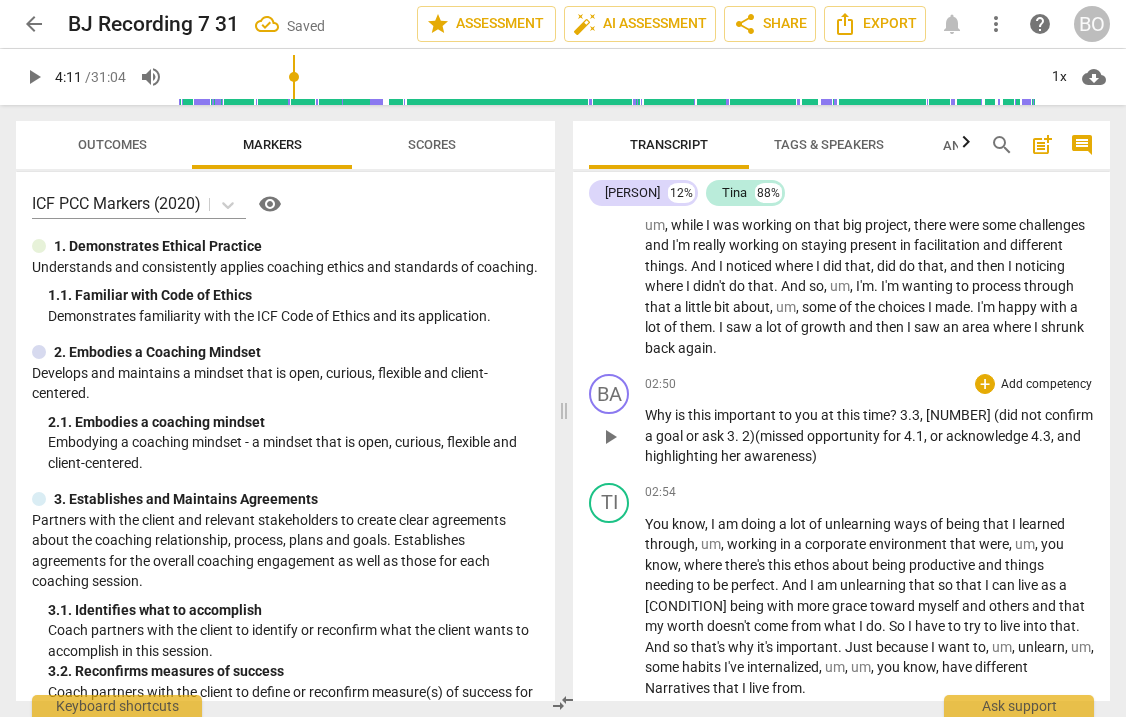 click on "2)(missed opportunity for 4.1, or acknowledge 4.3, and highlighting her awareness)" at bounding box center (863, 446) 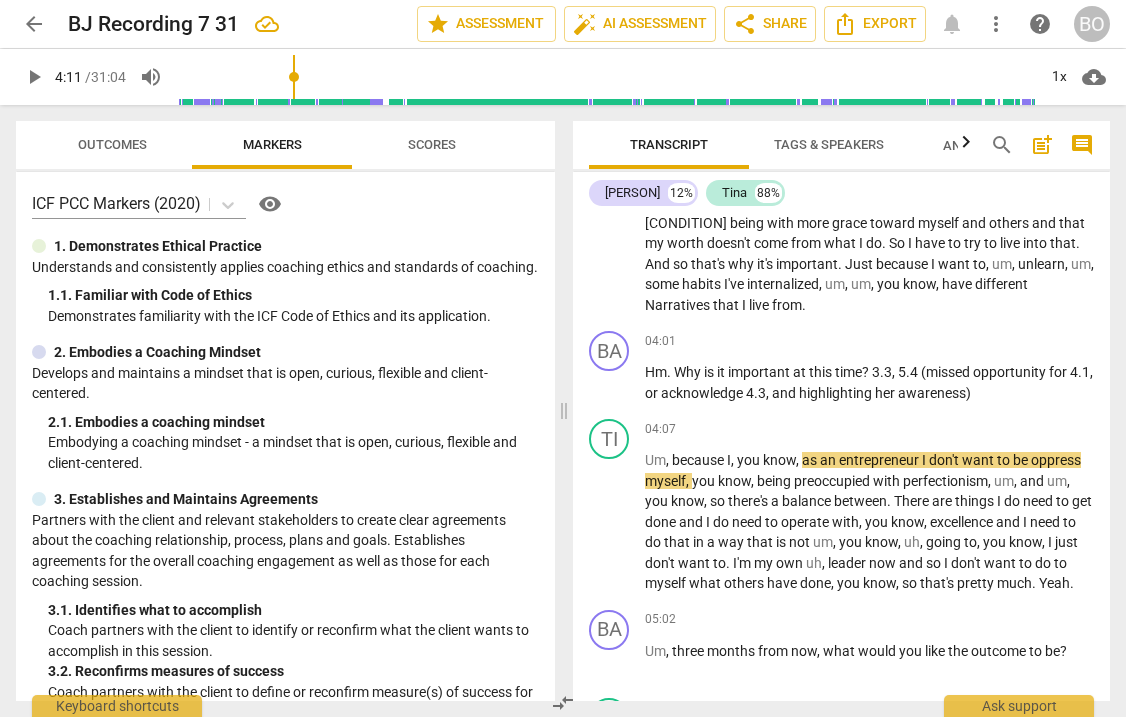 scroll, scrollTop: 1632, scrollLeft: 0, axis: vertical 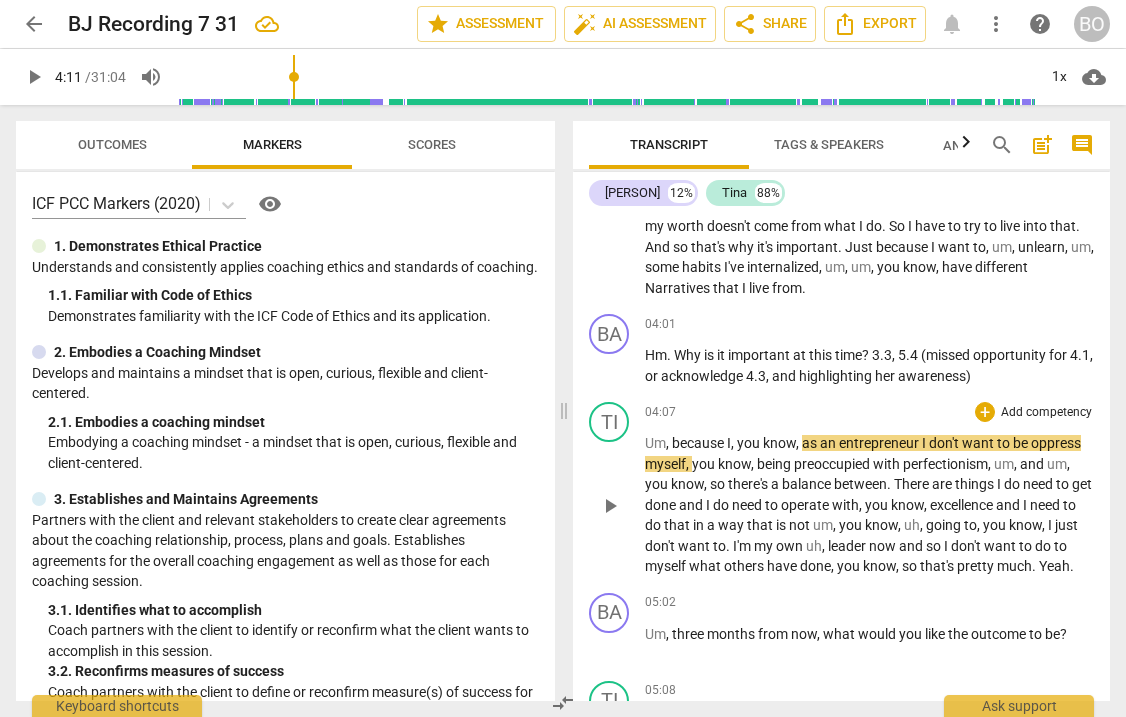 click on "because" at bounding box center [699, 443] 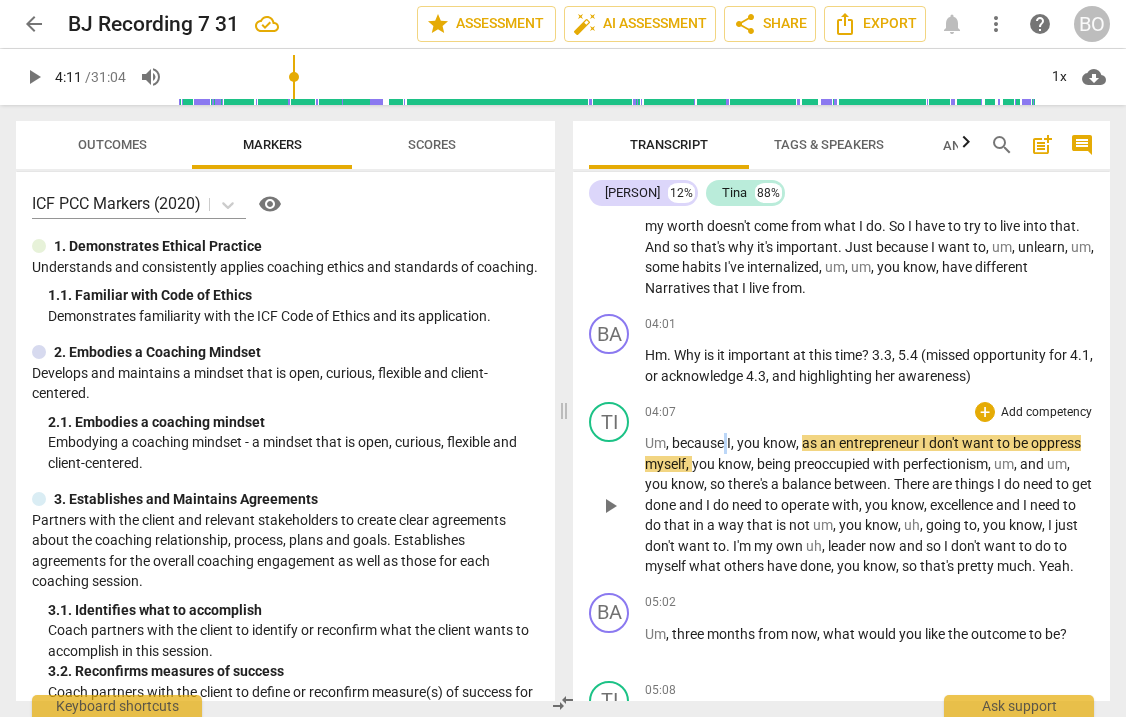 click on "because" at bounding box center (699, 443) 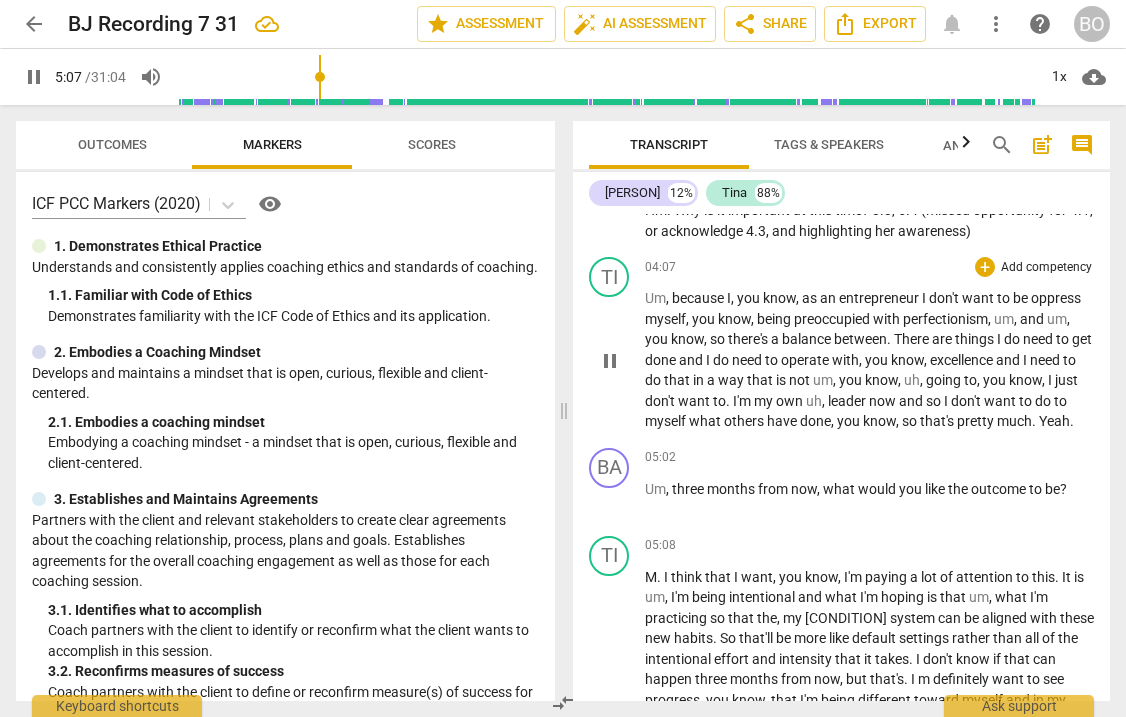 scroll, scrollTop: 1832, scrollLeft: 0, axis: vertical 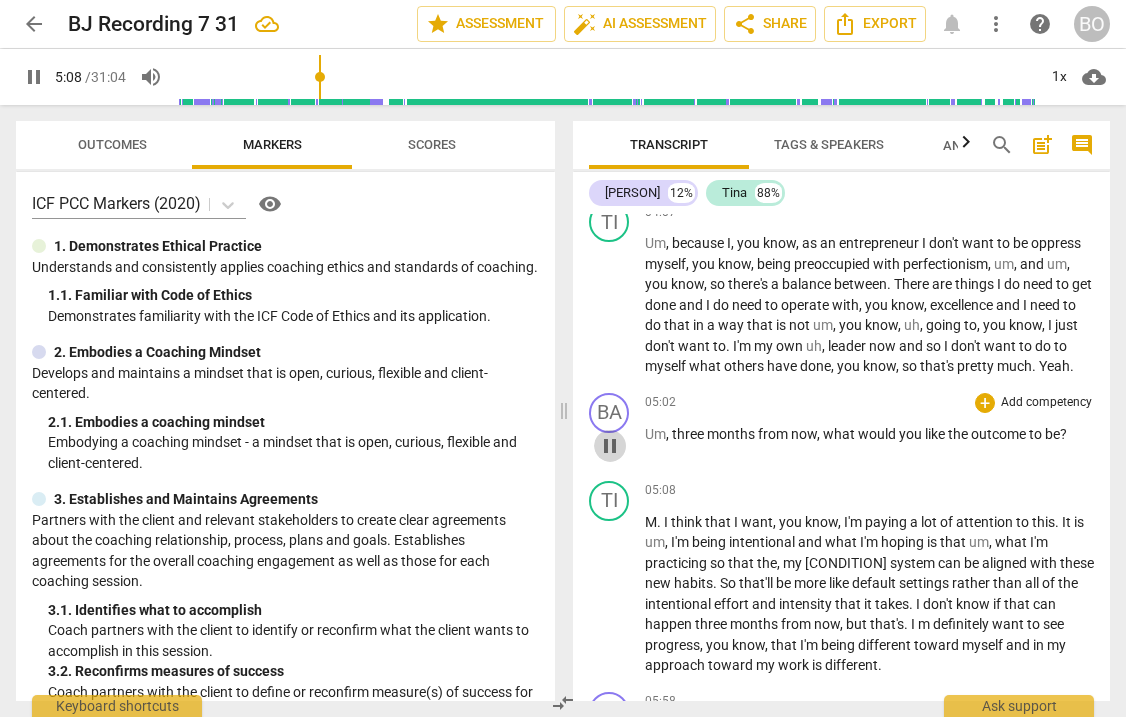 click on "pause" at bounding box center [610, 446] 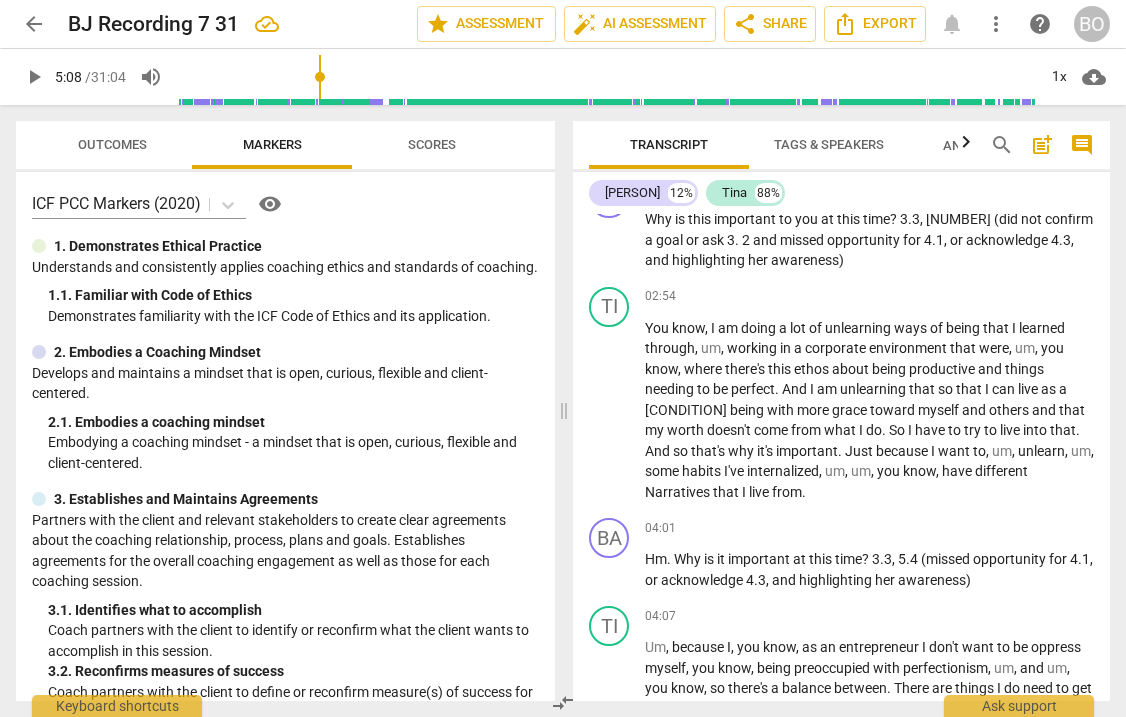 scroll, scrollTop: 1432, scrollLeft: 0, axis: vertical 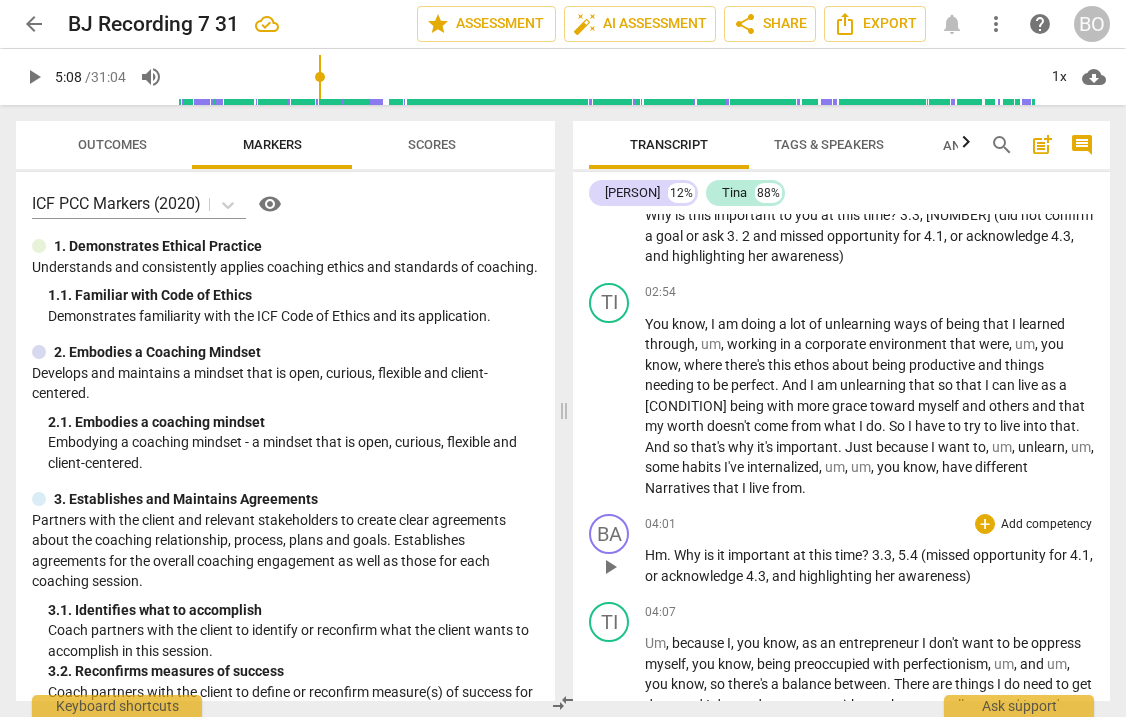 click on "(missed" at bounding box center (947, 555) 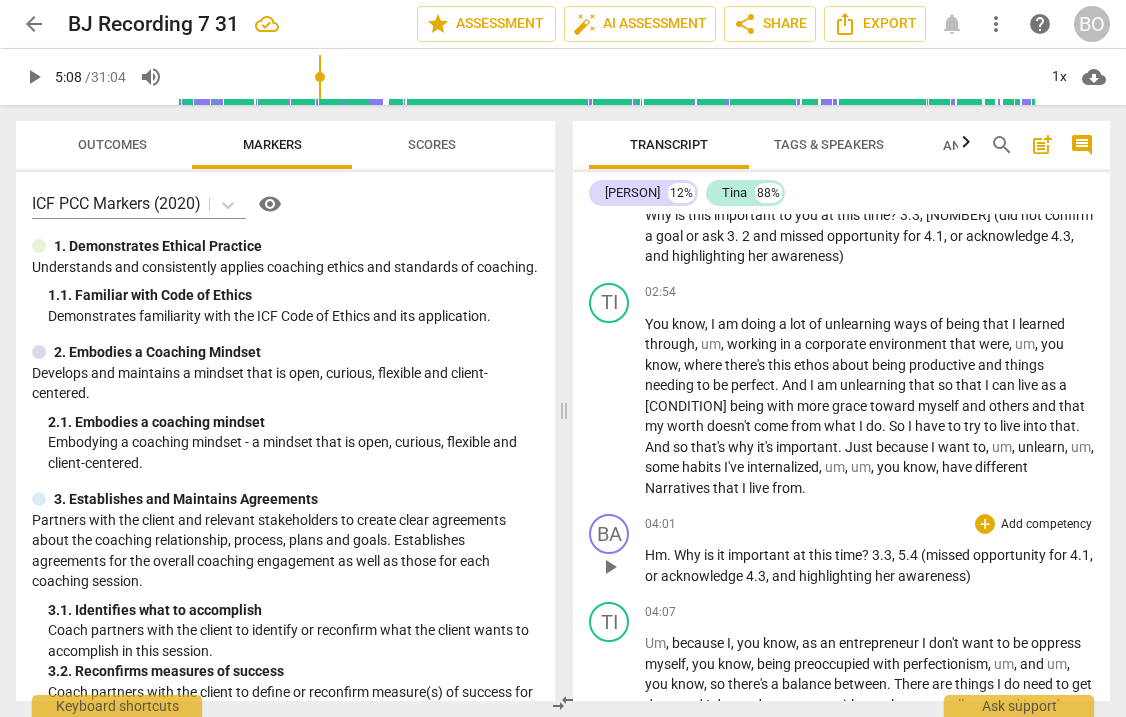 click on "5.4" at bounding box center [909, 555] 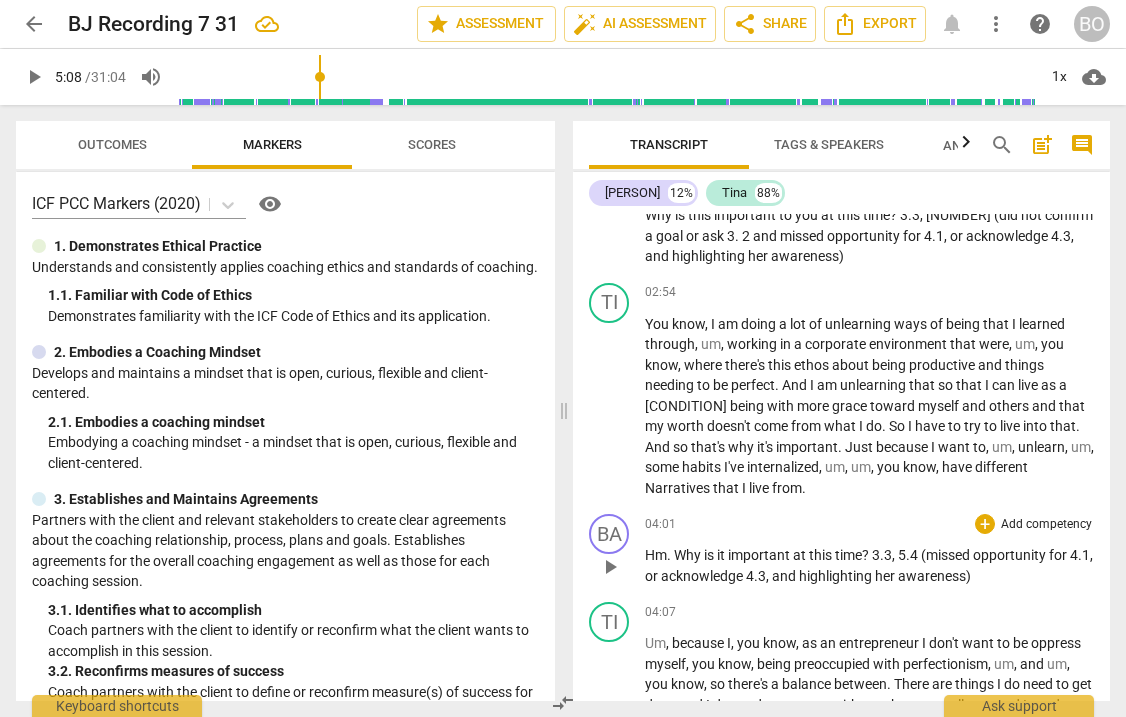 type 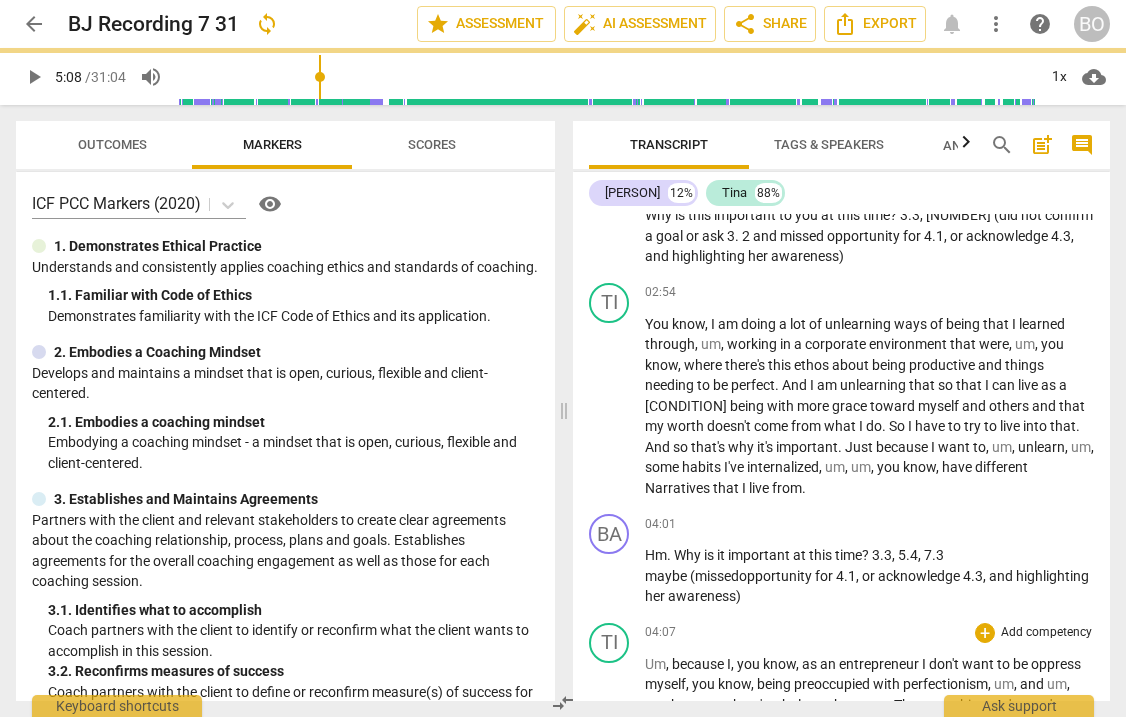 scroll, scrollTop: 1232, scrollLeft: 0, axis: vertical 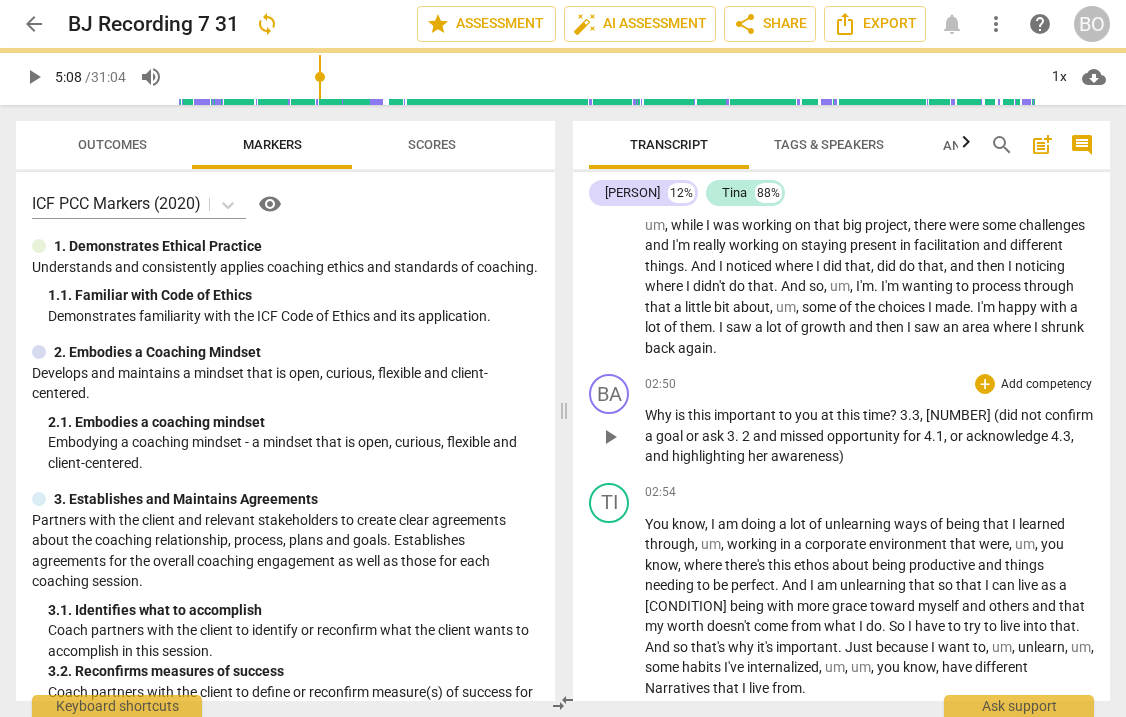 click on "(did" at bounding box center [1007, 415] 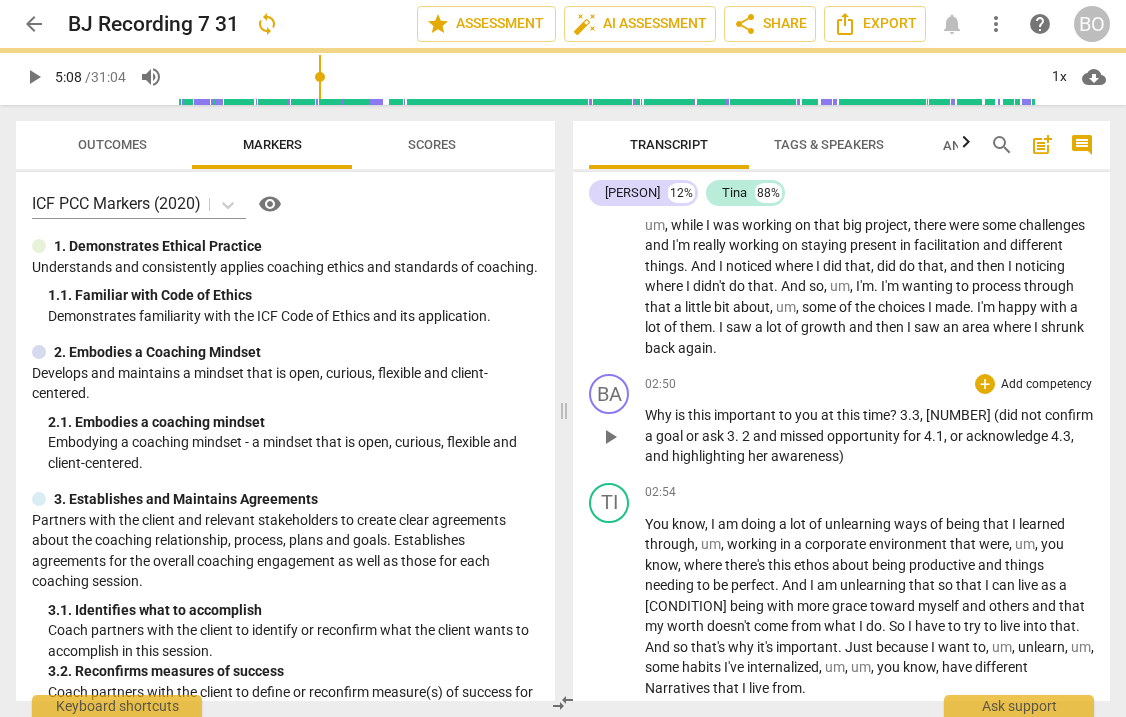 type 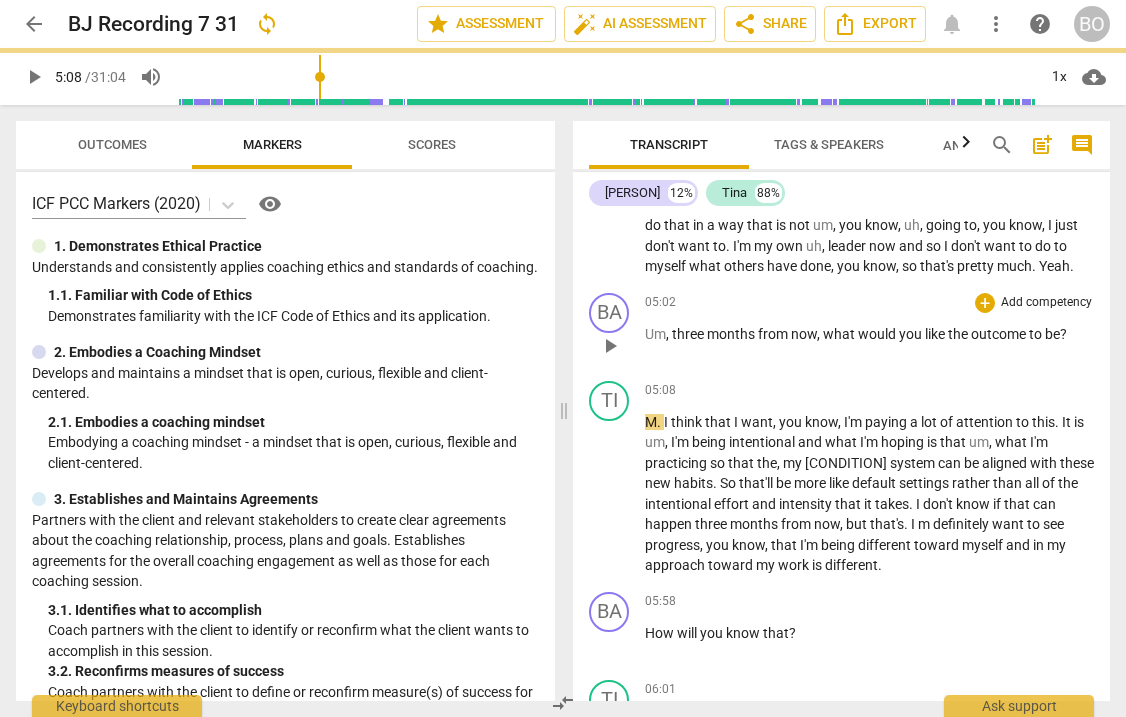 scroll, scrollTop: 1952, scrollLeft: 0, axis: vertical 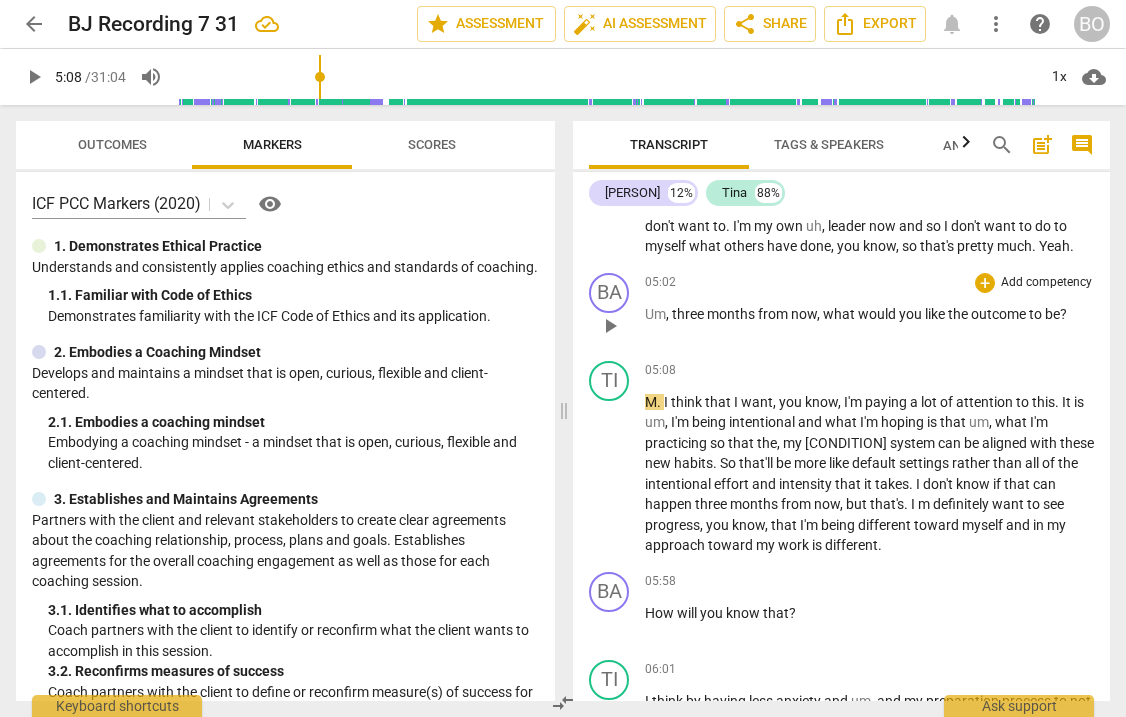 click on "BA play_arrow pause [TIME] + Add competency keyboard_arrow_right Um ,   three   months   from   now ,   what   would   you   like   the   outcome   to   be ?" at bounding box center (841, 309) 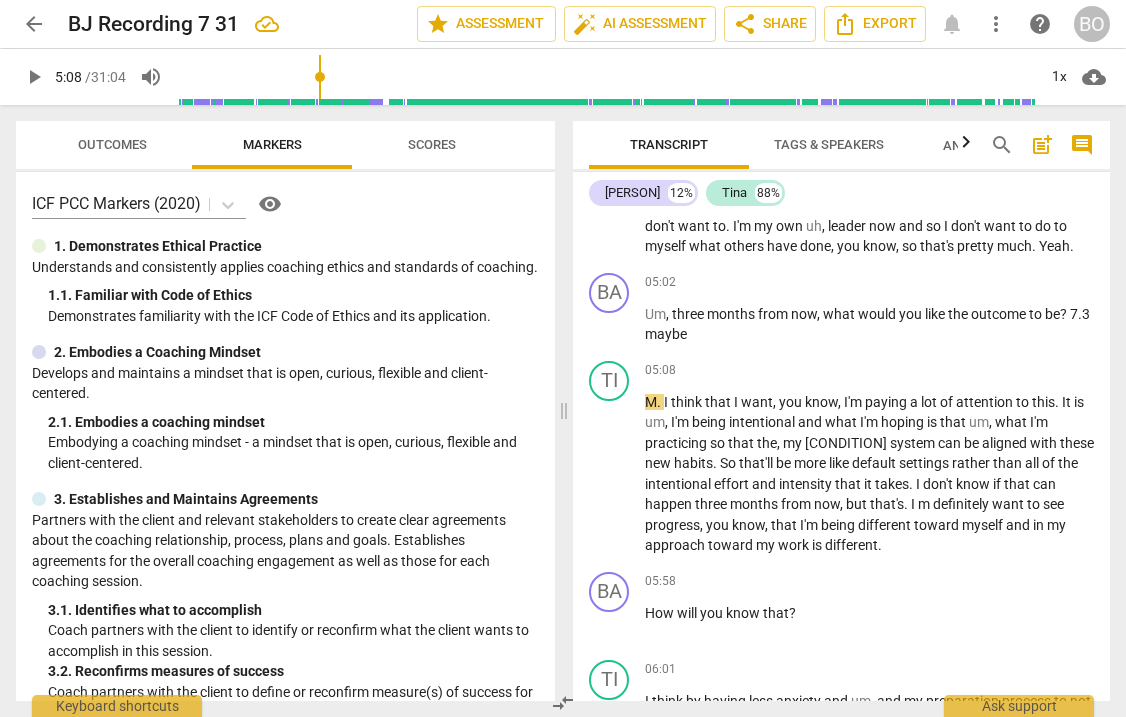 click on "play_arrow" at bounding box center (34, 77) 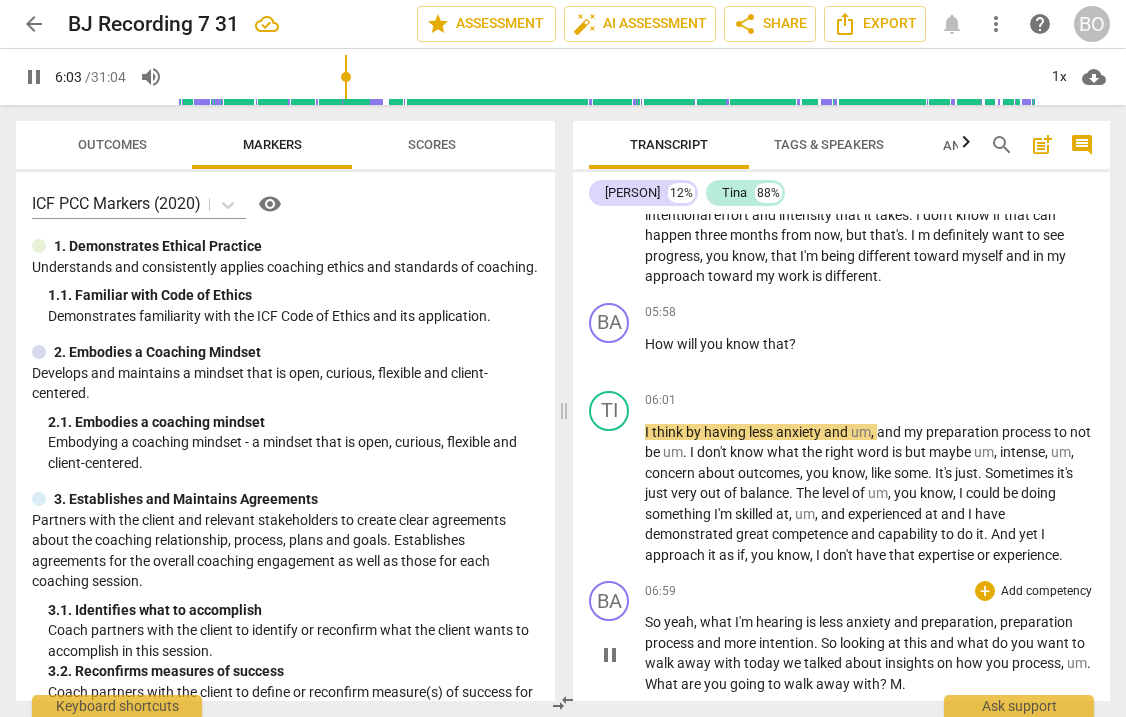 scroll, scrollTop: 2171, scrollLeft: 0, axis: vertical 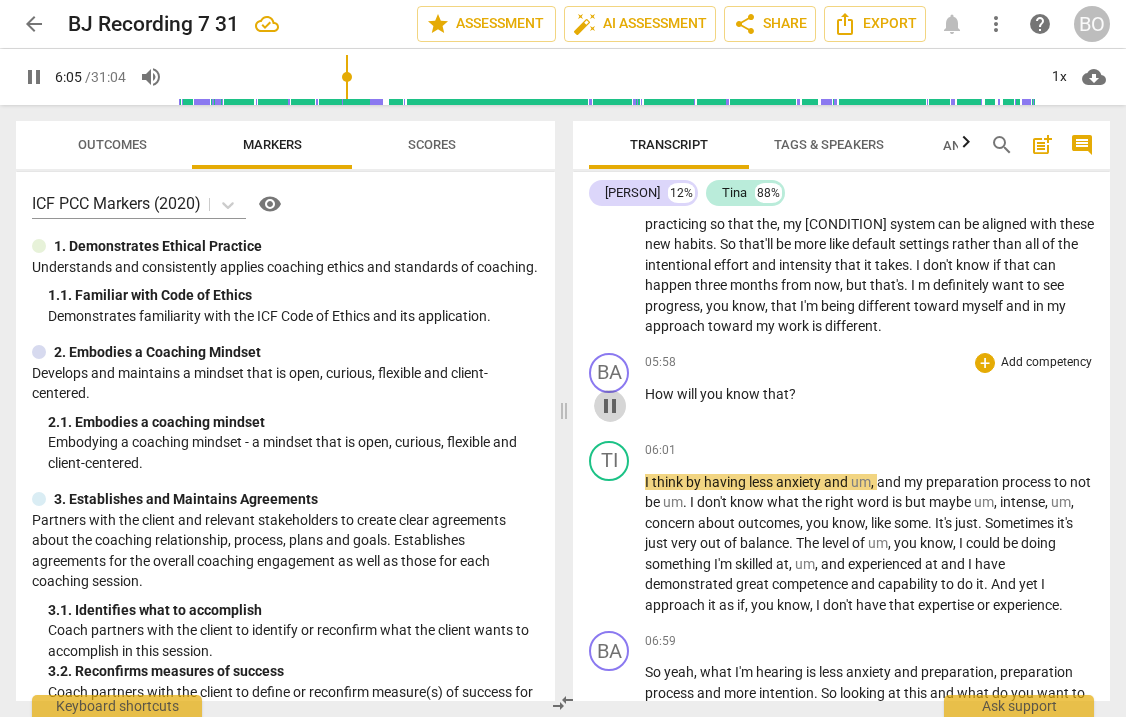 click on "pause" at bounding box center [610, 406] 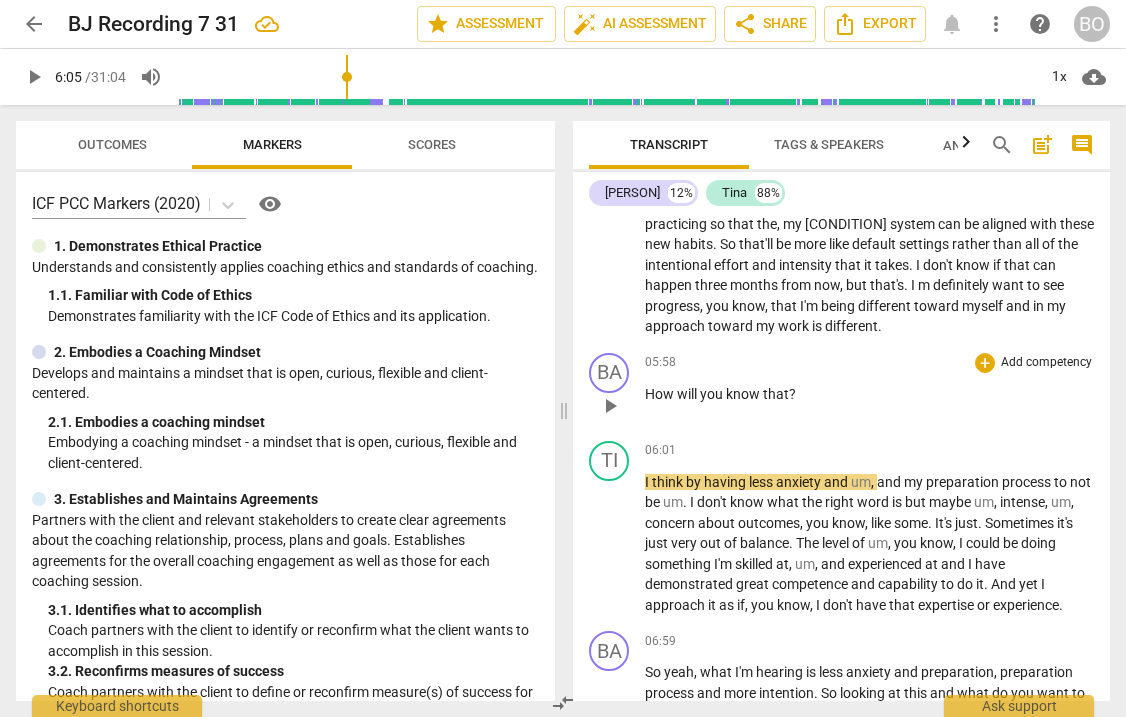 click on "How   will   you   know   that ?" at bounding box center (869, 394) 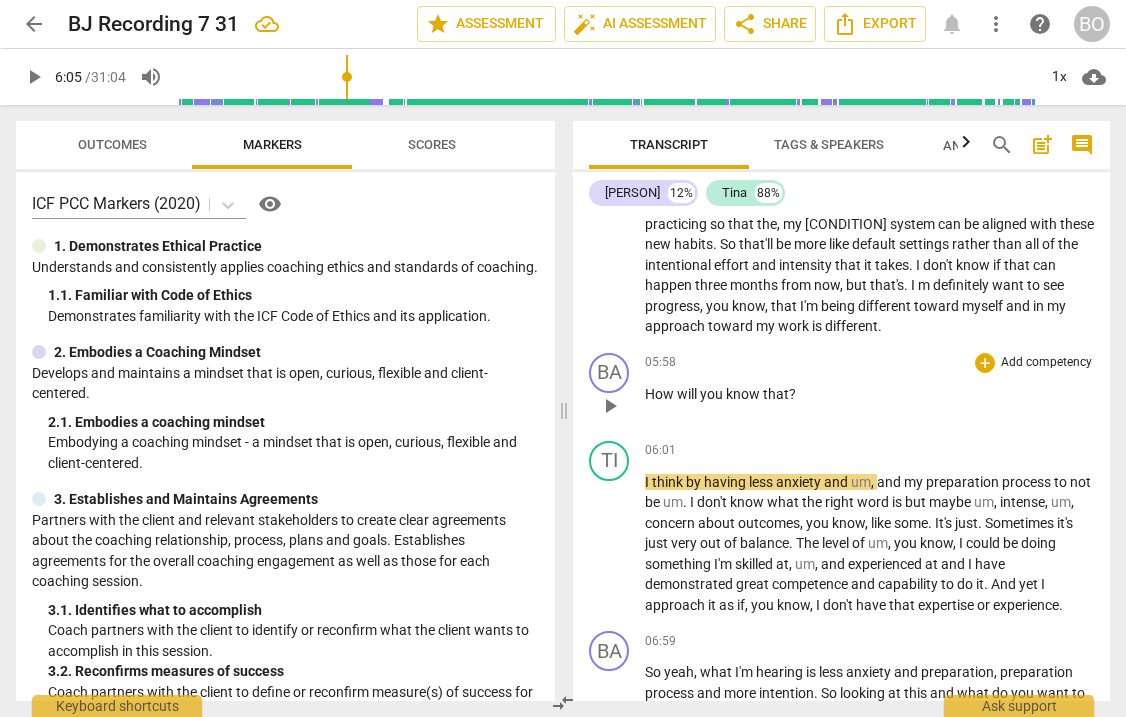 type 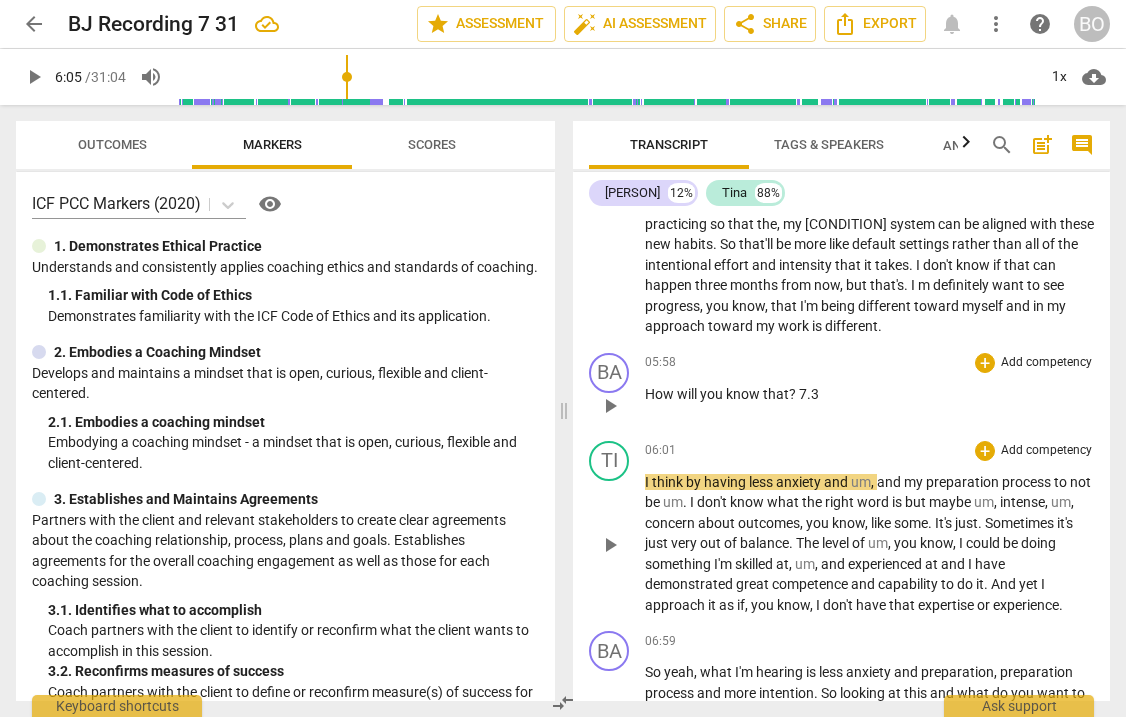 click on "I" at bounding box center [648, 482] 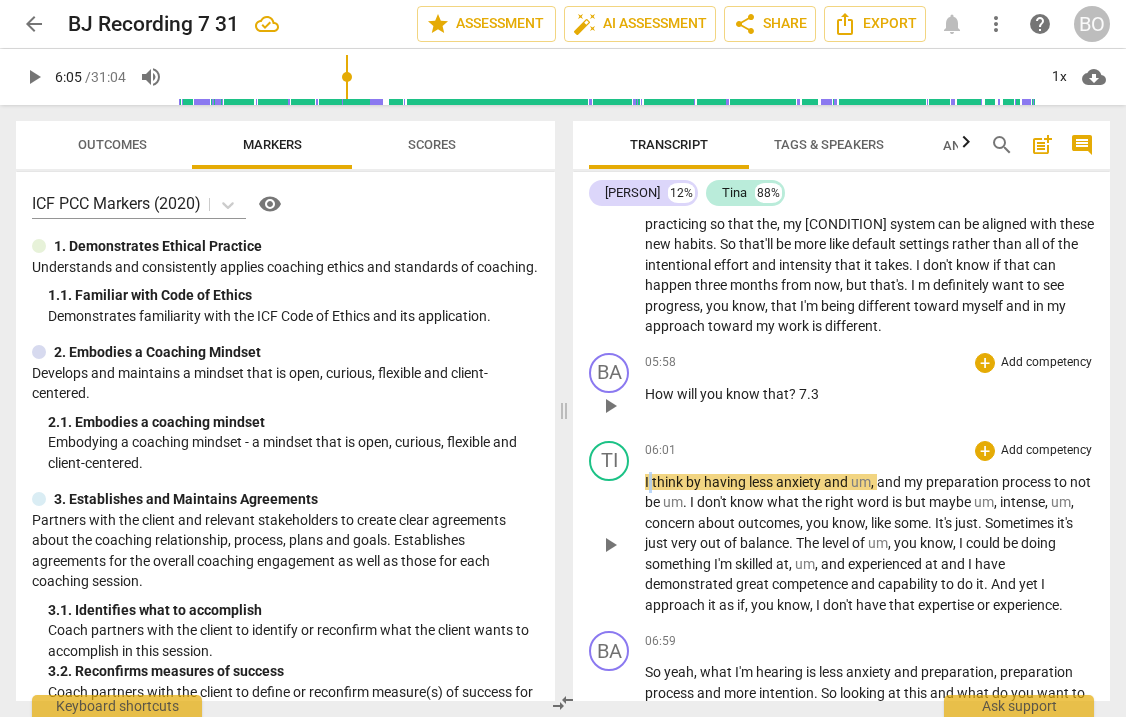 click on "I" at bounding box center [648, 482] 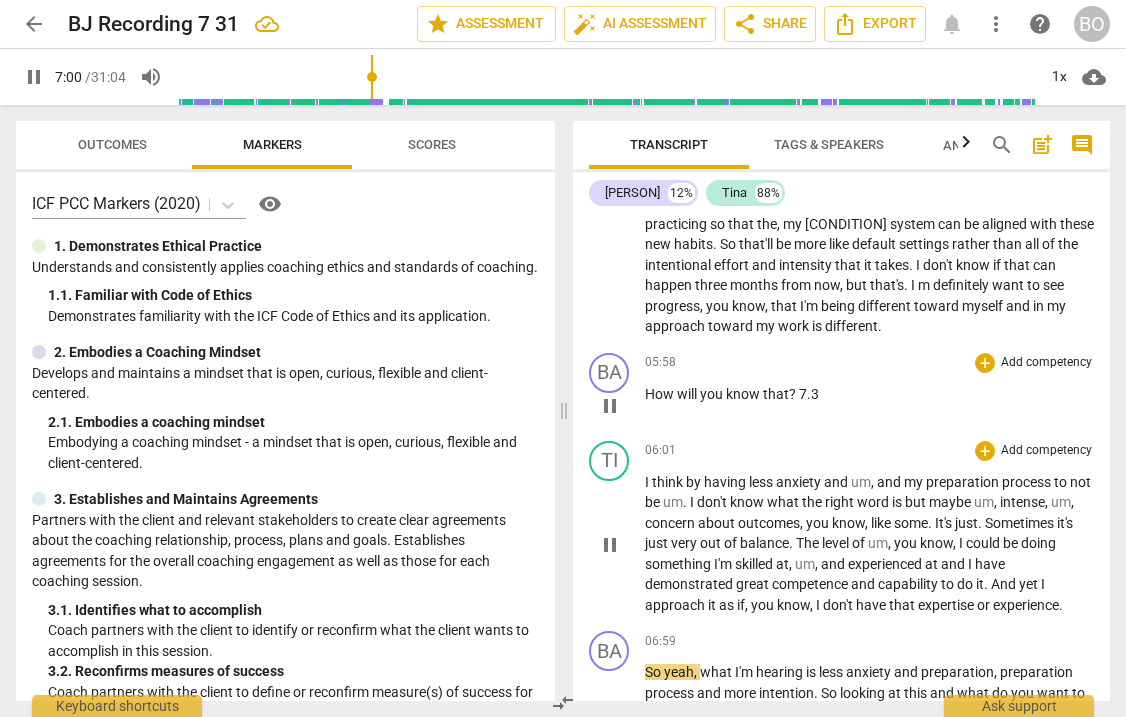 scroll, scrollTop: 2661, scrollLeft: 0, axis: vertical 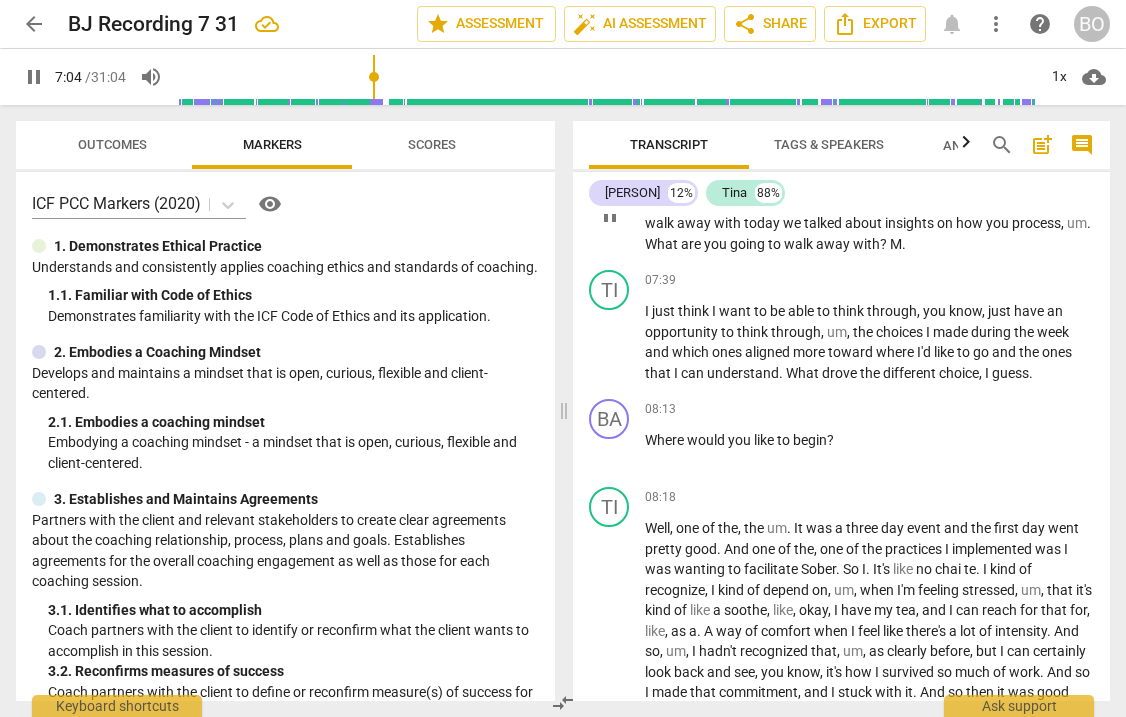 click on "What" at bounding box center [663, 244] 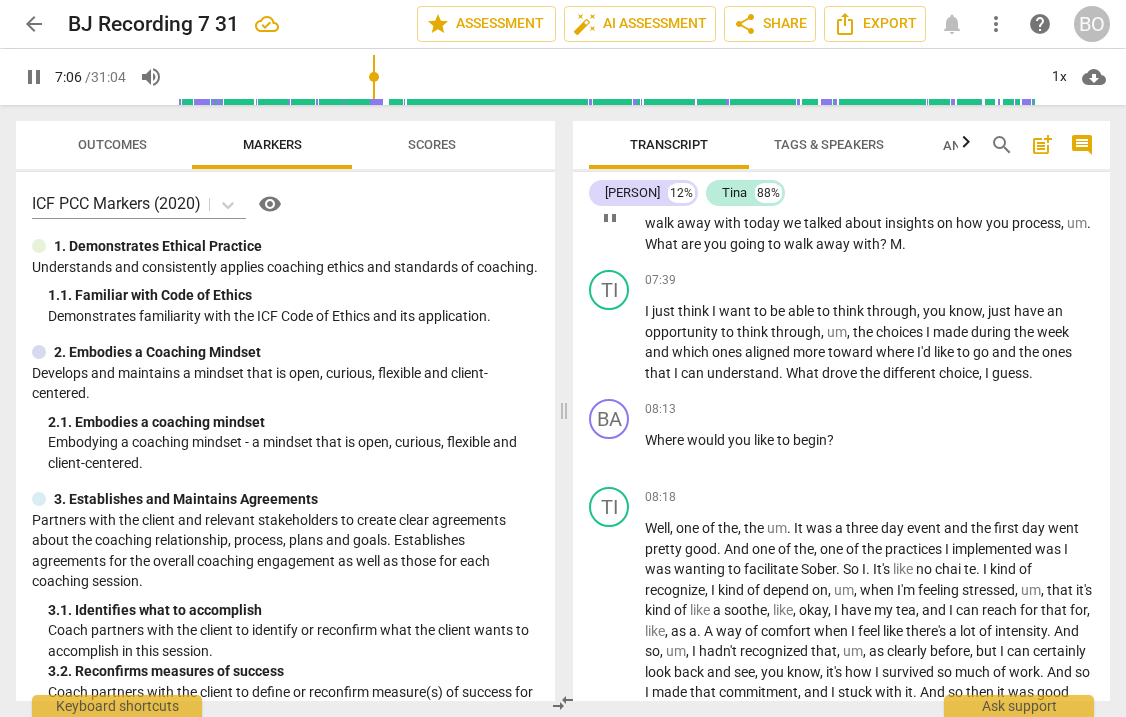 click on "walk" at bounding box center (661, 223) 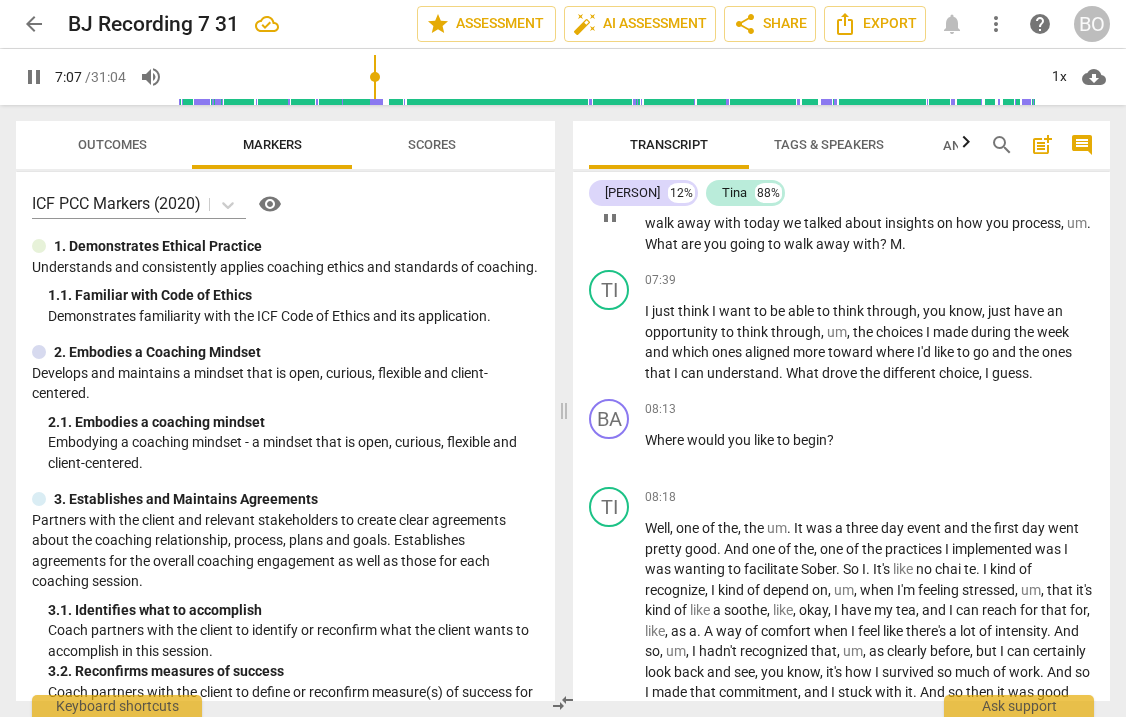 click on "pause" at bounding box center [610, 215] 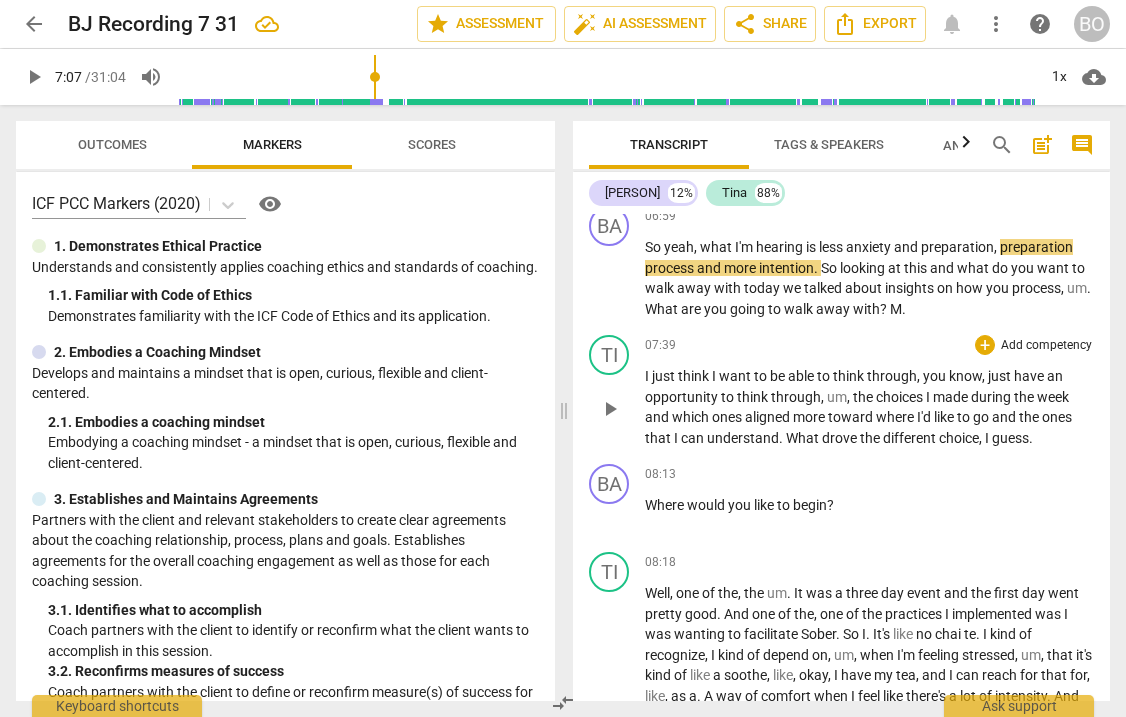 scroll, scrollTop: 2561, scrollLeft: 0, axis: vertical 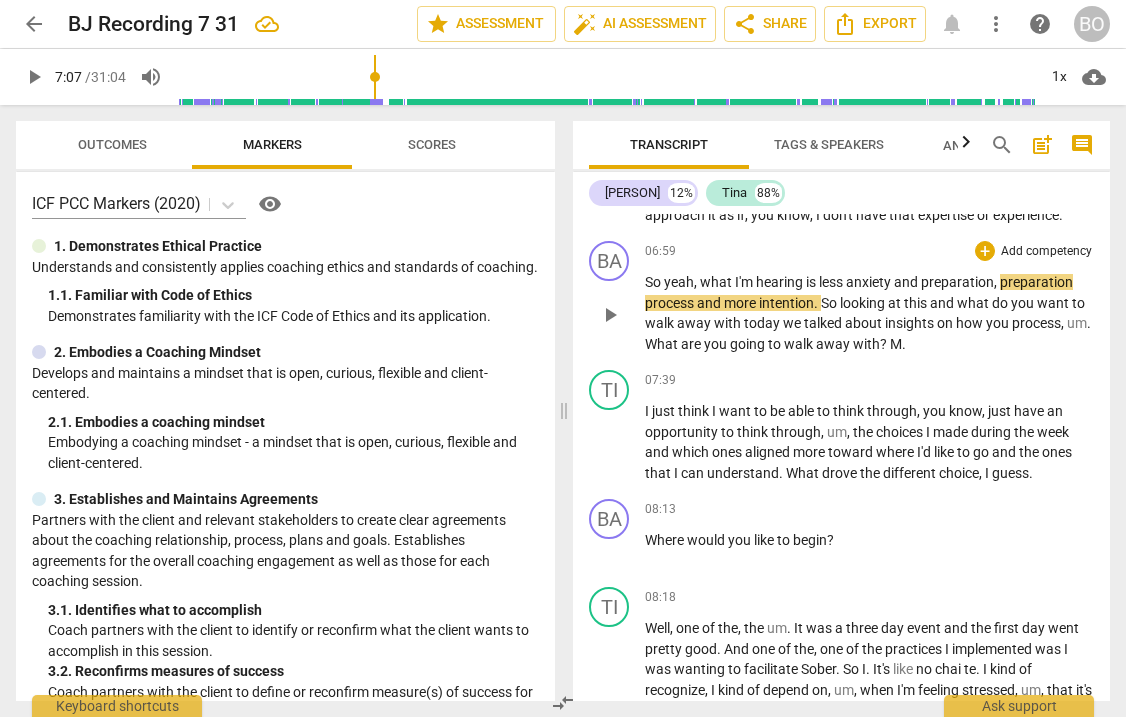click on "So" at bounding box center [654, 282] 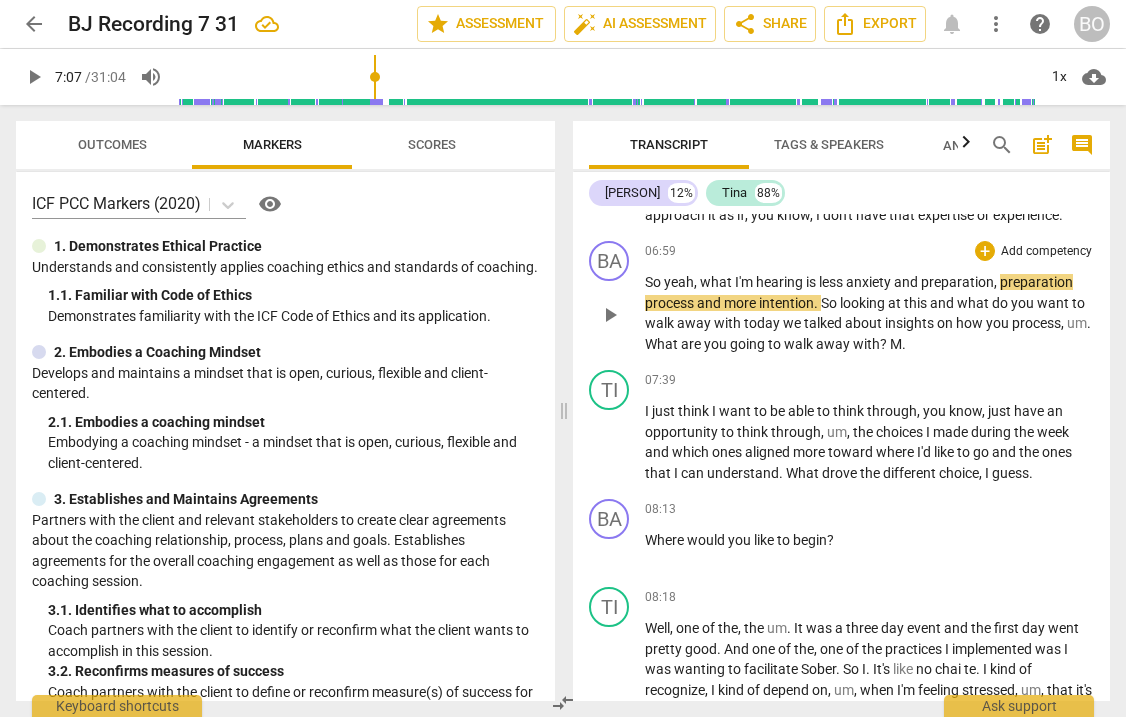 scroll, scrollTop: 2514, scrollLeft: 0, axis: vertical 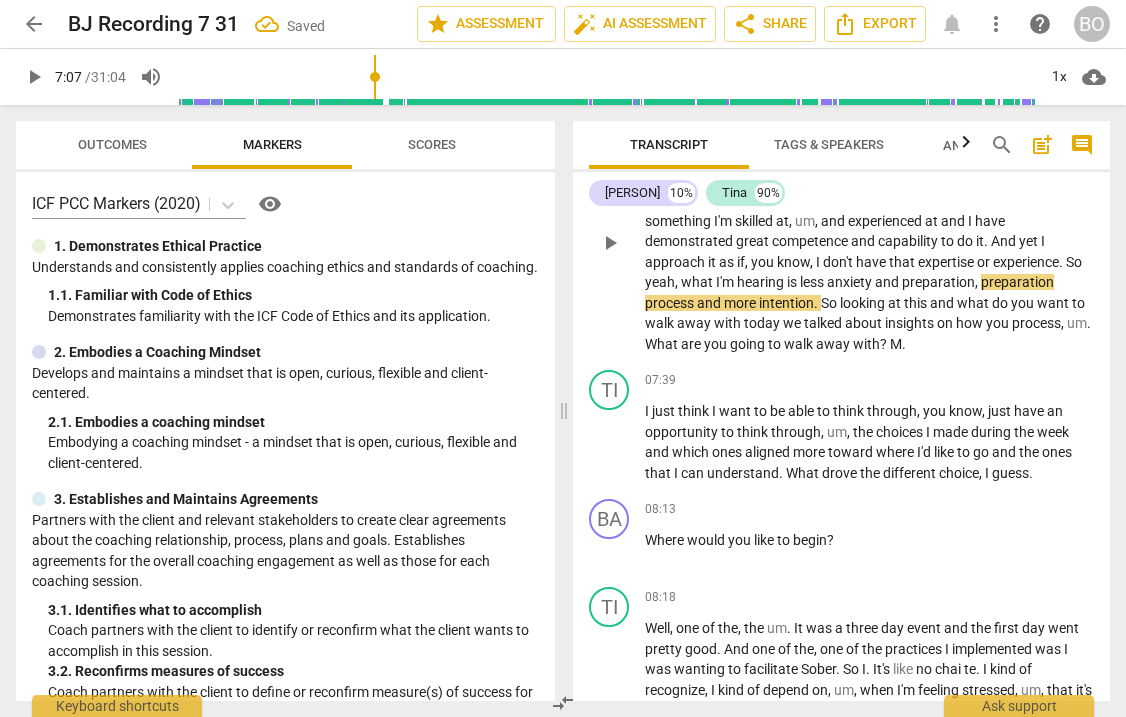 click on "what" at bounding box center (698, 282) 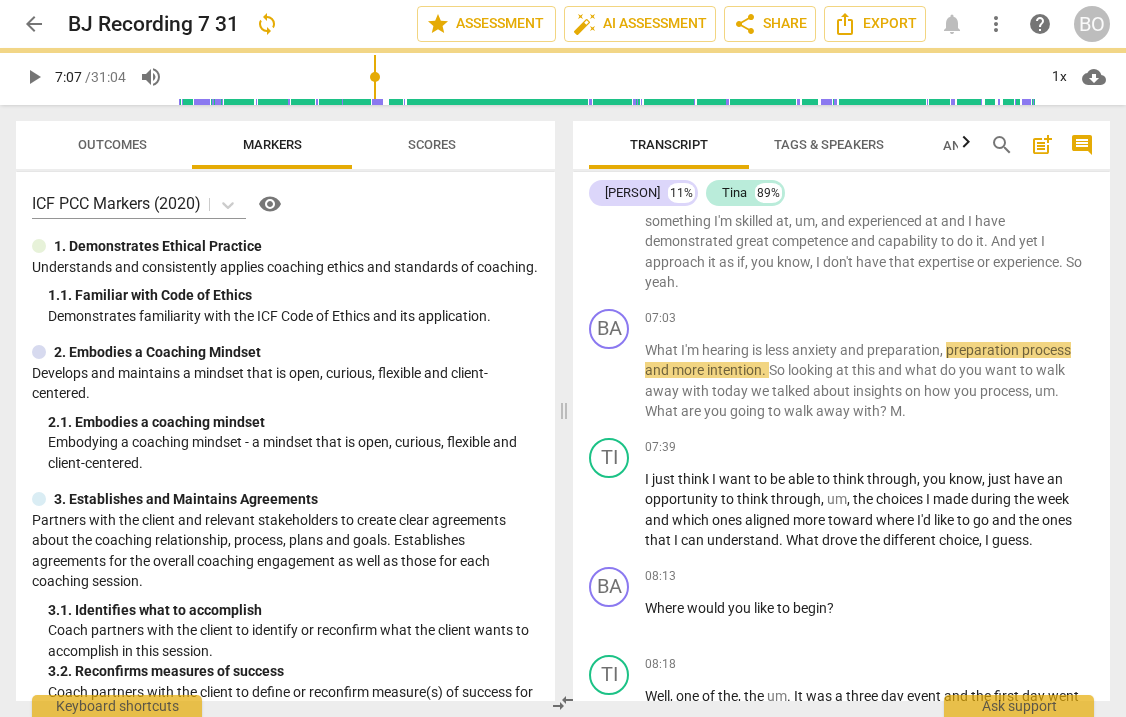 scroll, scrollTop: 2582, scrollLeft: 0, axis: vertical 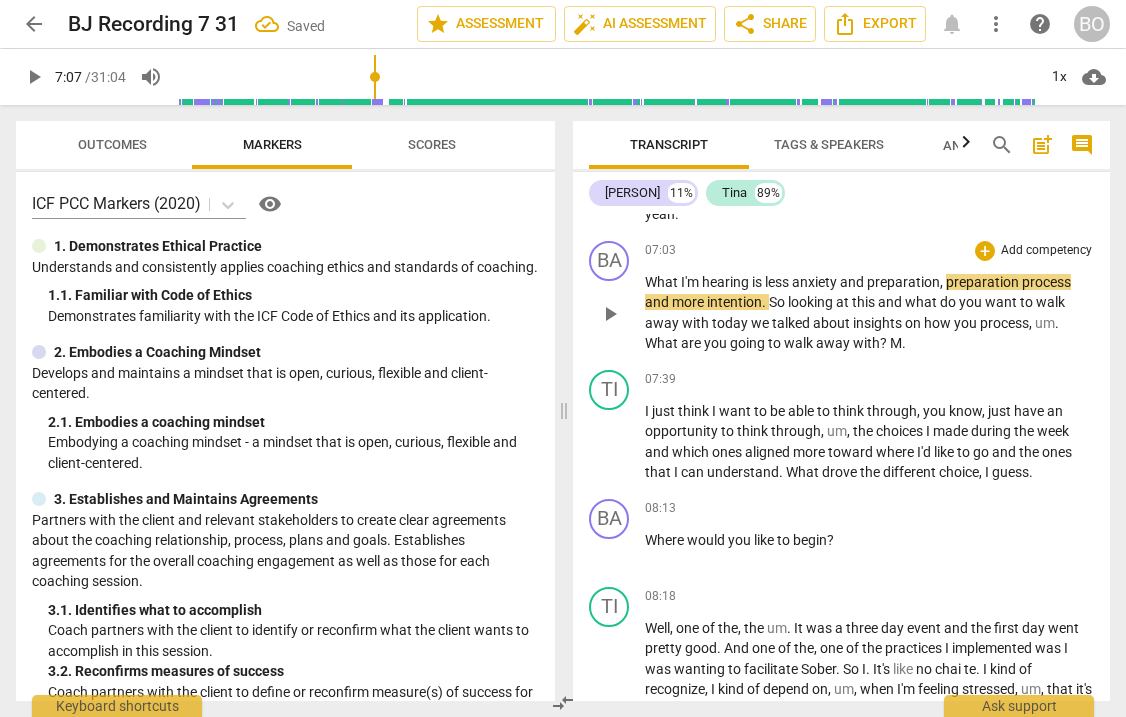 click on "What" at bounding box center [663, 282] 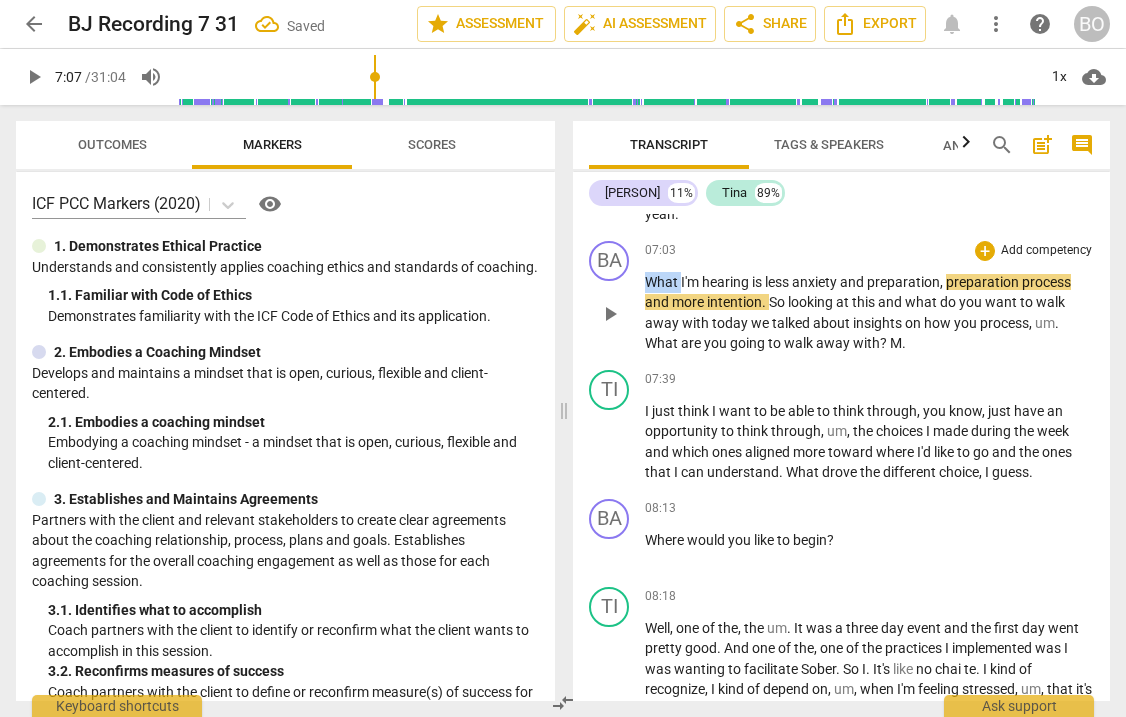 click on "What" at bounding box center (663, 282) 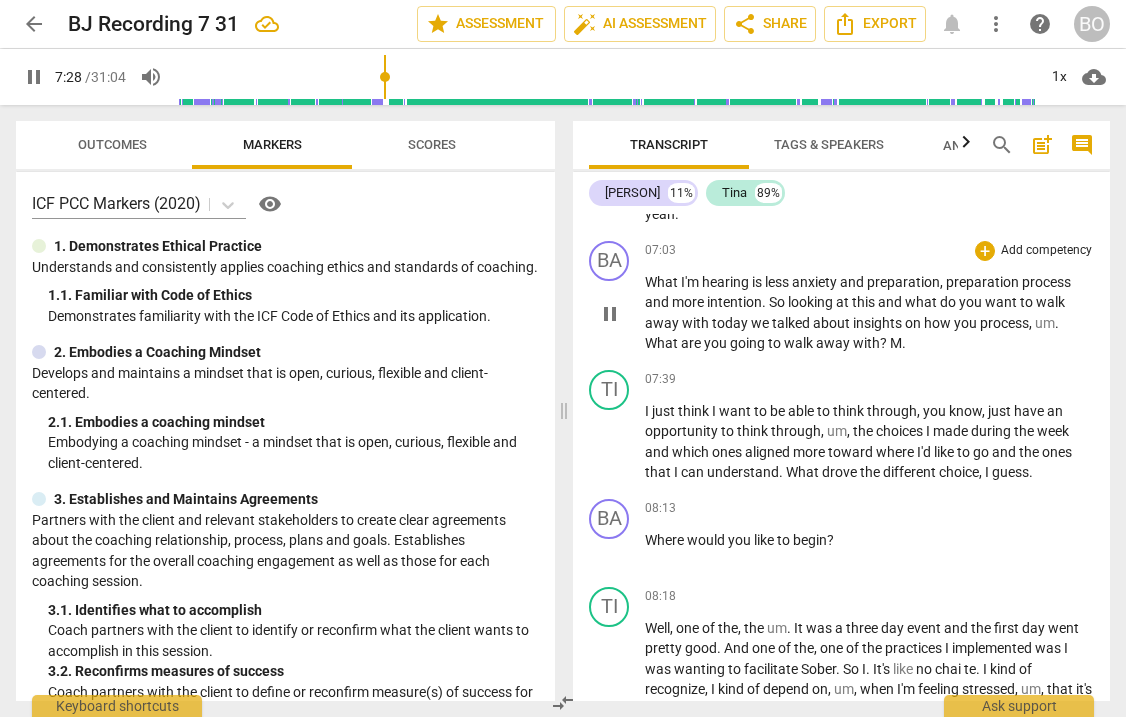 click on "M" at bounding box center [896, 343] 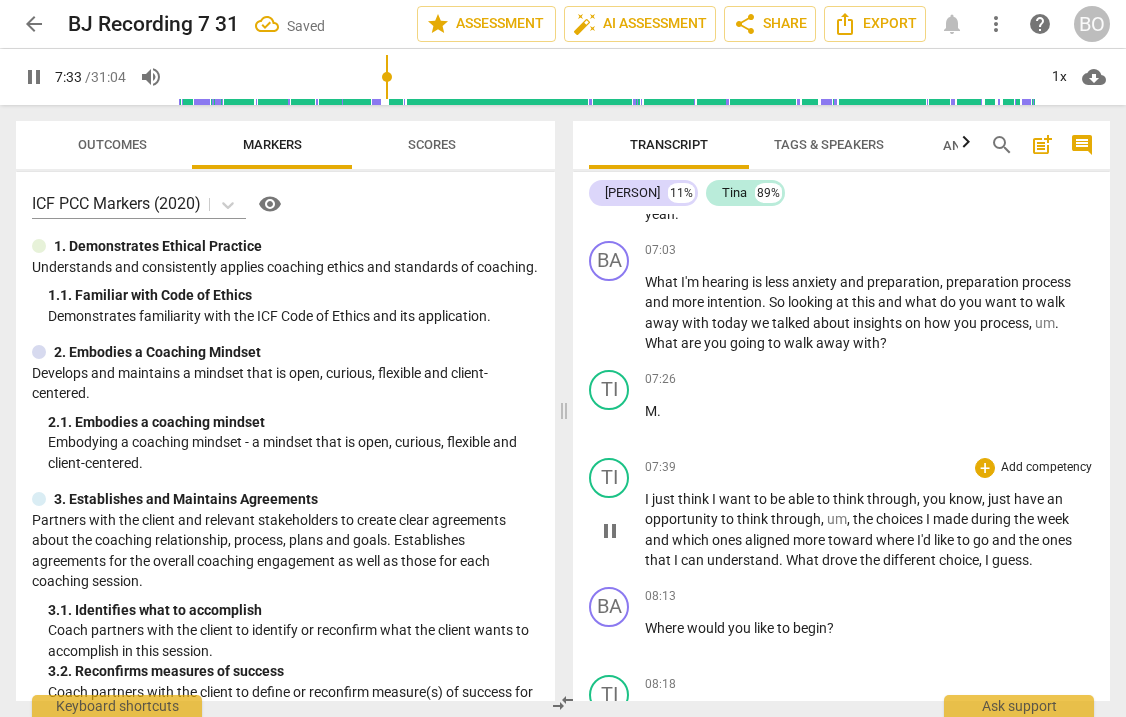 click on "I" at bounding box center (648, 499) 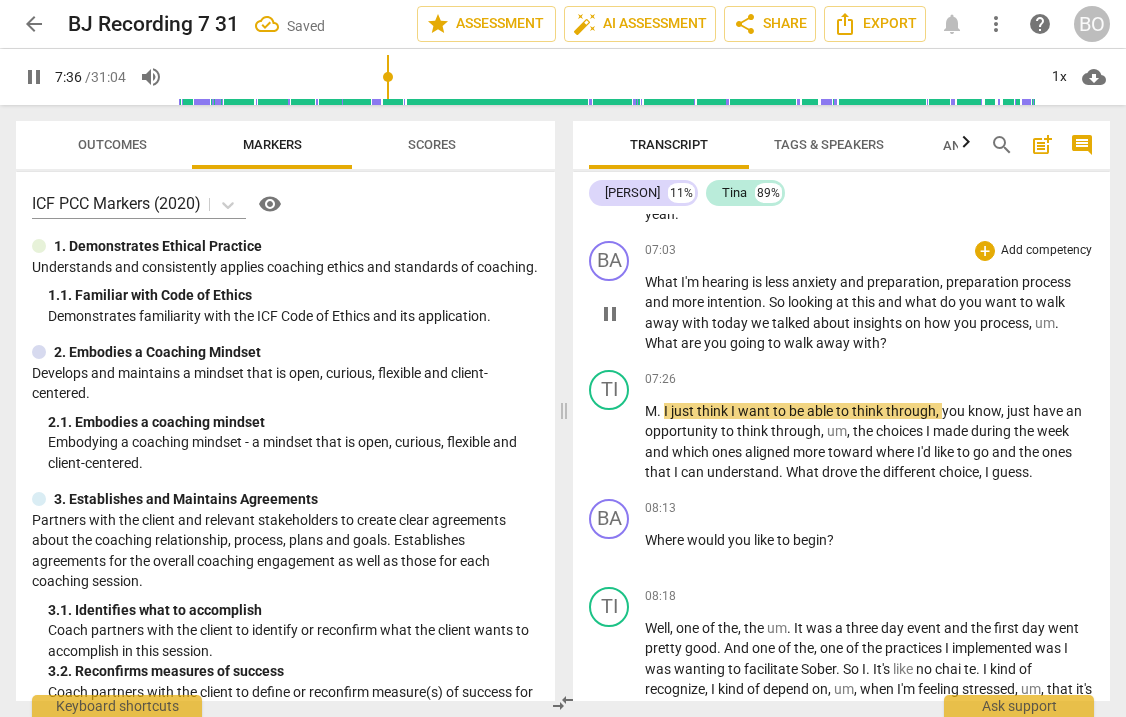 click on "What   I'm   hearing   is   less   anxiety   and   preparation ,   preparation   process   and   more   intention .   So   looking   at   this   and   what   do   you   want   to   walk   away   with   today   we   talked   about   insights   on   how   you   process ,   um .   What   are   you   going   to   walk   away   with ?" at bounding box center (869, 313) 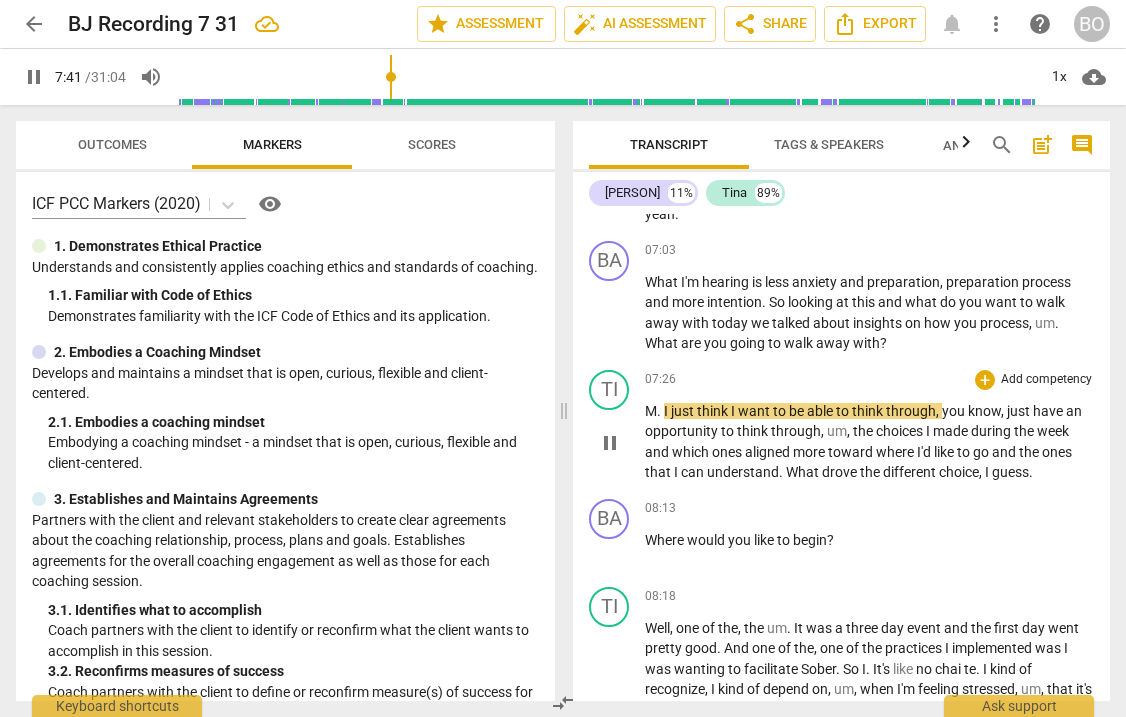 click on "pause" at bounding box center [610, 443] 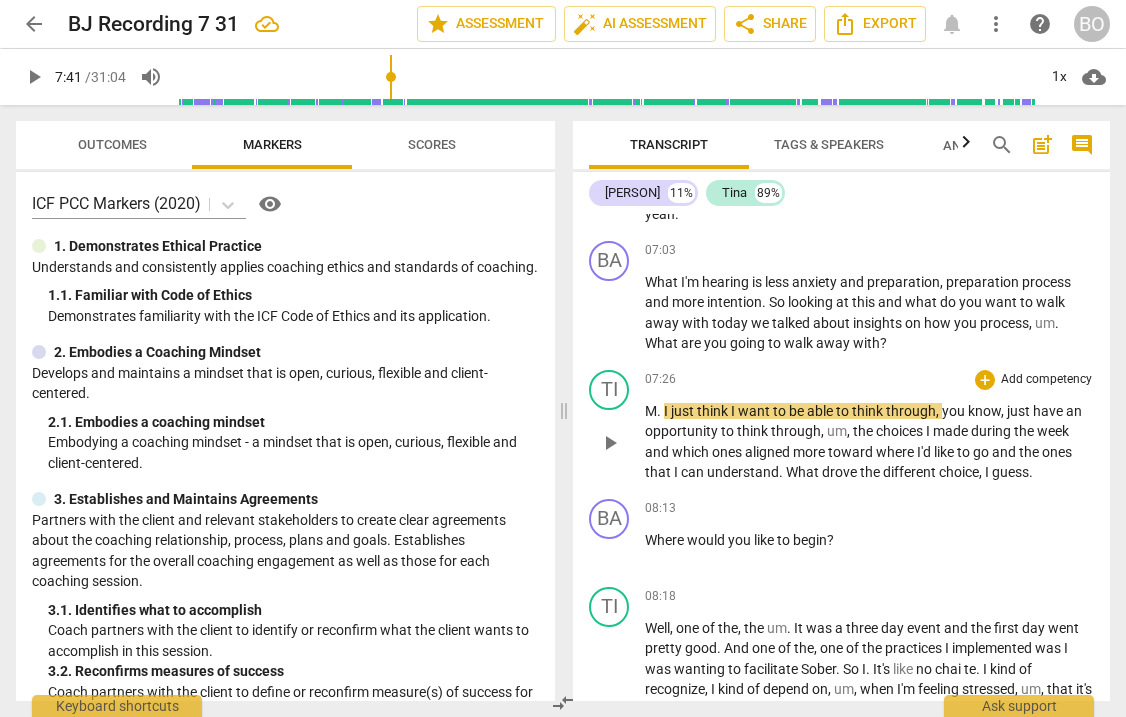 type on "462" 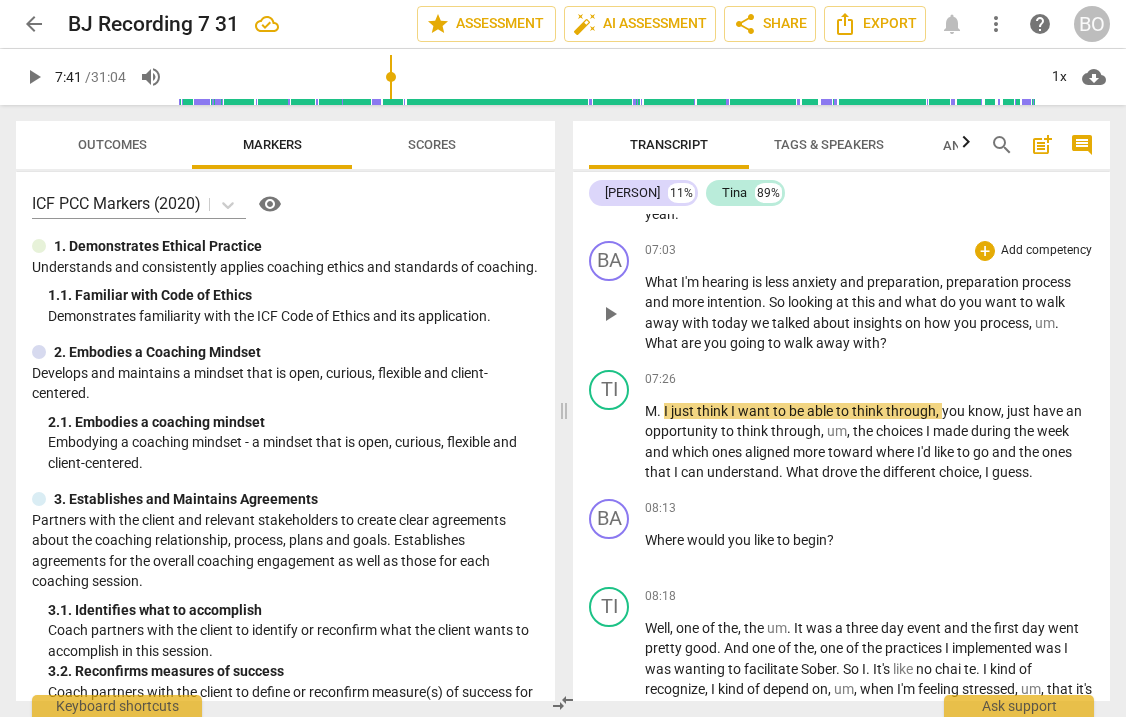 click on "What   I'm   hearing   is   less   anxiety   and   preparation ,   preparation   process   and   more   intention .   So   looking   at   this   and   what   do   you   want   to   walk   away   with   today   we   talked   about   insights   on   how   you   process ,   um .   What   are   you   going   to   walk   away   with ?" at bounding box center (869, 313) 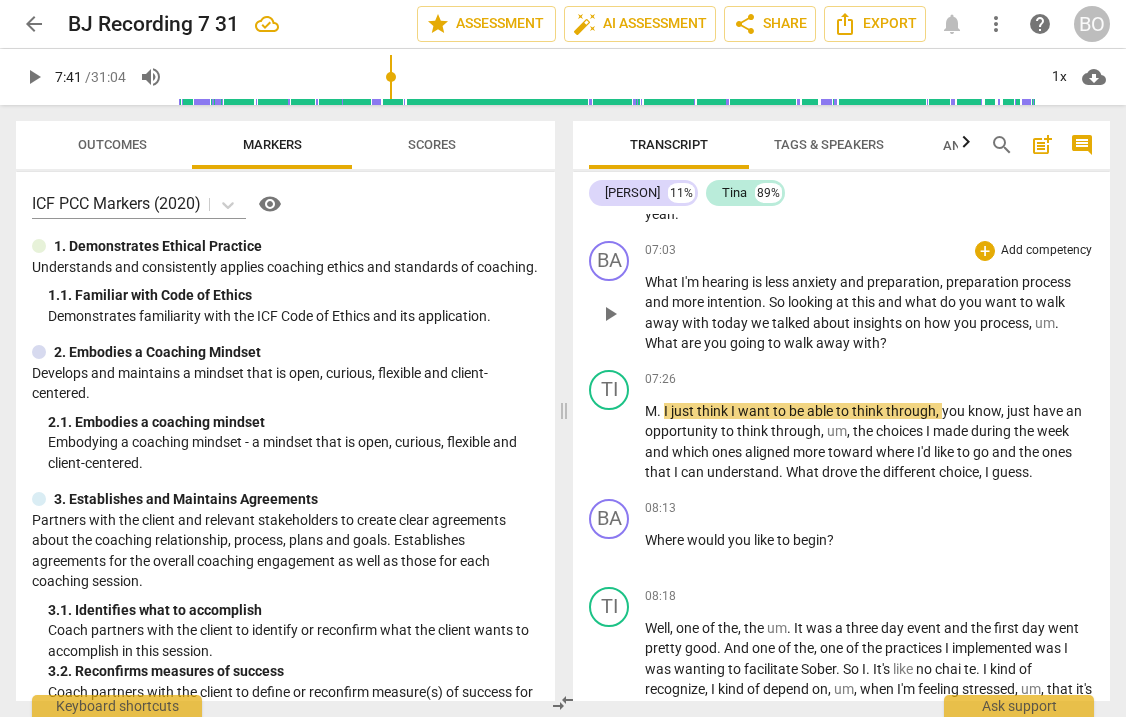 type 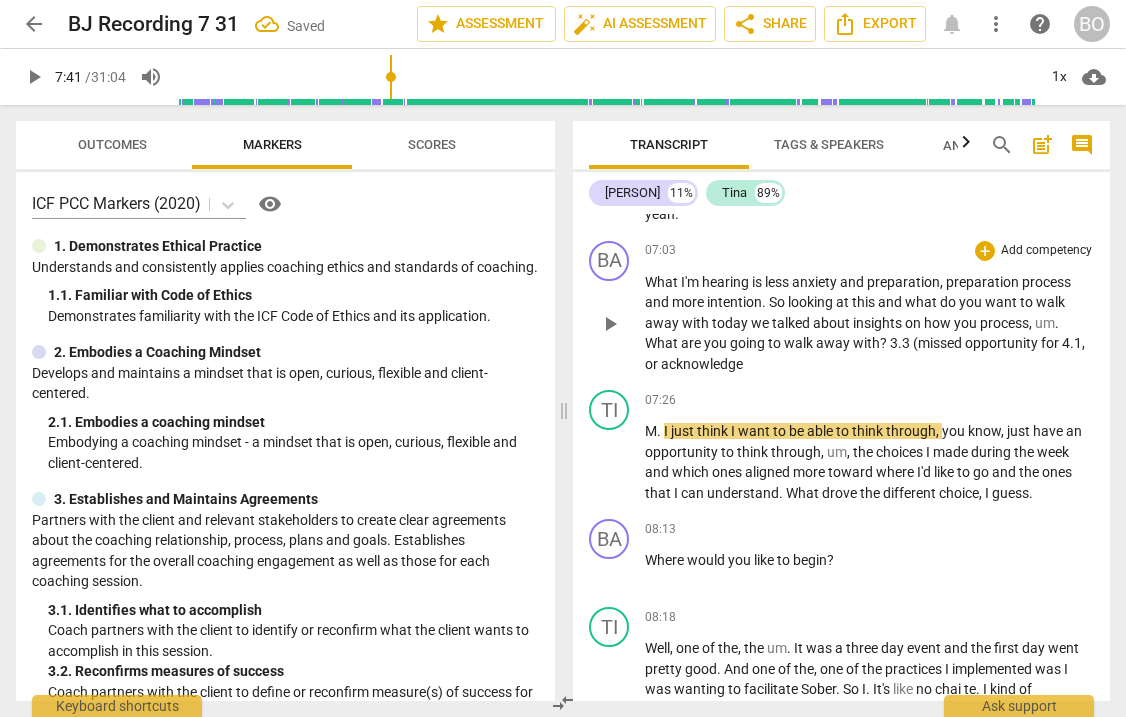 click on "? 3.3 (missed opportunity for 4.1, or acknowledge" at bounding box center (865, 353) 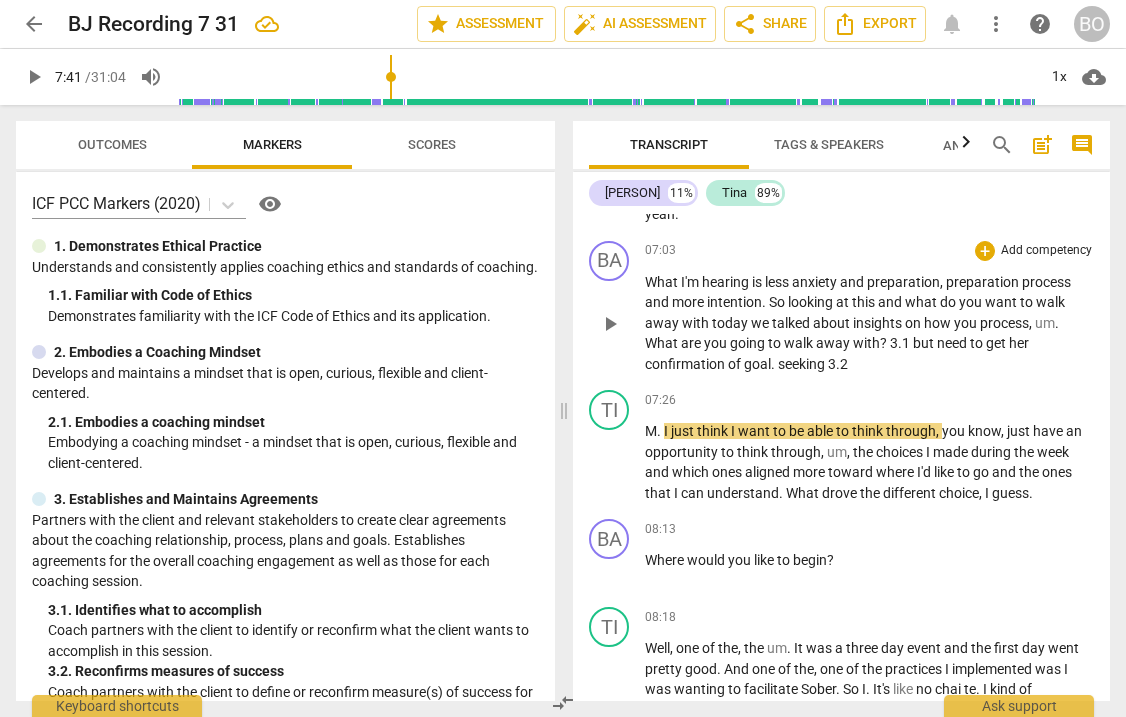 click on "BA play_arrow pause [TIME] + Add competency keyboard_arrow_right What   I'm   hearing   is   less   anxiety   and   preparation ,   preparation   process   and   more   intention .   So   looking   at   this   and   what   do   you   want   to   walk   away   with   today   we   talked   about   insights   on   how   you   process ,   um .   What   are   you   going   to   walk   away   with ?   [NUMBER]   but   need   to   get   her   confirmation   of   goal .   seeking   [NUMBER]" at bounding box center (841, 308) 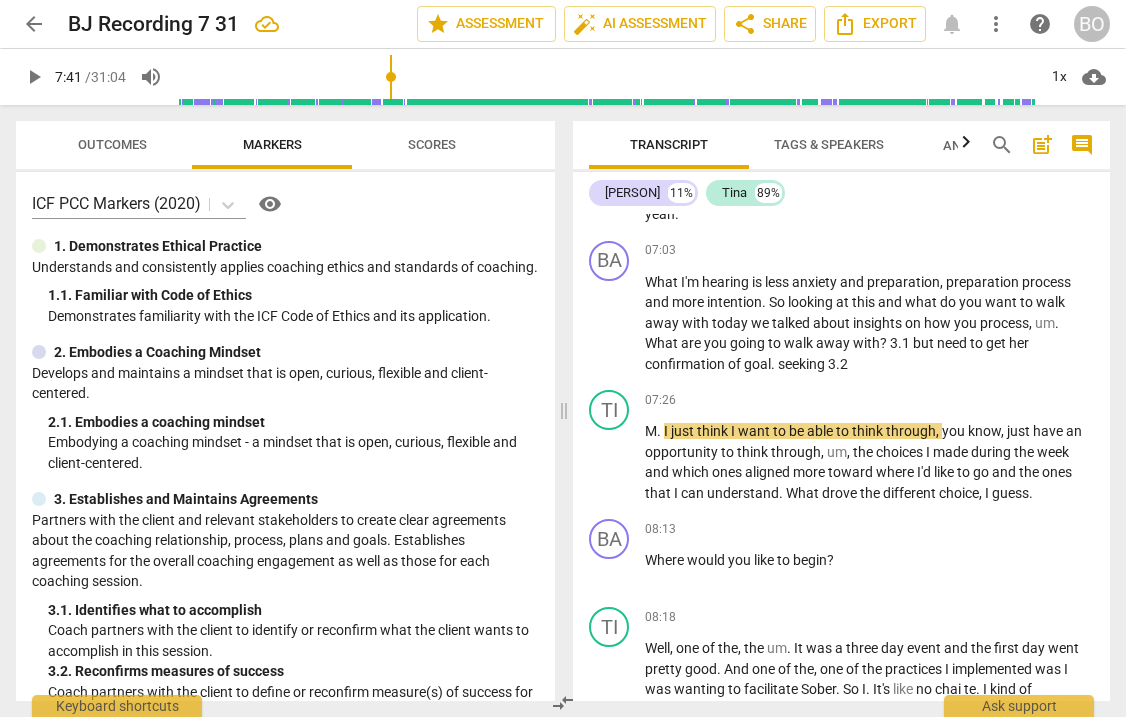 click on "3.1" at bounding box center [901, 343] 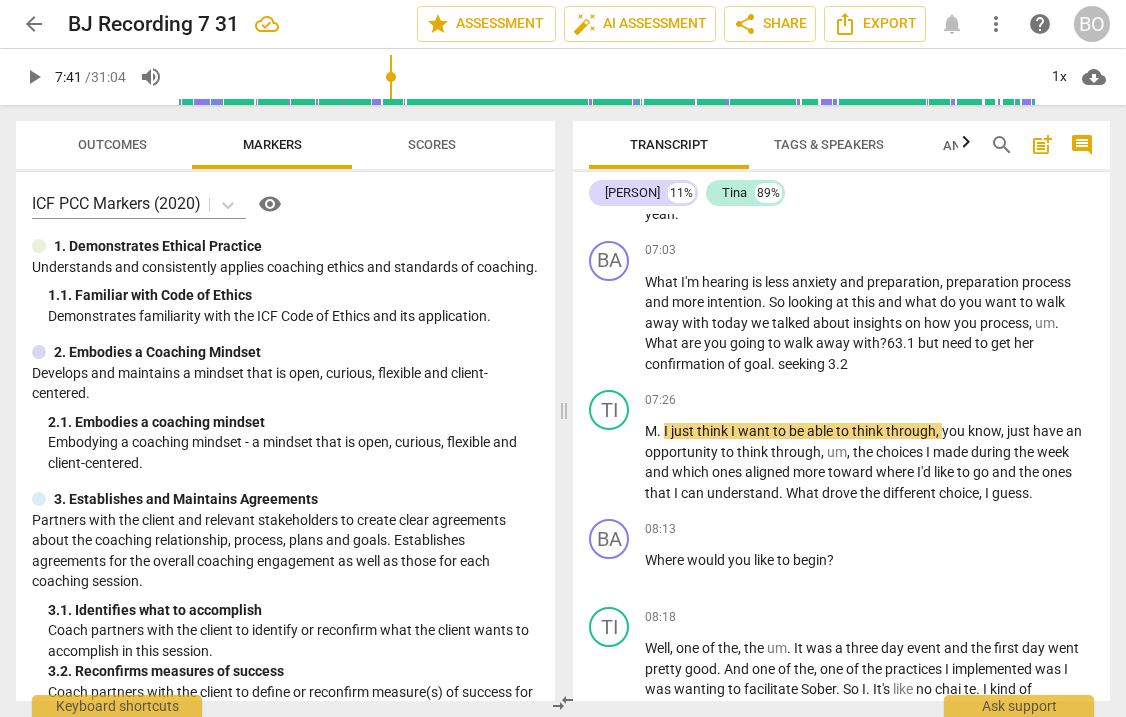 type 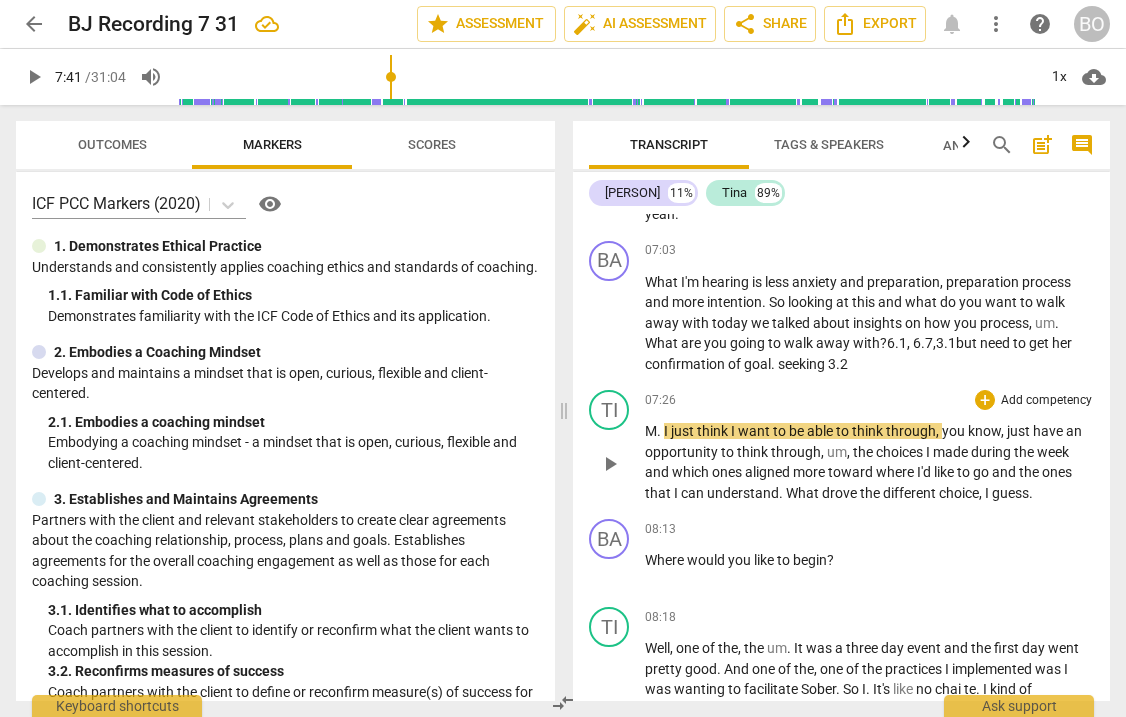 click on "M" at bounding box center [651, 431] 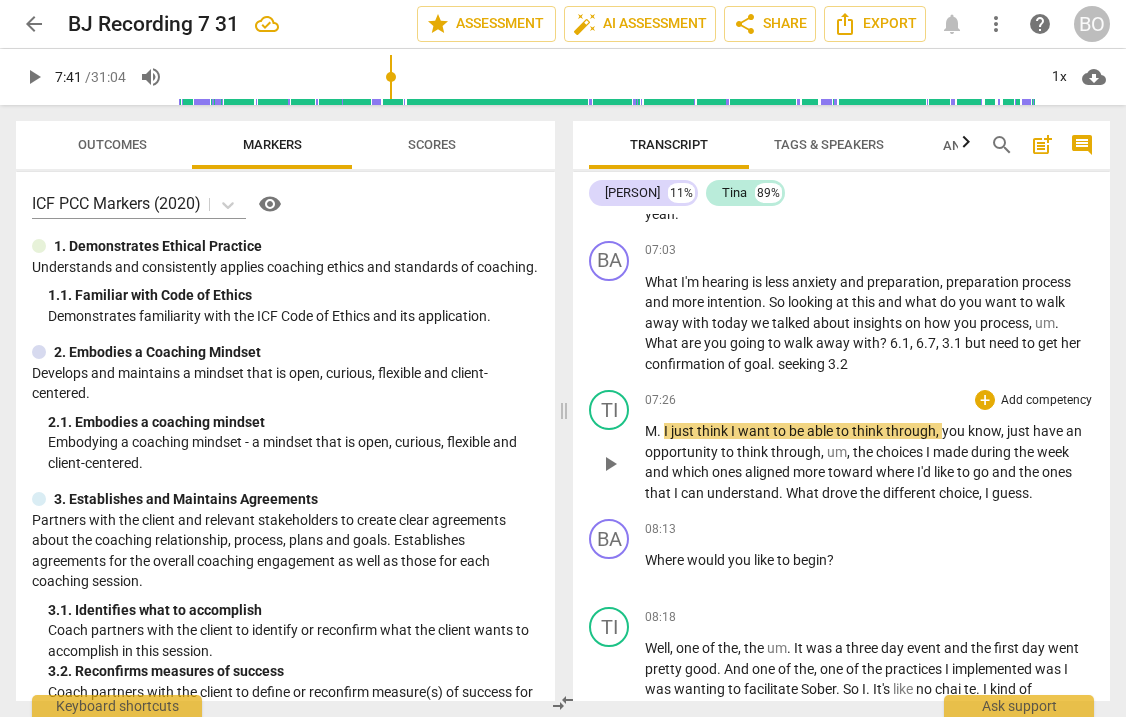 click on "just" at bounding box center (684, 431) 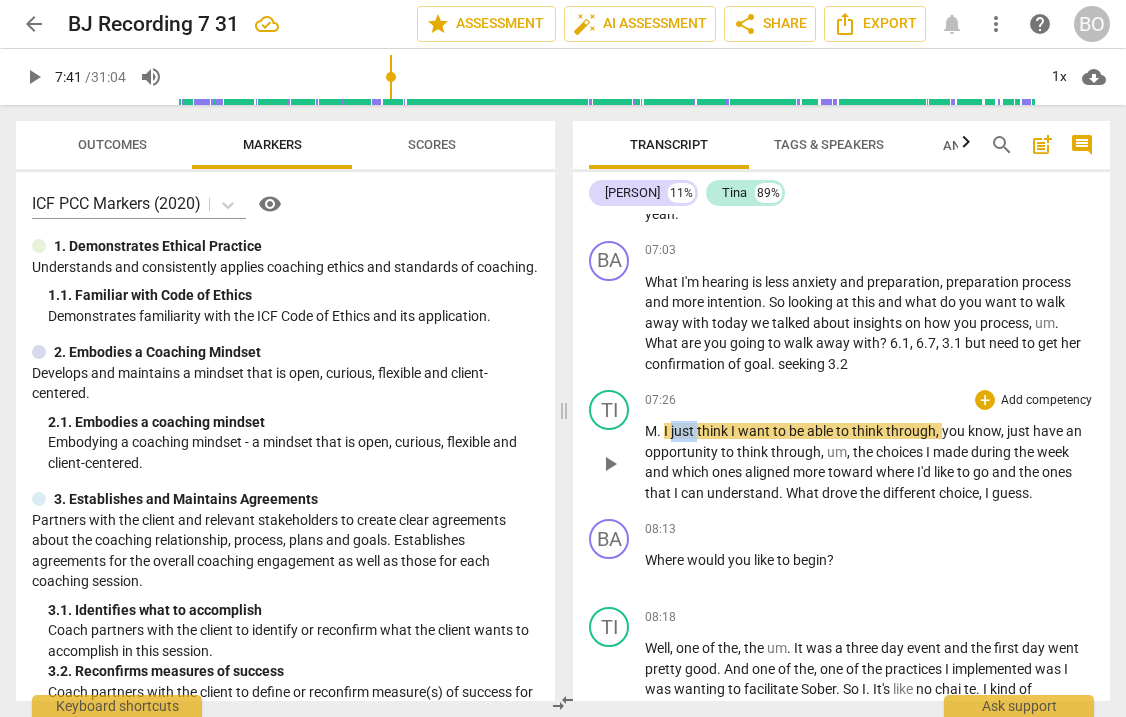 click on "just" at bounding box center [684, 431] 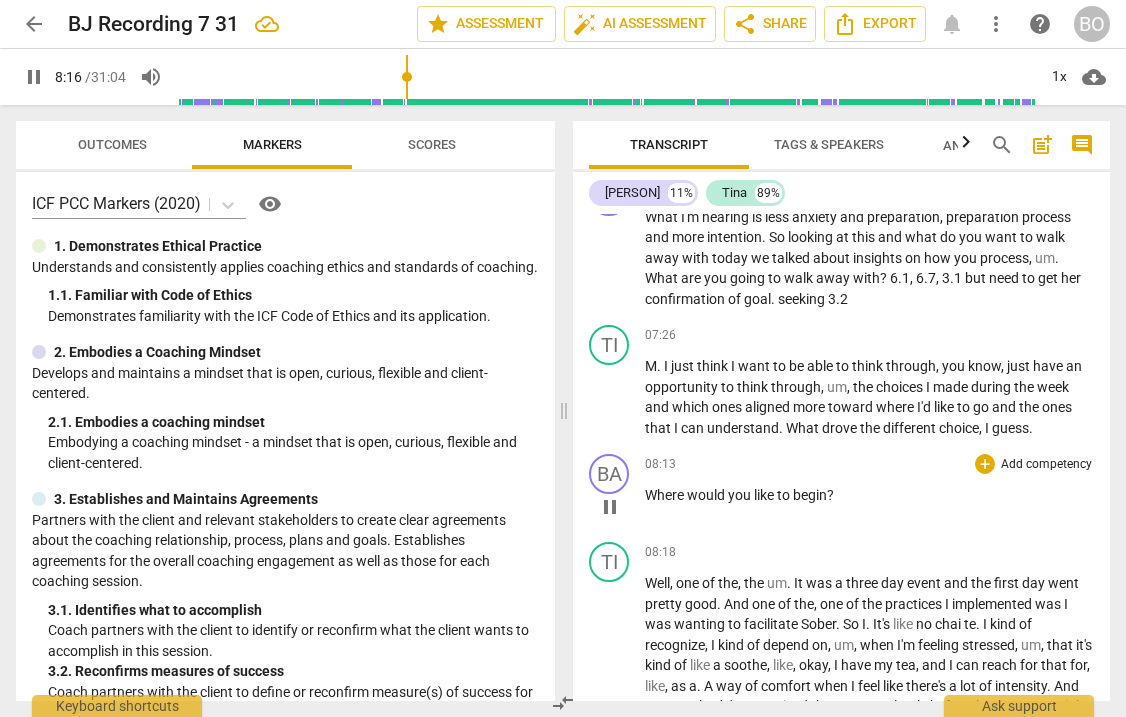 scroll, scrollTop: 2682, scrollLeft: 0, axis: vertical 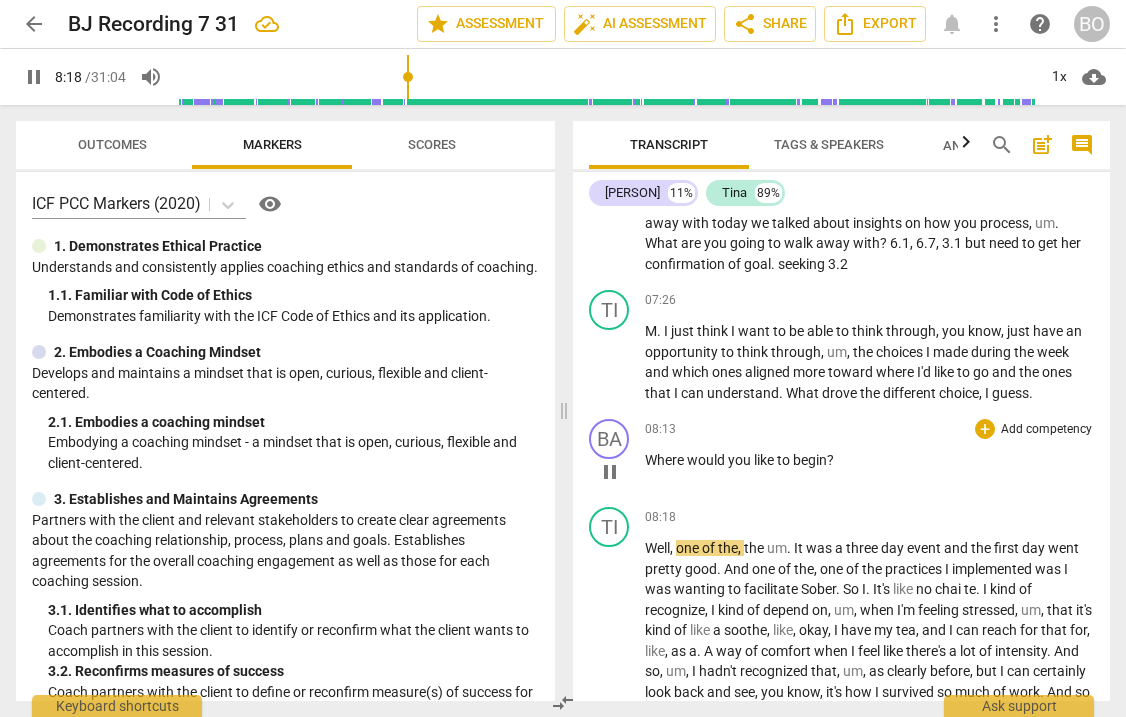 click on "pause" at bounding box center [610, 472] 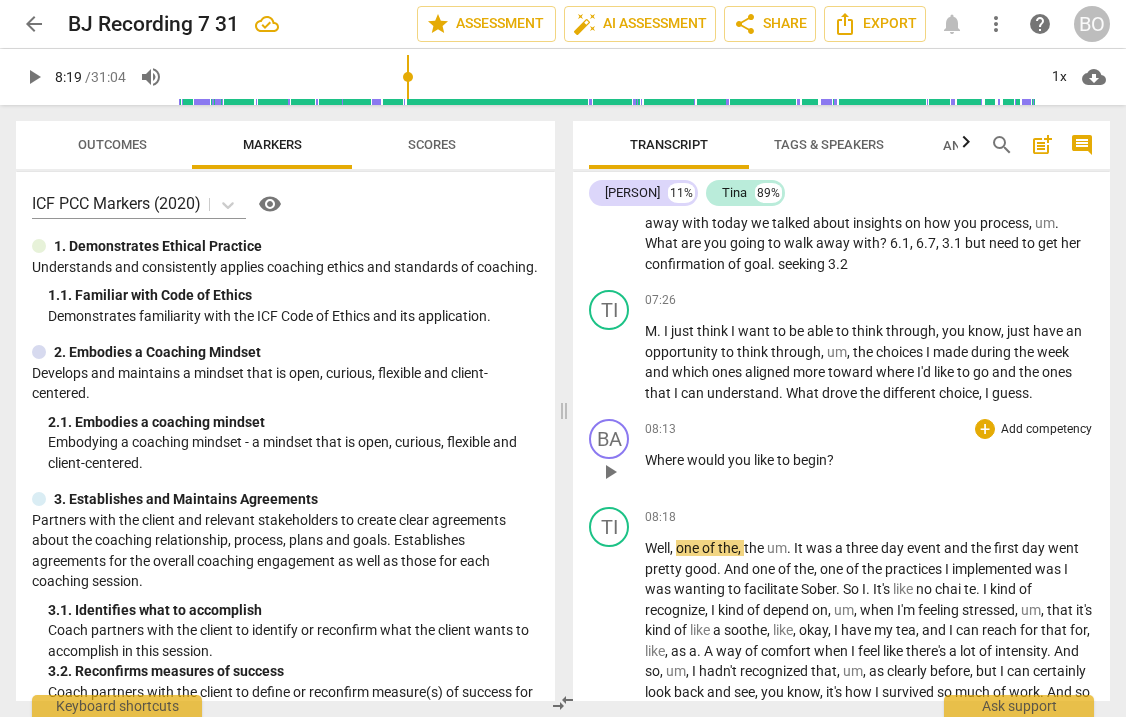 click on "Where   would   you   like   to   begin ?" at bounding box center (869, 460) 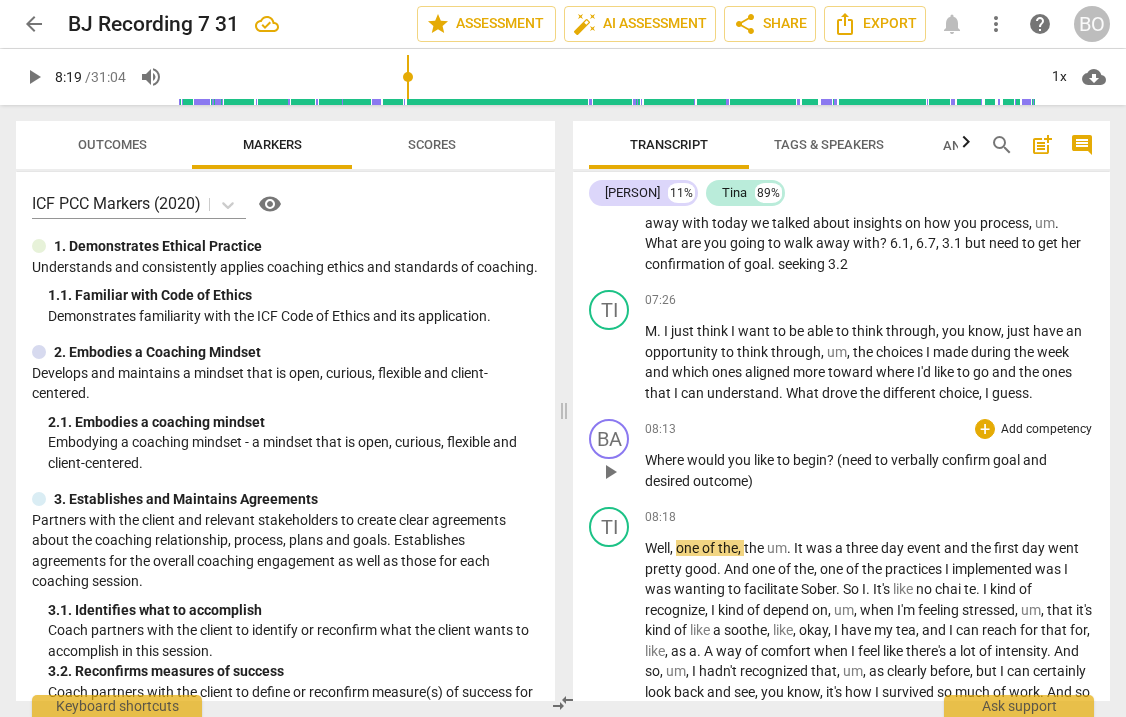 click on "? (need to verbally confirm goal and desired outcome)" at bounding box center (846, 470) 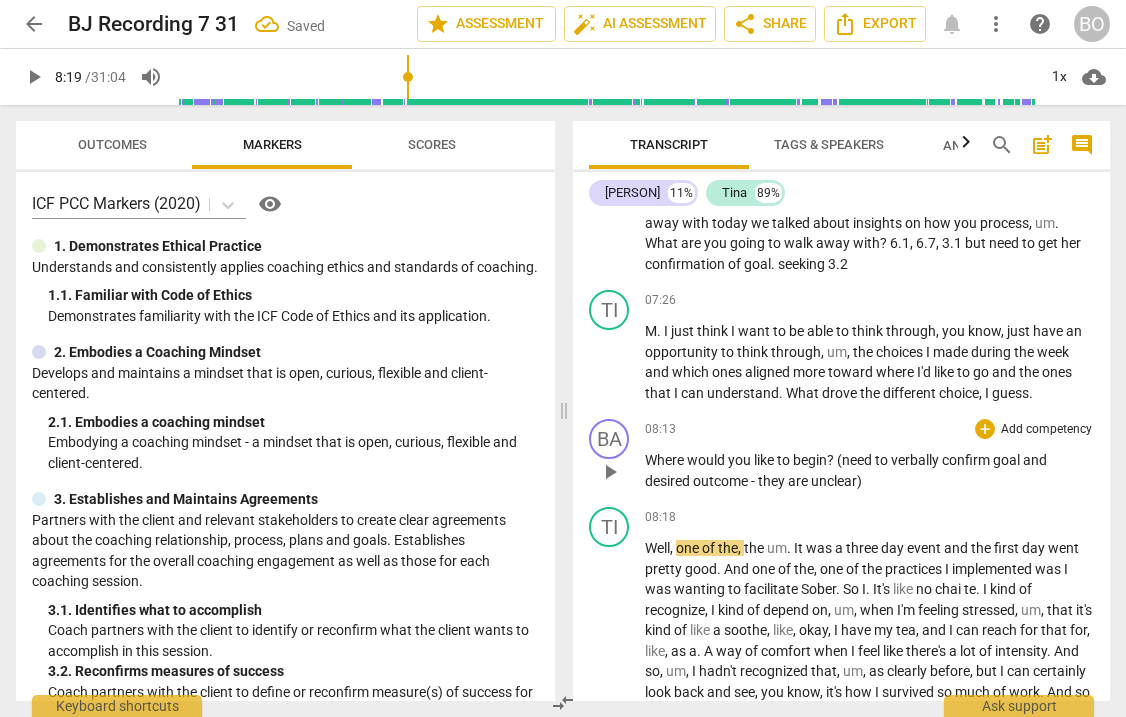 click on "? (need to verbally confirm goal and desired outcome - they are unclear)" at bounding box center [846, 470] 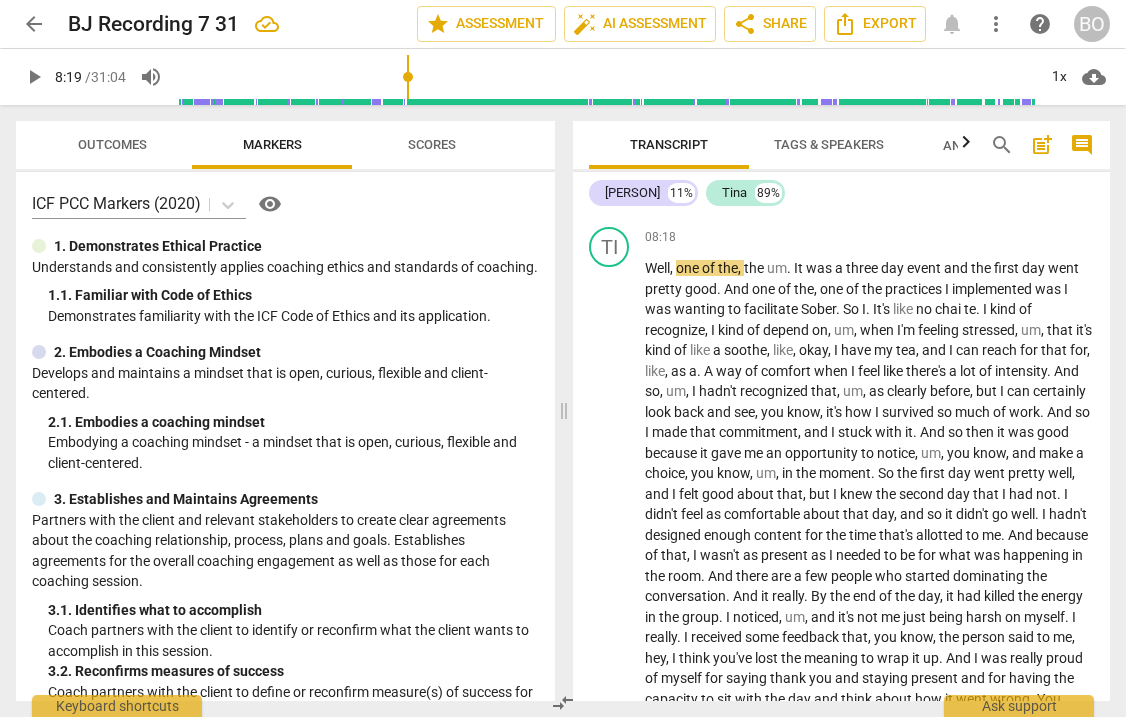 scroll, scrollTop: 2982, scrollLeft: 0, axis: vertical 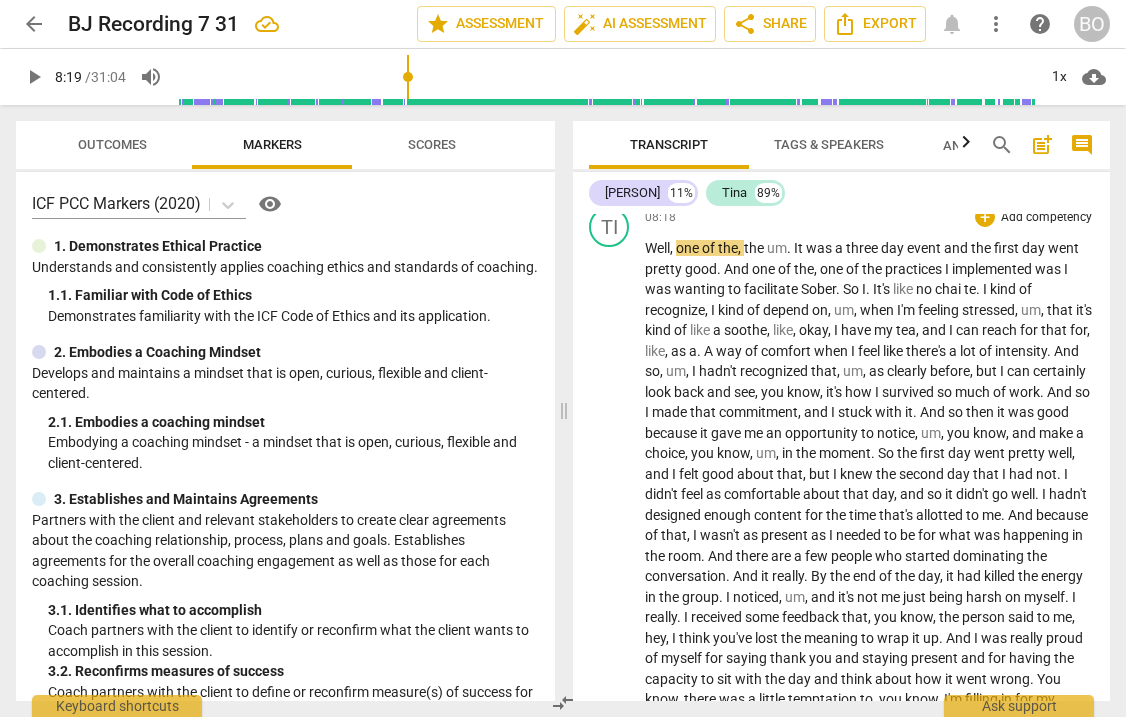 click on "Well" at bounding box center [657, 248] 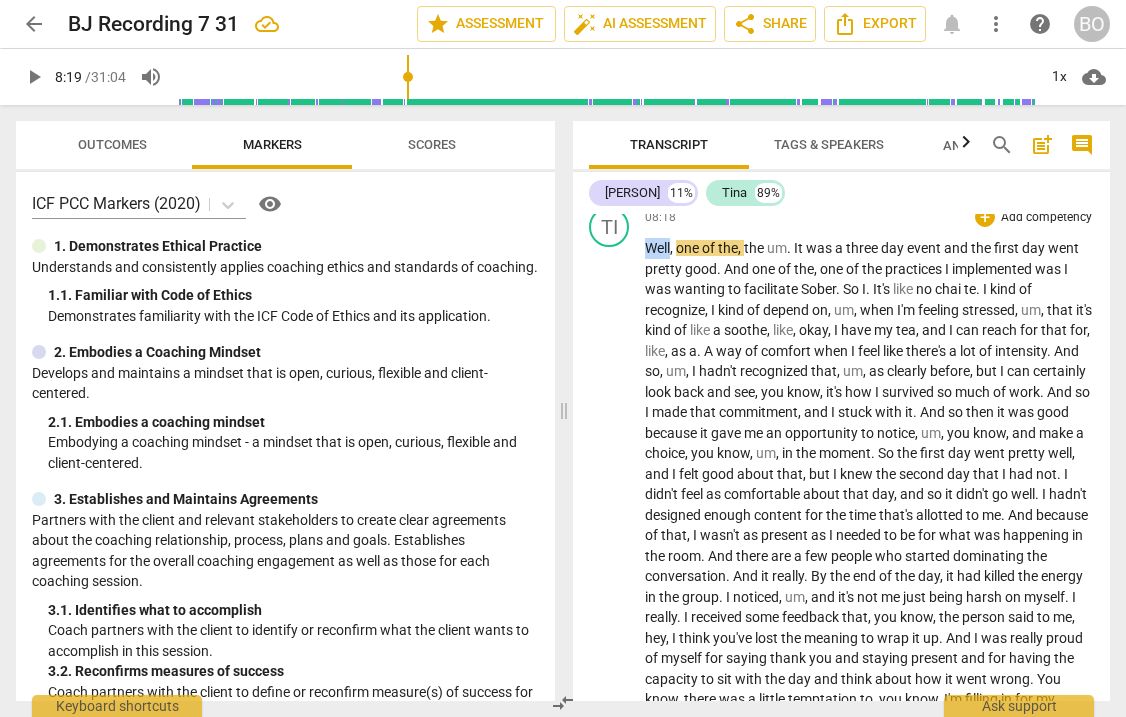 click on "Well" at bounding box center (657, 248) 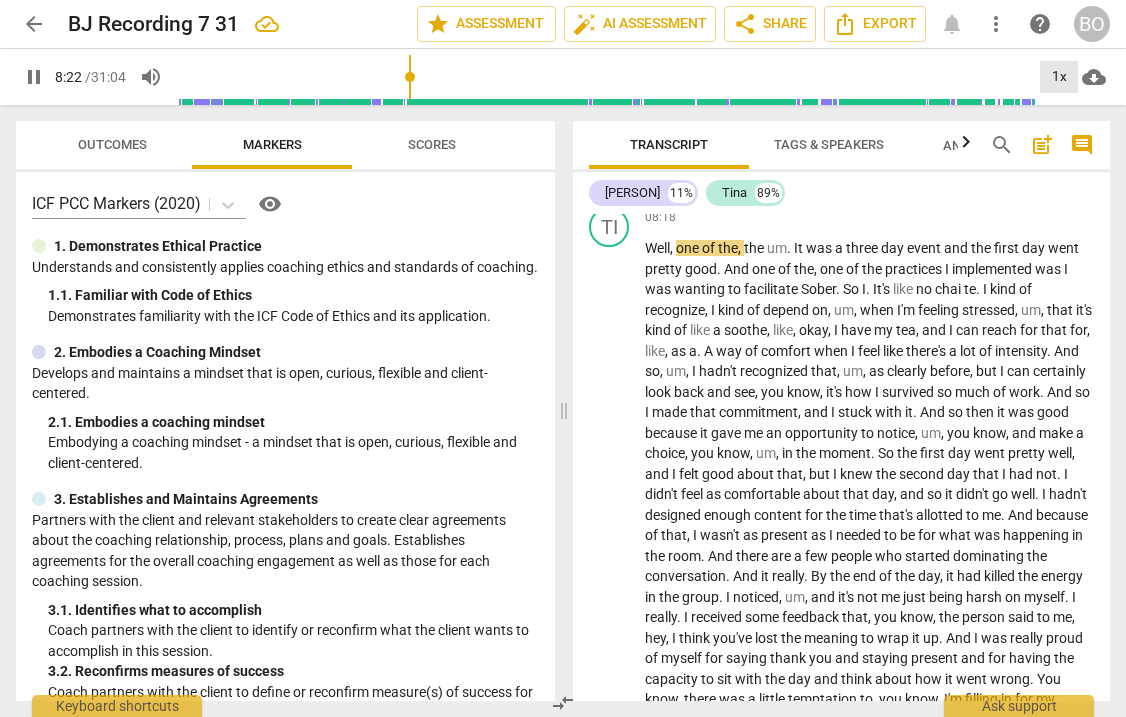 click on "1x" at bounding box center [1059, 77] 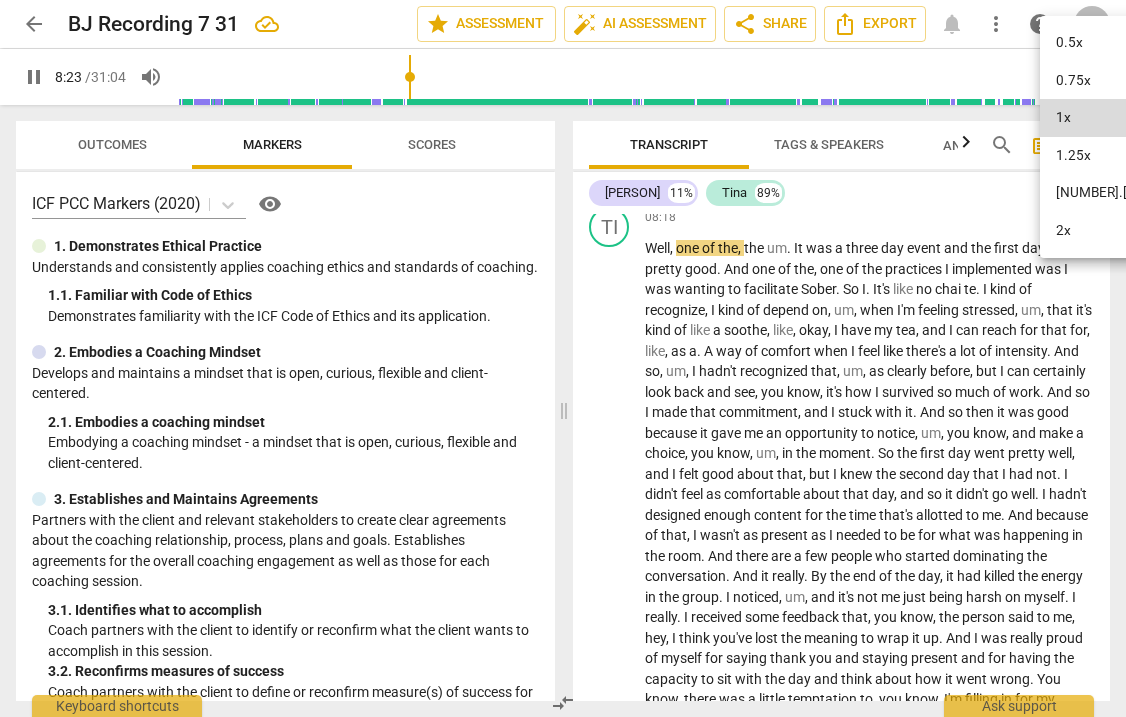 click on "1.25x" at bounding box center [1124, 156] 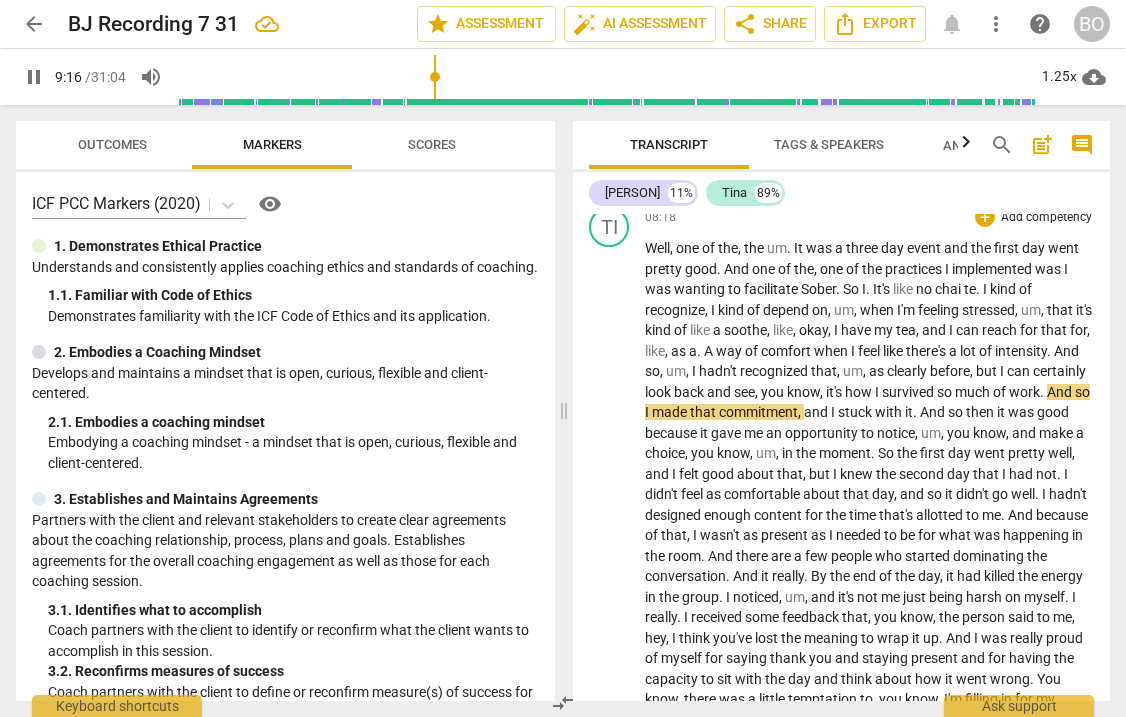click on "that" at bounding box center (824, 371) 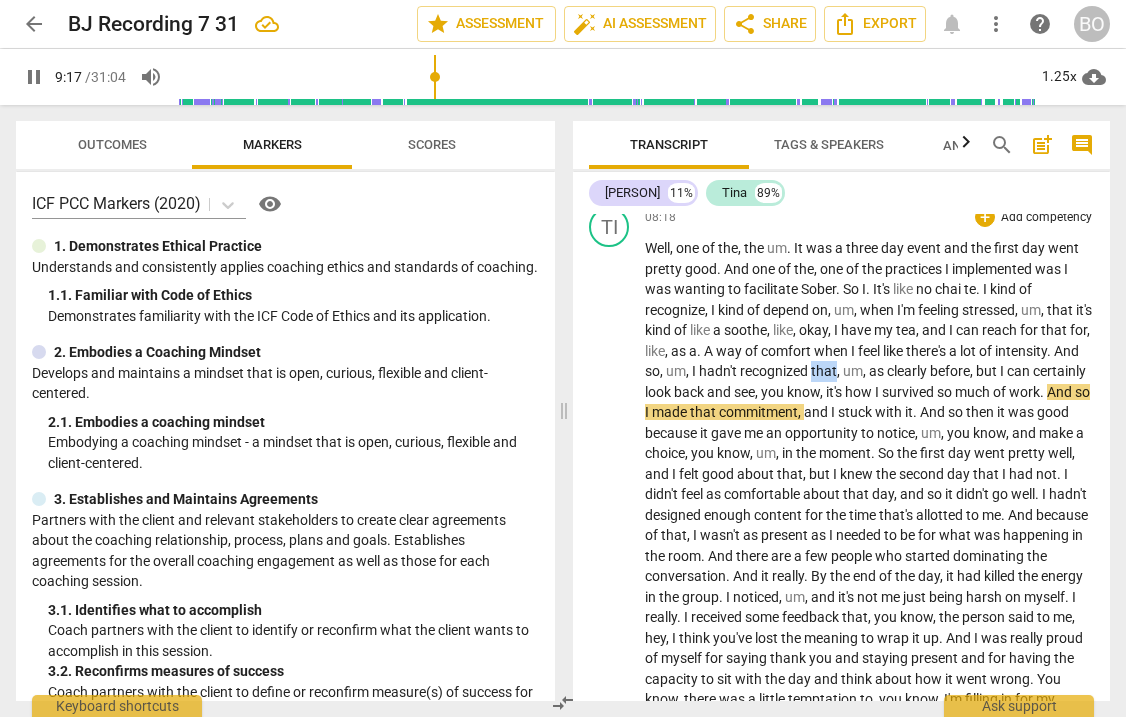 click on "that" at bounding box center (824, 371) 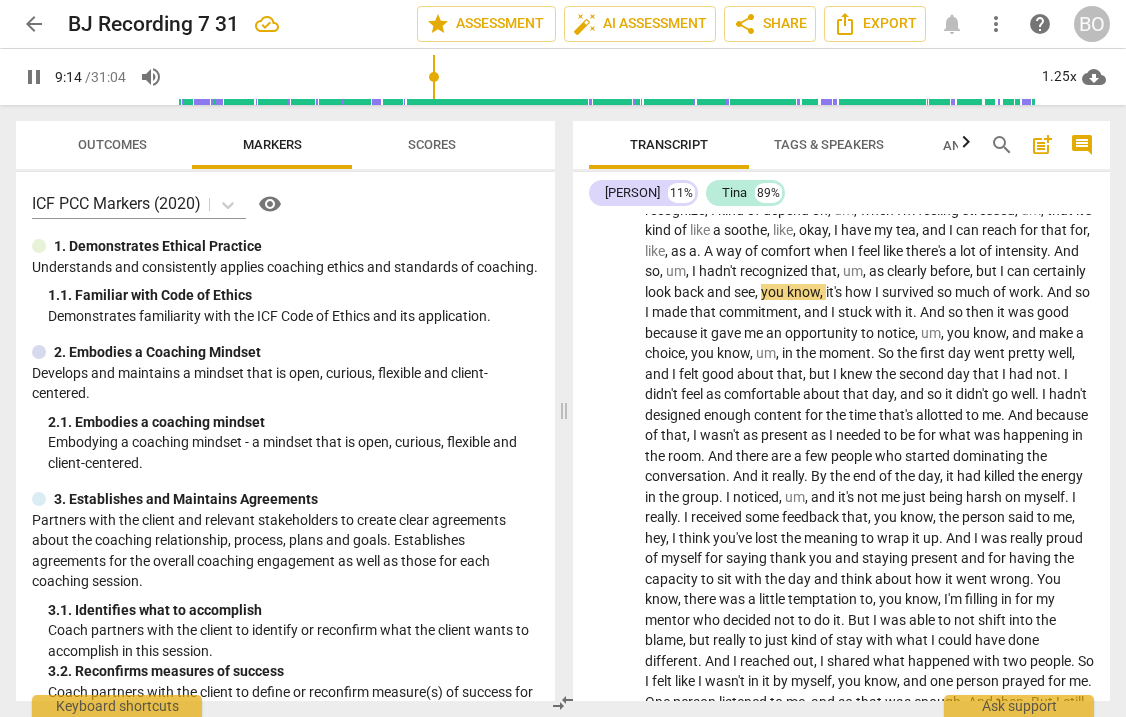 scroll, scrollTop: 3182, scrollLeft: 0, axis: vertical 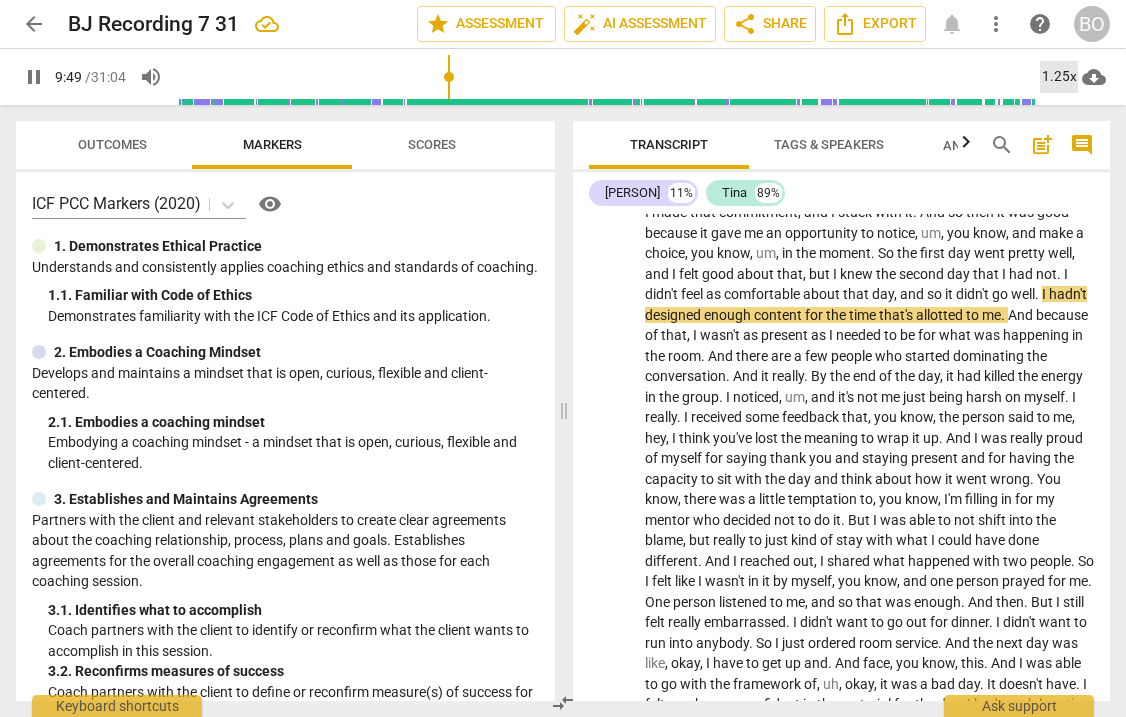 click on "1.25x" at bounding box center [1059, 77] 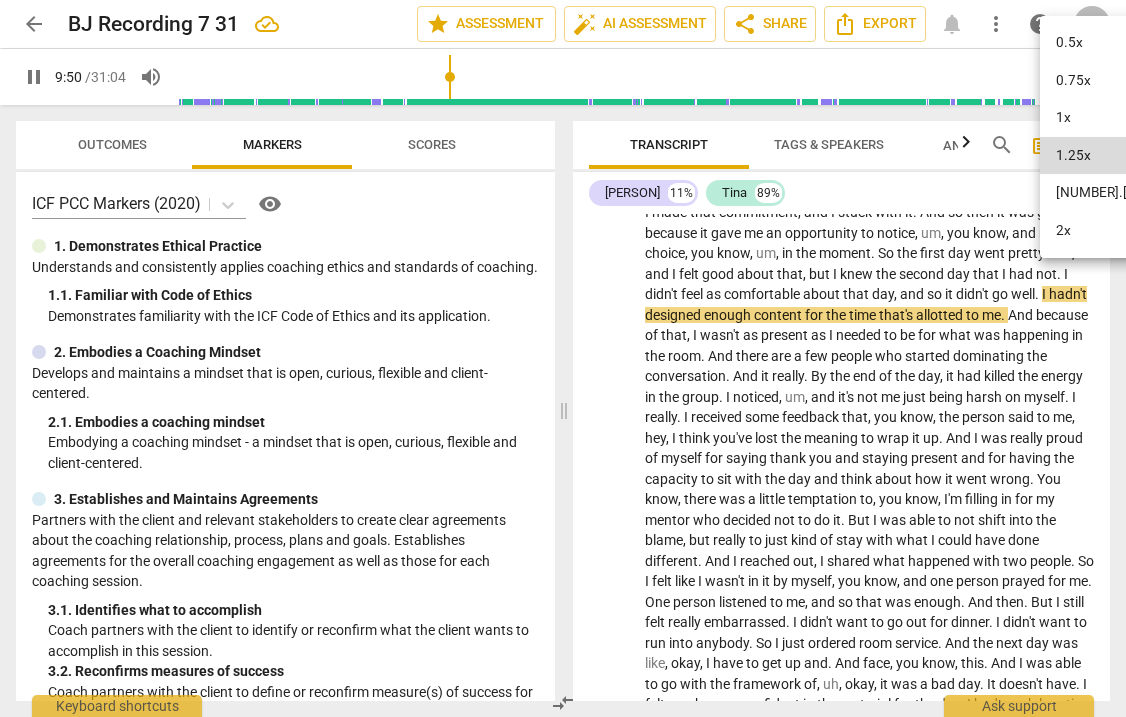 click on "[NUMBER].[NUMBER]x" at bounding box center (1124, 193) 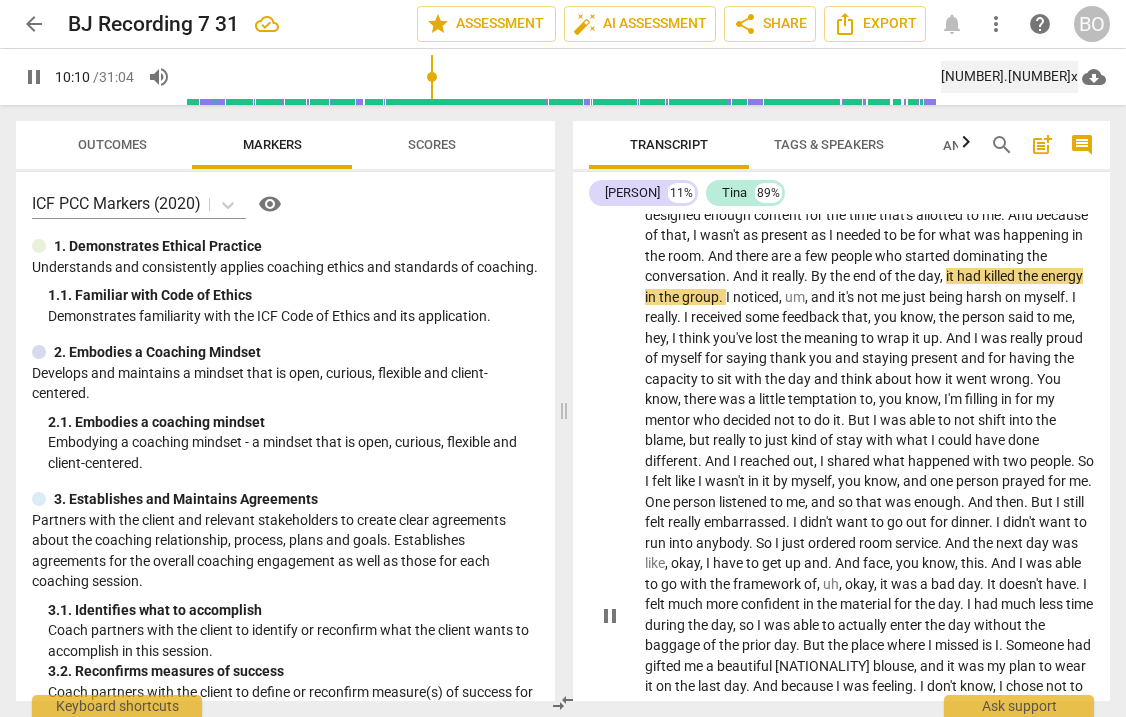 scroll, scrollTop: 3382, scrollLeft: 0, axis: vertical 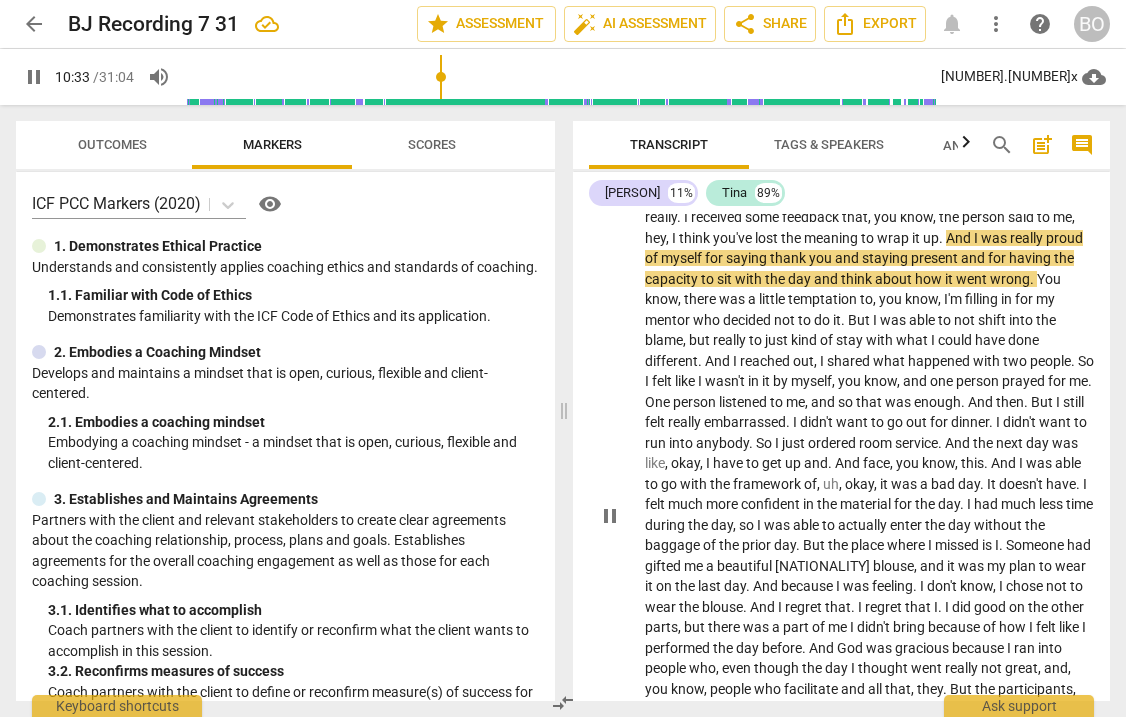 click on "the" at bounding box center (792, 238) 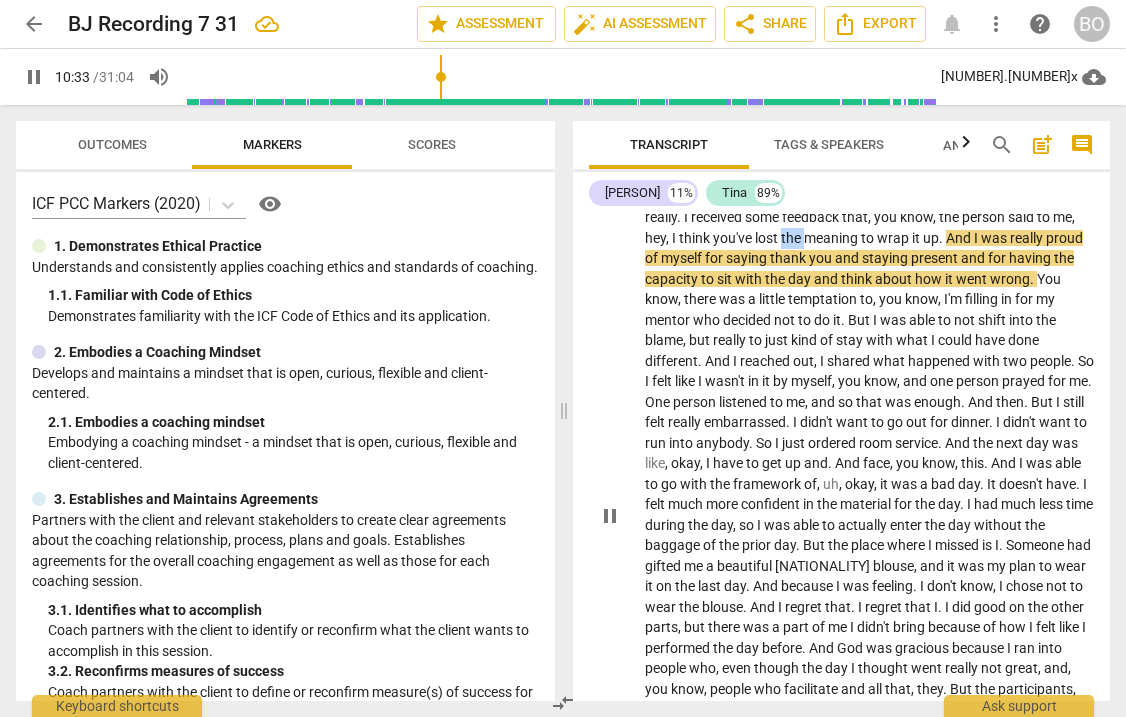click on "the" at bounding box center (792, 238) 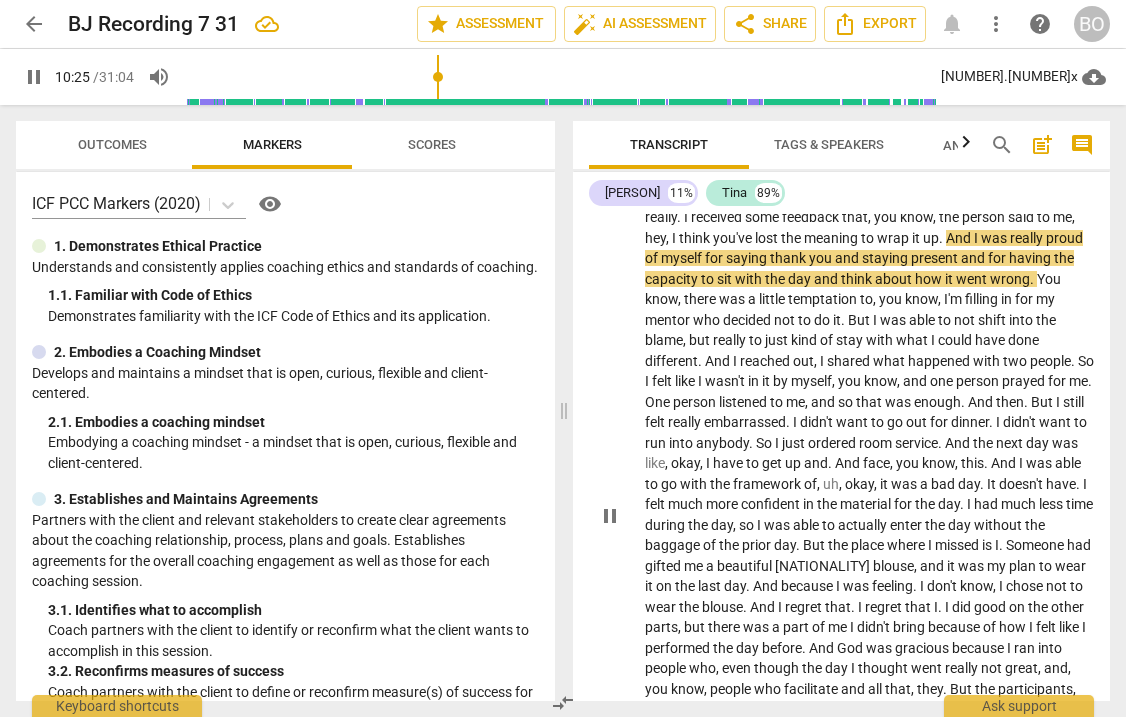 click on "you've" at bounding box center [734, 238] 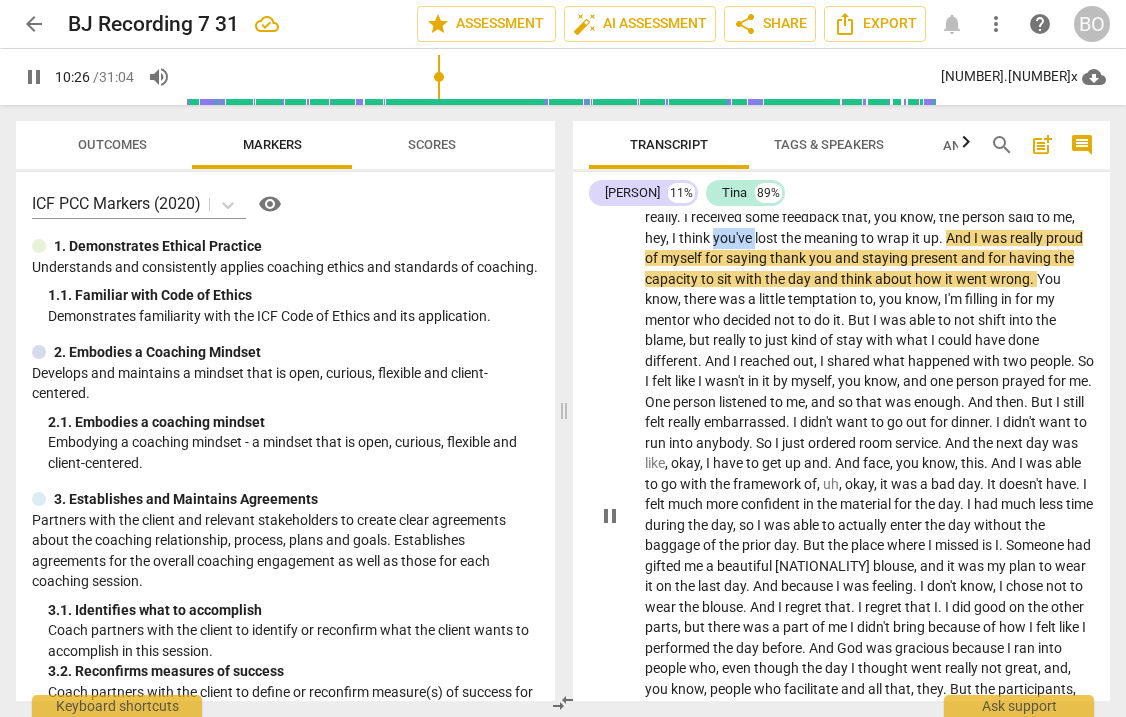 click on "you've" at bounding box center [734, 238] 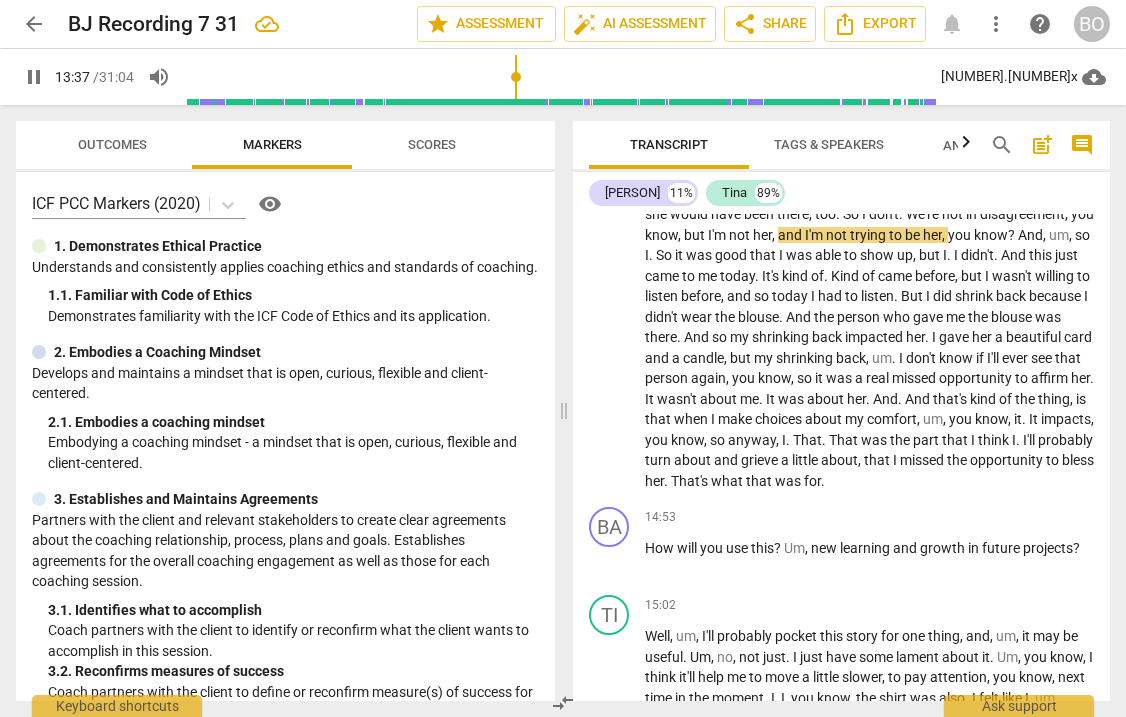 scroll, scrollTop: 4182, scrollLeft: 0, axis: vertical 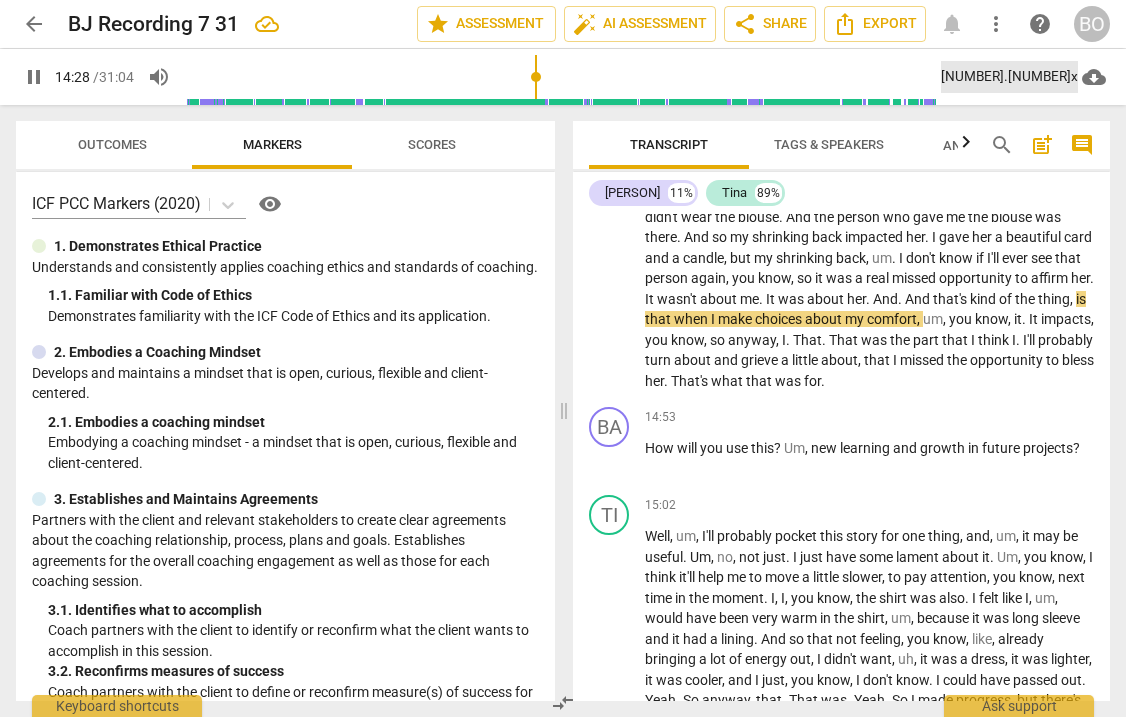 click on "[NUMBER].[NUMBER]x" at bounding box center (1009, 77) 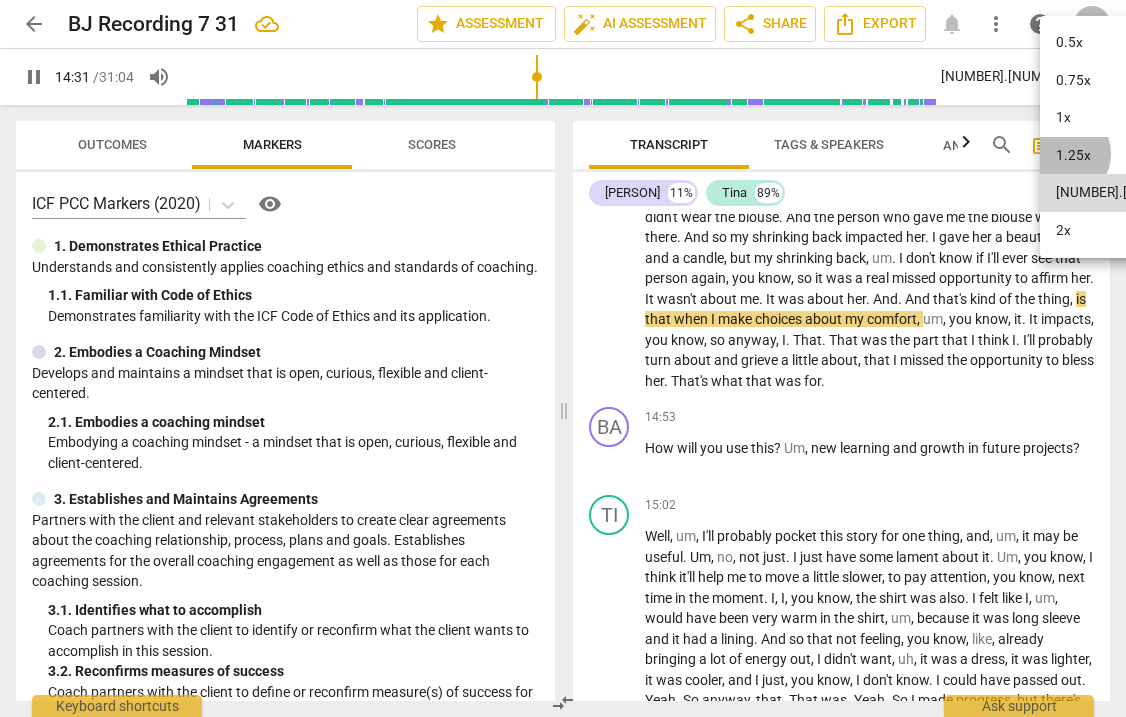 click on "1.25x" at bounding box center [1124, 156] 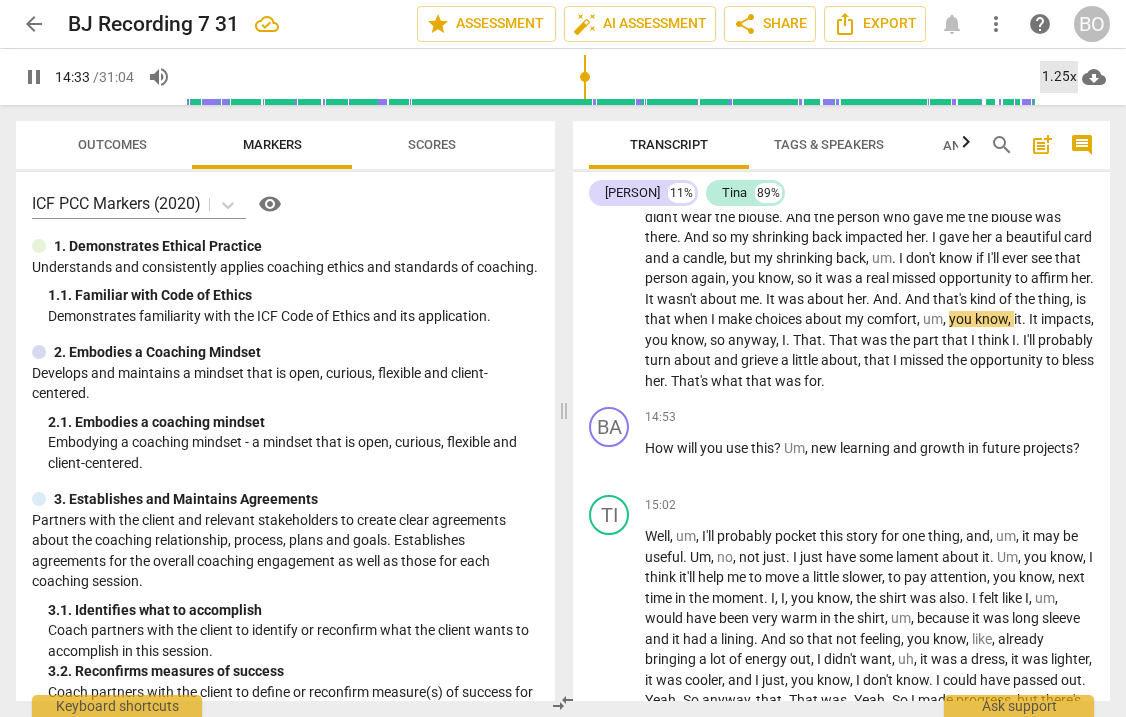 click on "1.25x" at bounding box center (1059, 77) 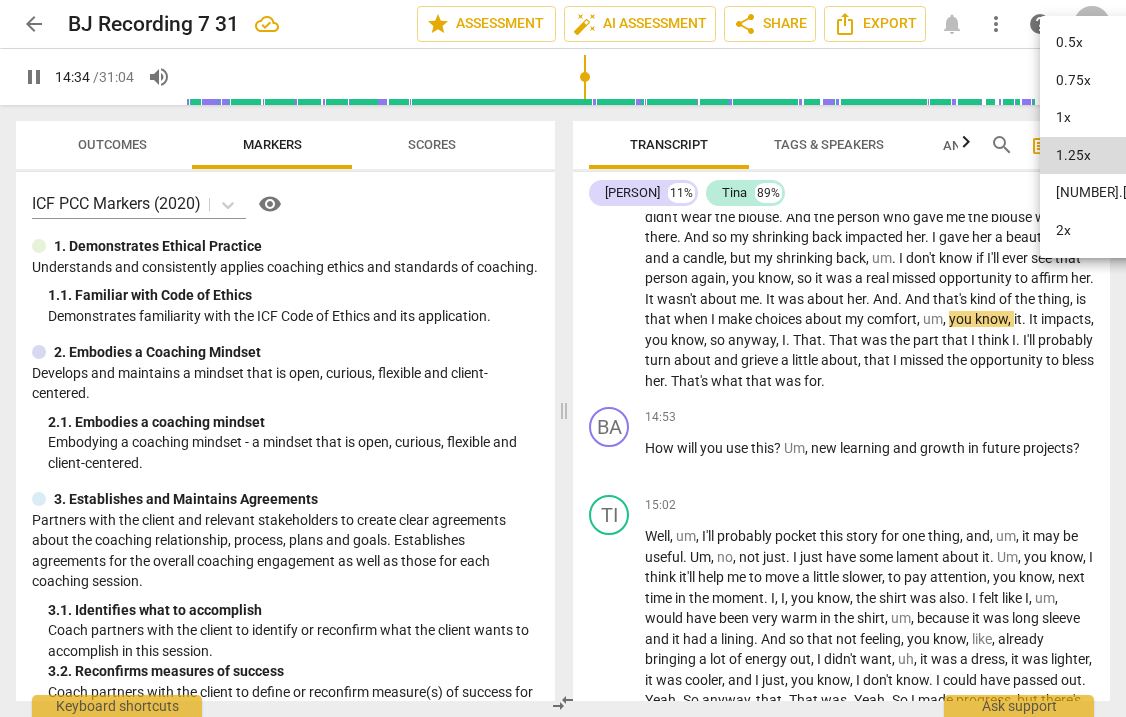 click on "1x" at bounding box center (1124, 118) 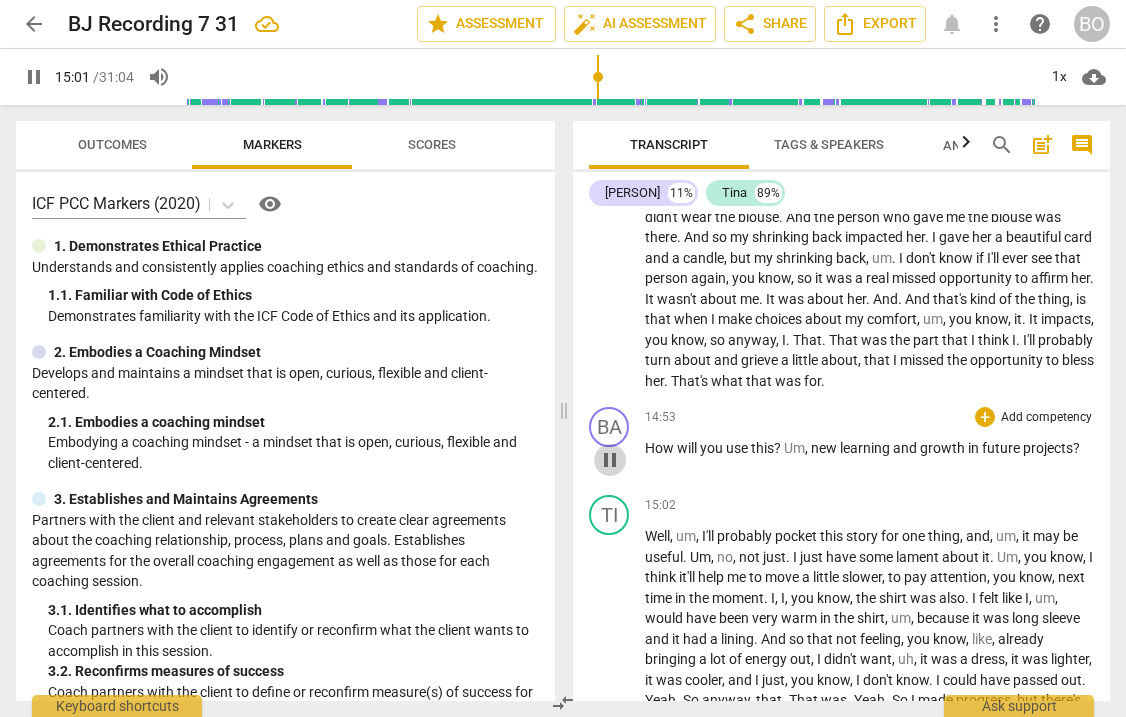 click on "pause" at bounding box center [610, 460] 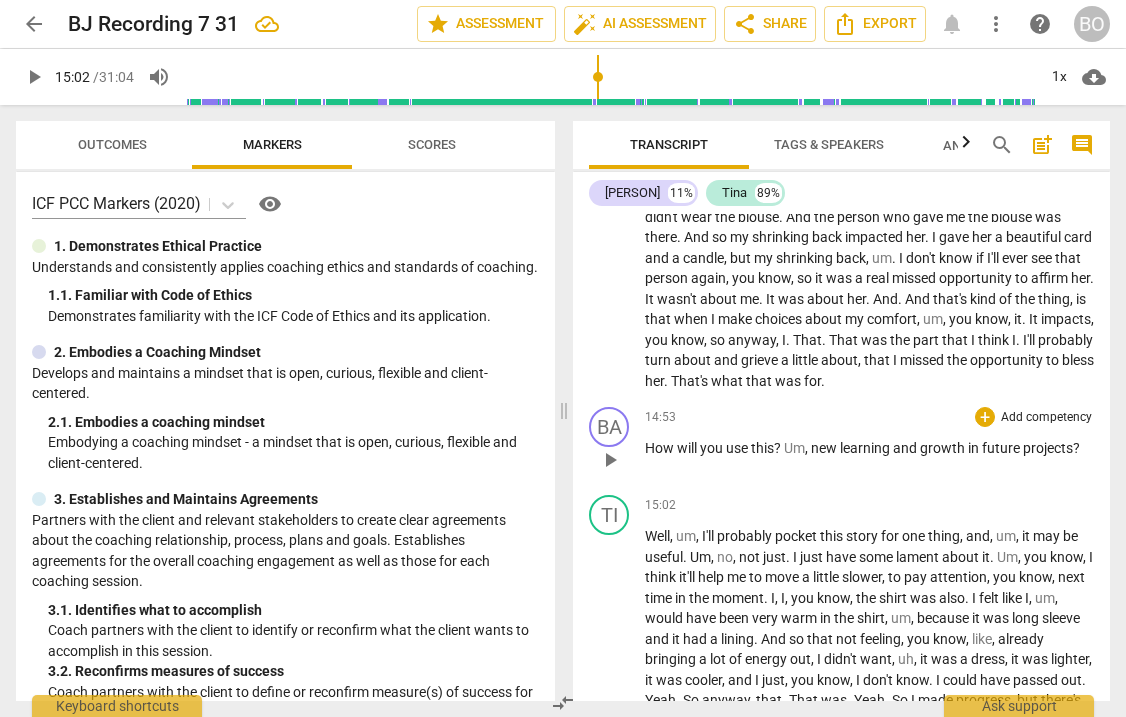 click on "BA play_arrow pause 14:53 + Add competency keyboard_arrow_right How   will   you   use   this ?   Um ,   new   learning   and   growth   in   future   projects ?" at bounding box center [841, 443] 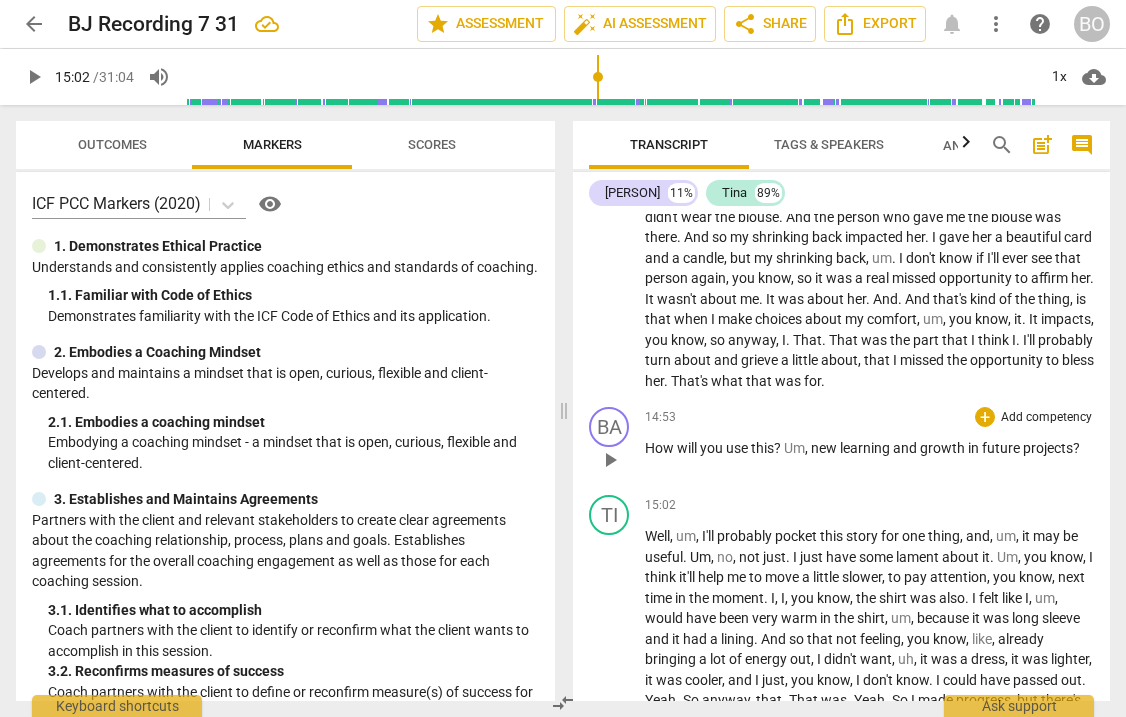 type 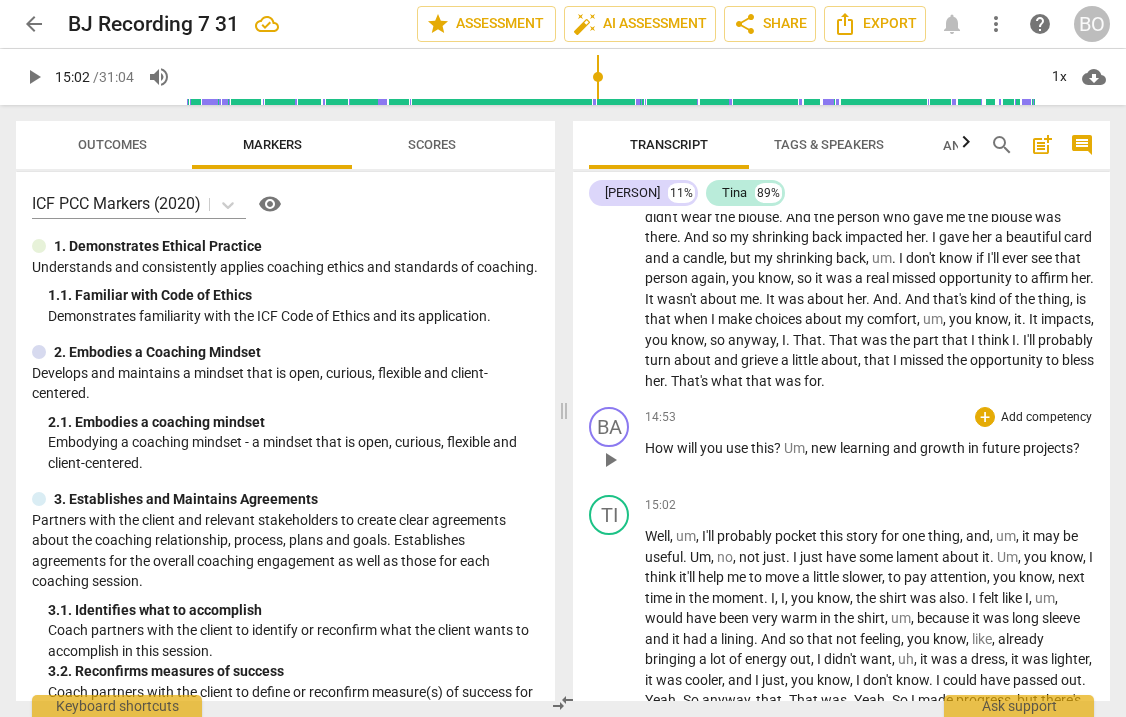 click on "BA play_arrow pause 14:53 + Add competency keyboard_arrow_right How   will   you   use   this ?   Um ,   new   learning   and   growth   in   future   projects ?" at bounding box center (841, 443) 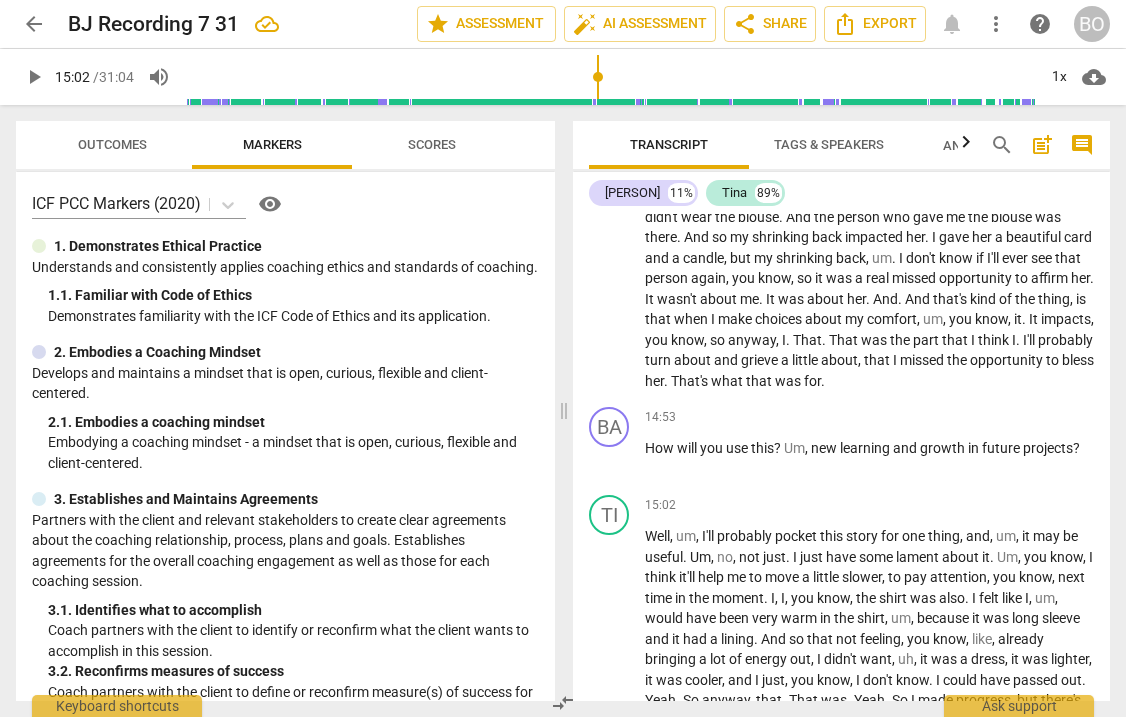 click on "How   will   you   use   this ?   Um ,   new   learning   and   growth   in   future   projects ?" at bounding box center [869, 448] 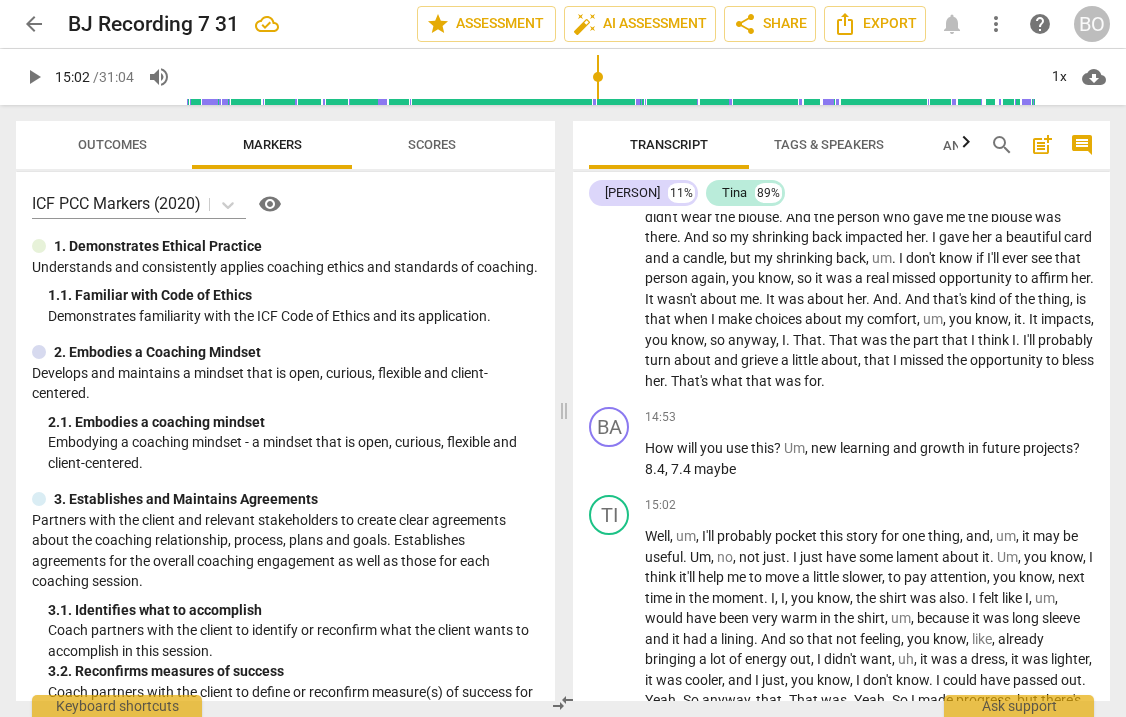 click on "maybe" at bounding box center [715, 469] 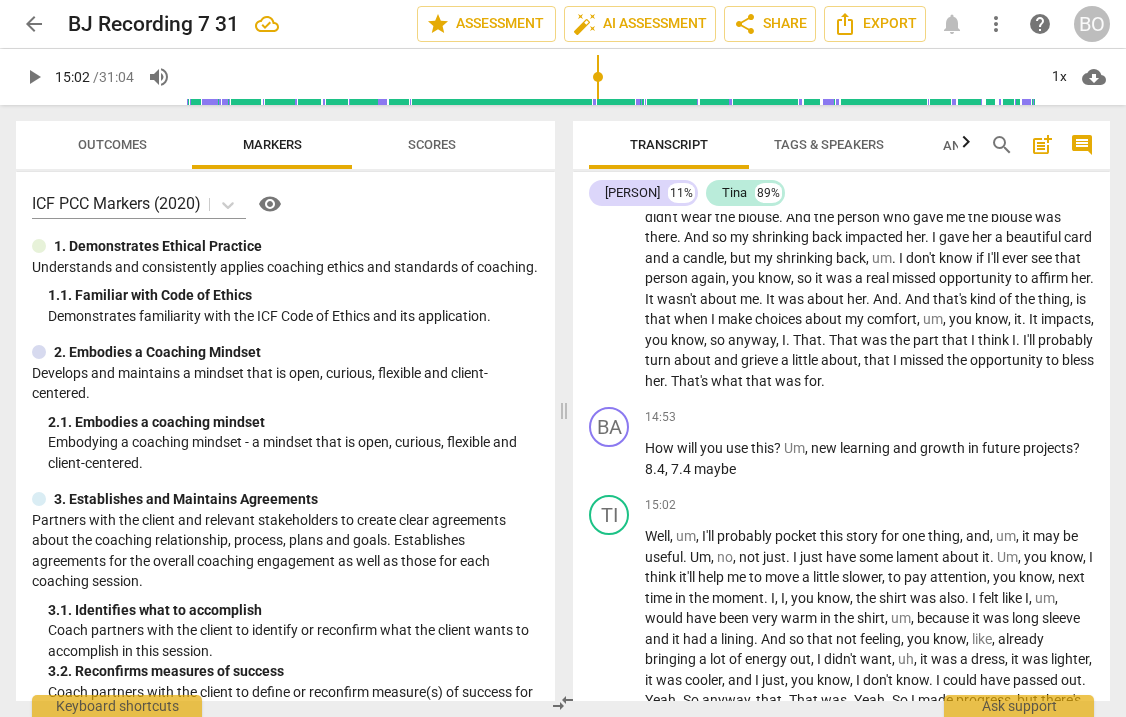 type 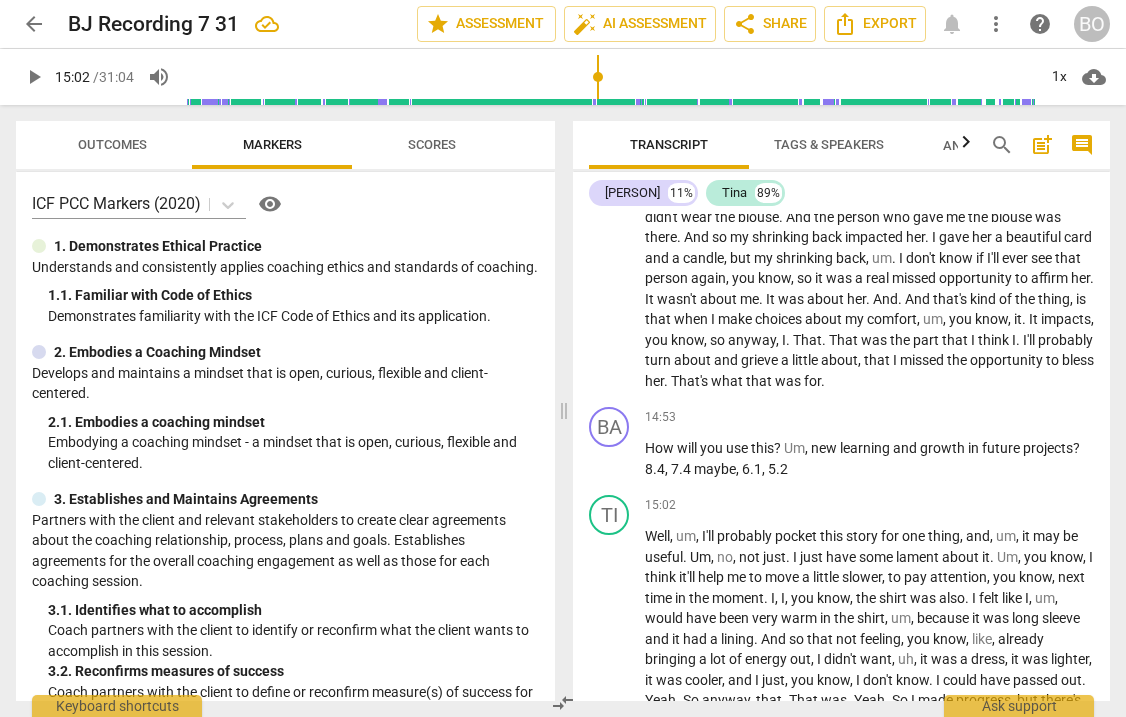click on "5.2" at bounding box center (778, 469) 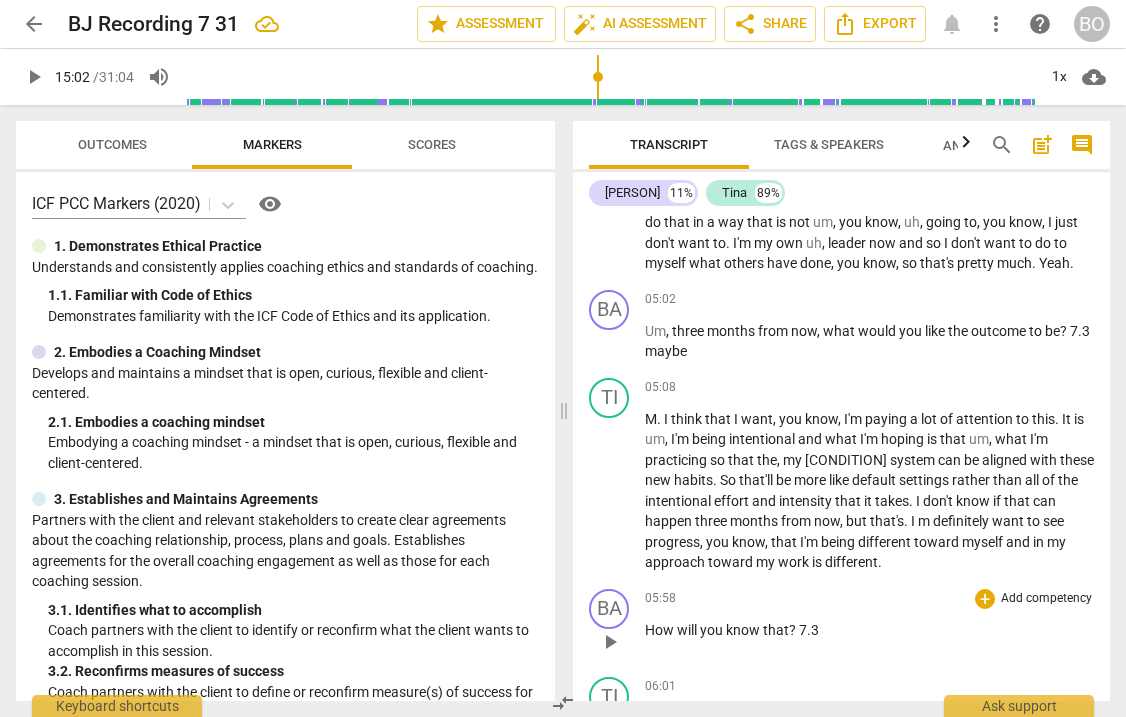 scroll, scrollTop: 1882, scrollLeft: 0, axis: vertical 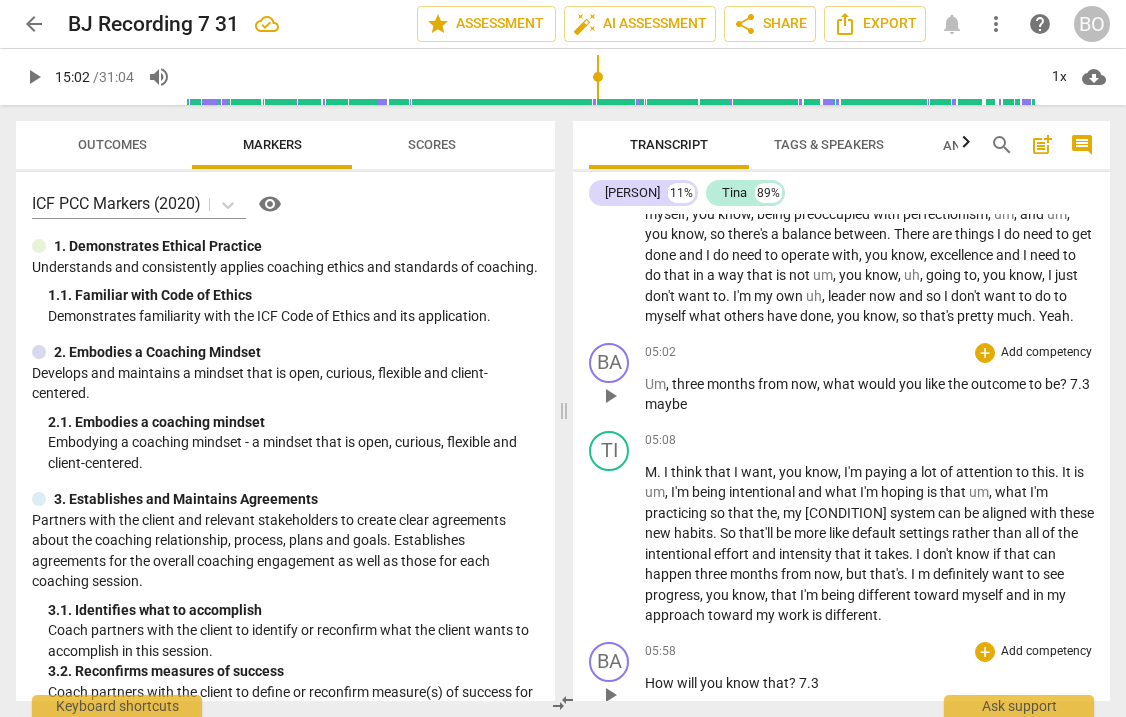 click on "7.3" at bounding box center [1080, 384] 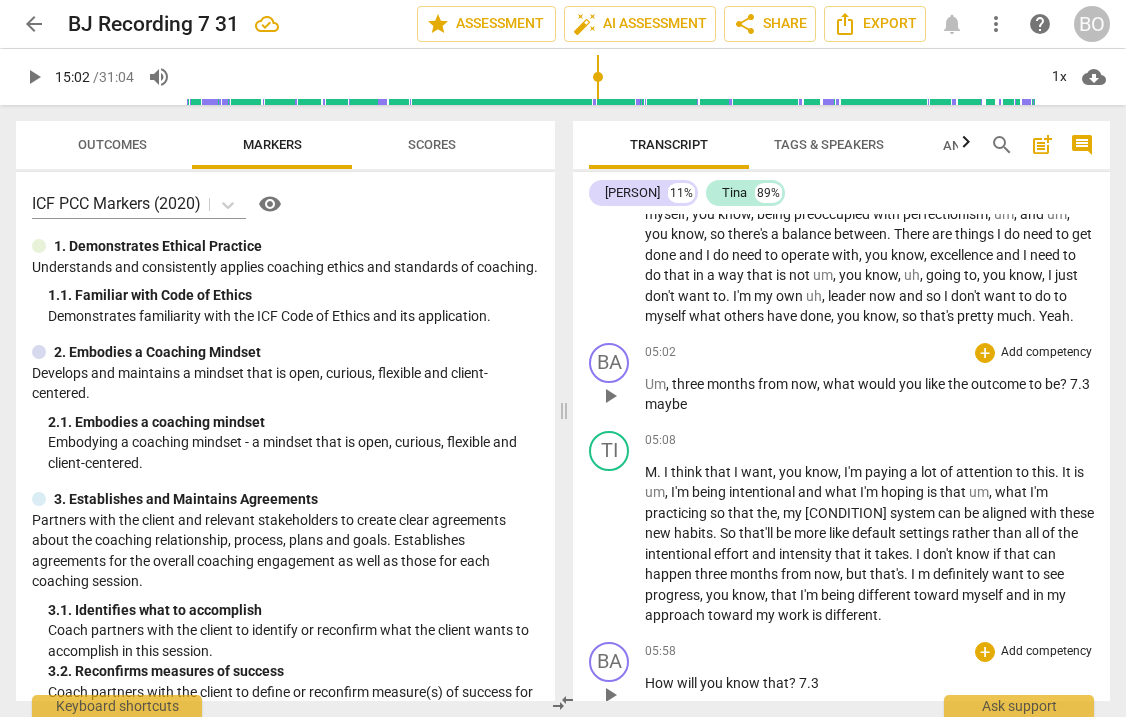 type 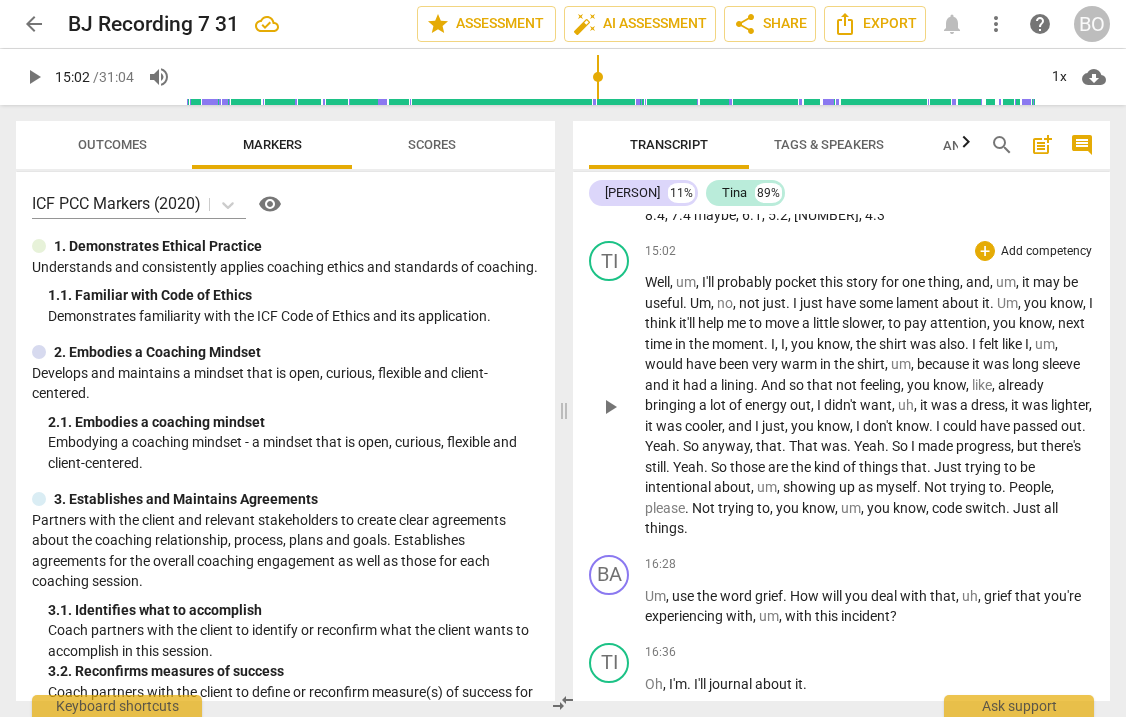 scroll, scrollTop: 4400, scrollLeft: 0, axis: vertical 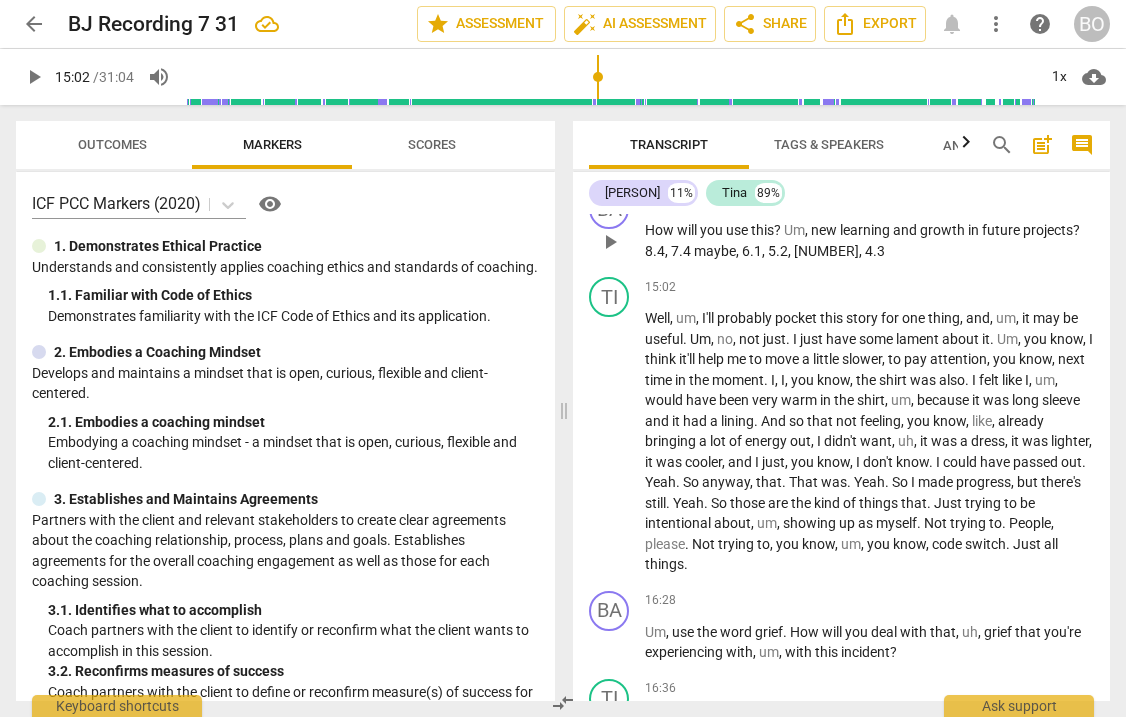 click on "projects" at bounding box center [1048, 230] 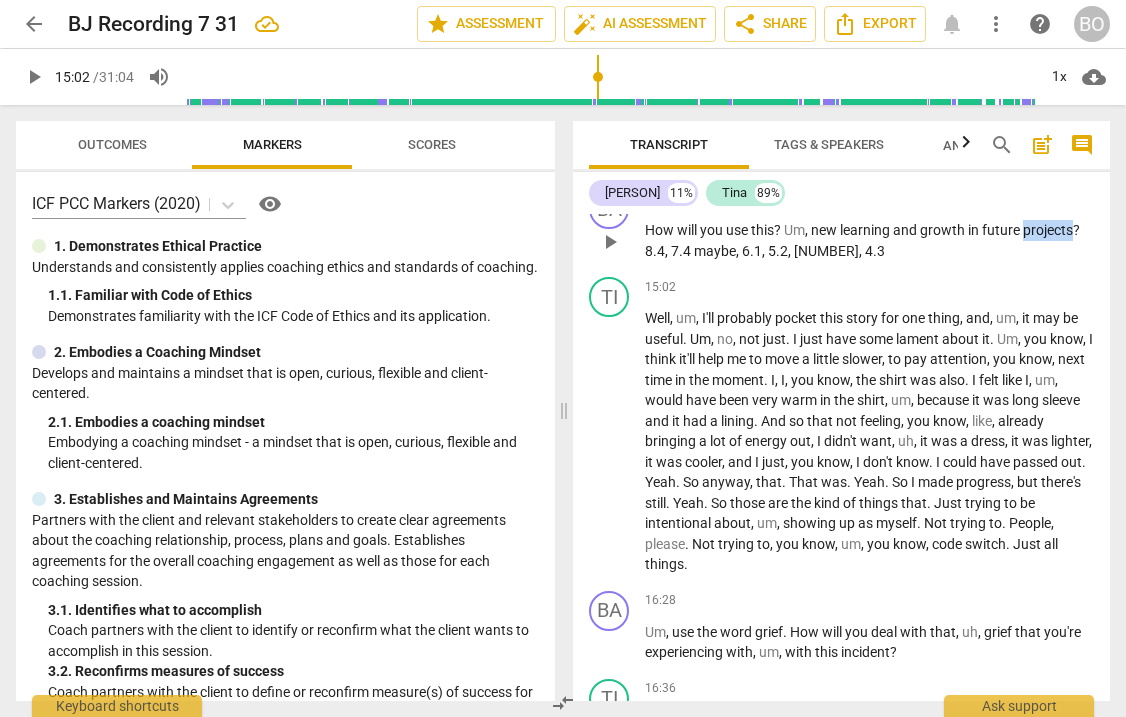 click on "projects" at bounding box center [1048, 230] 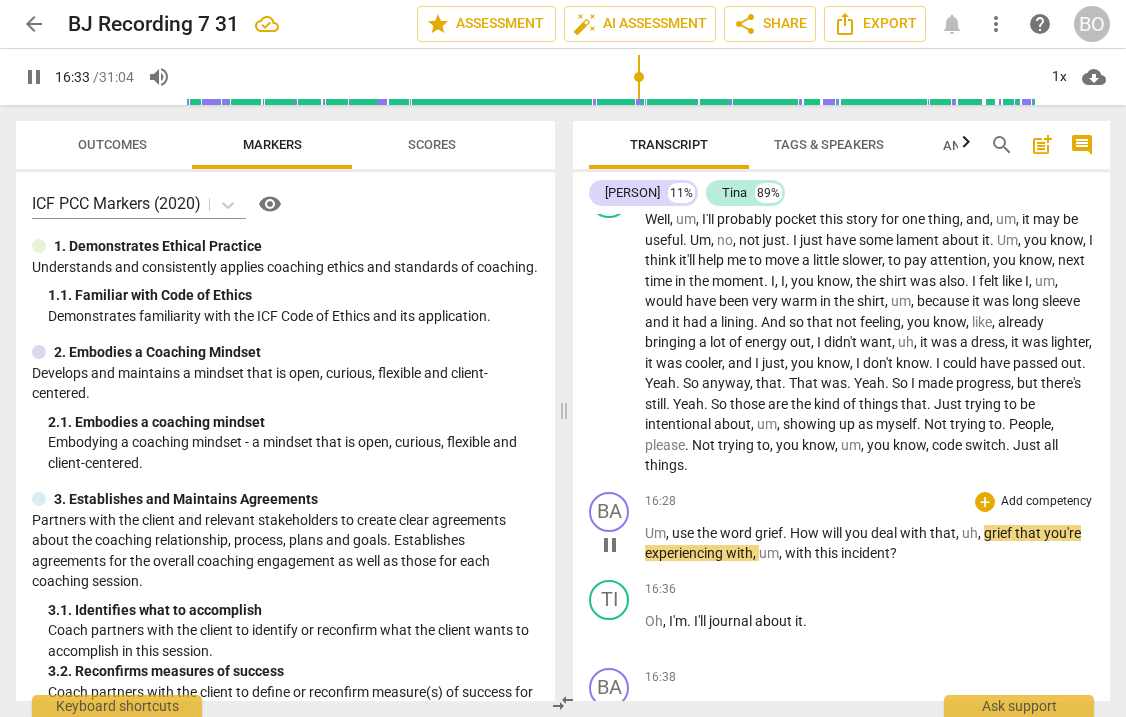 scroll, scrollTop: 4500, scrollLeft: 0, axis: vertical 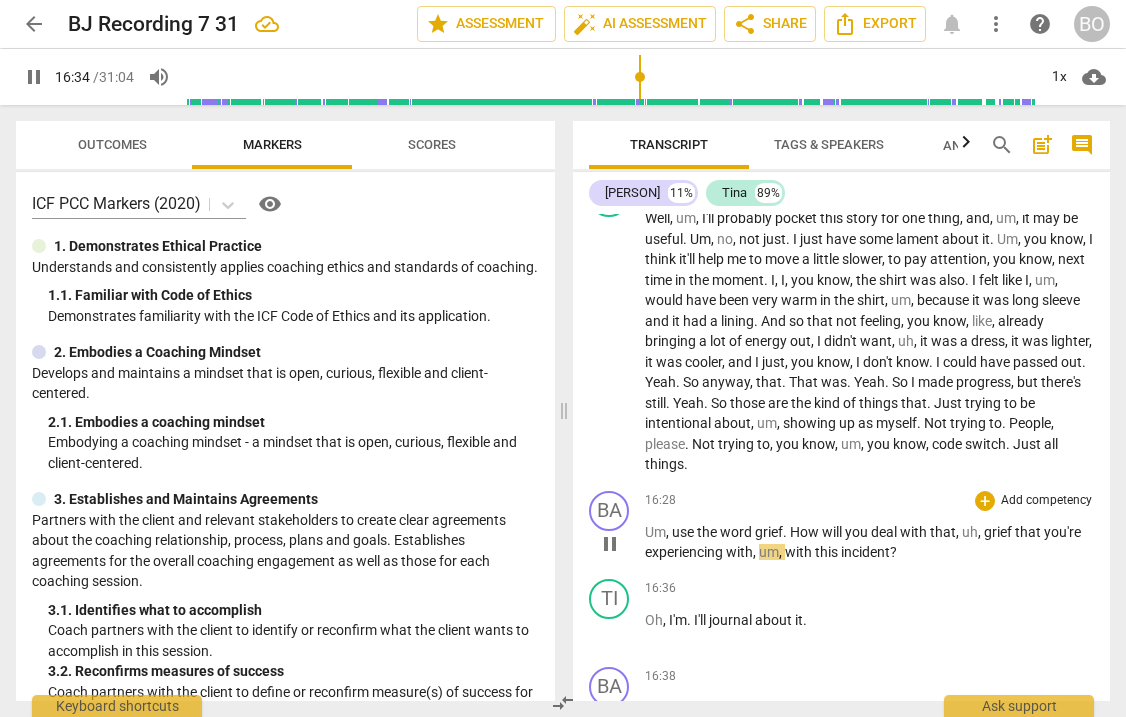 click on "pause" at bounding box center (610, 544) 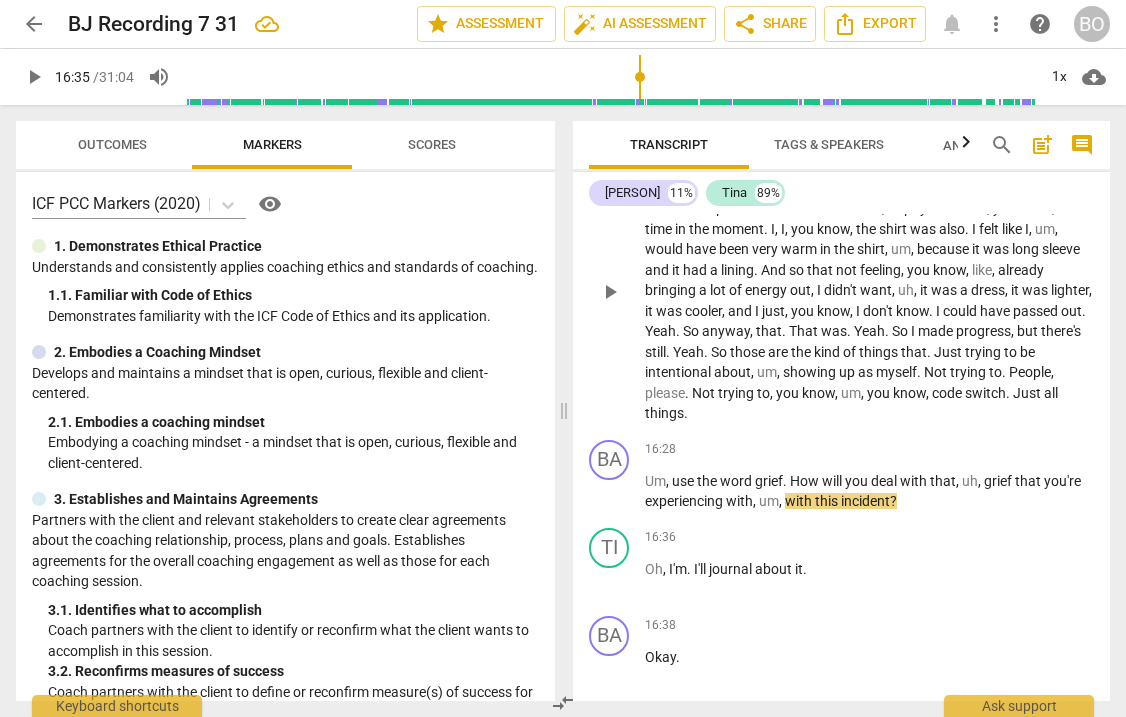 scroll, scrollTop: 4600, scrollLeft: 0, axis: vertical 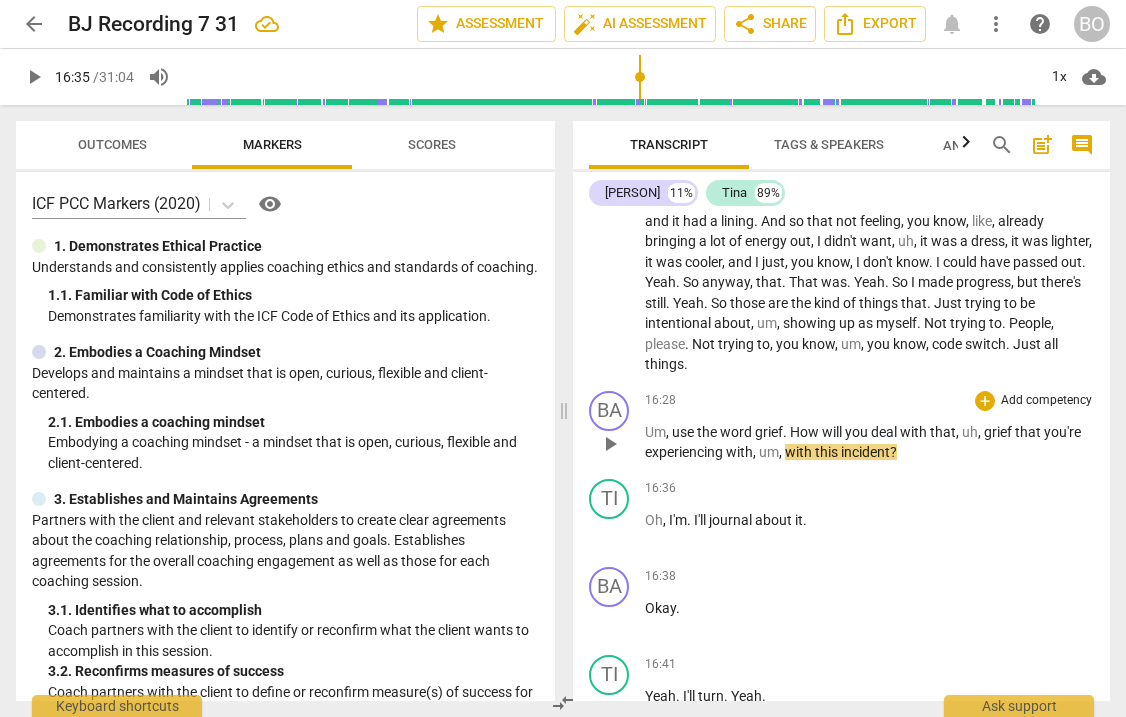 click on "Um , use the word grief . How will you deal with that , uh , grief that you're experiencing with , um , with this incident ?" at bounding box center [869, 442] 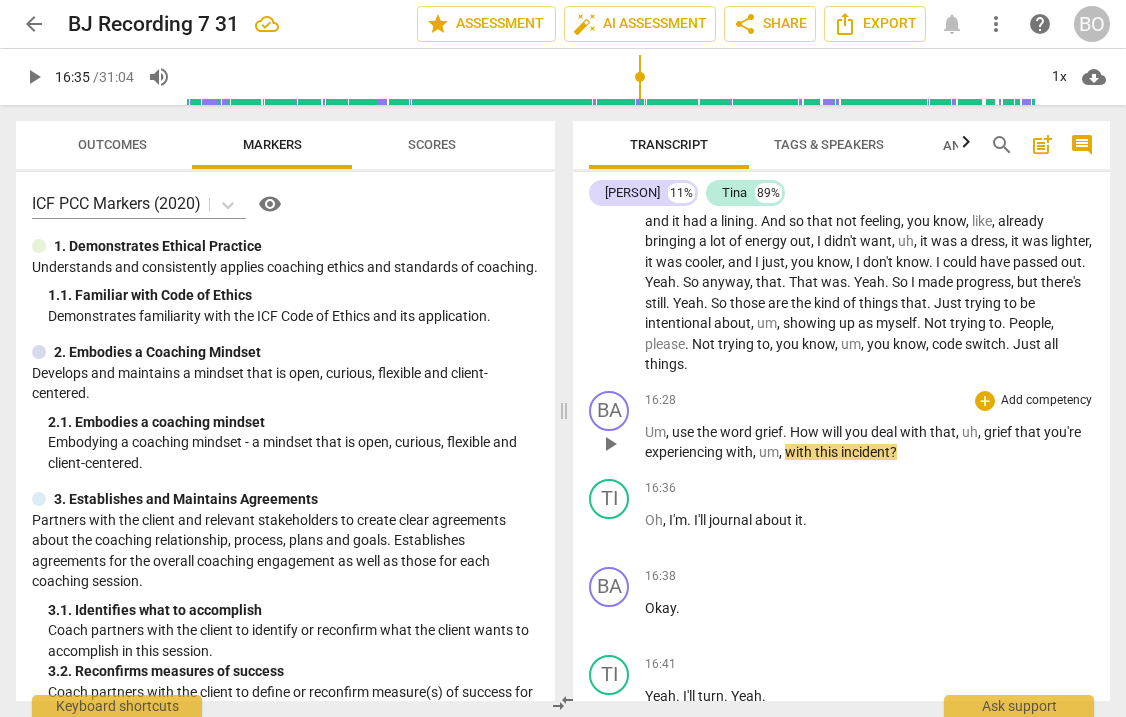 type 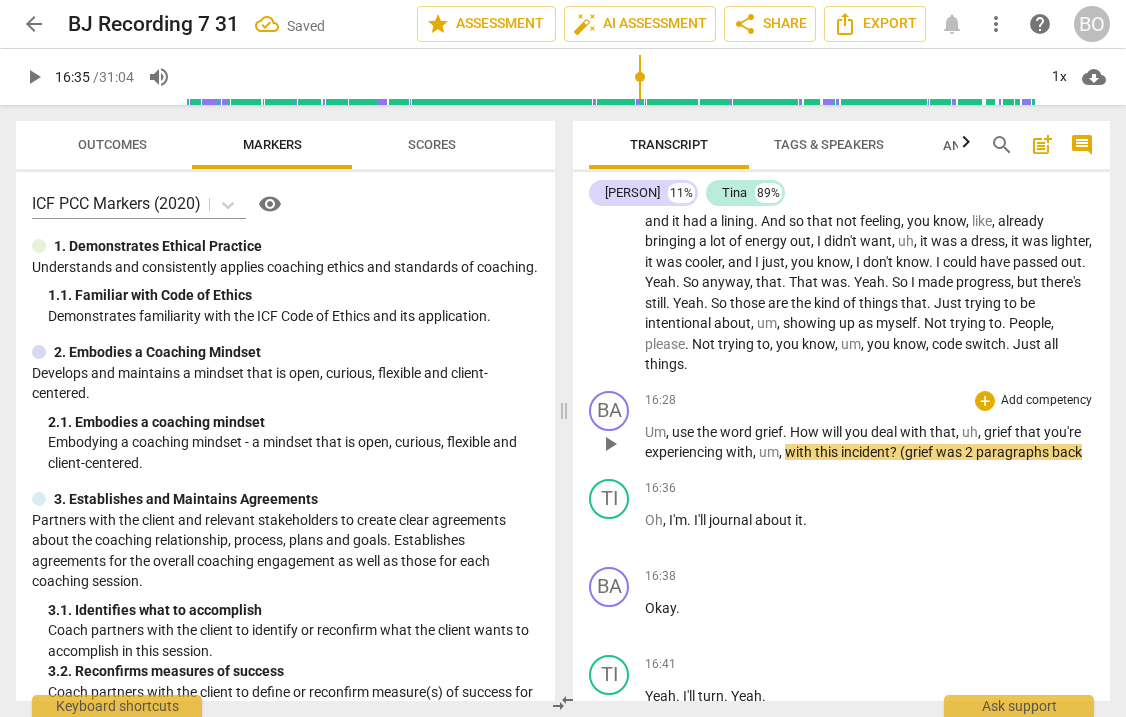 click on "Um ,   use   the   word   grief .   How   will   you   deal   with   that ,   uh ,   grief   that   you're   experiencing   with ,   um ,   with   this   incident ? (grief was 2 paragraphs back" at bounding box center (869, 442) 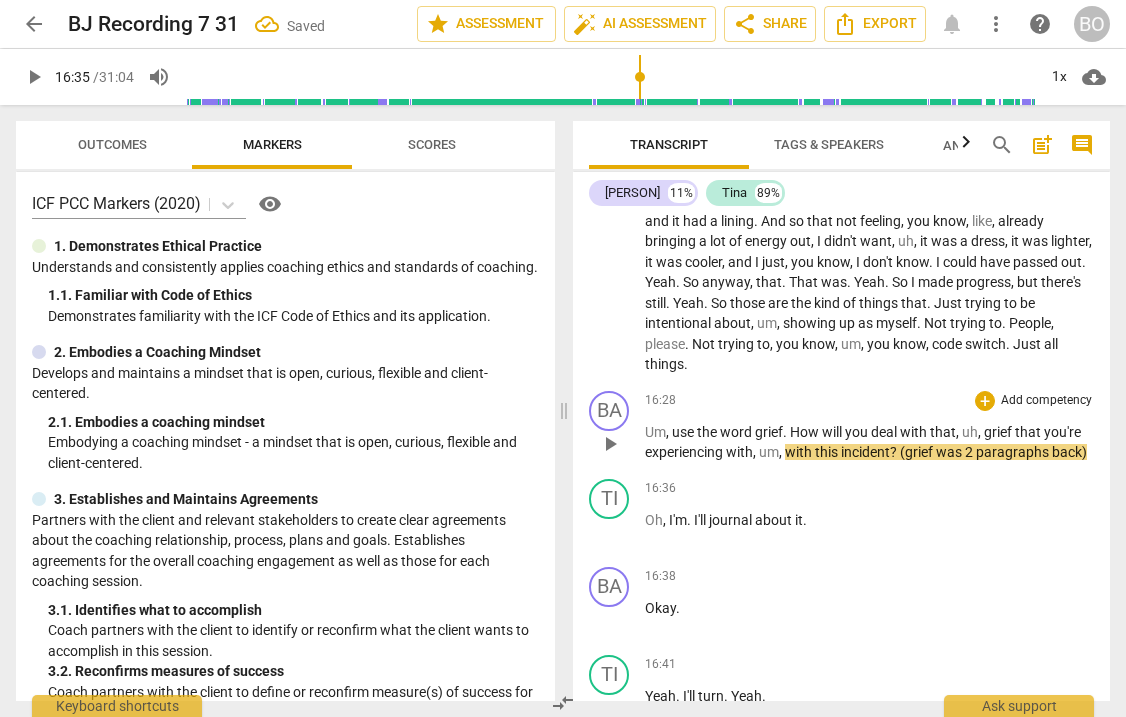 click on "? (grief was 2 paragraphs back)" at bounding box center [988, 452] 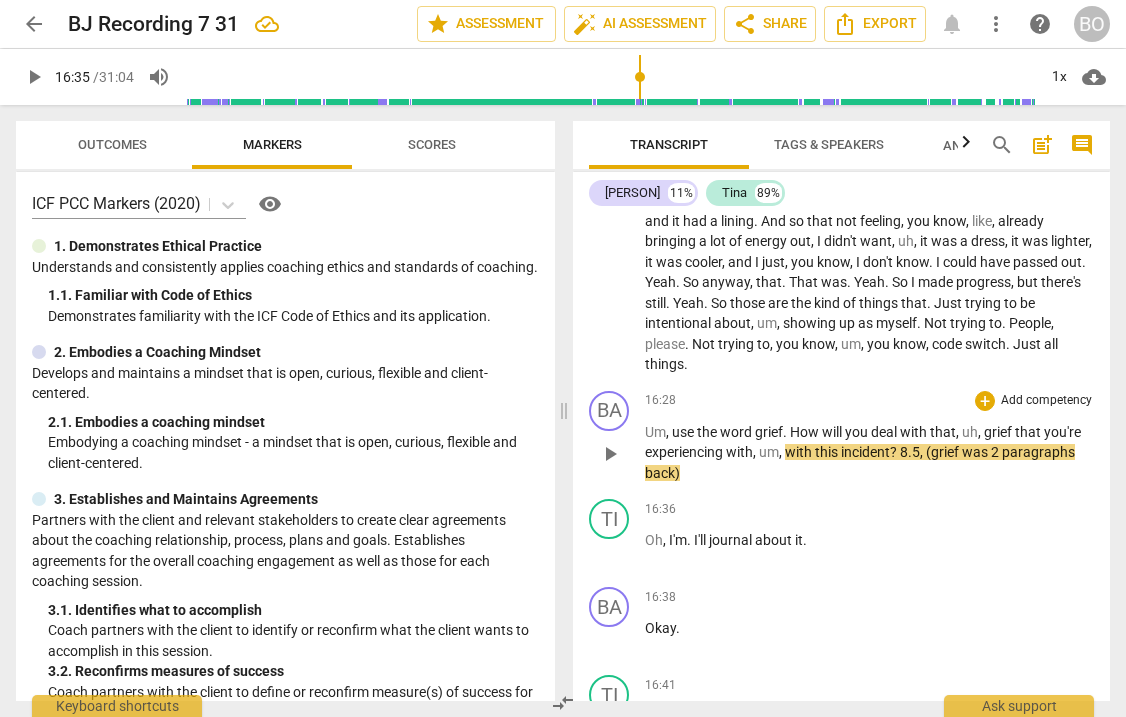 click on "back)" at bounding box center [662, 473] 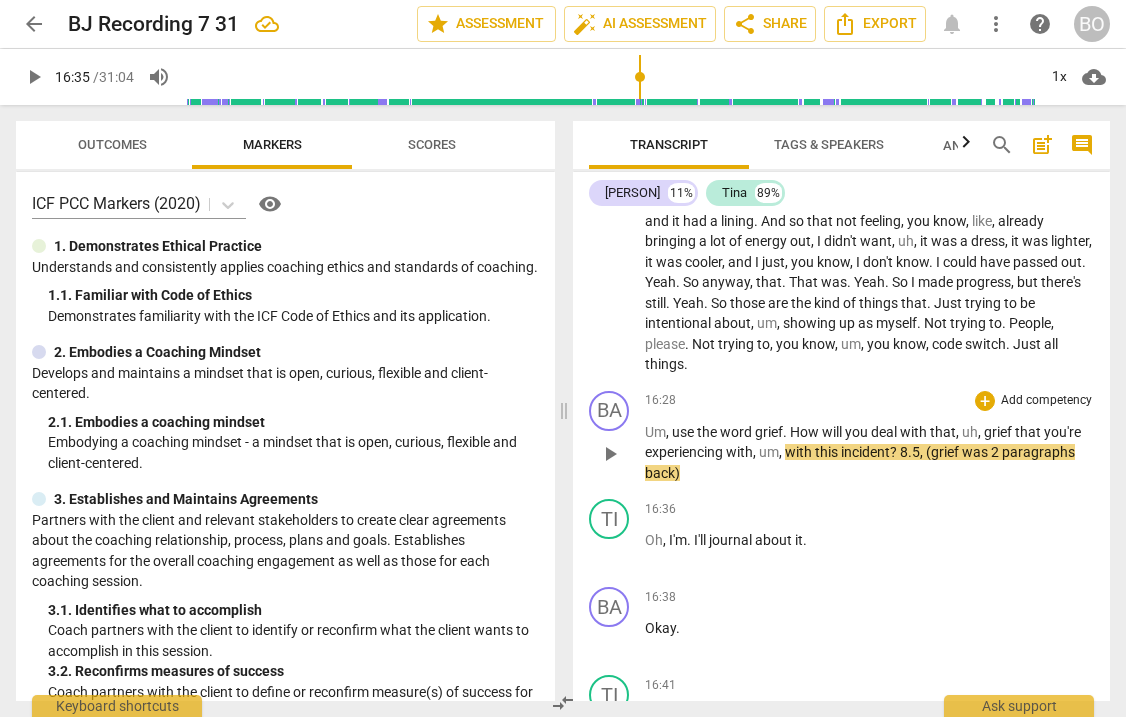 type 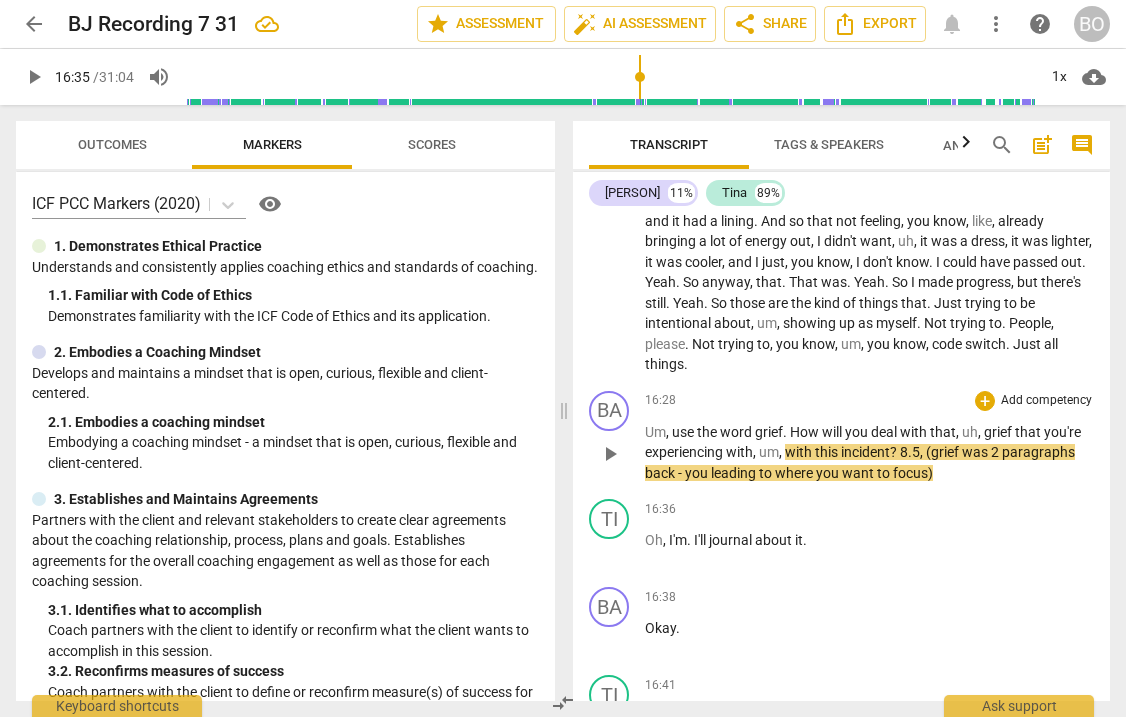 click on "8.5" at bounding box center [910, 452] 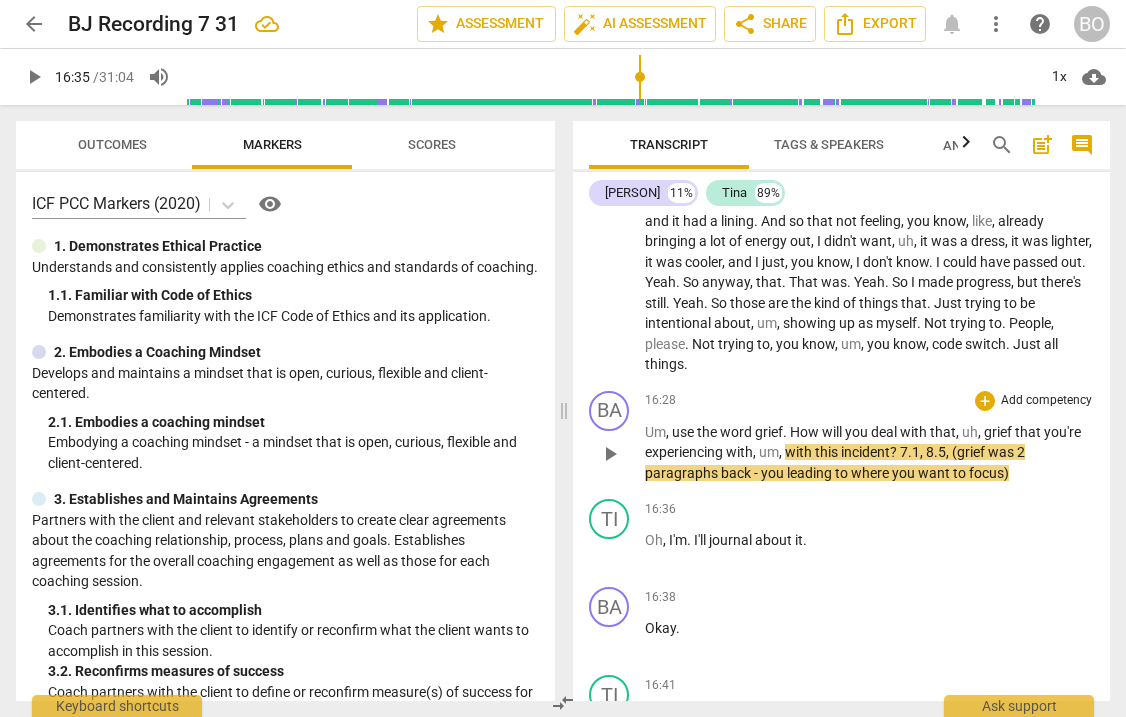 click on "7.1" at bounding box center (910, 452) 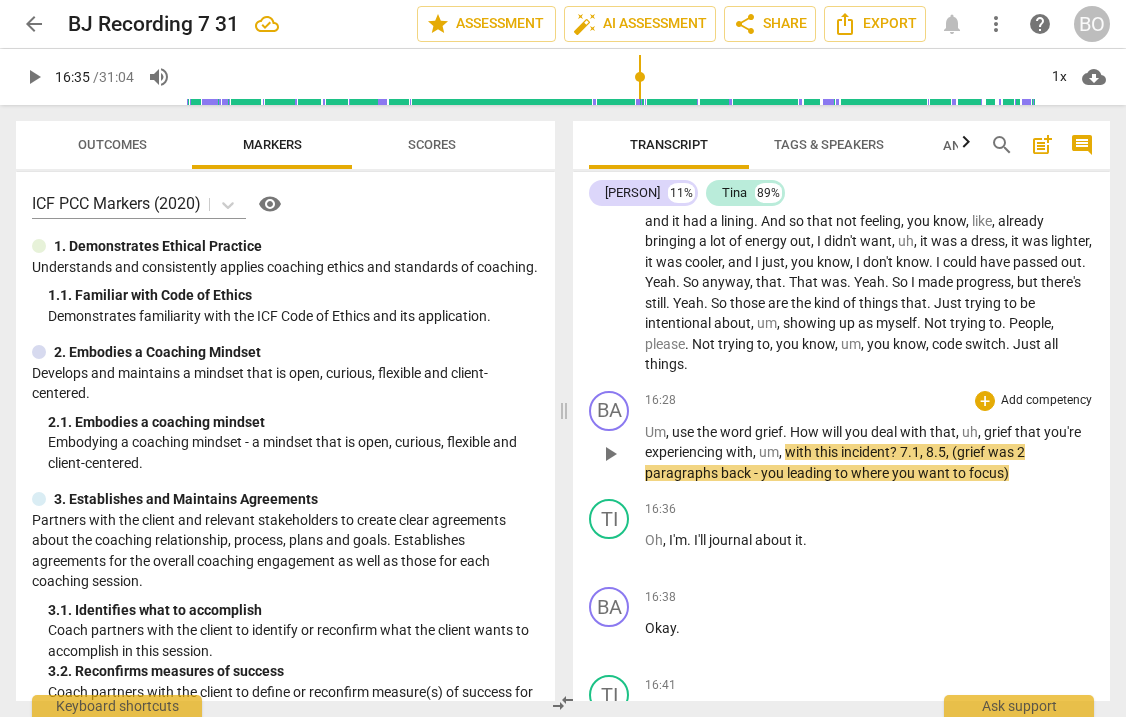 type 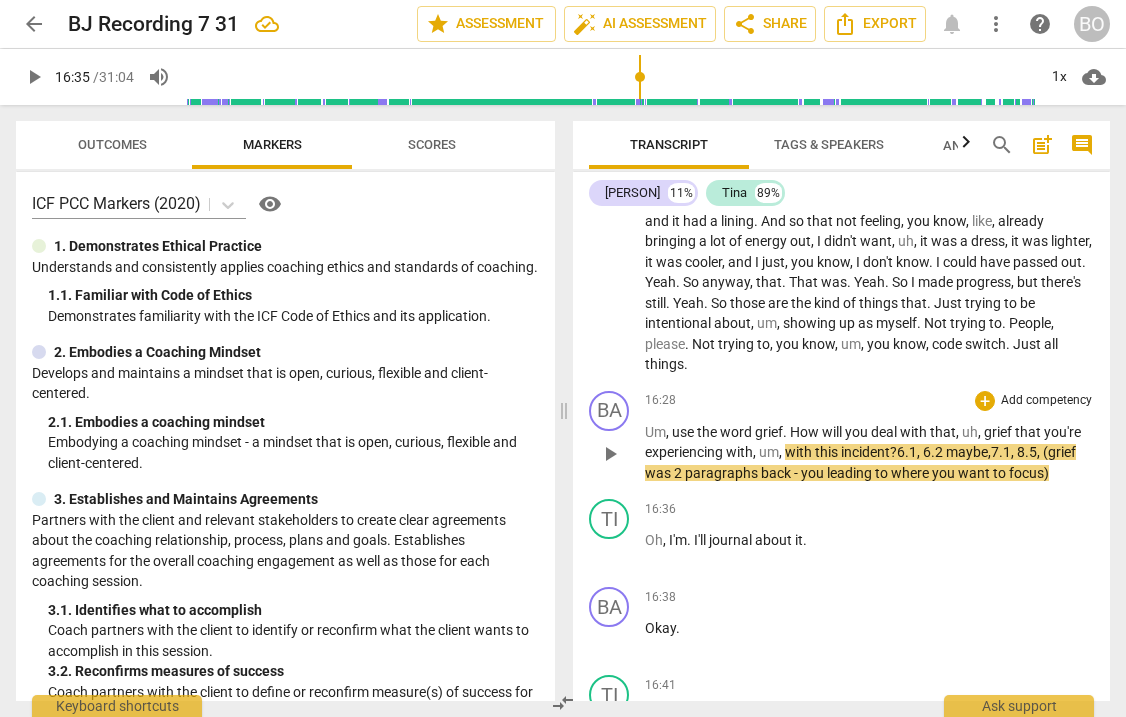 click on "?  6.1, 6.2 maybe," at bounding box center [940, 452] 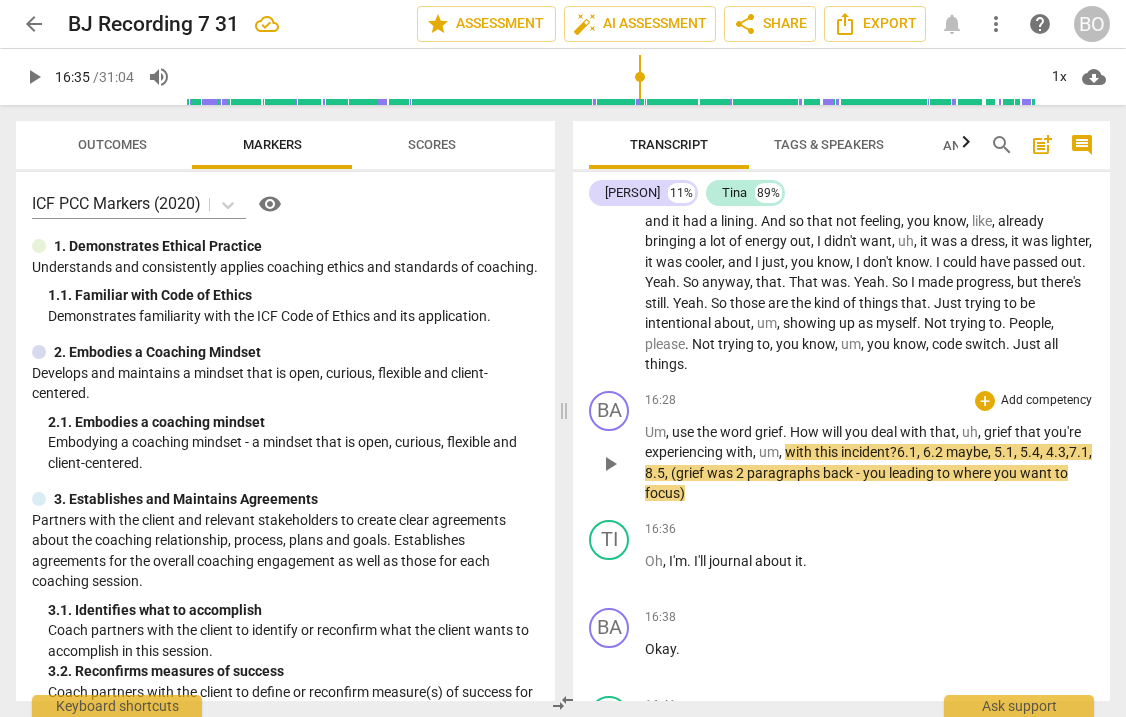 drag, startPoint x: 667, startPoint y: 533, endPoint x: 648, endPoint y: 533, distance: 19 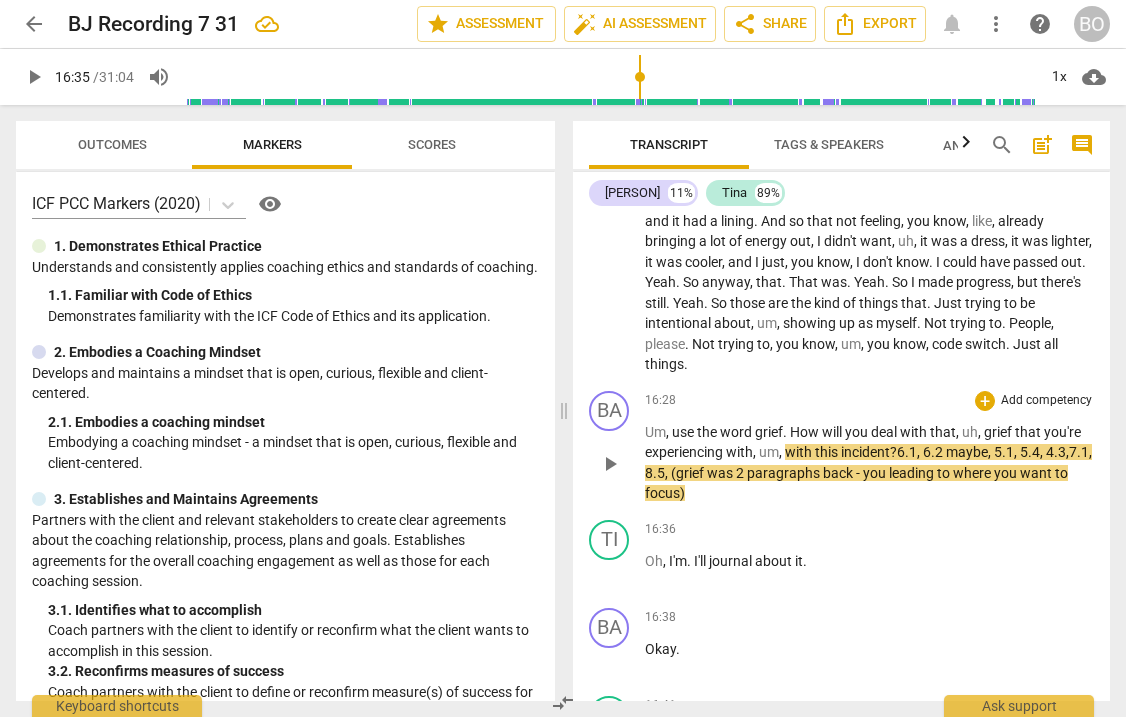 click on "? [NUMBER].[NUMBER], [NUMBER].[NUMBER] maybe, [NUMBER].[NUMBER], [NUMBER].[NUMBER], [NUMBER].[NUMBER]," at bounding box center [979, 452] 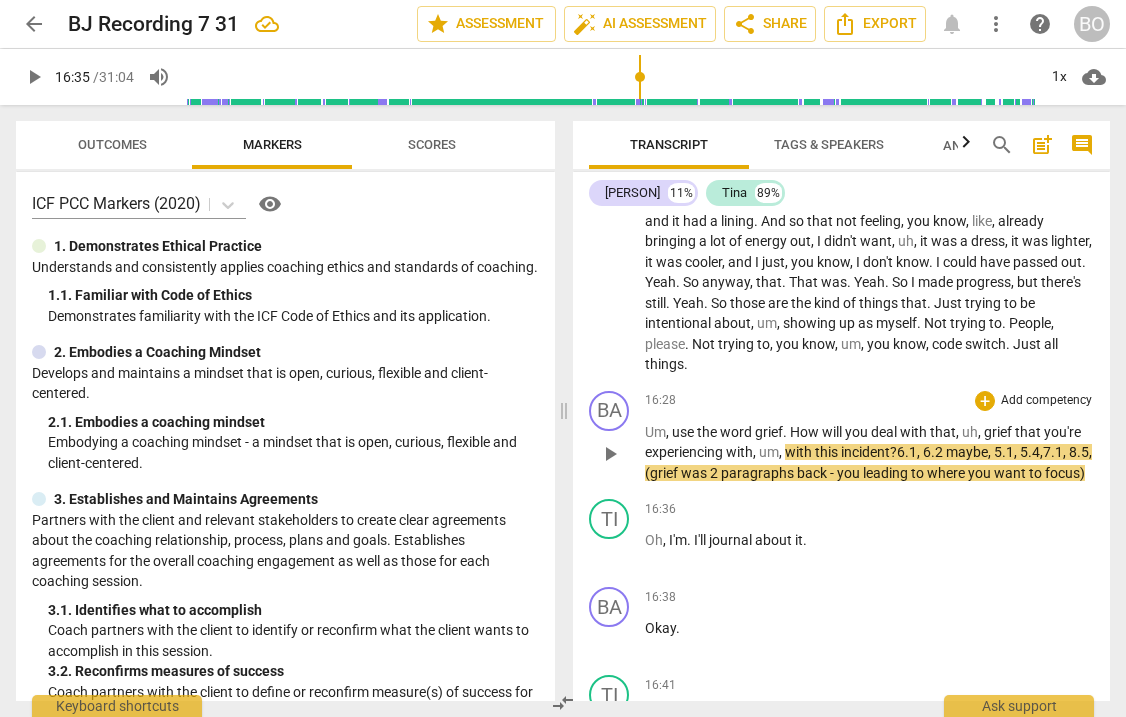 click on "?  6.1, 6.2 maybe, 5.1, 5.4," at bounding box center (966, 452) 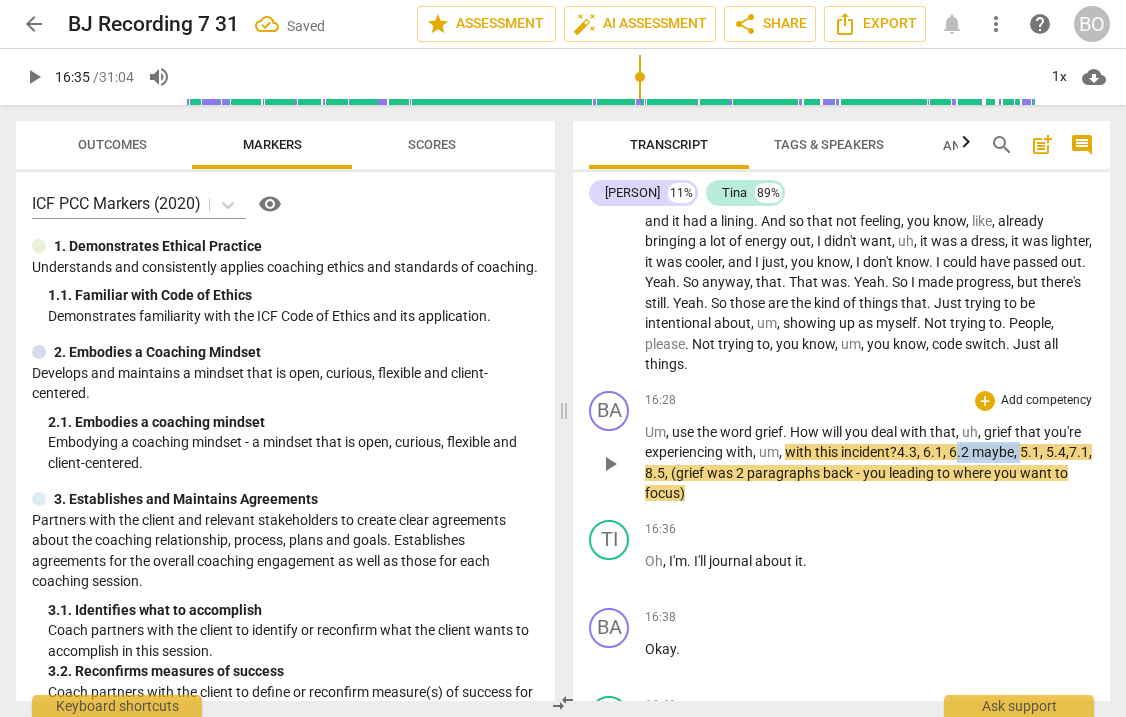 drag, startPoint x: 1022, startPoint y: 514, endPoint x: 955, endPoint y: 505, distance: 67.601776 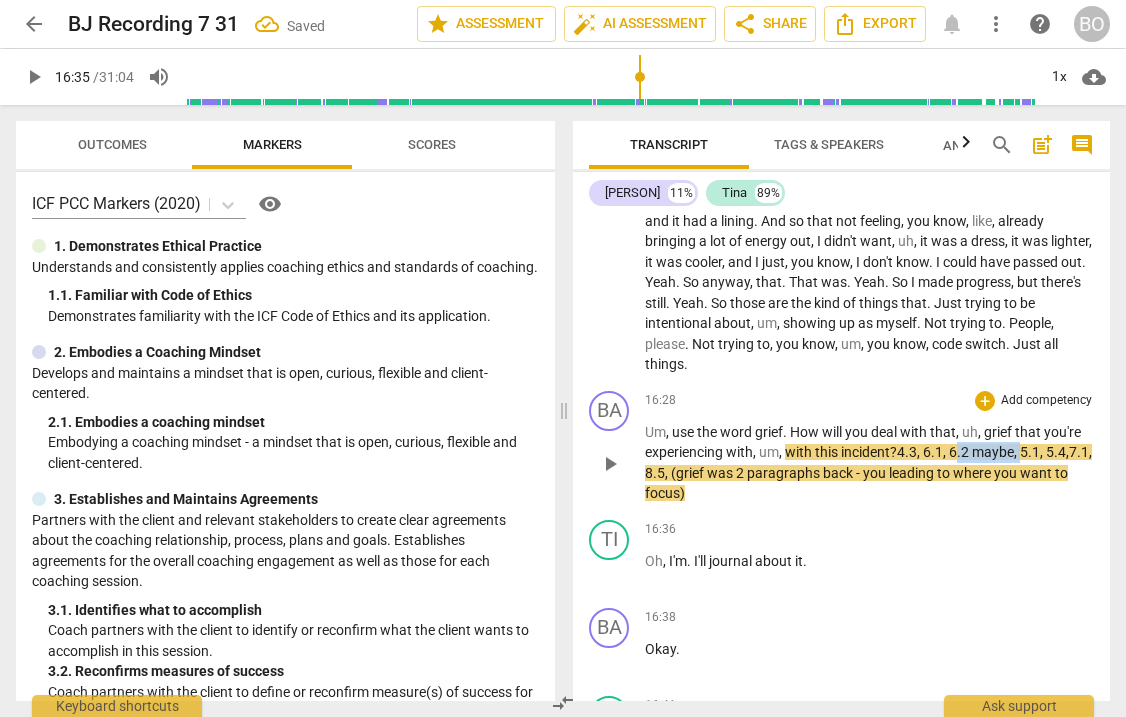 click on "?  4.3, 6.1, 6.2 maybe, 5.1, 5.4," at bounding box center (979, 452) 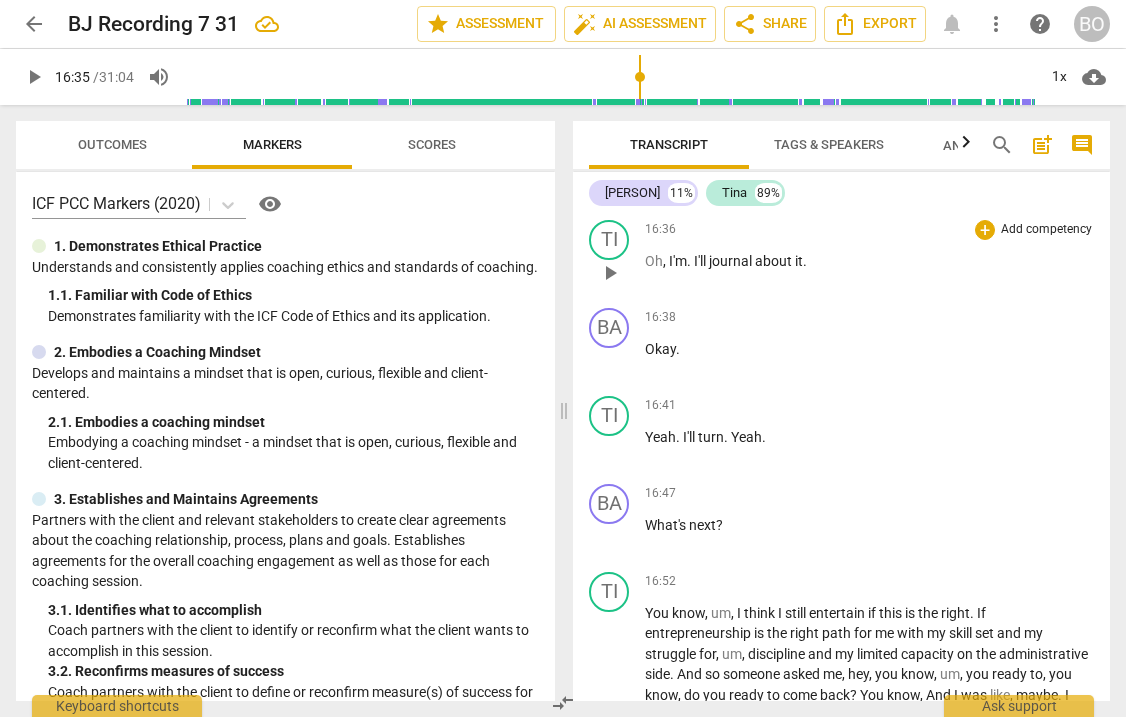 scroll, scrollTop: 4700, scrollLeft: 0, axis: vertical 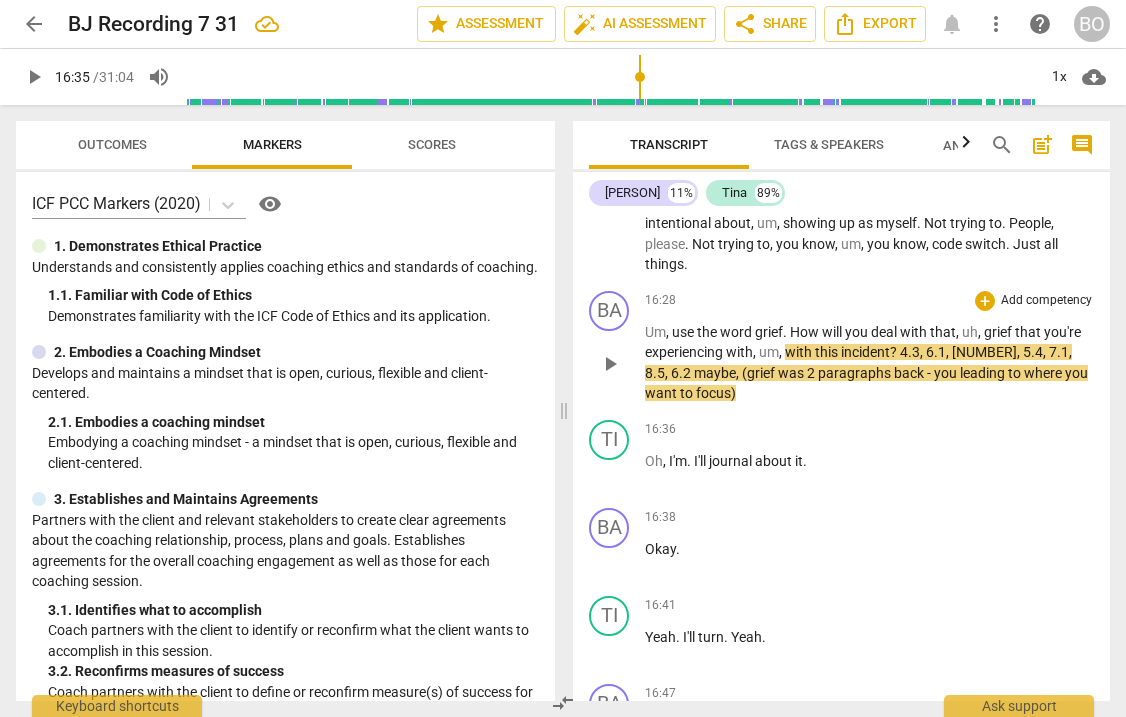 click on "play_arrow" at bounding box center [610, 364] 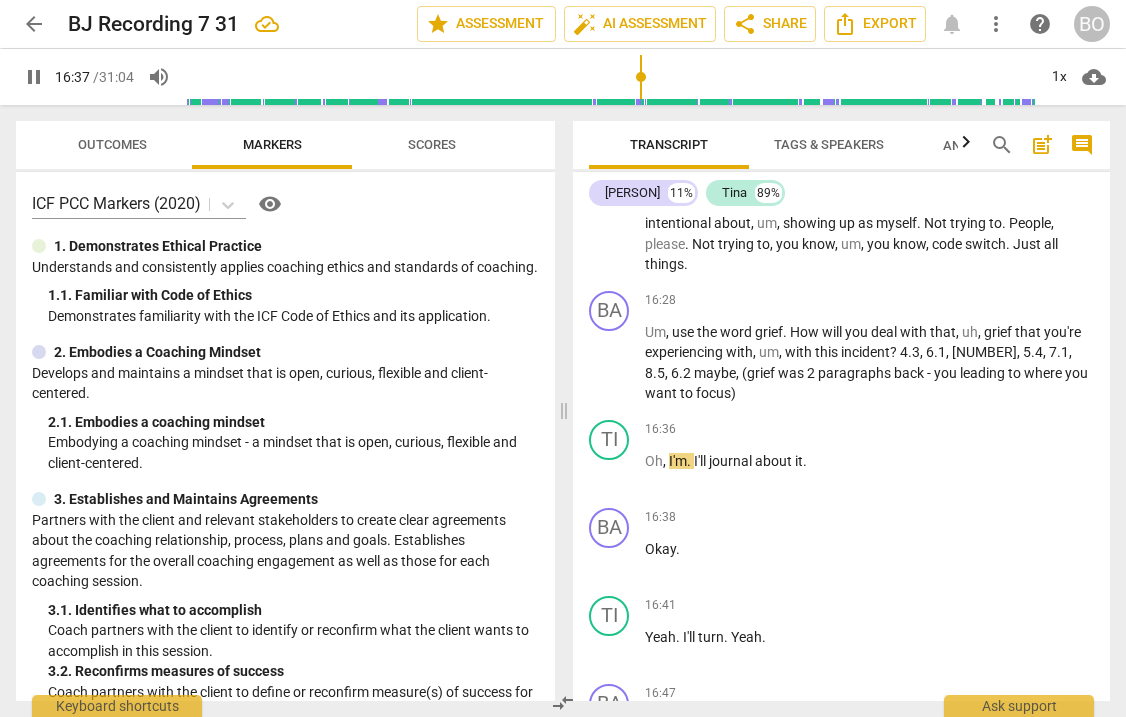 click on "with" at bounding box center (739, 352) 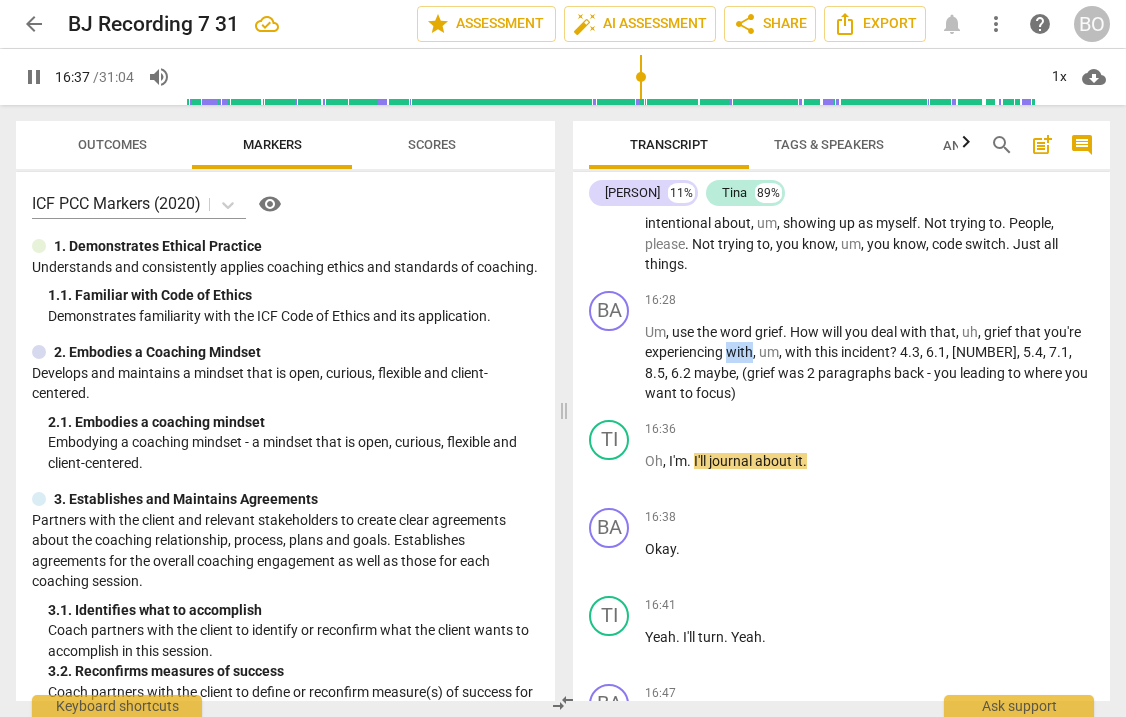 click on "with" at bounding box center [739, 352] 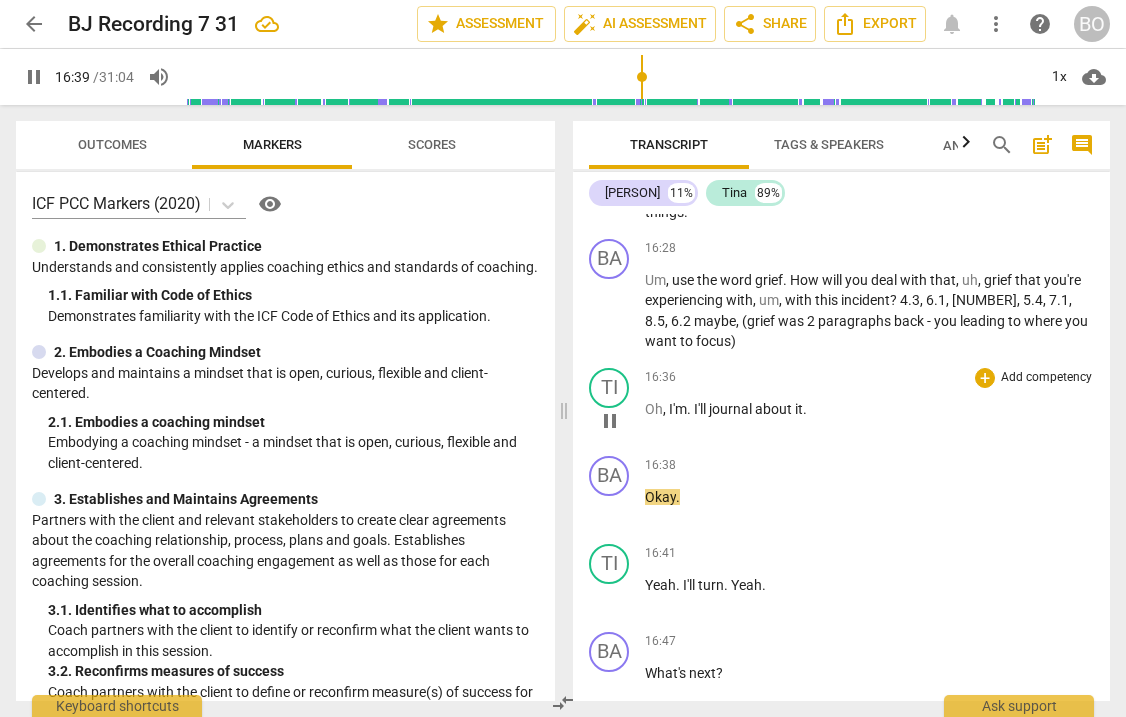 scroll, scrollTop: 4800, scrollLeft: 0, axis: vertical 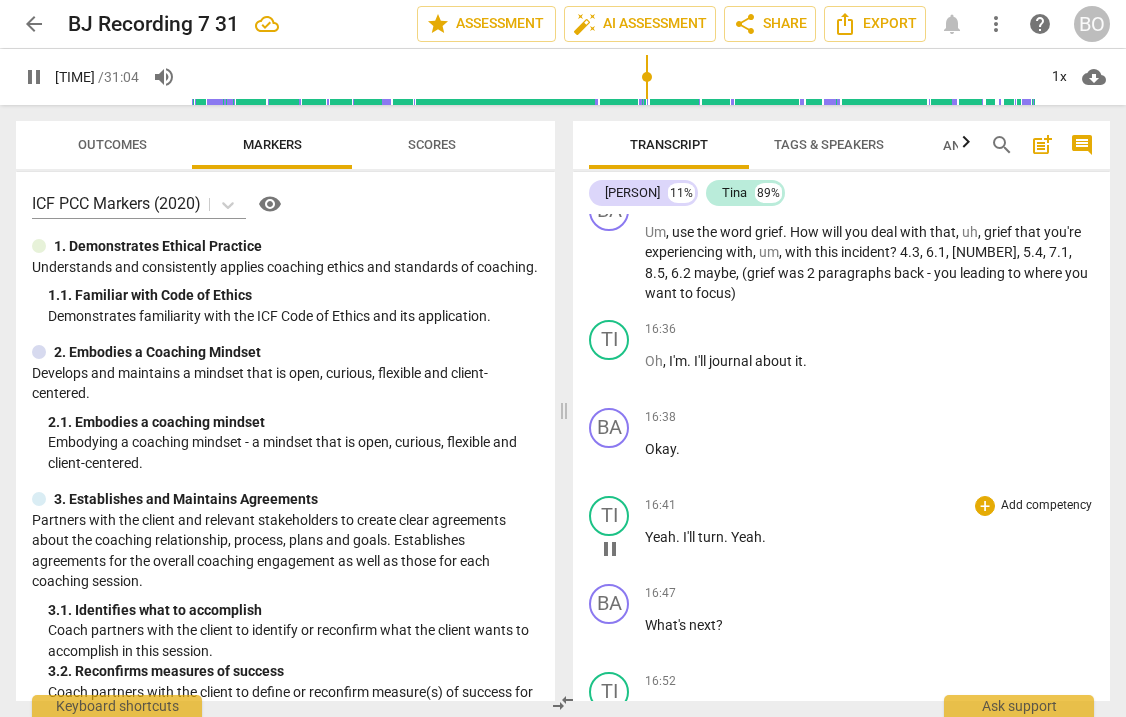 click on "turn" at bounding box center (711, 537) 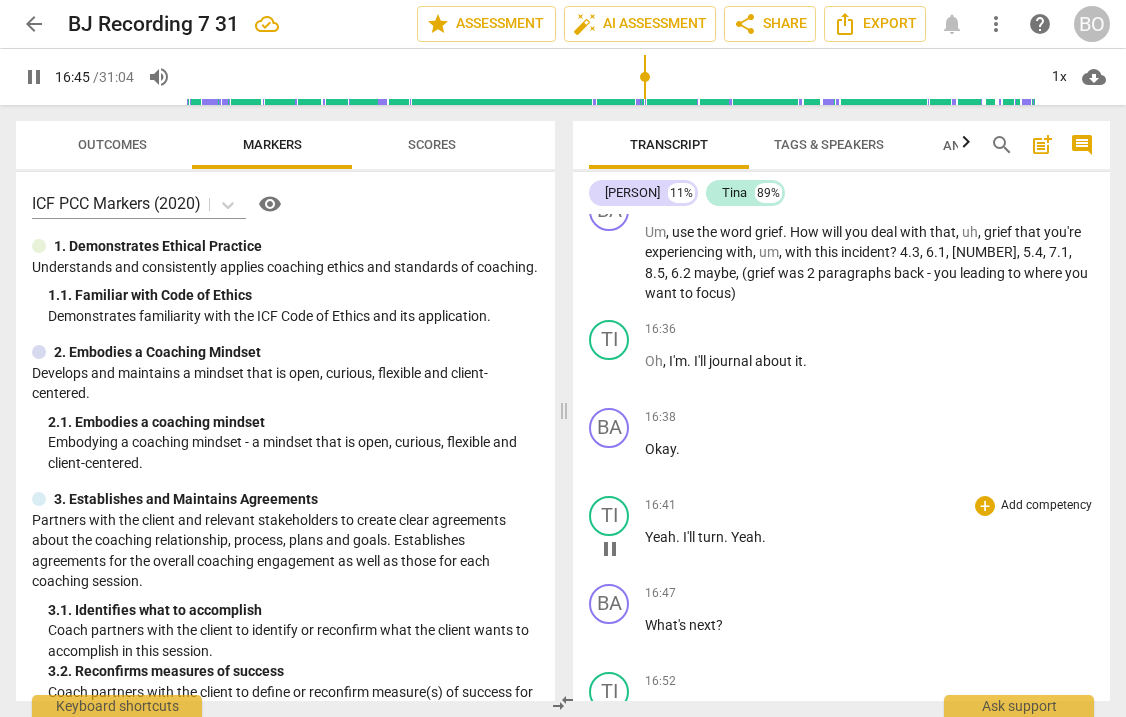 type on "1006" 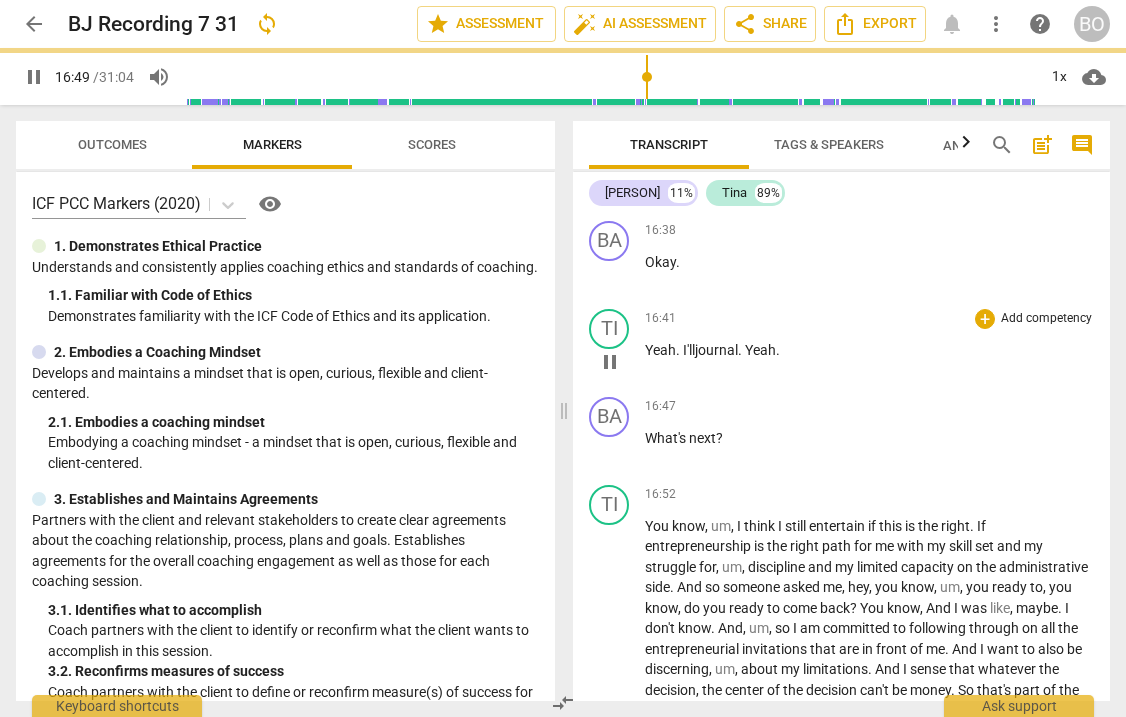 scroll, scrollTop: 5000, scrollLeft: 0, axis: vertical 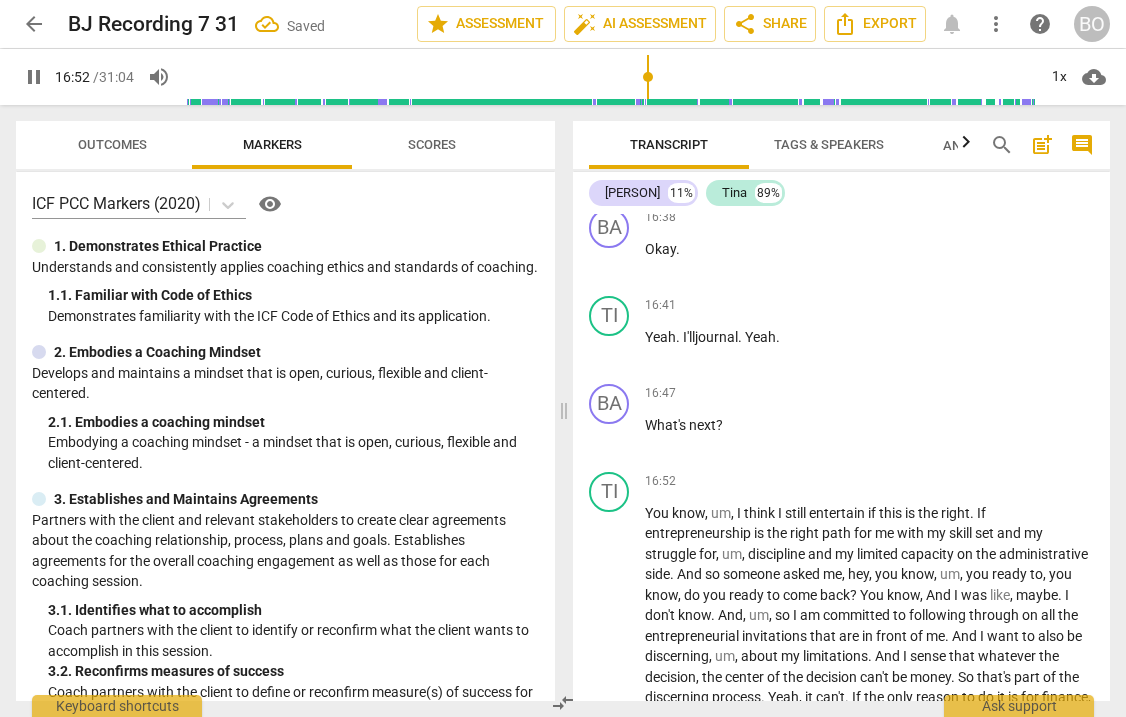click on "I'll  journal" at bounding box center (710, 337) 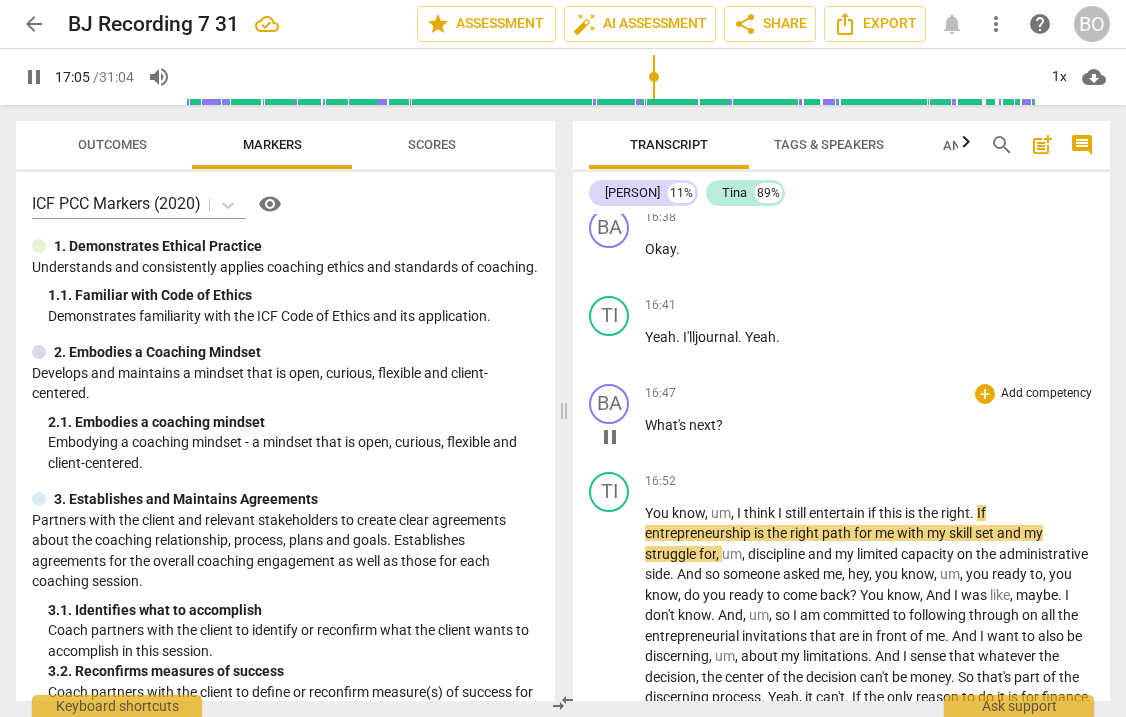 click on "pause" at bounding box center [610, 437] 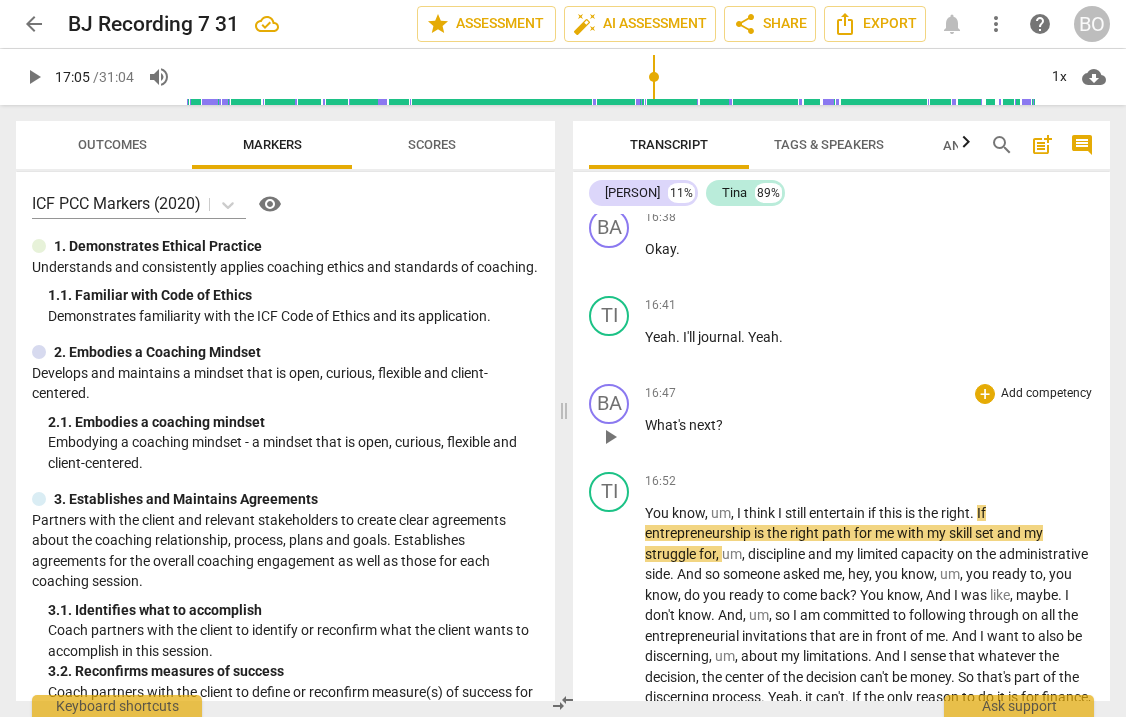 click on "What's   next ?" at bounding box center [869, 425] 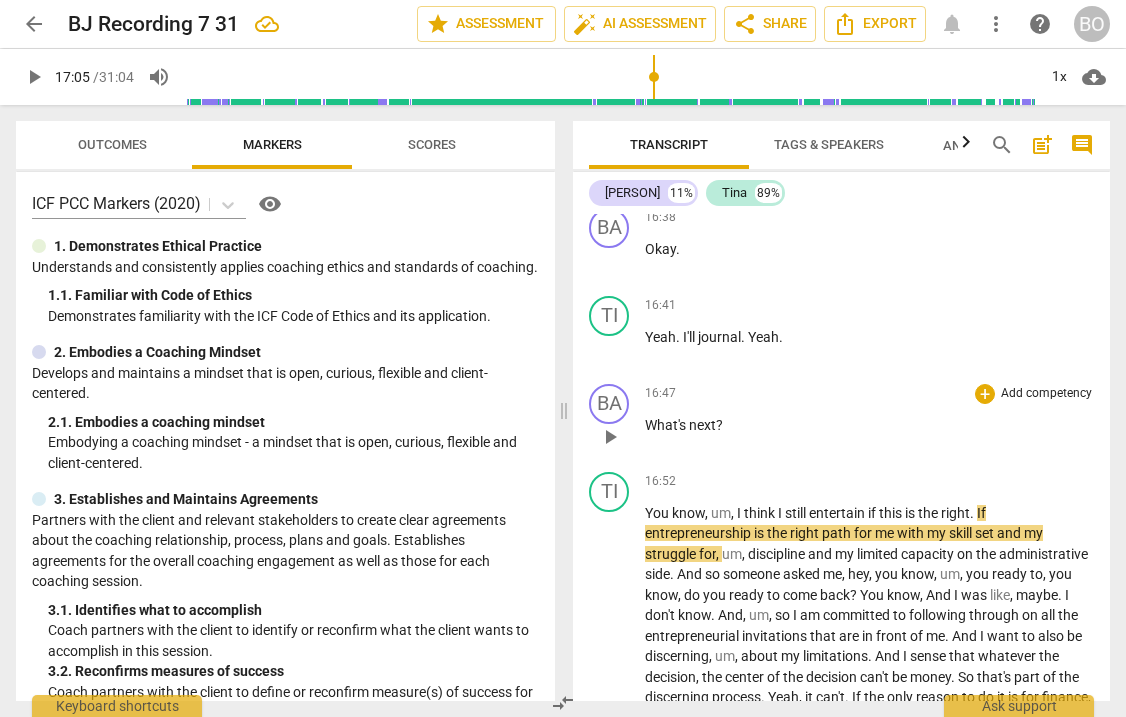 type 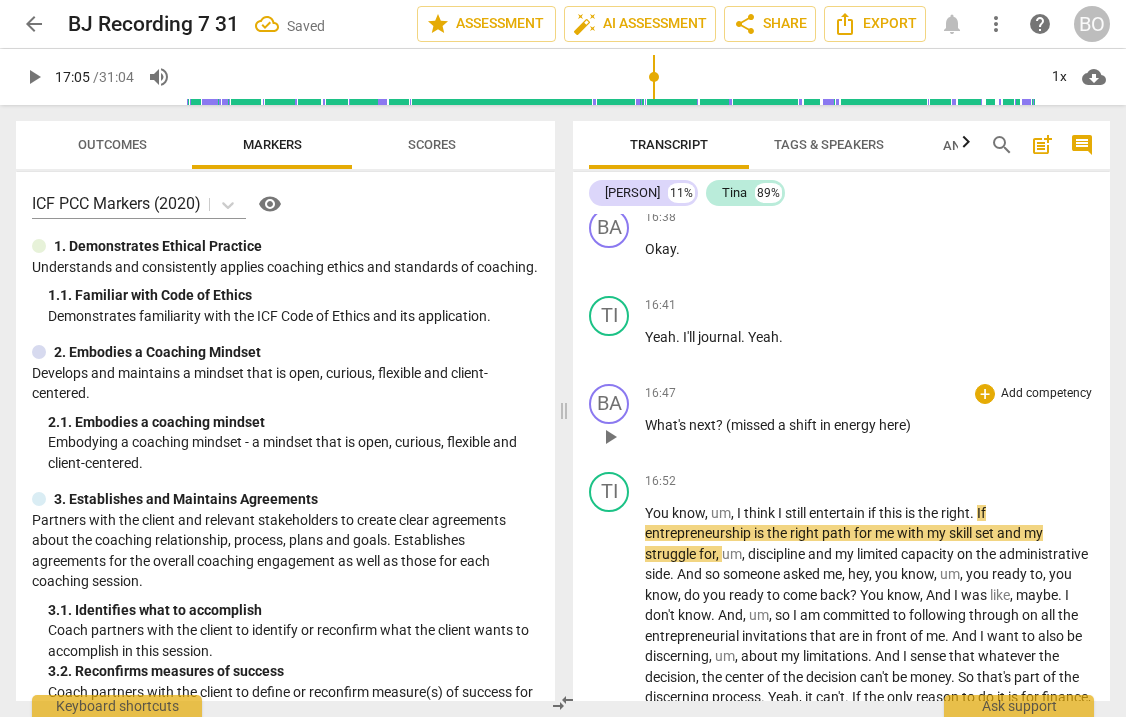 click on "? (missed a shift in energy here)" at bounding box center (813, 425) 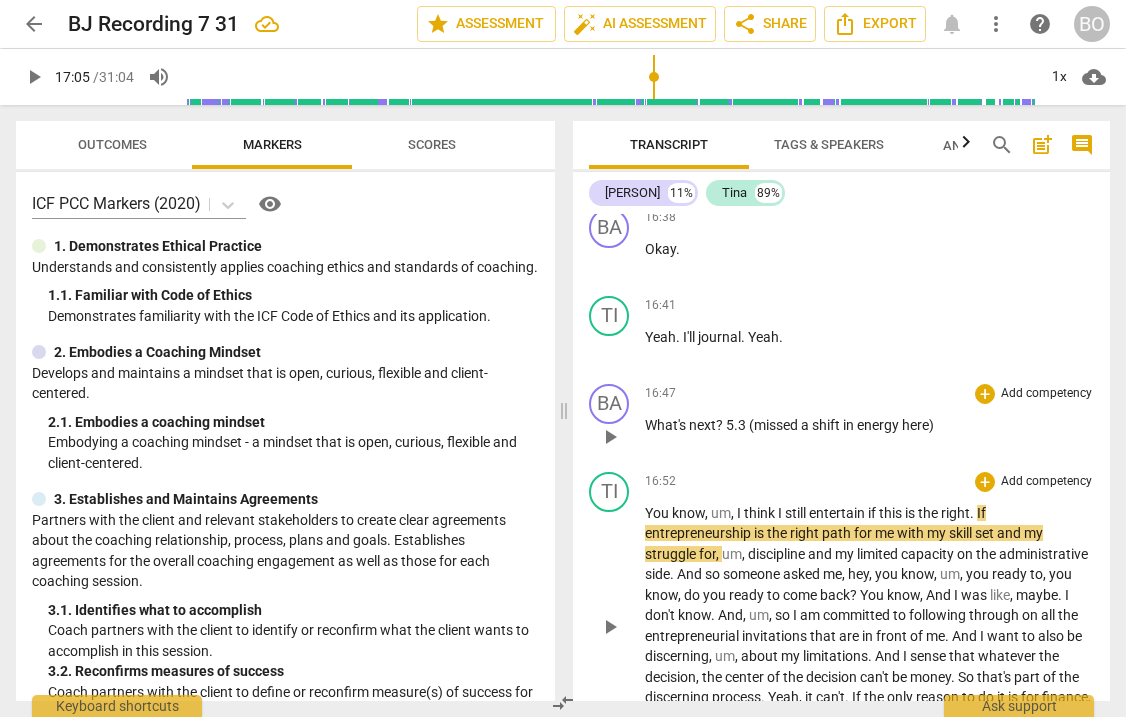 click on "know" at bounding box center (688, 513) 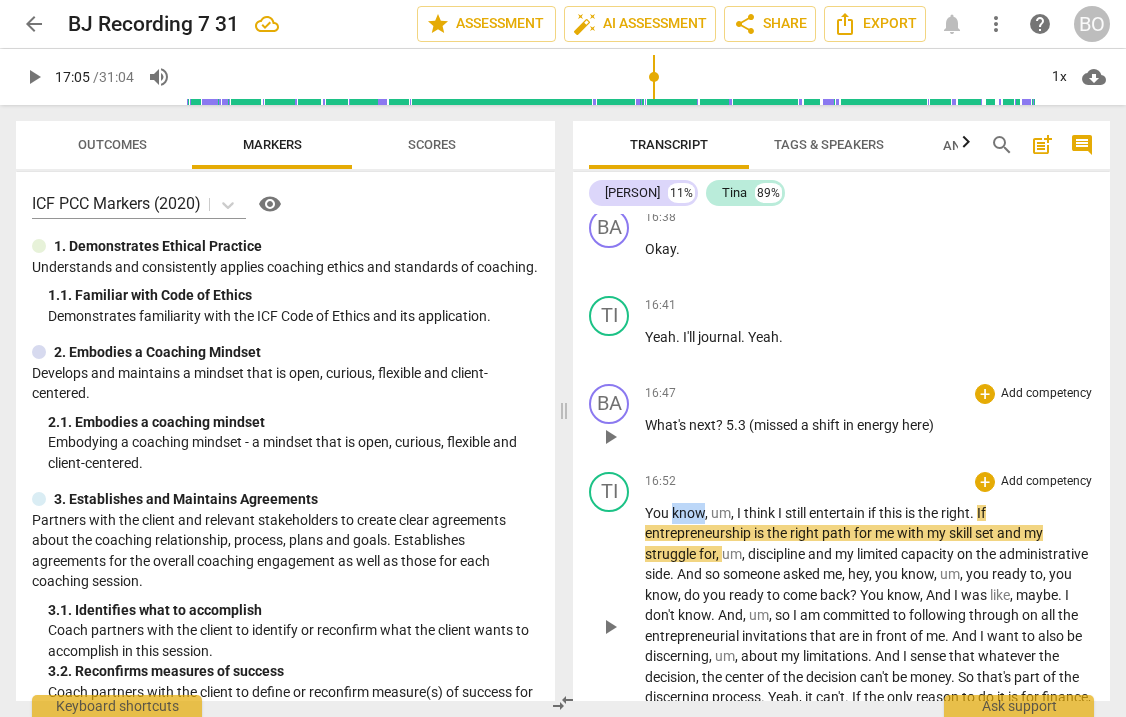click on "know" at bounding box center [688, 513] 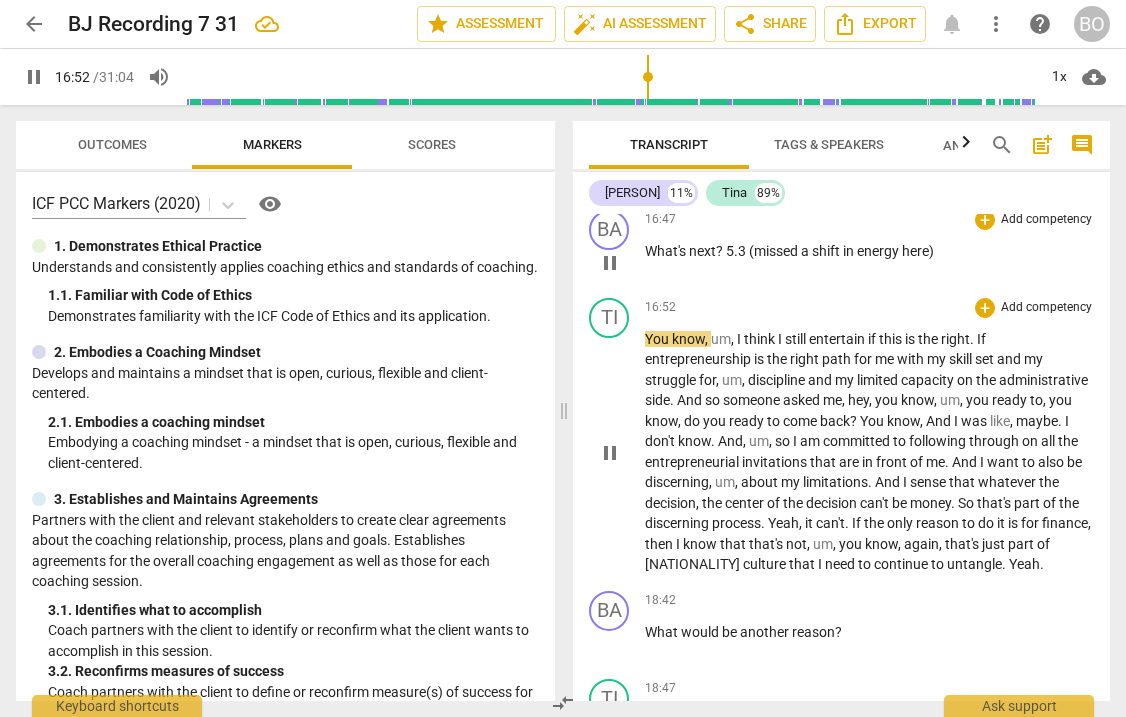 scroll, scrollTop: 5200, scrollLeft: 0, axis: vertical 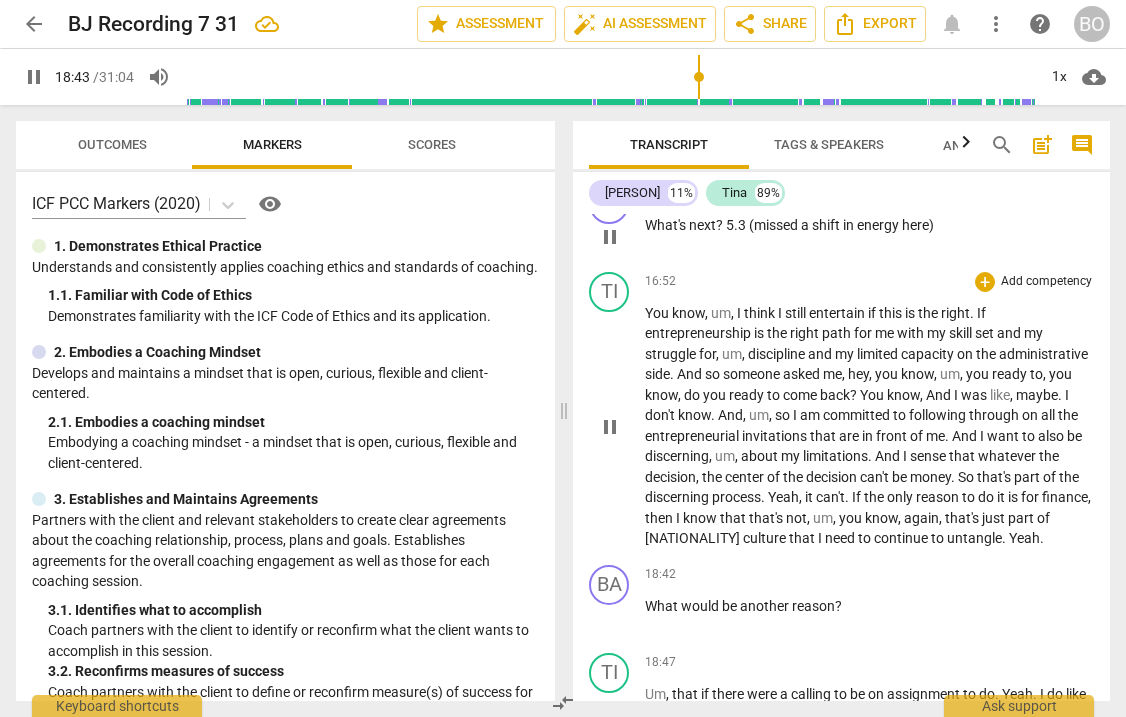 click on "whatever" at bounding box center (1008, 456) 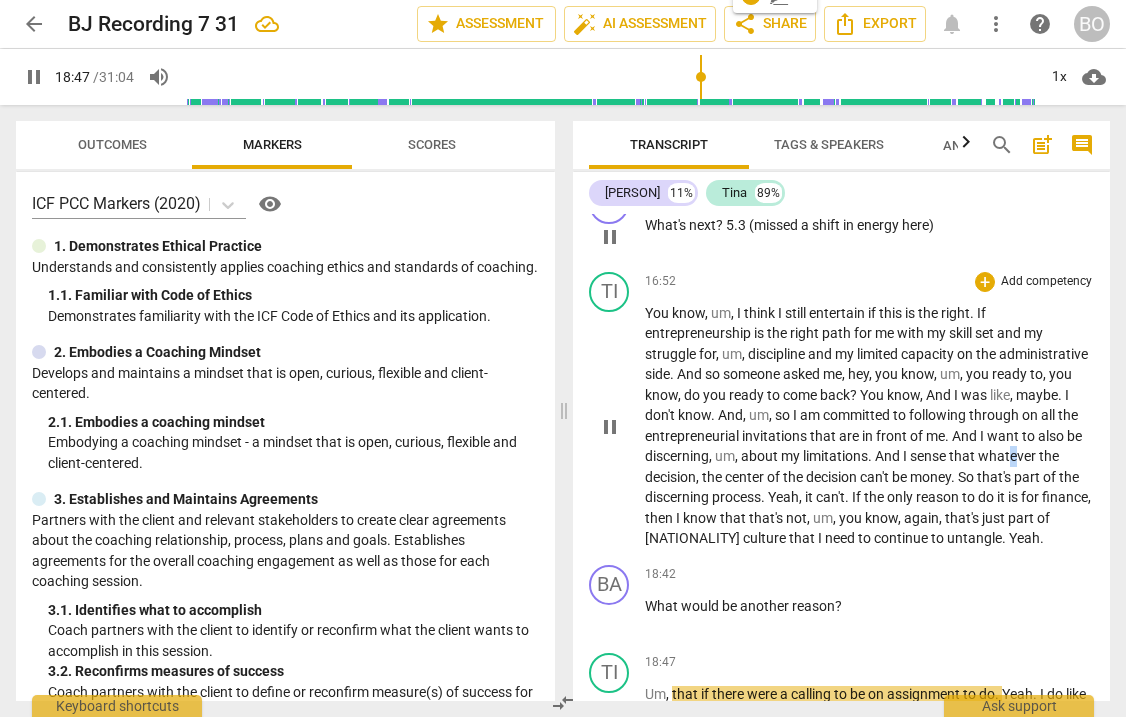 scroll, scrollTop: 5753, scrollLeft: 0, axis: vertical 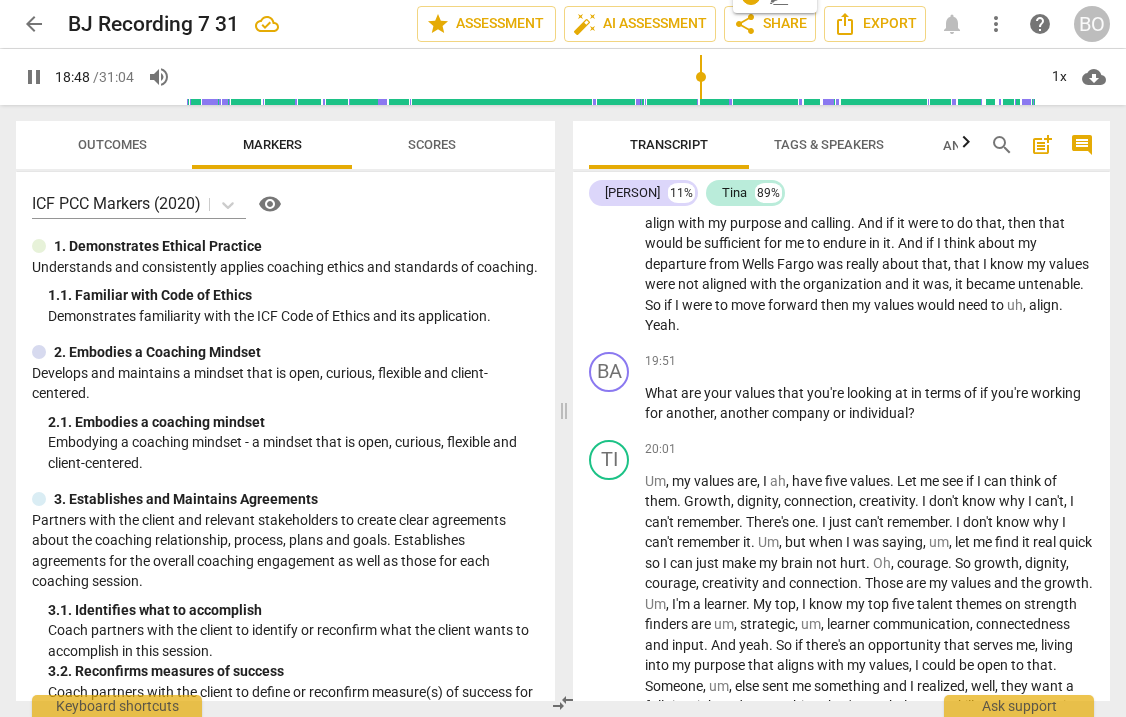 click on "values" at bounding box center [715, 481] 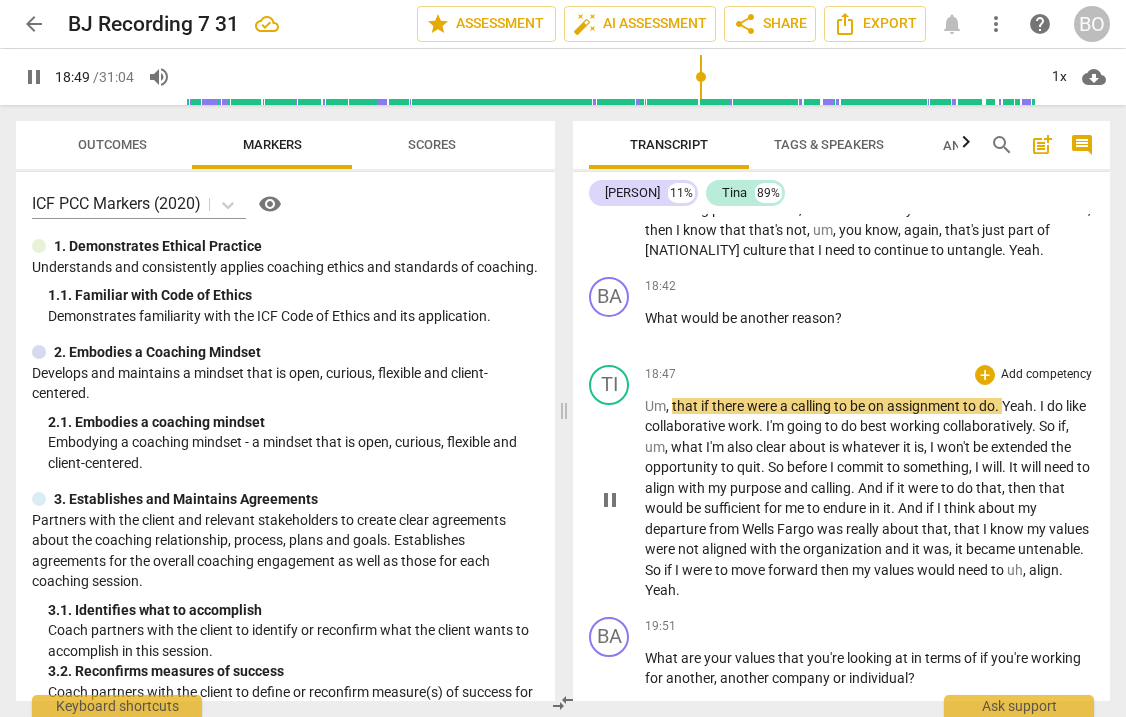 scroll, scrollTop: 5453, scrollLeft: 0, axis: vertical 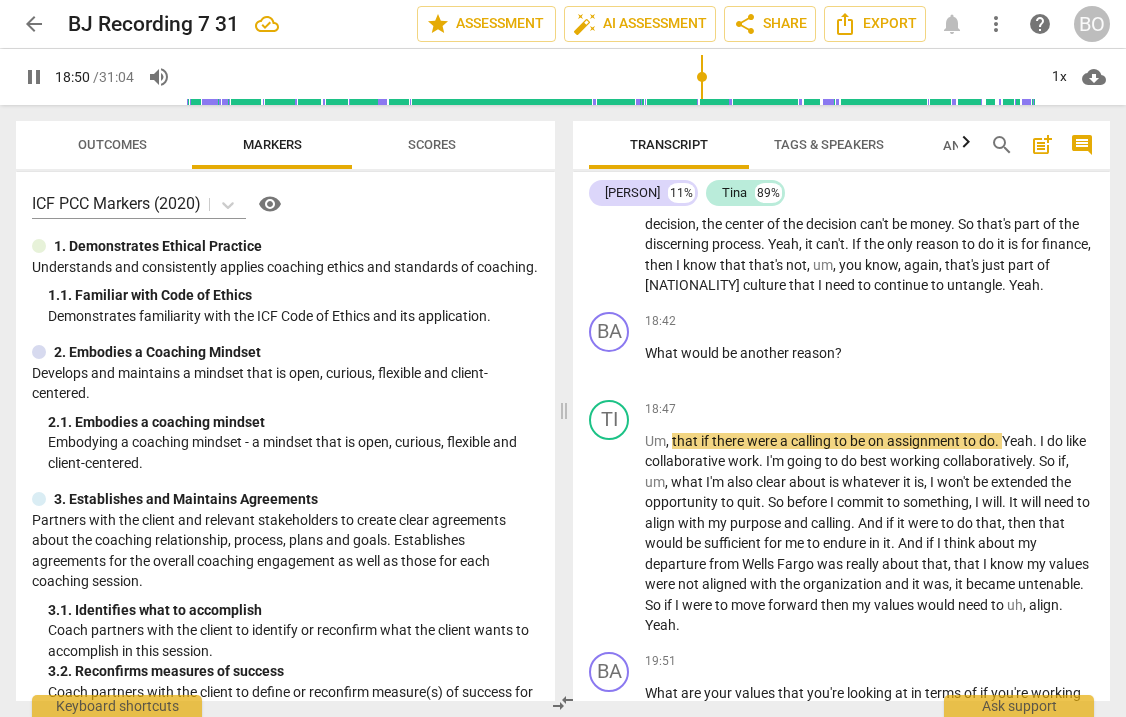 click on "finance" at bounding box center [1065, 244] 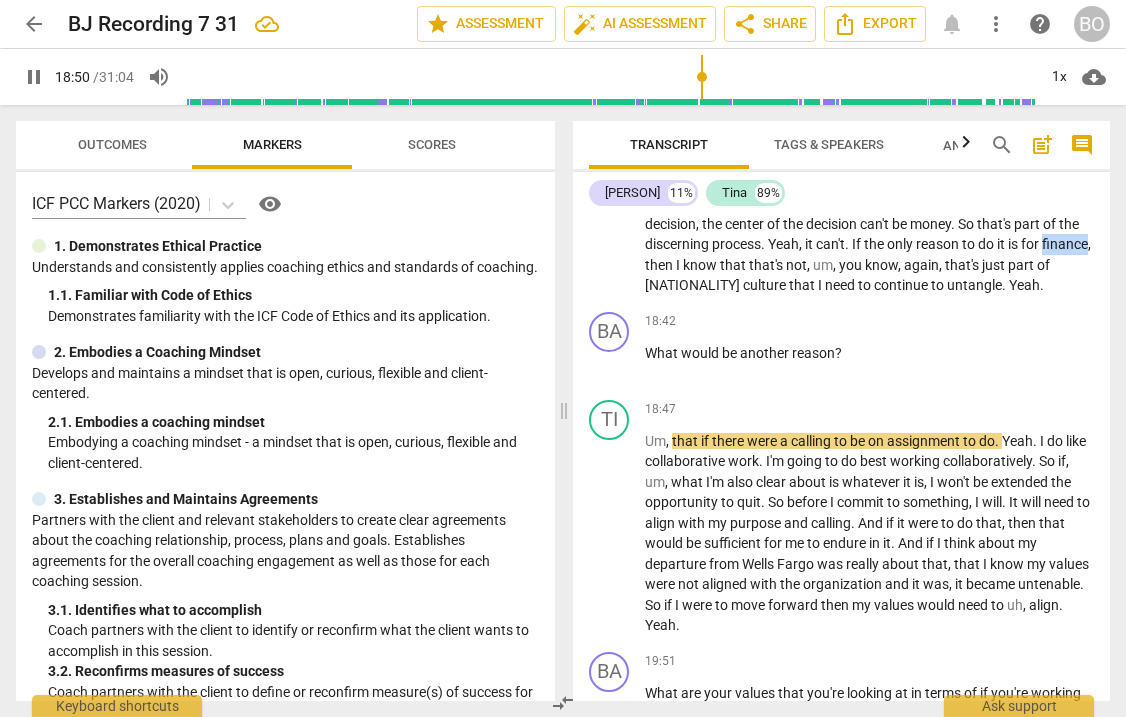 click on "finance" at bounding box center (1065, 244) 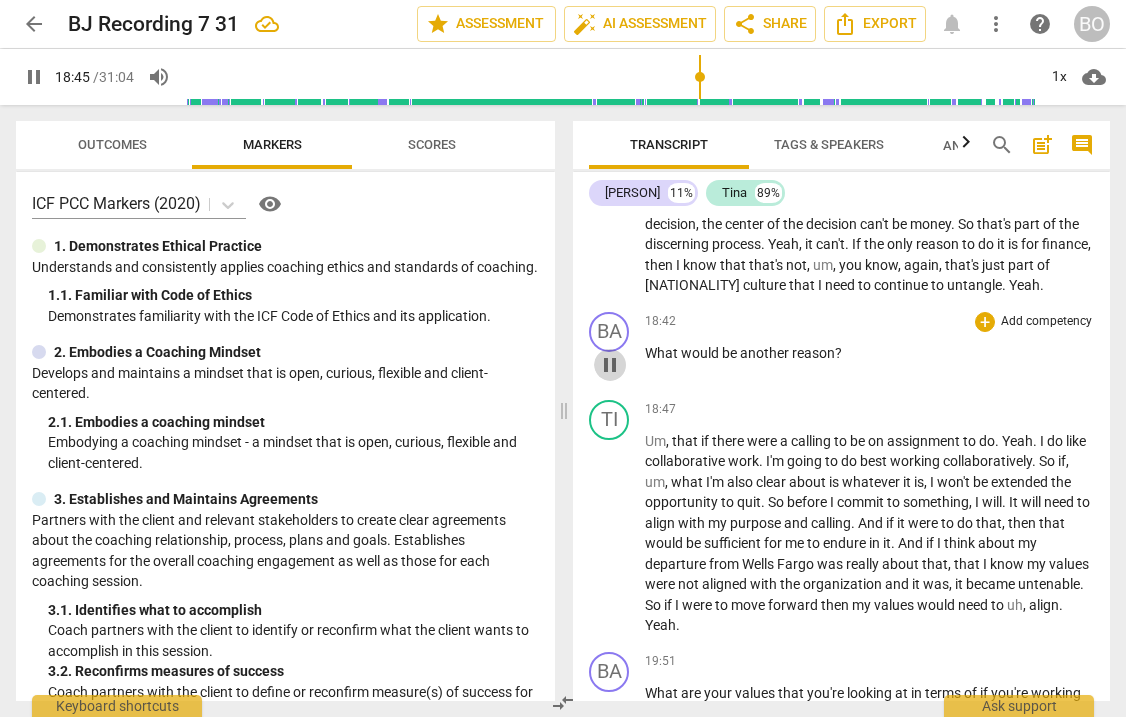 click on "pause" at bounding box center (610, 365) 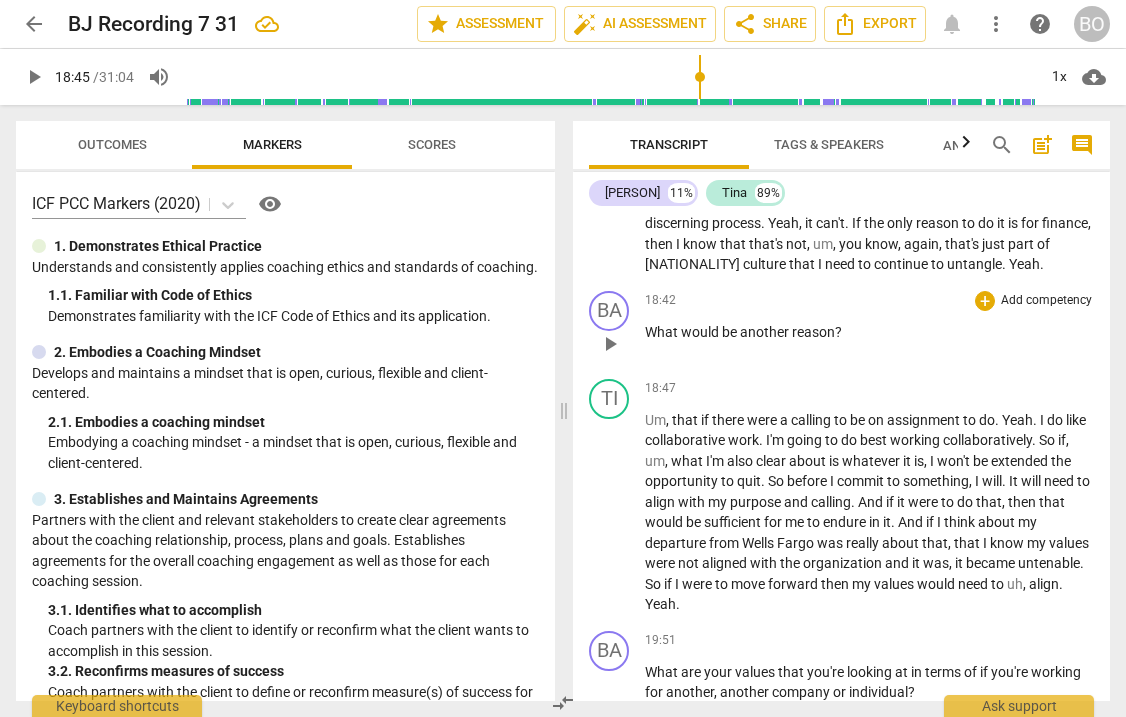 scroll, scrollTop: 5453, scrollLeft: 0, axis: vertical 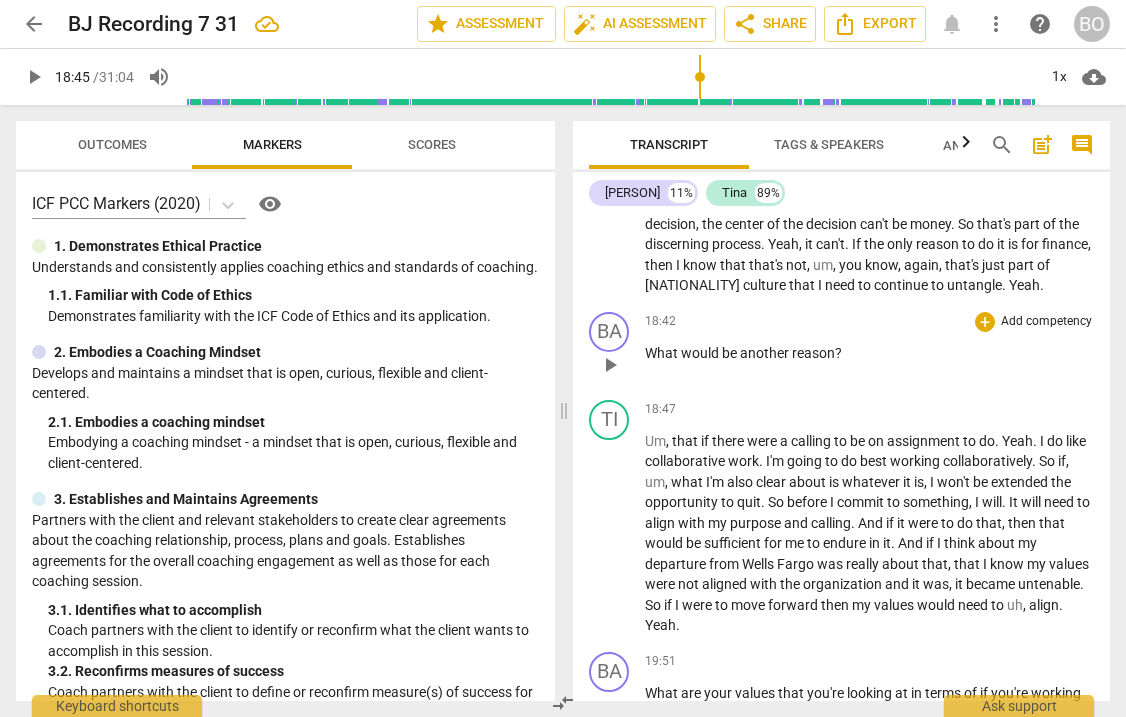 click on "What   would   be   another   reason ?" at bounding box center [869, 353] 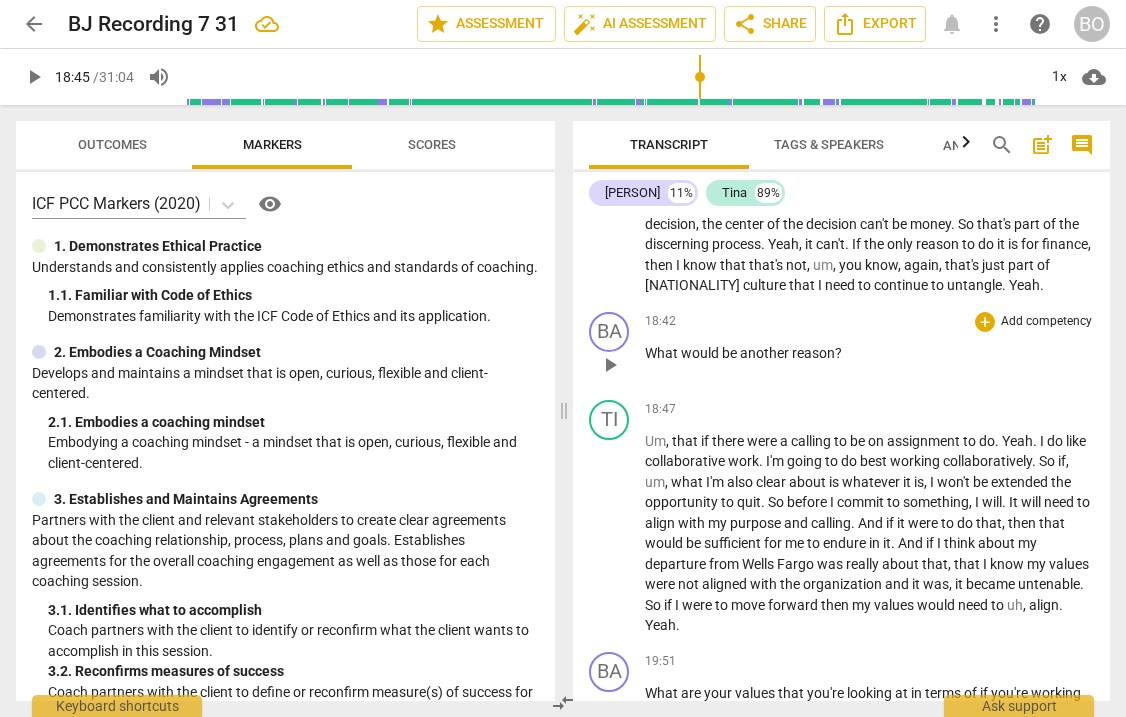 type 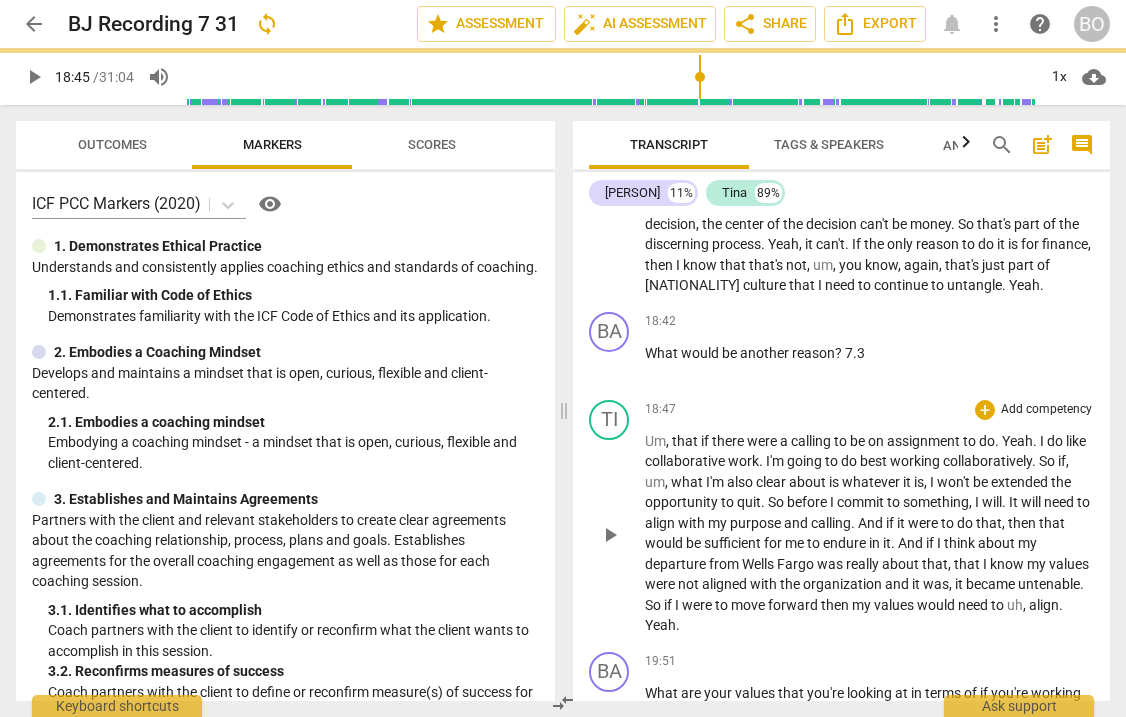 click on "Um" at bounding box center [655, 441] 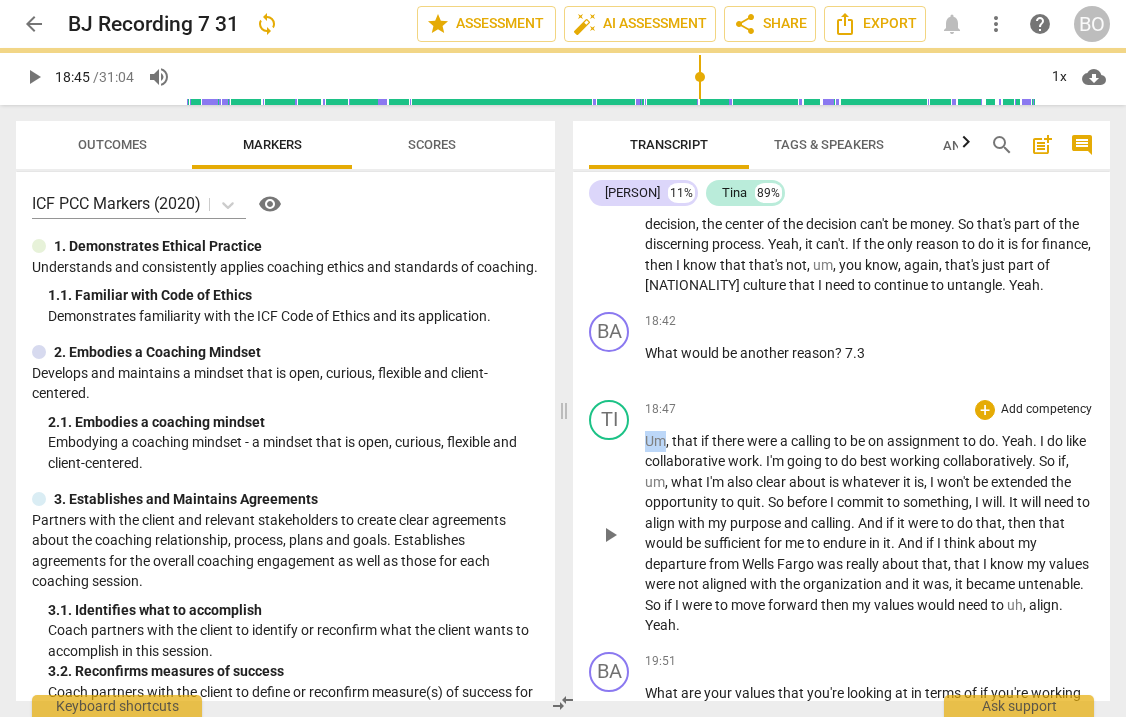 click on "Um" at bounding box center [655, 441] 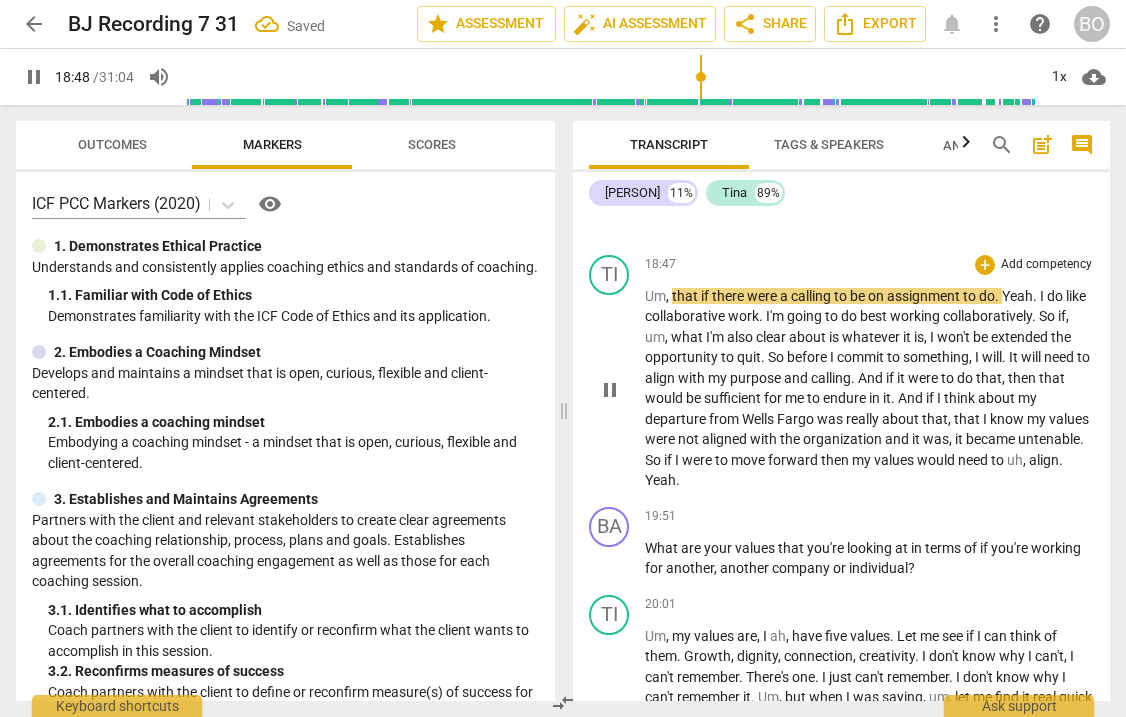 scroll, scrollTop: 5653, scrollLeft: 0, axis: vertical 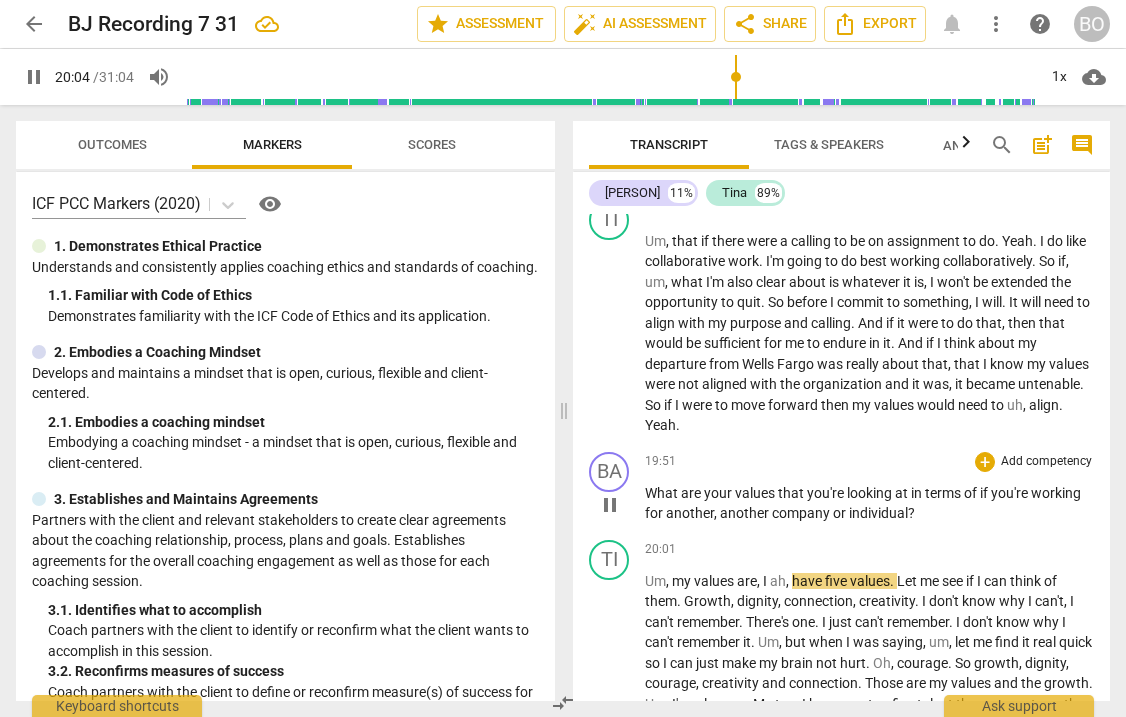 click on "What   are   your   values   that   you're   looking   at   in   terms   of   if   you're   working   for   another ,   another   company   or   individual ?" at bounding box center (869, 503) 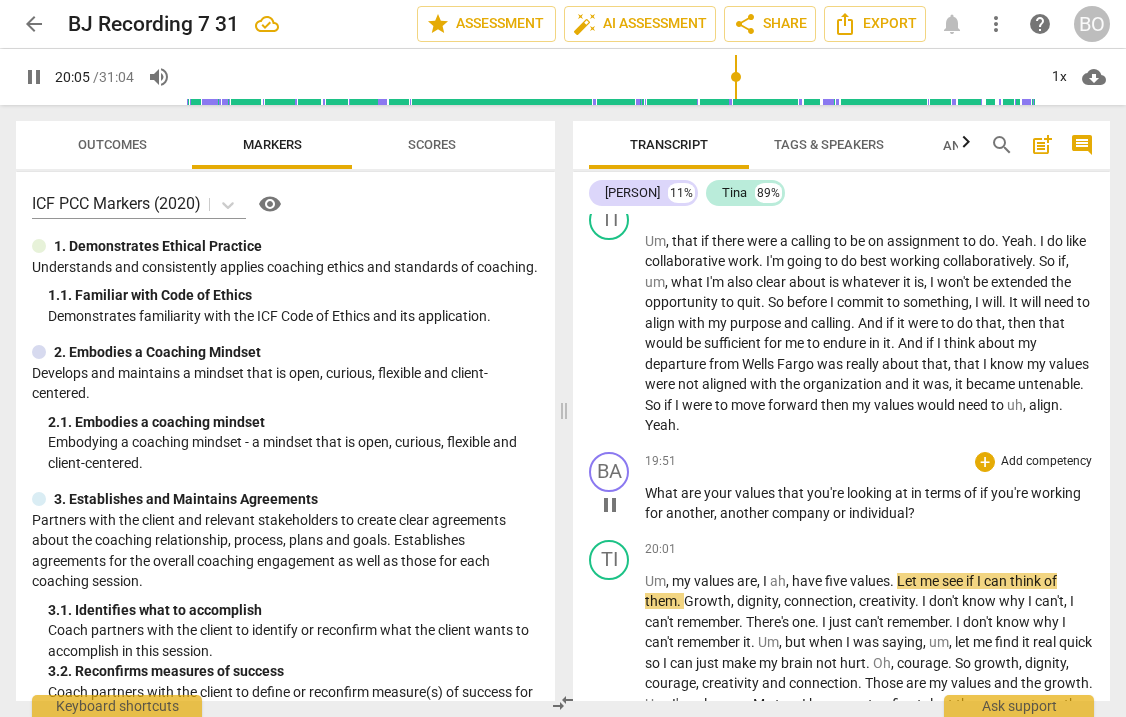 type on "1206" 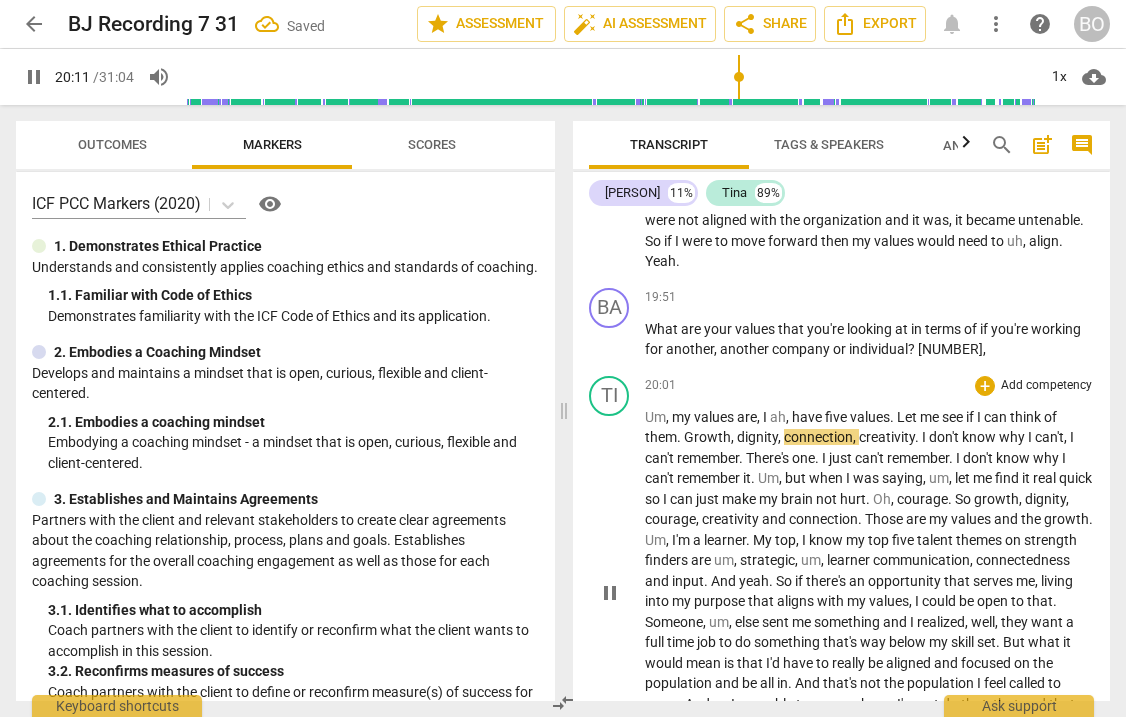 scroll, scrollTop: 5953, scrollLeft: 0, axis: vertical 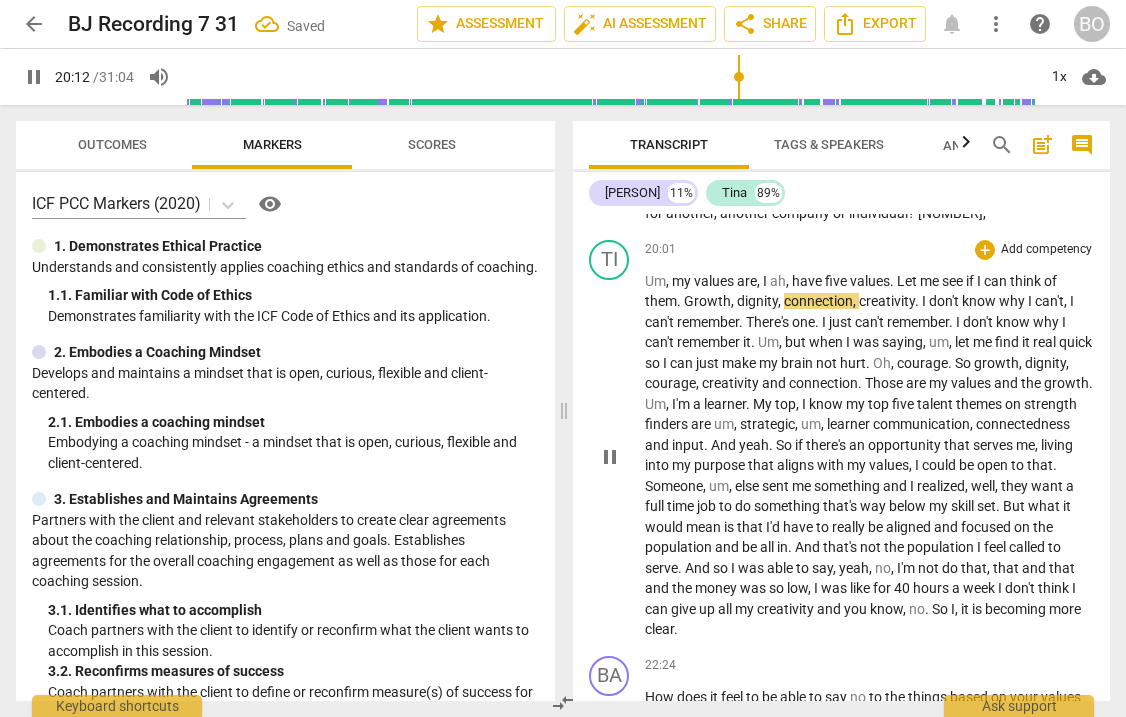 click on "pause" at bounding box center (610, 457) 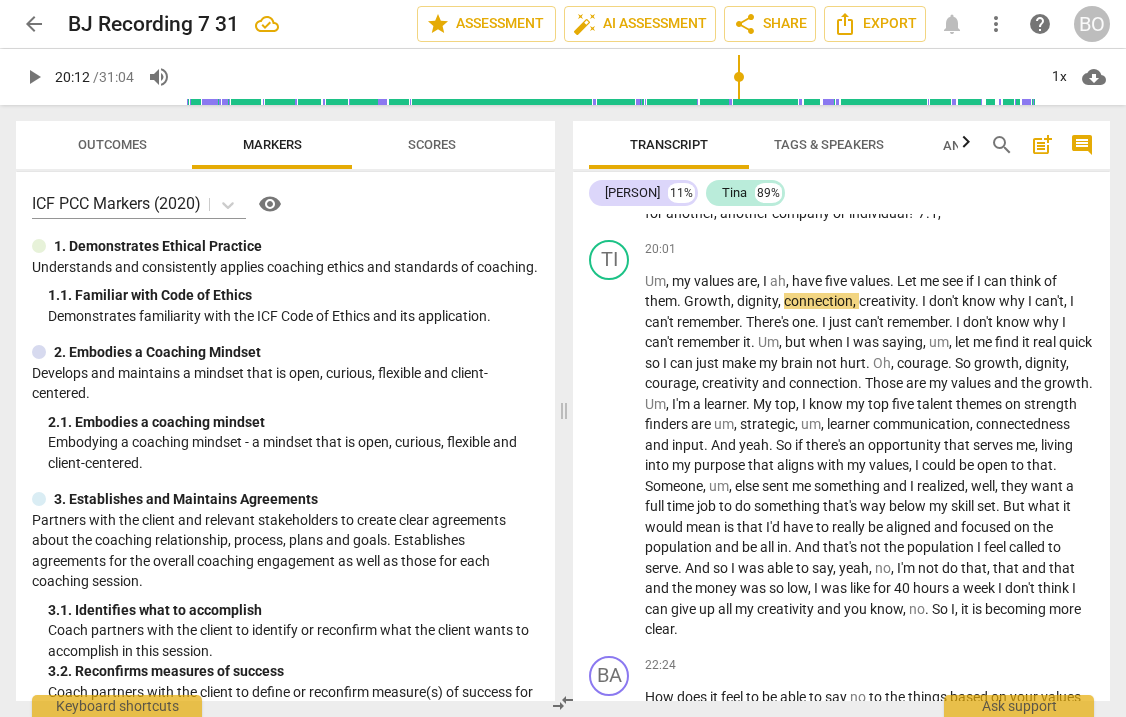 click on "What   are   your   values   that   you're   looking   at   in   terms   of   if   you're   working   for   another ,   another   company   or   individual ?   7.1 ," at bounding box center [869, 203] 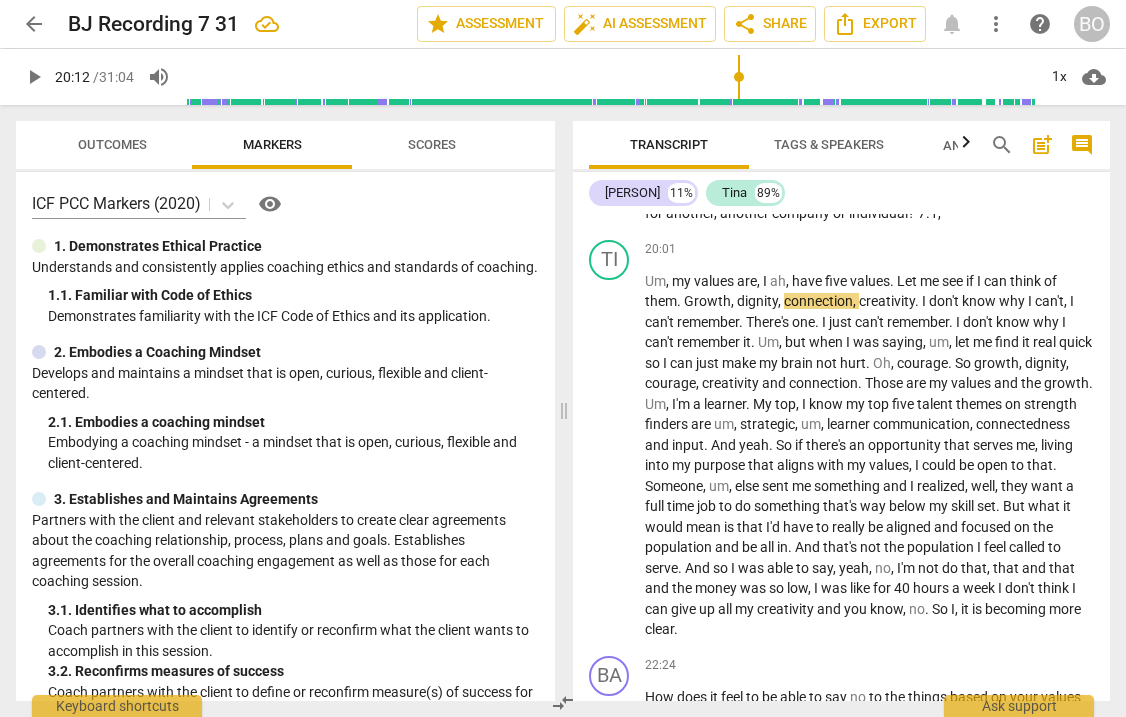 type 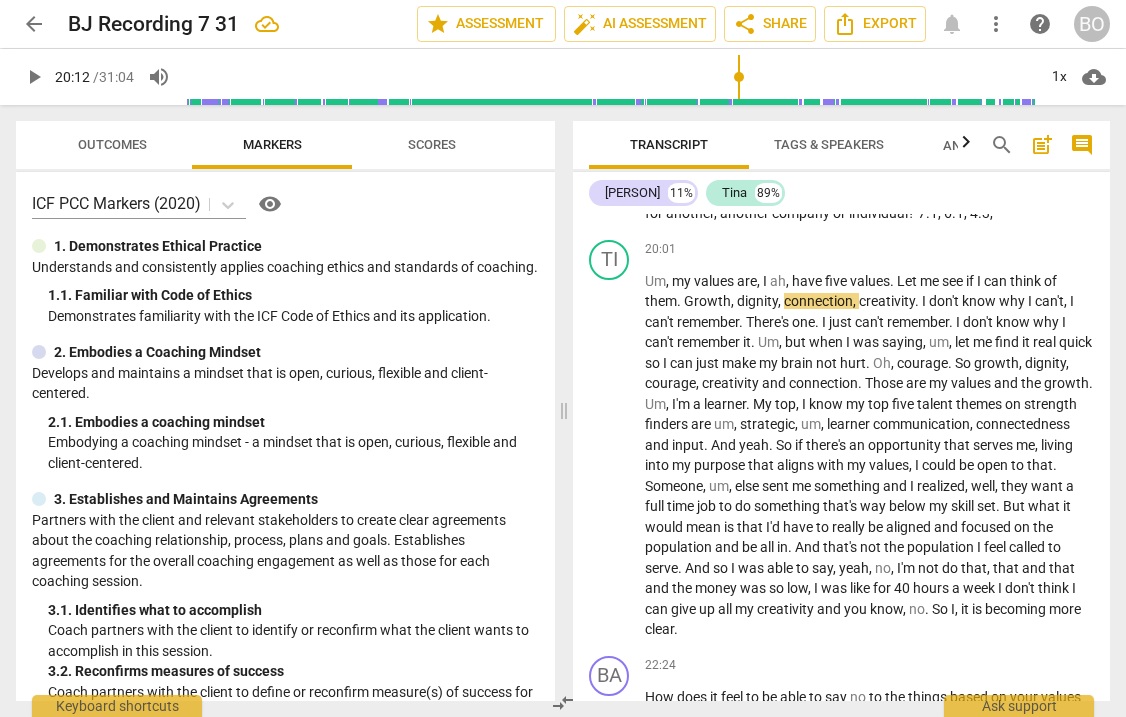 click on "What   are   your   values   that   you're   looking   at   in   terms   of   if   you're   working   for   another ,   another   company   or   individual ?   7.1 ,   6.1 ,   4.3 ," at bounding box center (869, 203) 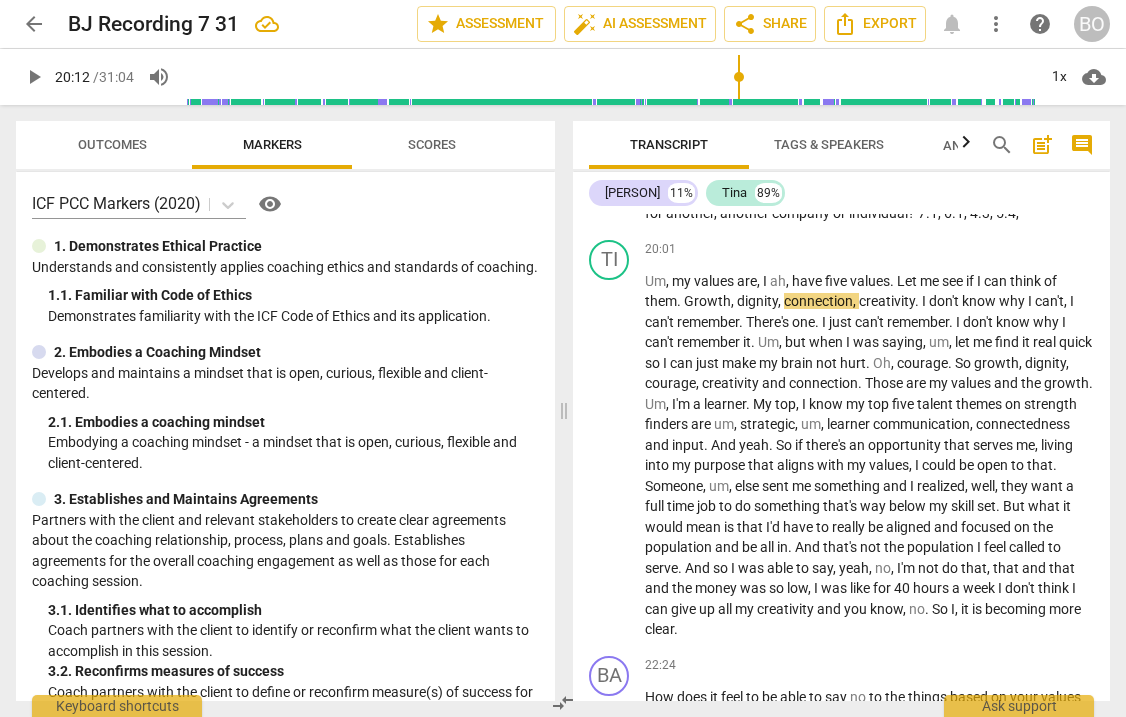 click on "What   are   your   values   that   you're   looking   at   in   terms   of   if   you're   working   for   another ,   another   company   or   individual ?   7.1 ,   6.1 ,   4.3 ,   5.4 ," at bounding box center [869, 203] 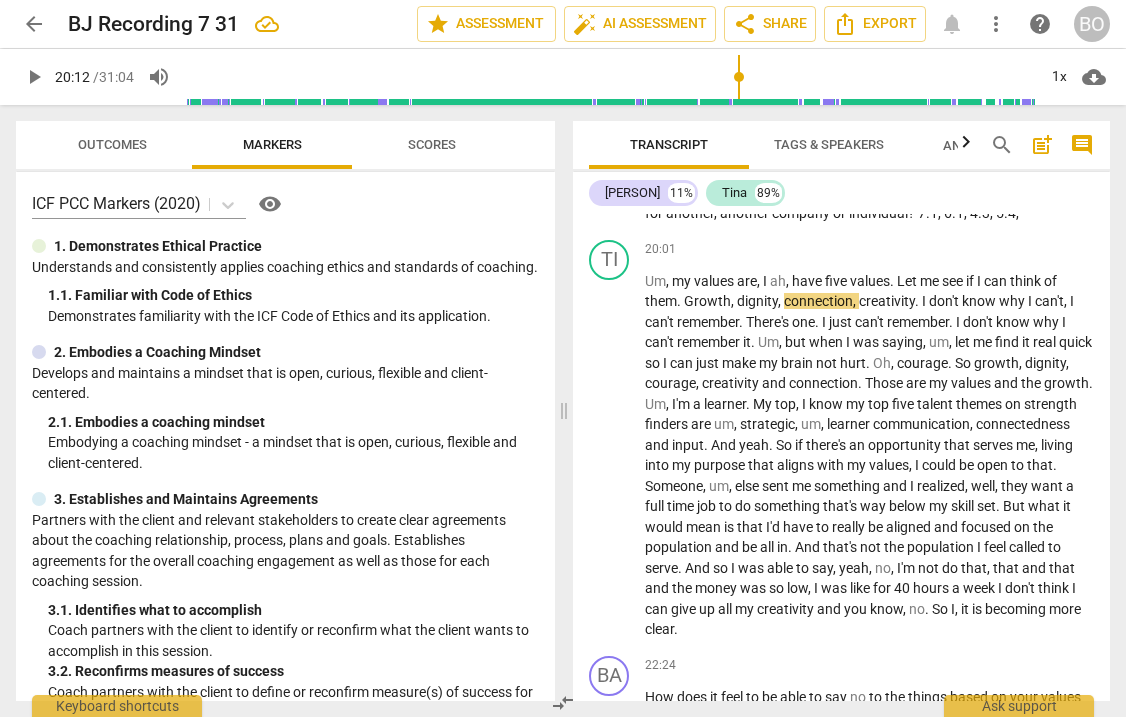 type 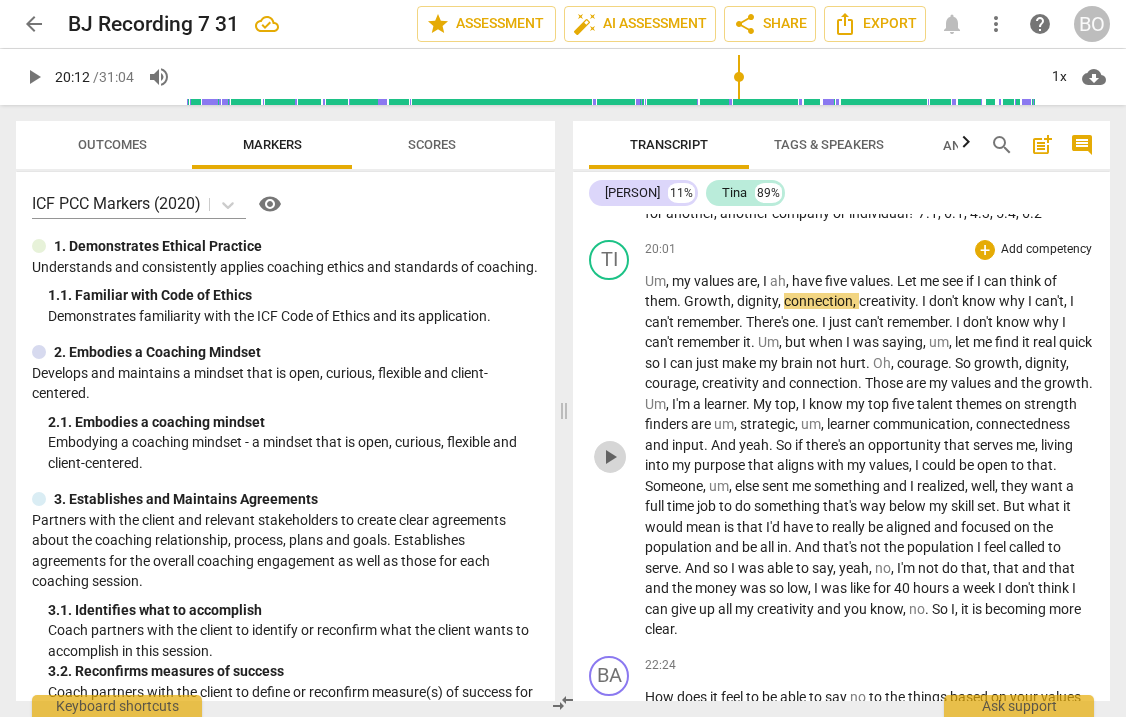 click on "play_arrow" at bounding box center (610, 457) 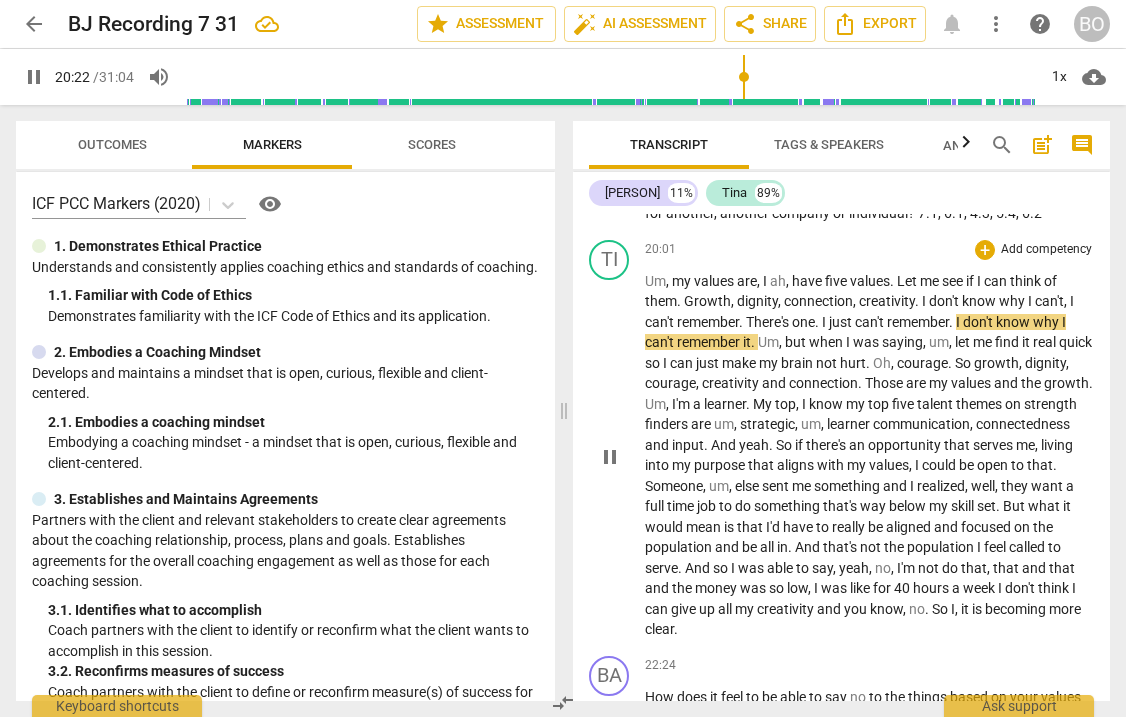 scroll, scrollTop: 6053, scrollLeft: 0, axis: vertical 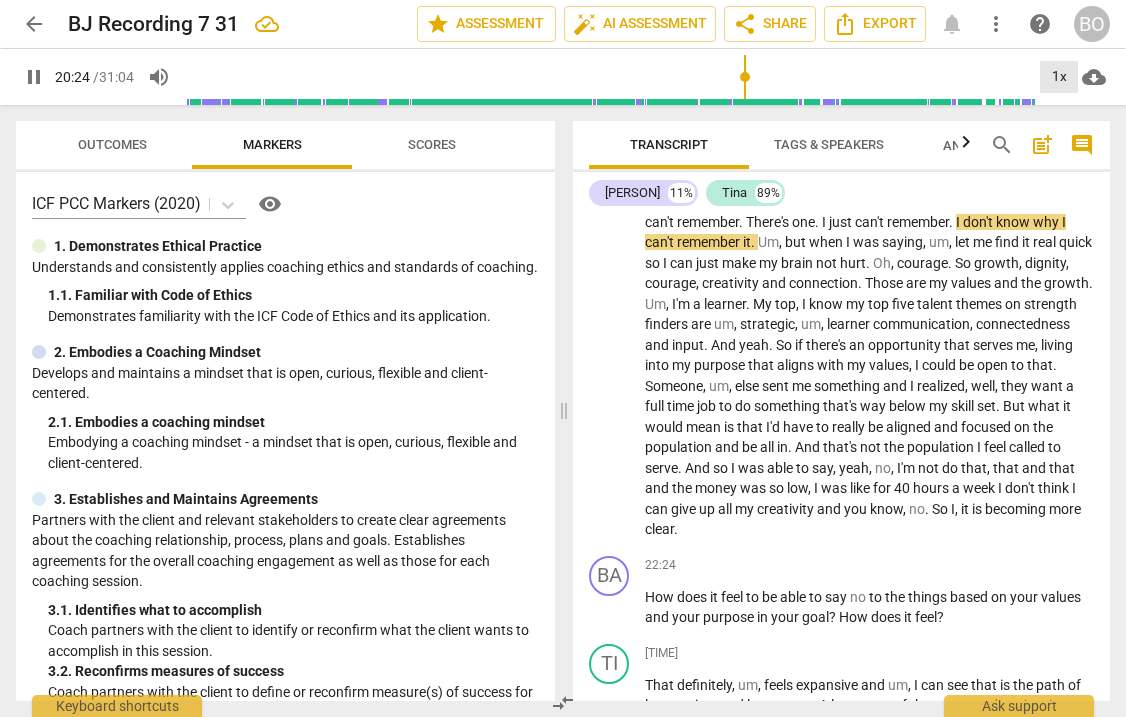 click on "1x" at bounding box center (1059, 77) 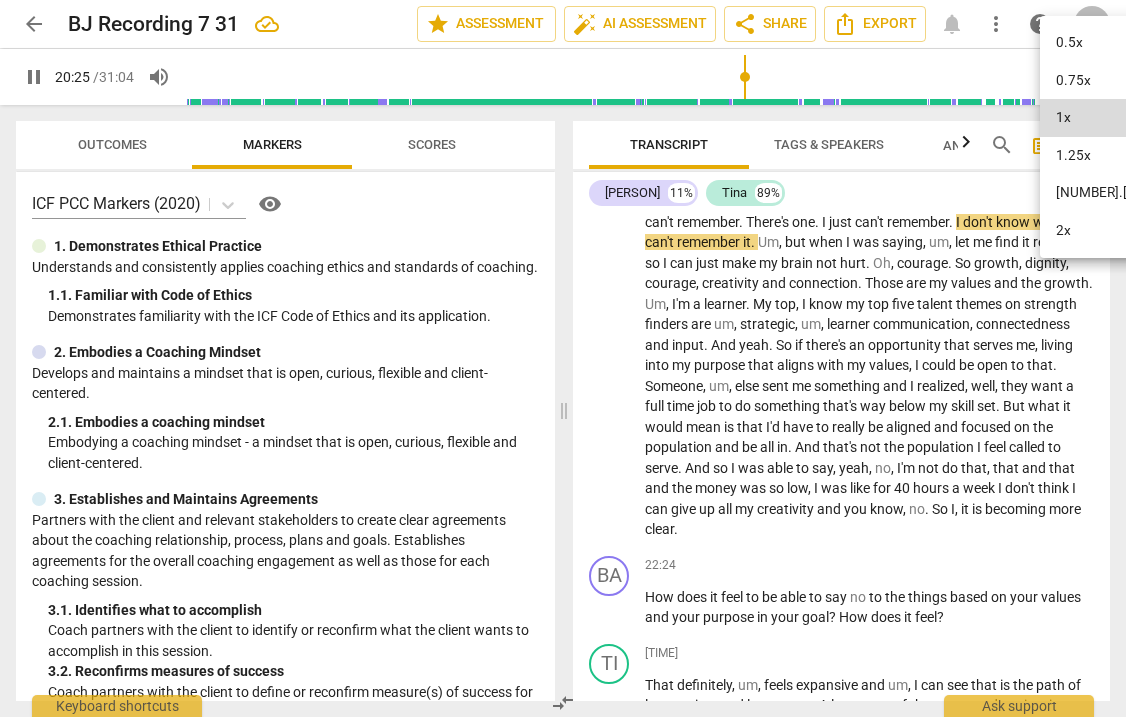 click on "1.25x" at bounding box center (1124, 156) 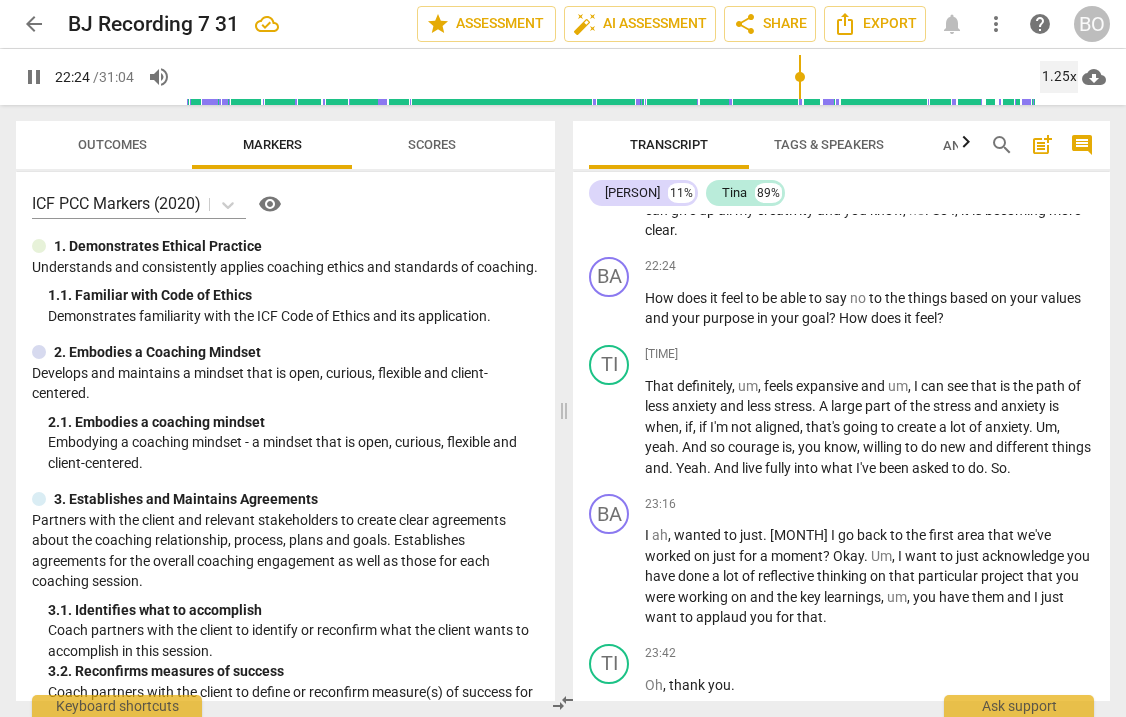 scroll, scrollTop: 6353, scrollLeft: 0, axis: vertical 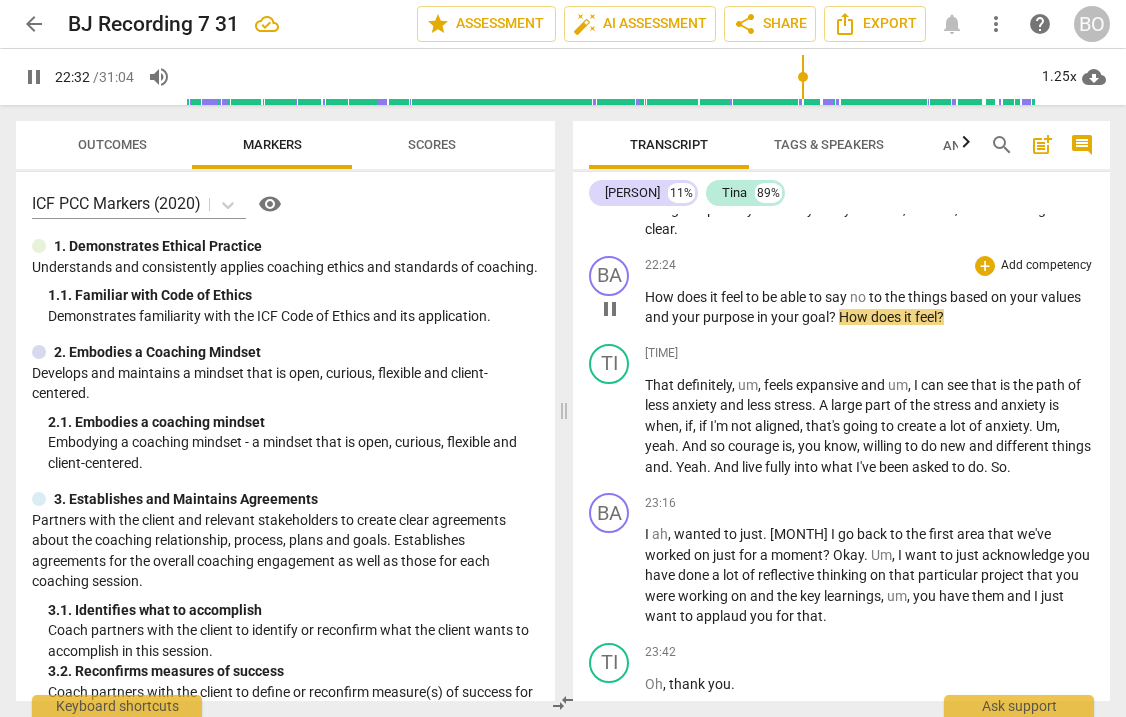 click on "the" at bounding box center (896, 297) 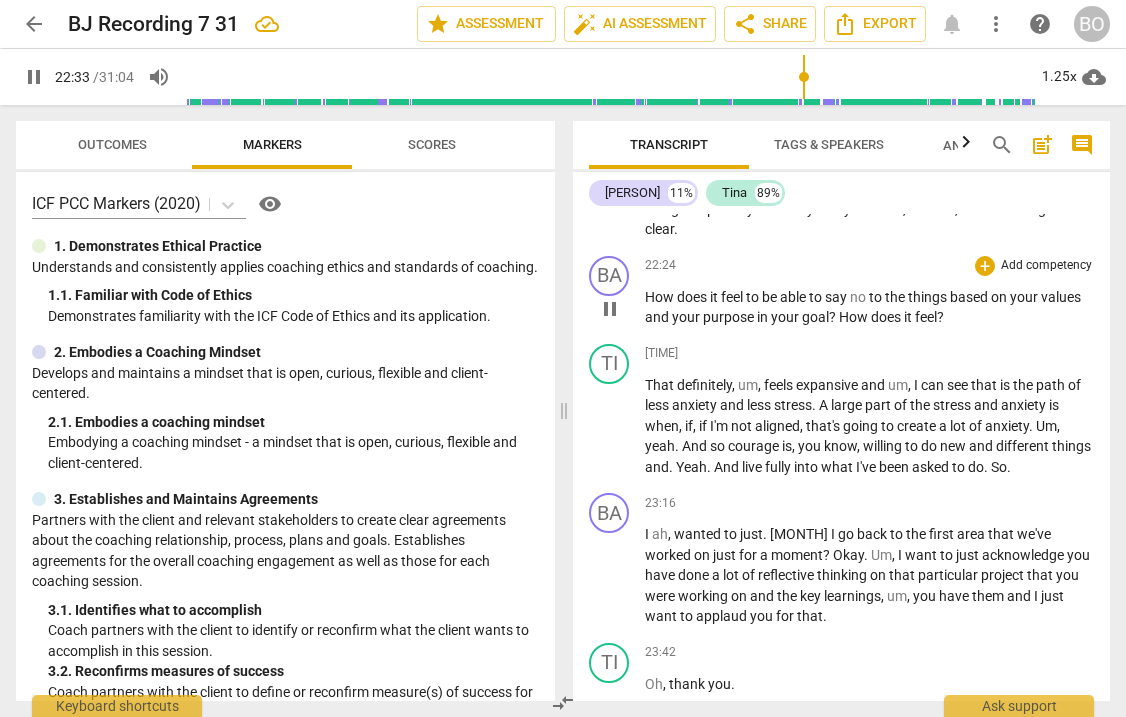 type on "1354" 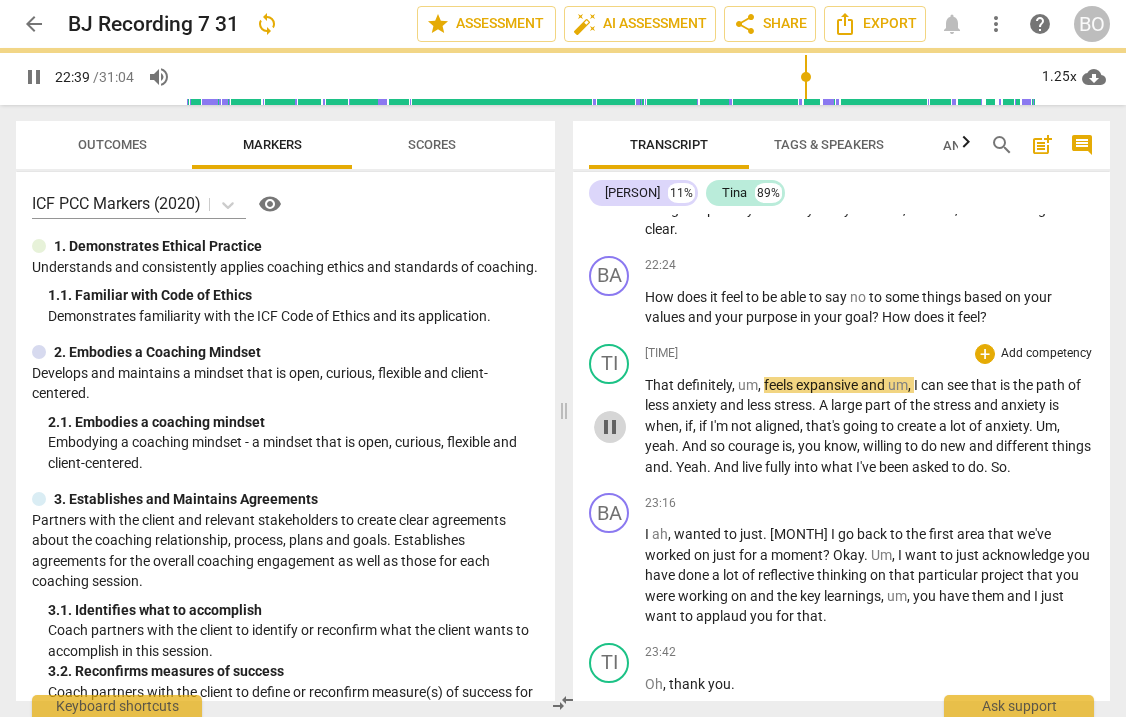 click on "pause" at bounding box center [610, 427] 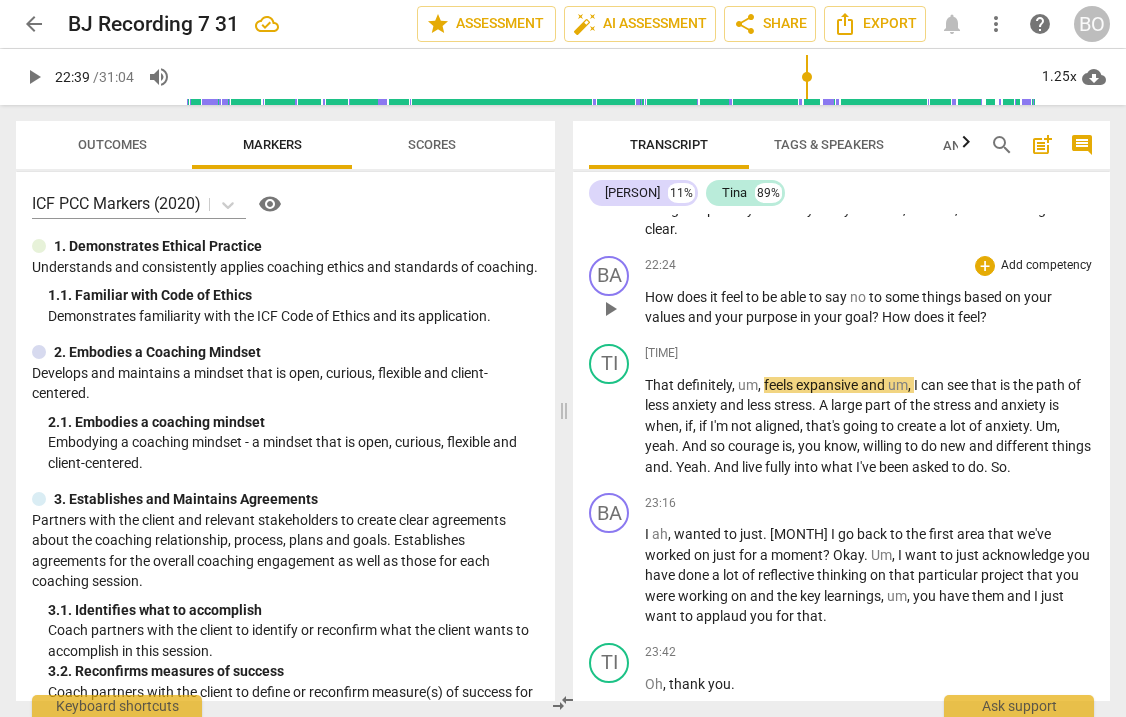 click on "How   does   it   feel   to   be   able   to   say   no   to   some   things   based   on   your   values   and   your   purpose   in   your   goal ?   How   does   it   feel ?" at bounding box center (869, 307) 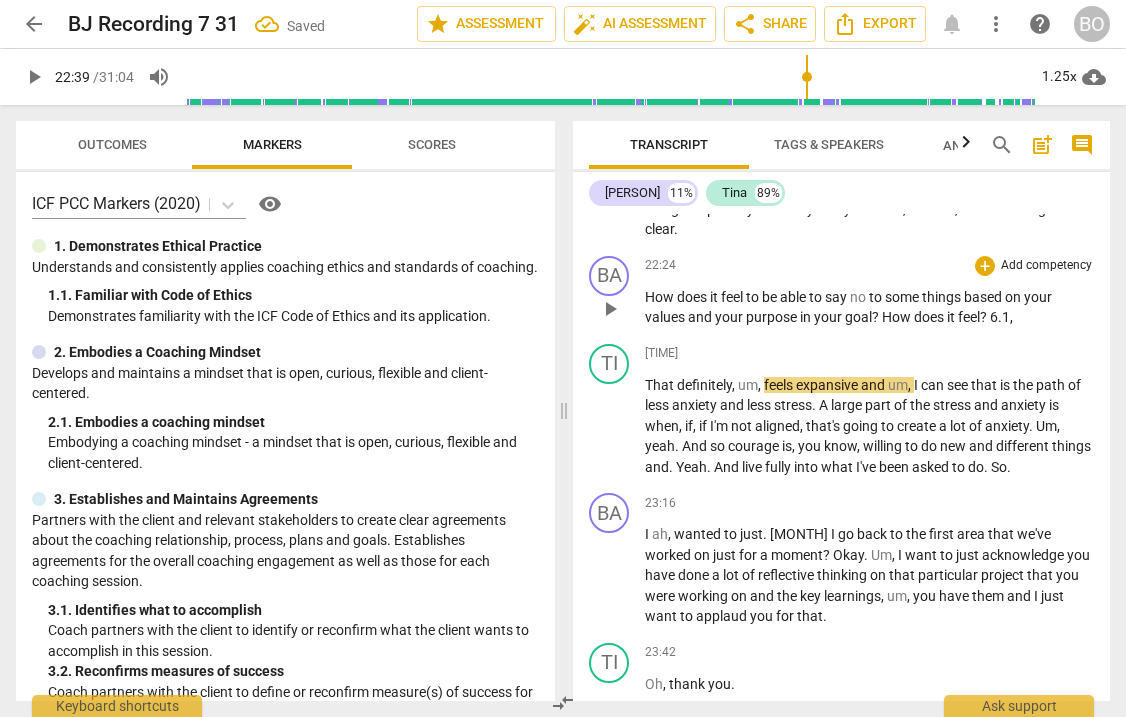 click on "? 6.1," at bounding box center (996, 317) 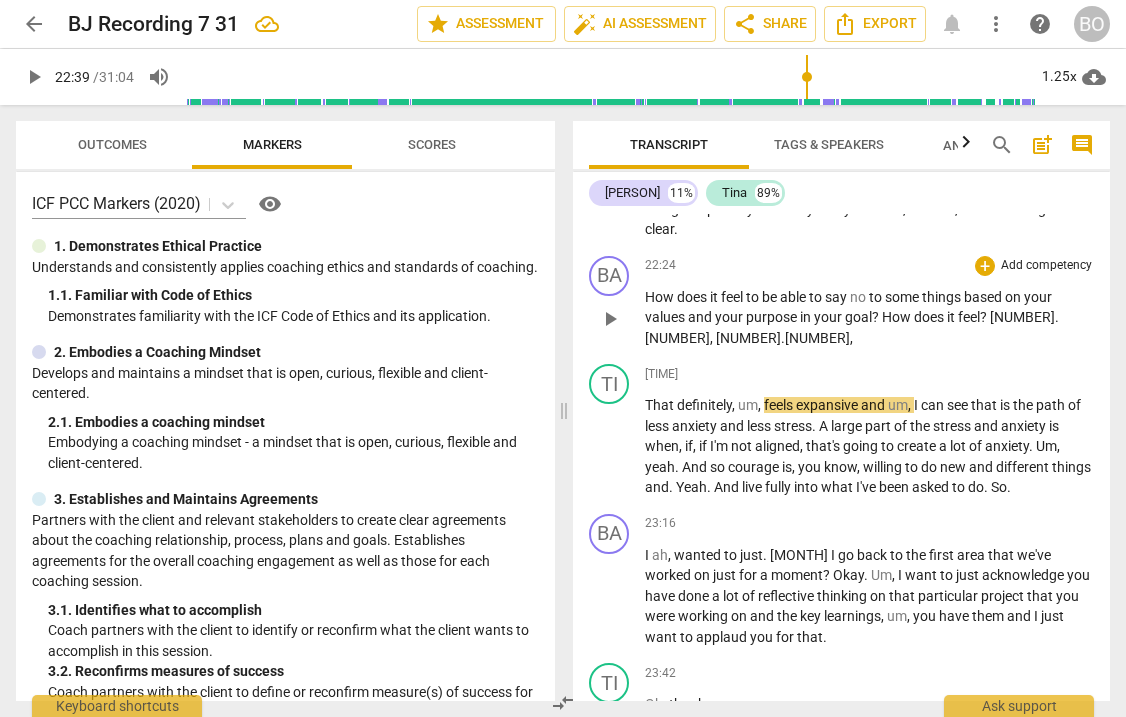 click on "? [NUMBER].[NUMBER], [NUMBER].[NUMBER]," at bounding box center (852, 327) 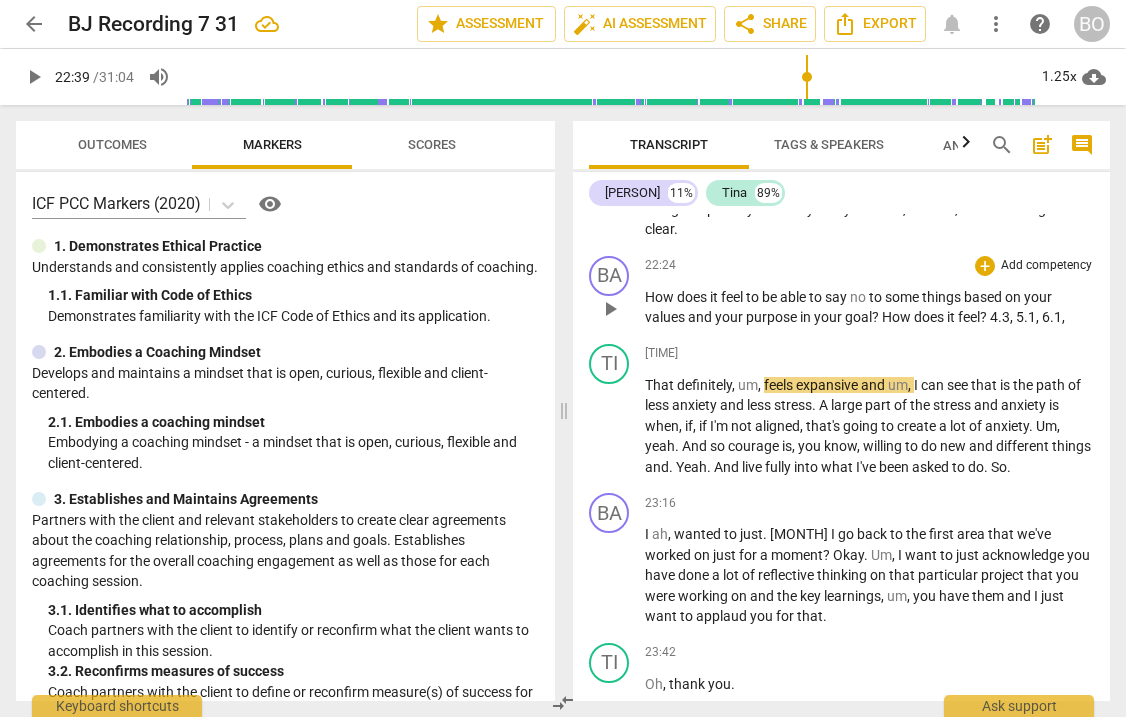 click on "? 4.3, 5.1, 6.1," at bounding box center [1022, 317] 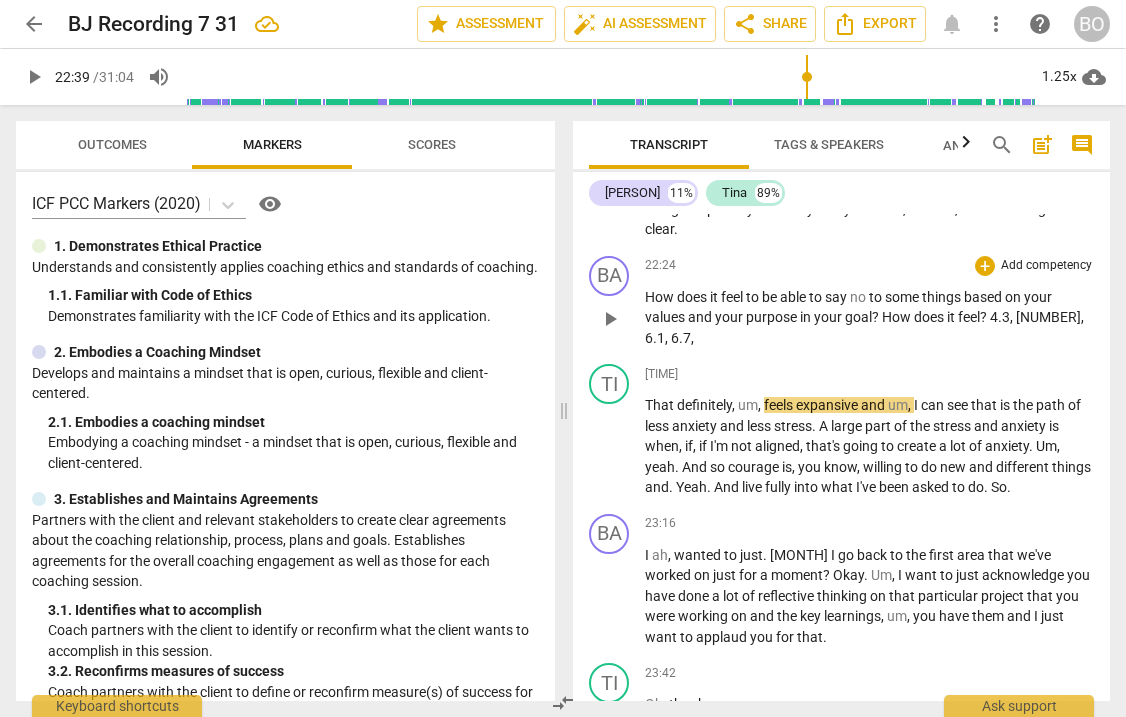 click on "How does it feel to be able to say no to some things based on your values and your purpose in your goal ? How does it feel ? 4.3 , 5.1 , 6.1 , 6.7 ," at bounding box center [869, 318] 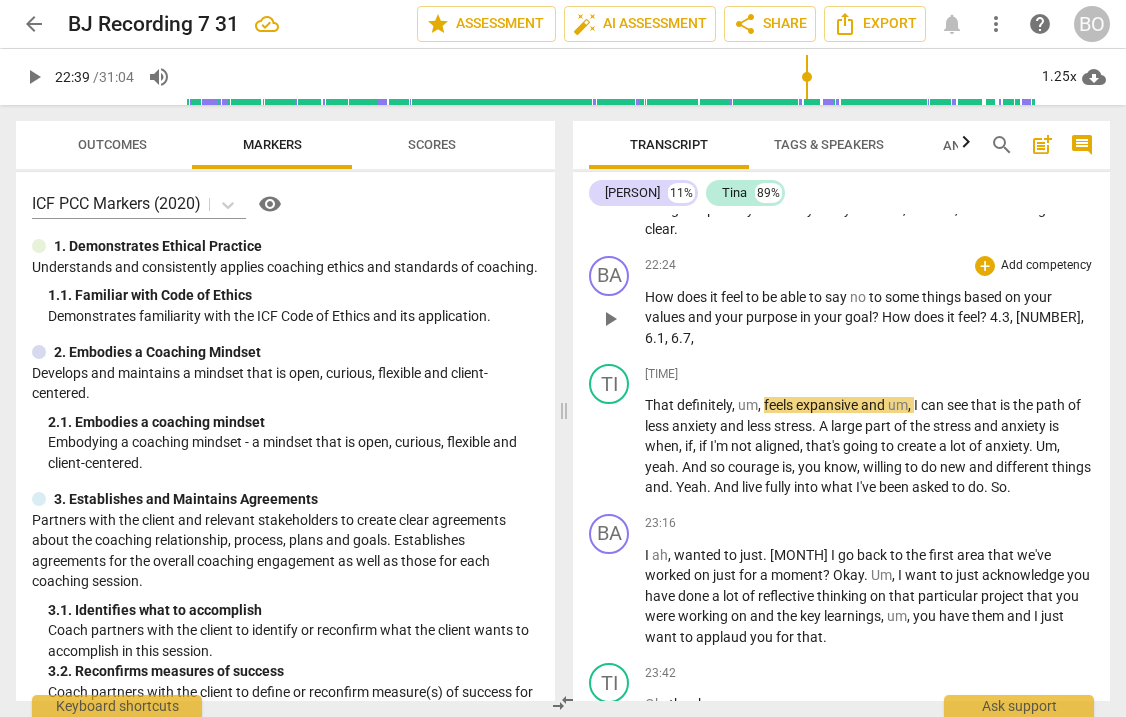 type 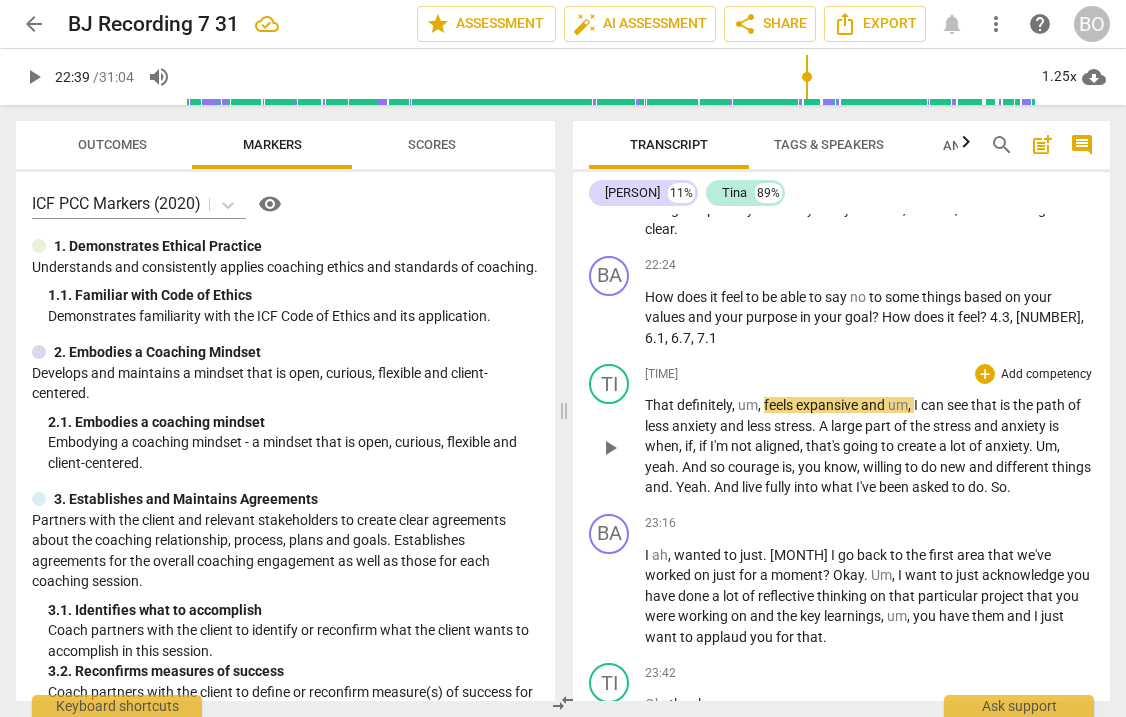 click on "That" at bounding box center [661, 405] 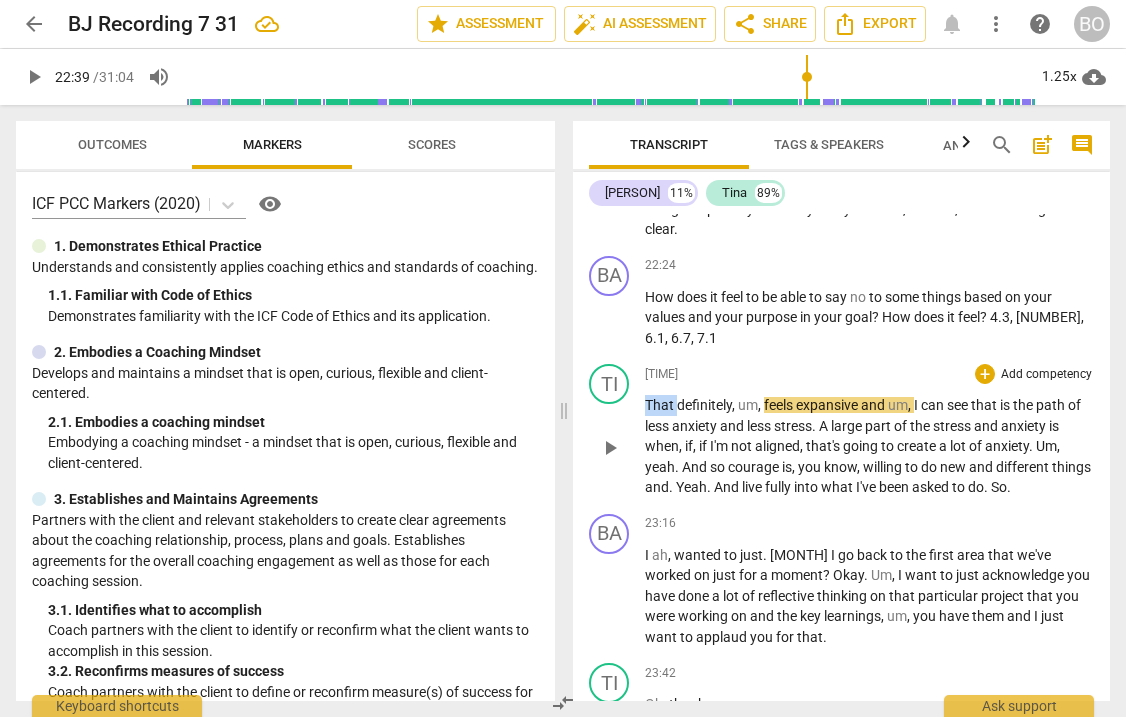 click on "That" at bounding box center [661, 405] 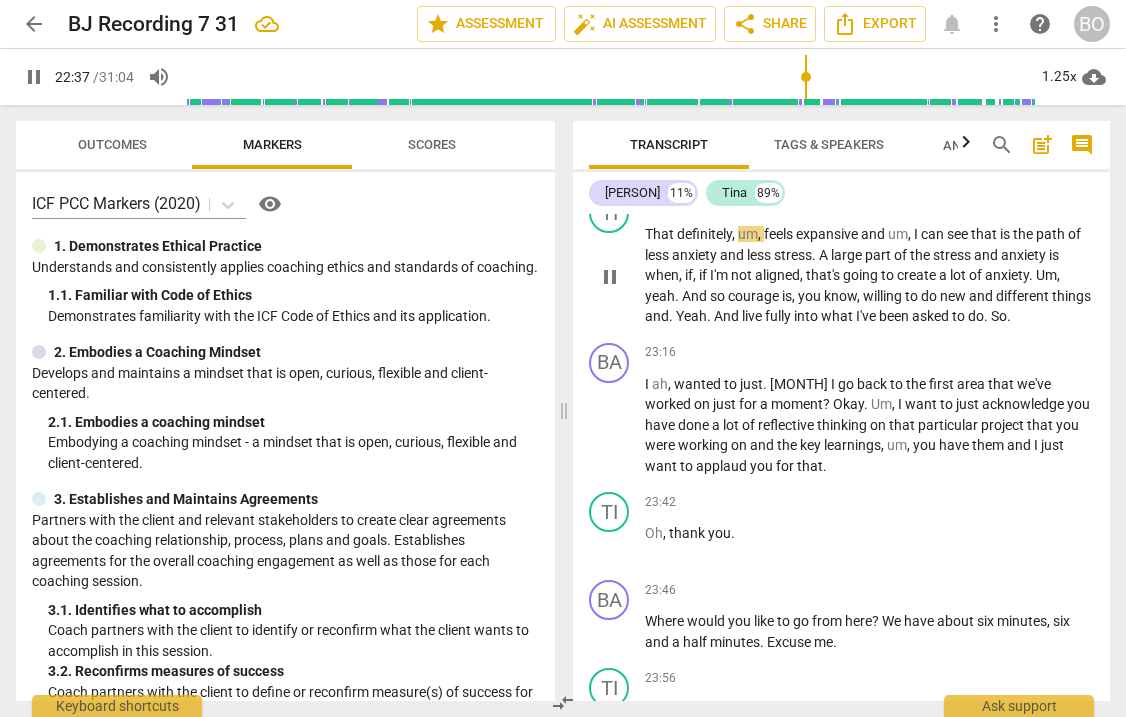 scroll, scrollTop: 6553, scrollLeft: 0, axis: vertical 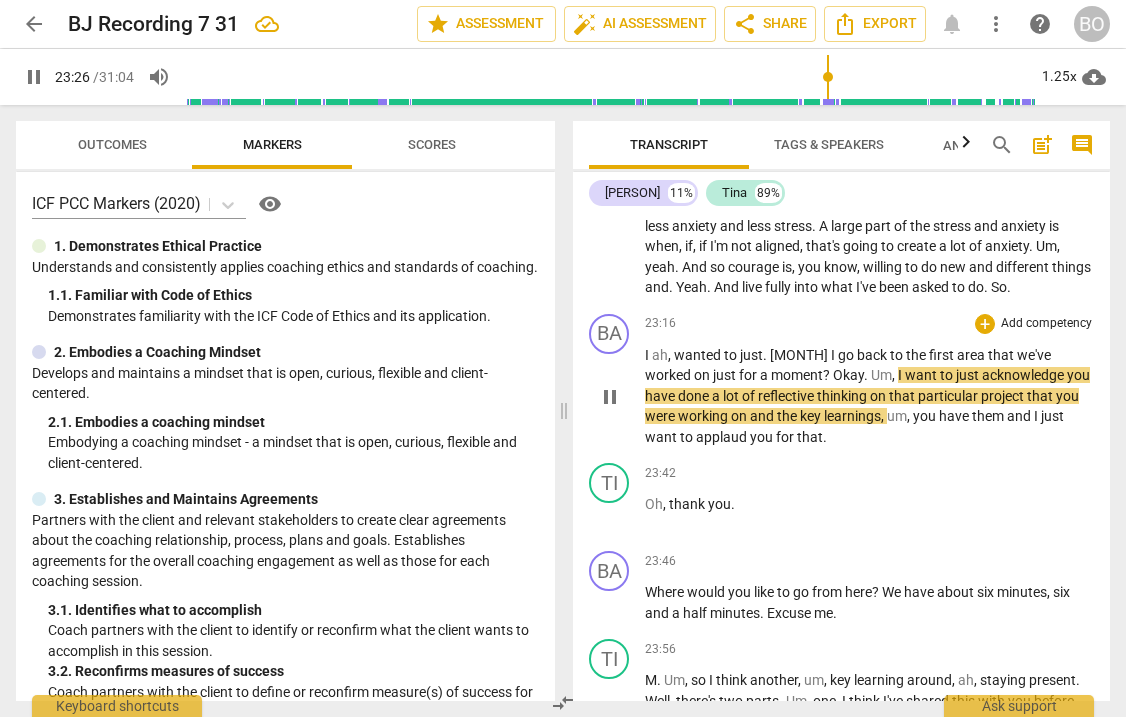 click on "pause" at bounding box center [610, 397] 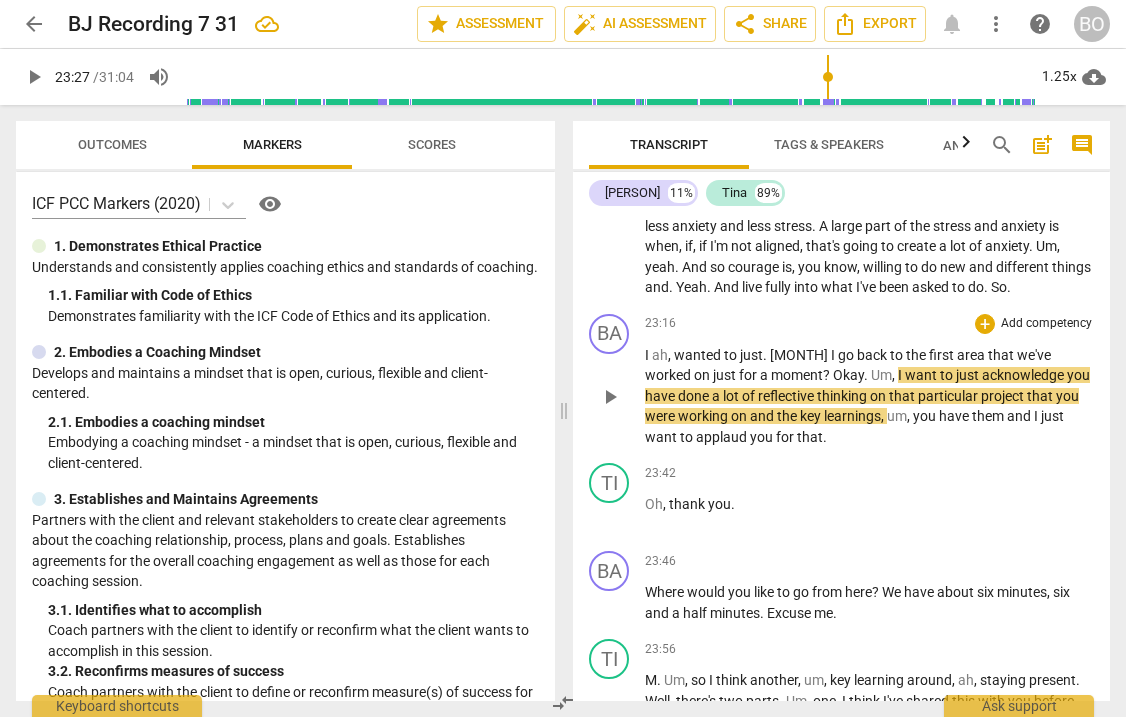 click on "Okay" at bounding box center (848, 375) 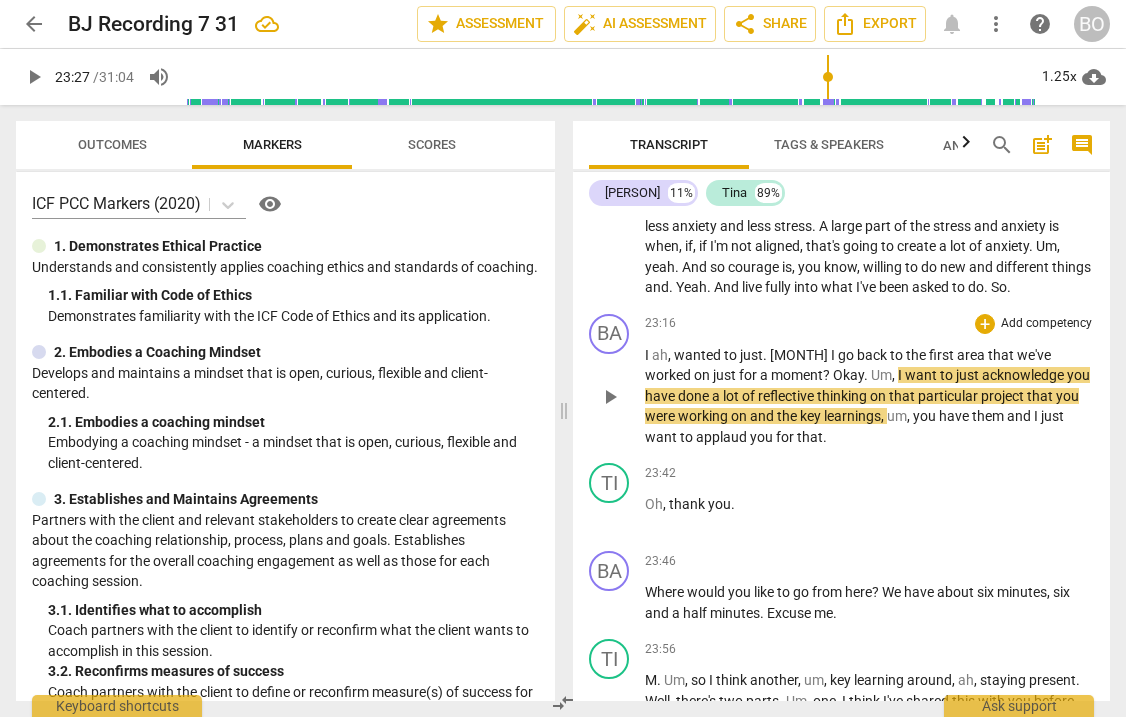 type 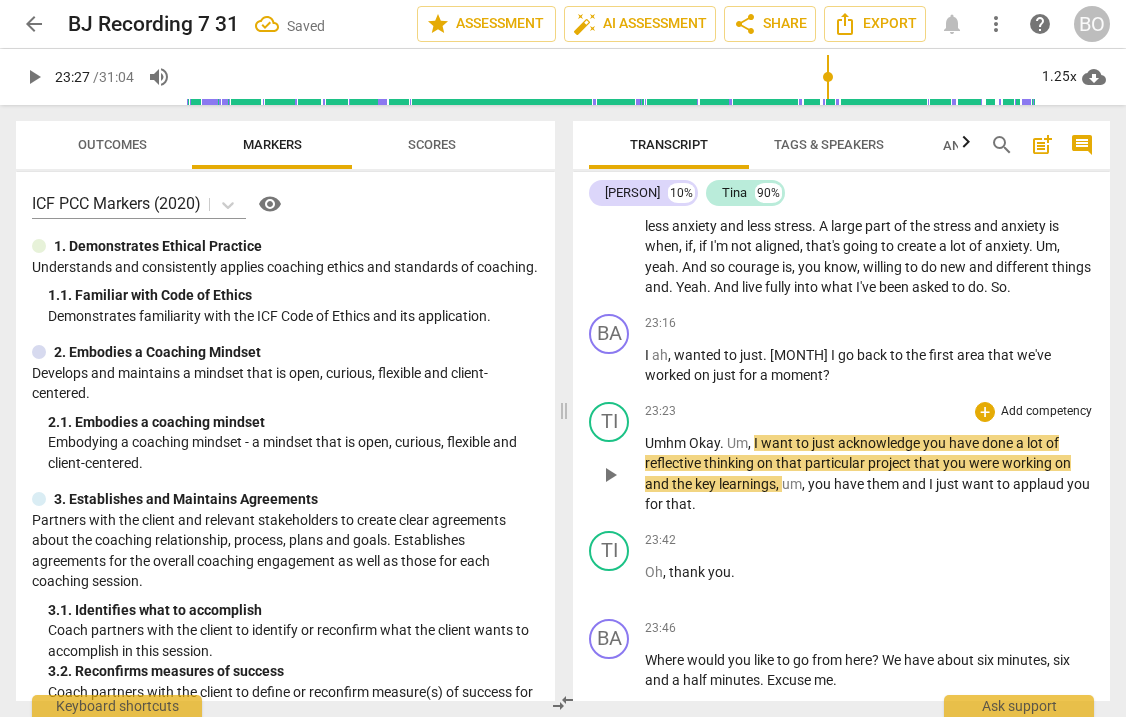 click on "Okay" at bounding box center [704, 443] 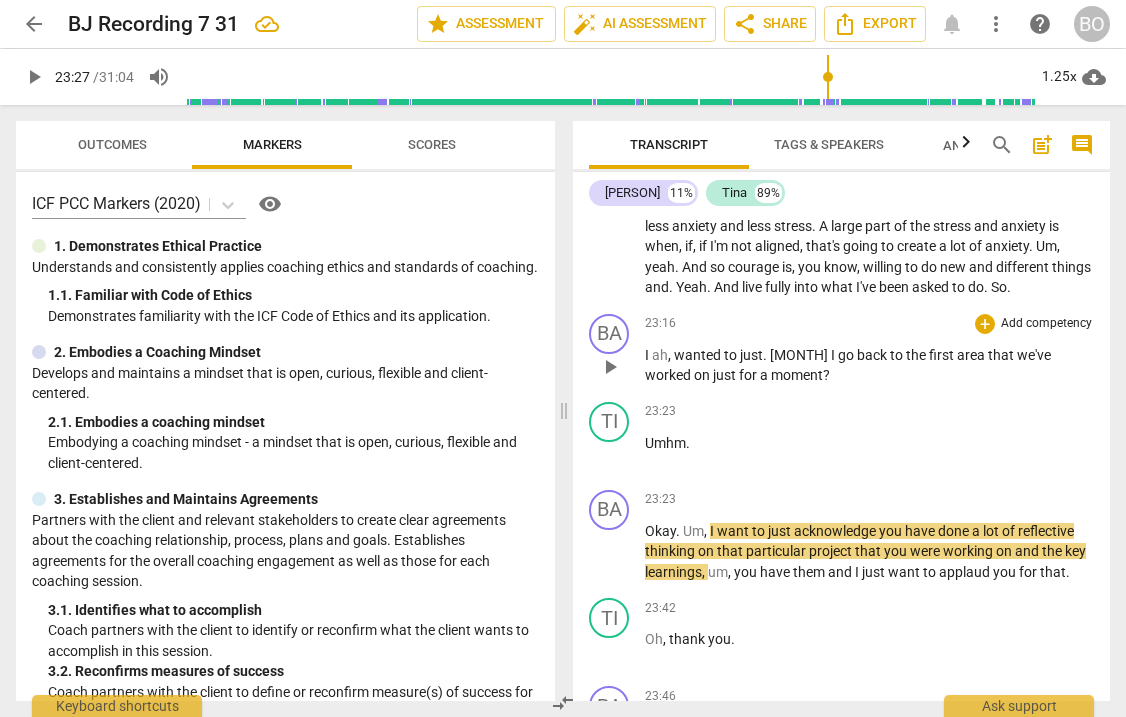 click on "I ah , wanted to just . May I go back to the first area that we've worked on just for a moment ?" at bounding box center [869, 365] 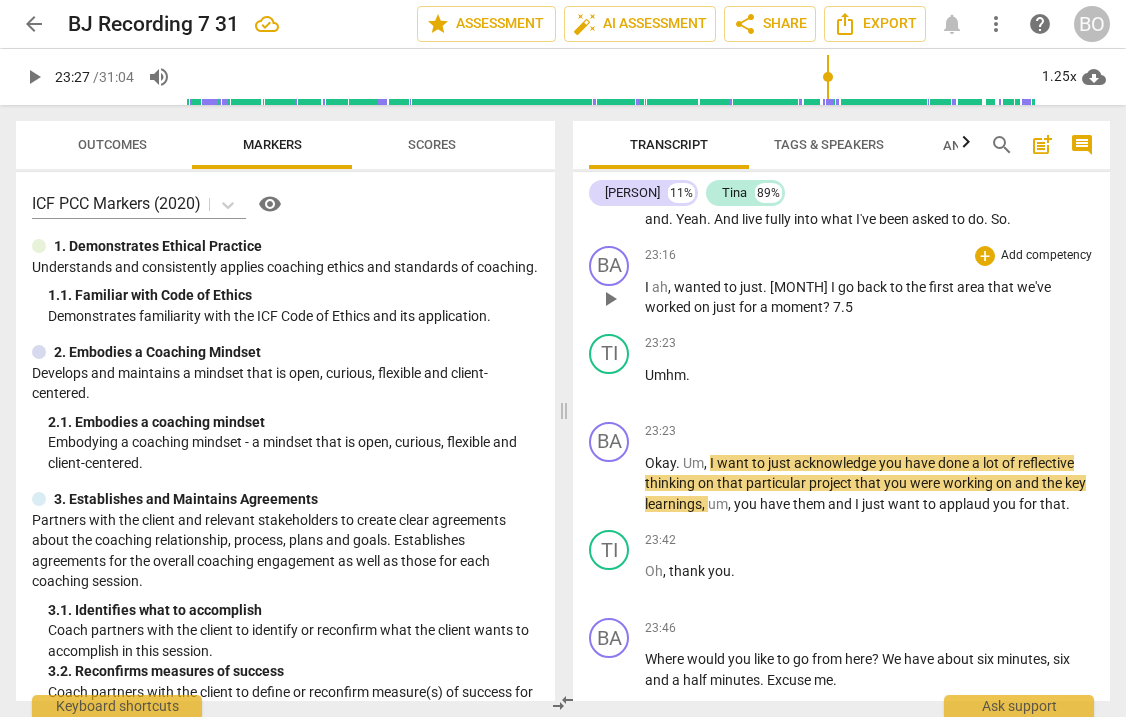 scroll, scrollTop: 6753, scrollLeft: 0, axis: vertical 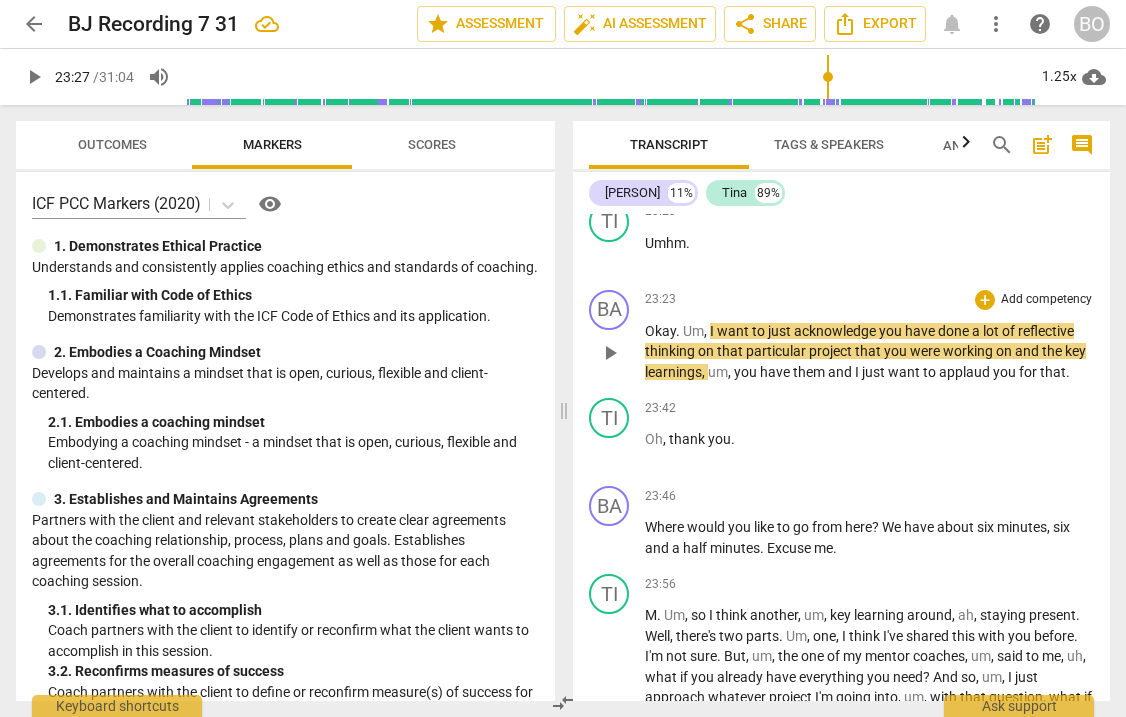 click on "want" at bounding box center (734, 331) 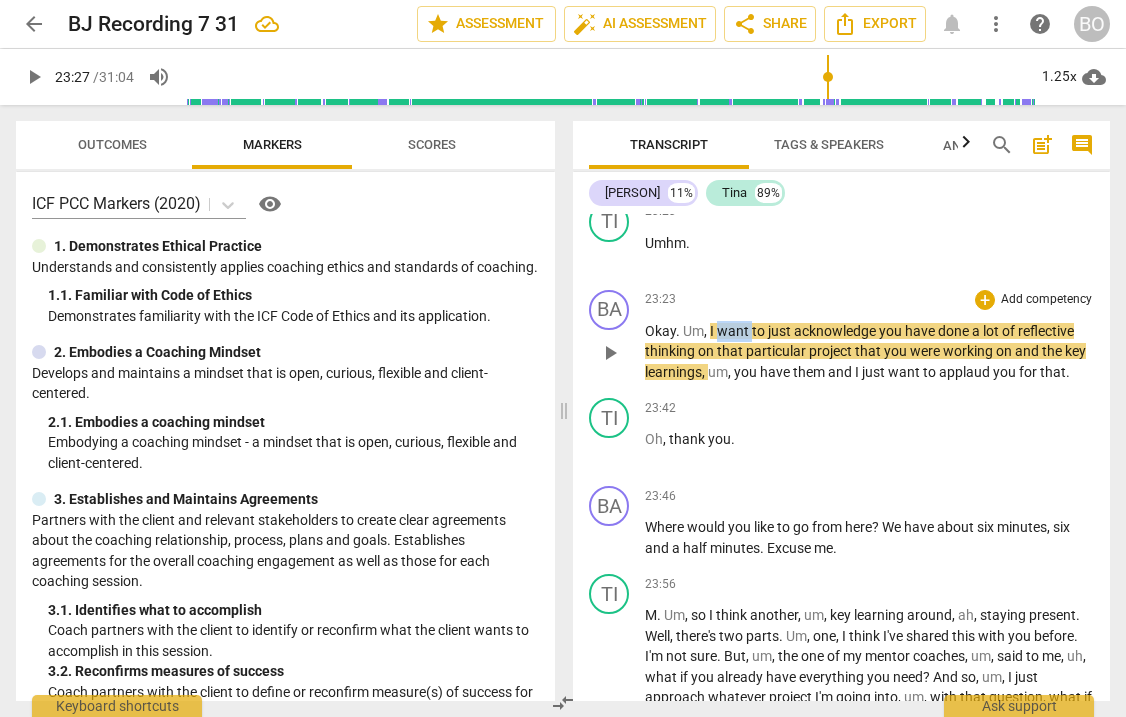 click on "want" at bounding box center [734, 331] 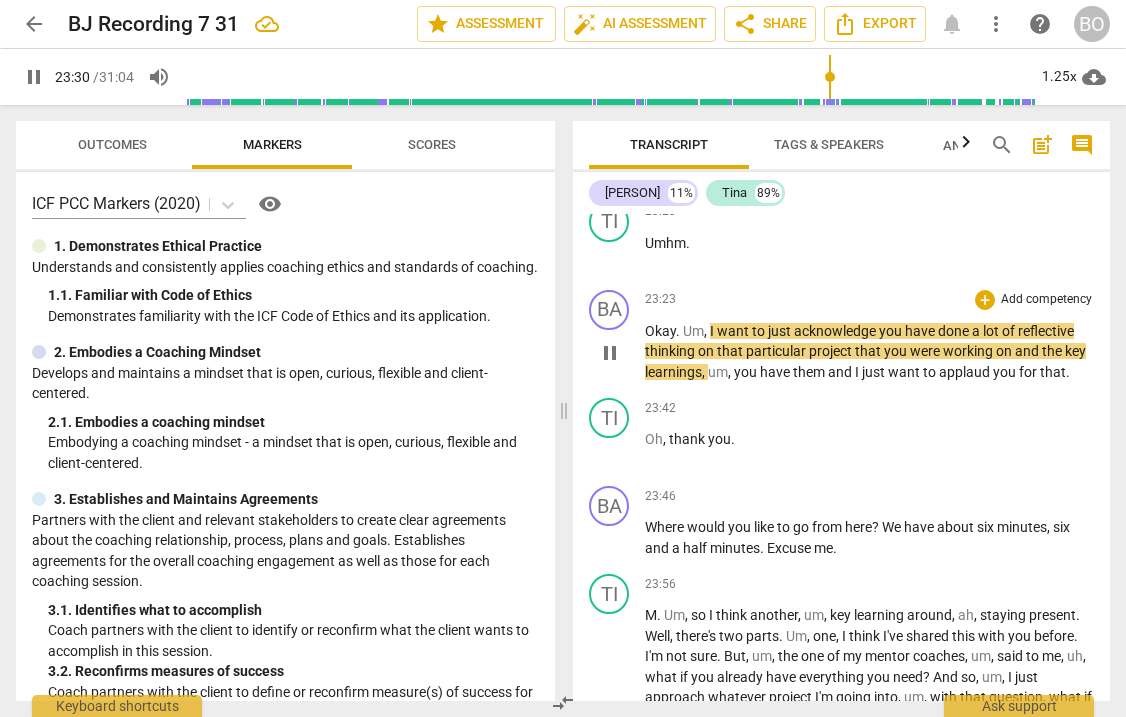click on "Okay .   Um ,   I   want   to   just   acknowledge   you   have   done   a   lot   of   reflective   thinking   on   that   particular   project   that   you   were   working   on   and   the   key   learnings ,   um ,   you   have   them   and   I   just   want   to   applaud   you   for   that ." at bounding box center [869, 352] 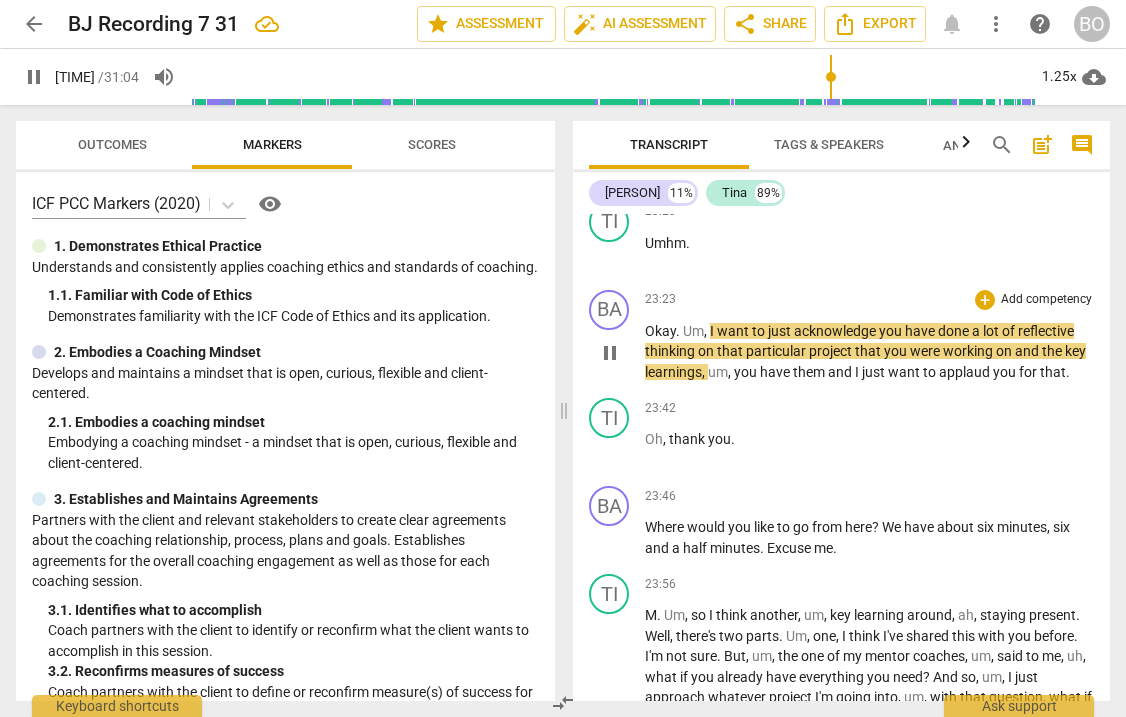 type on "1411" 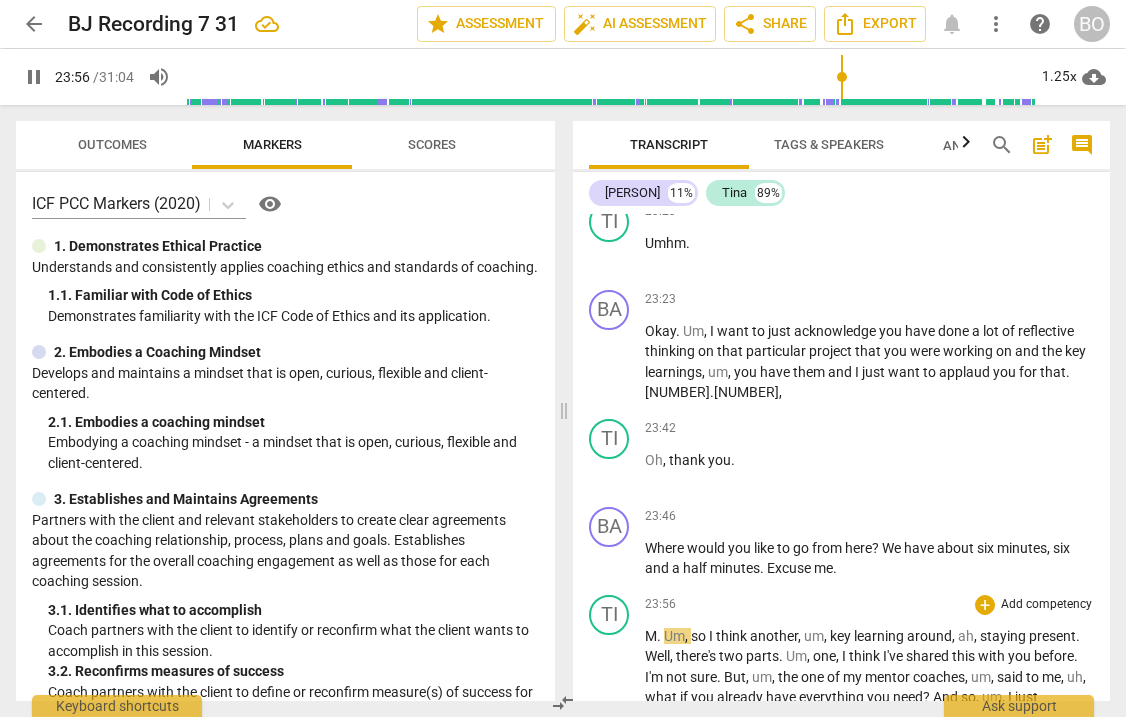 scroll, scrollTop: 7248, scrollLeft: 0, axis: vertical 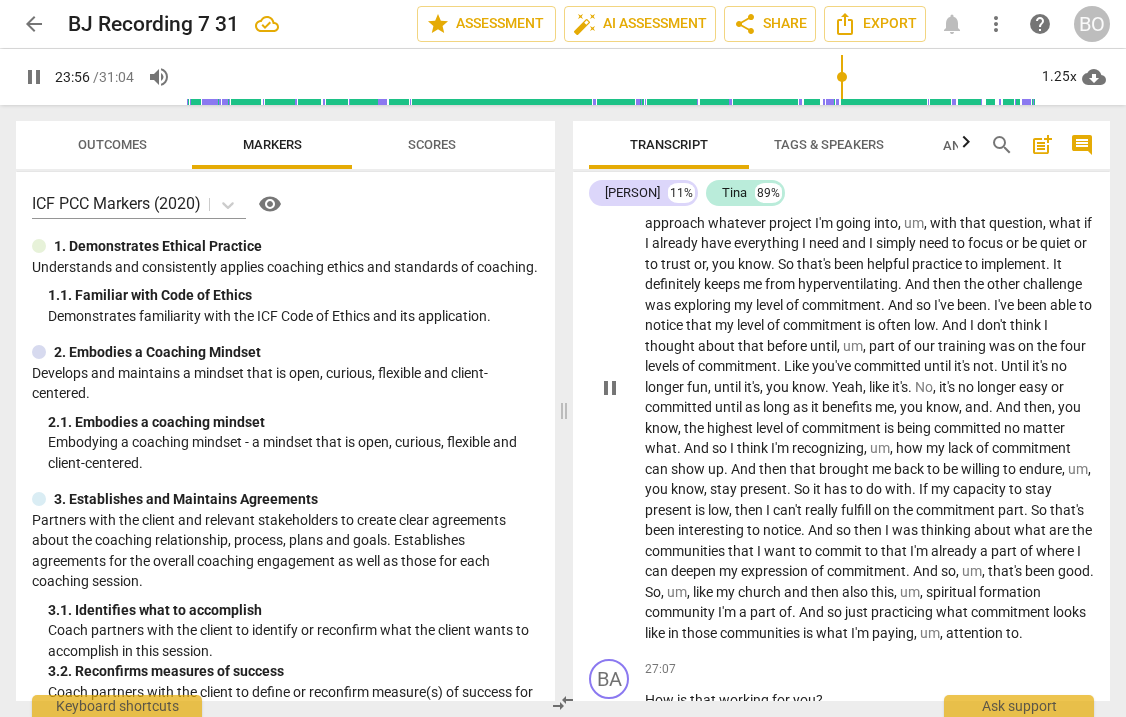 click on "play_arrow pause" at bounding box center (619, 389) 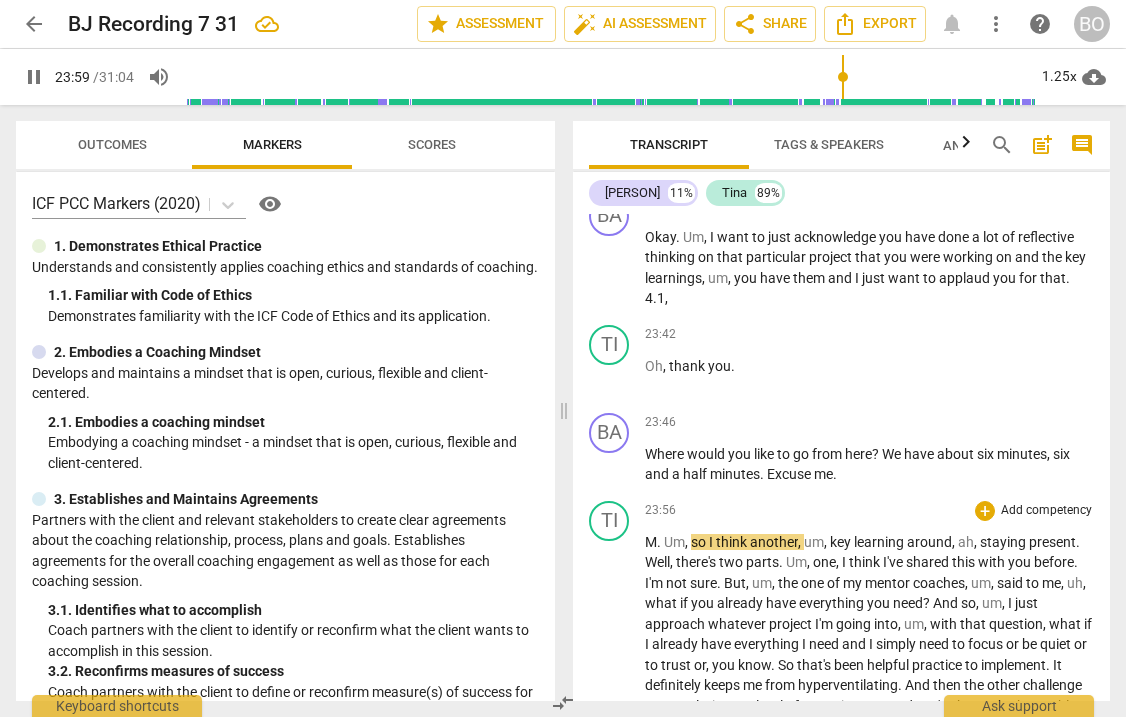 scroll, scrollTop: 6848, scrollLeft: 0, axis: vertical 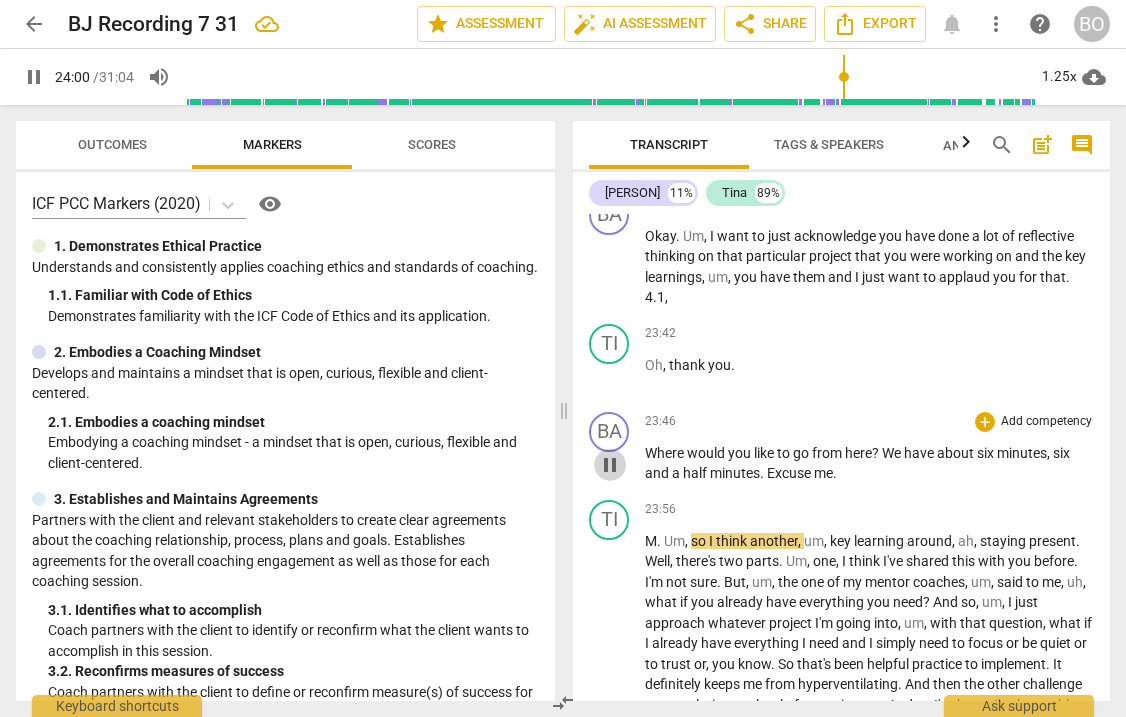 click on "pause" at bounding box center (610, 465) 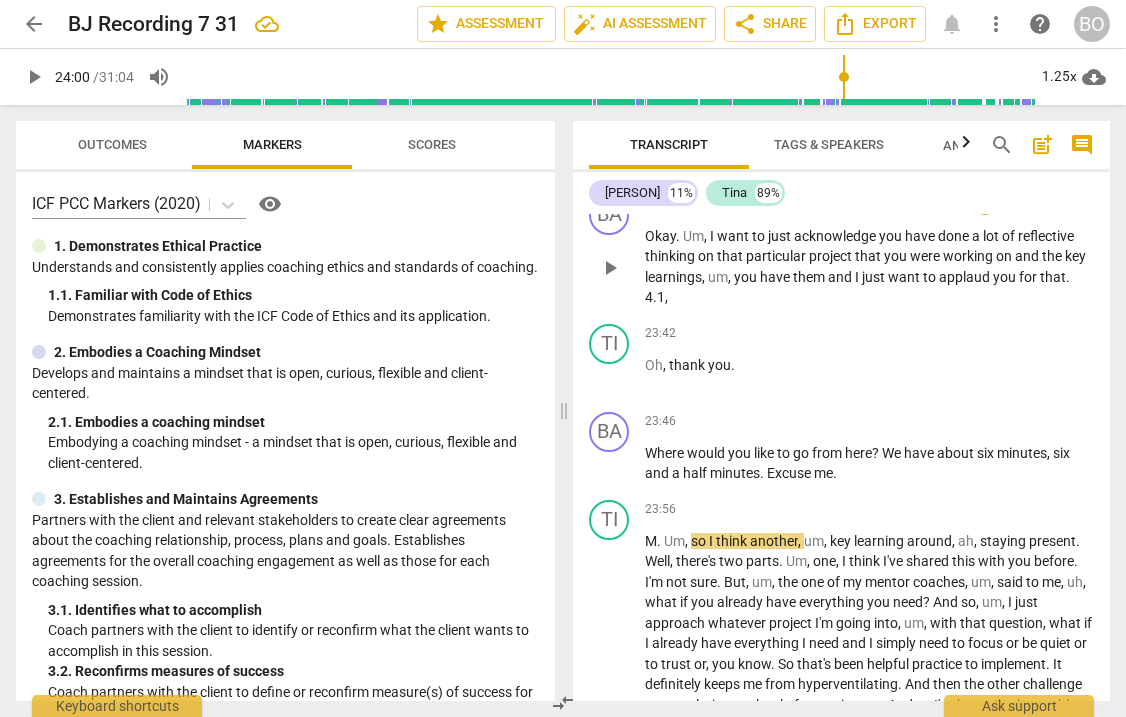click on "Okay . Um , I want to just acknowledge you have done a lot of reflective thinking on that particular project that you were working on and the key learnings , um , you have them and I just want to applaud you for that . 4.1 ," at bounding box center (869, 267) 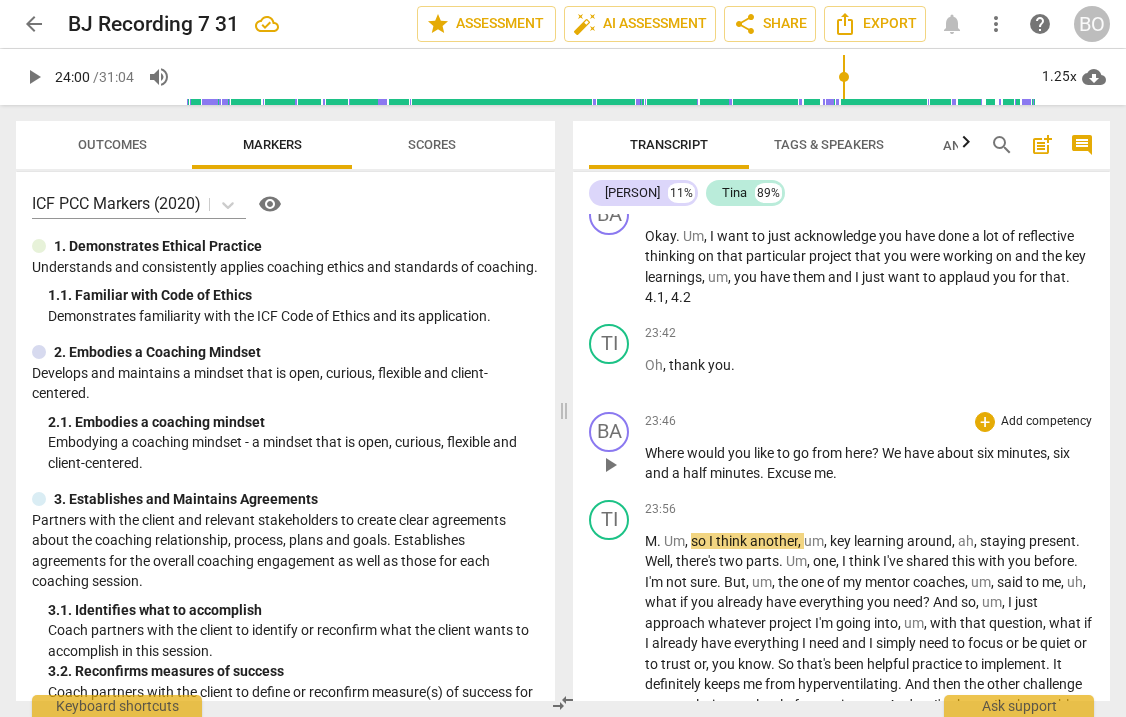 click on "Where   would   you   like   to   go   from   here ?   We   have   about   six   minutes ,   six   and   a   half   minutes .   Excuse   me ." at bounding box center [869, 463] 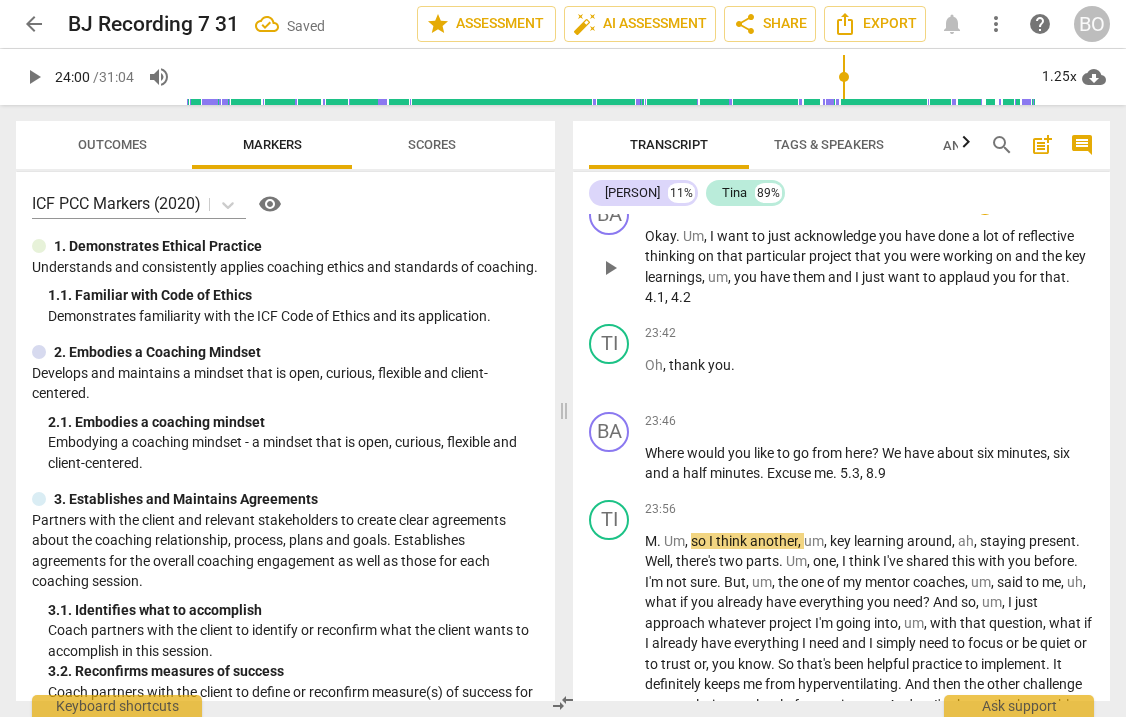 click on "Okay . Um , you have them and I just want to applaud you for that . 4.1 , 4.2" at bounding box center (869, 267) 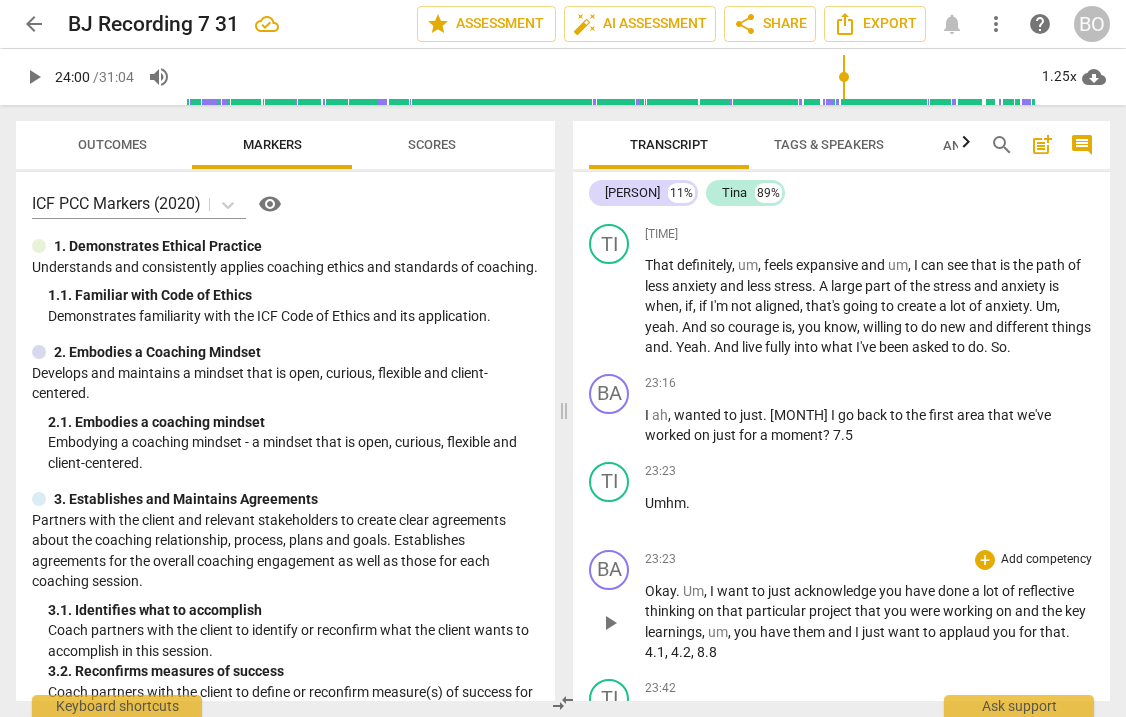 scroll, scrollTop: 6500, scrollLeft: 0, axis: vertical 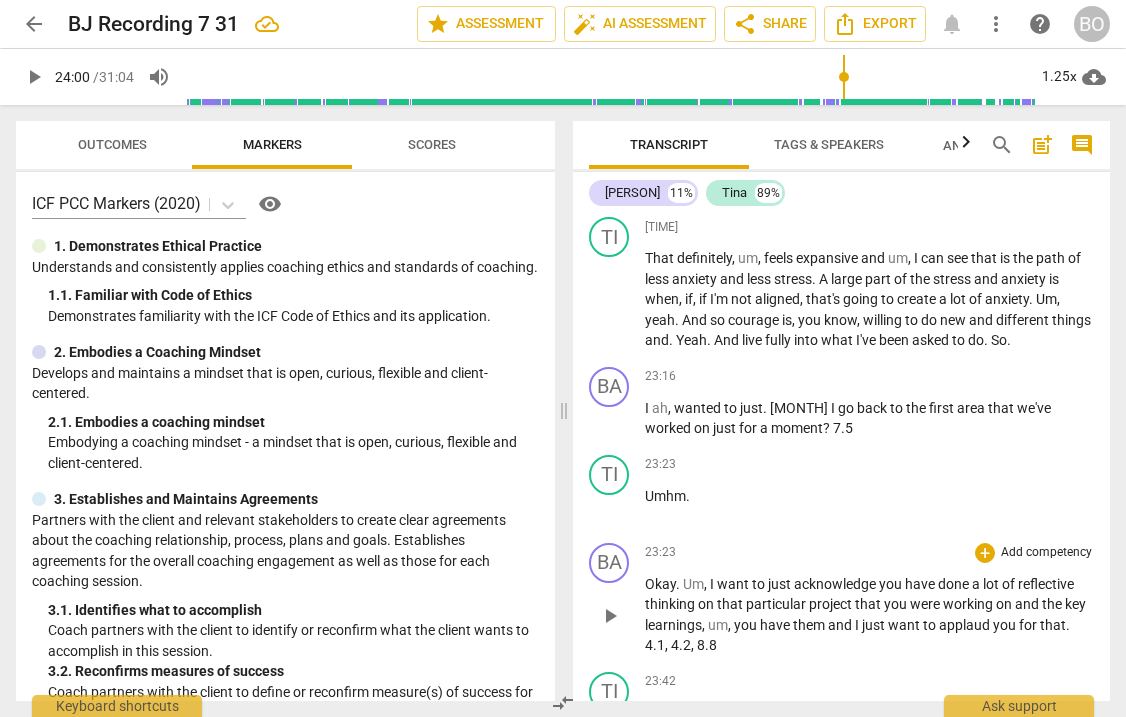 click on "4.3" at bounding box center [1000, 170] 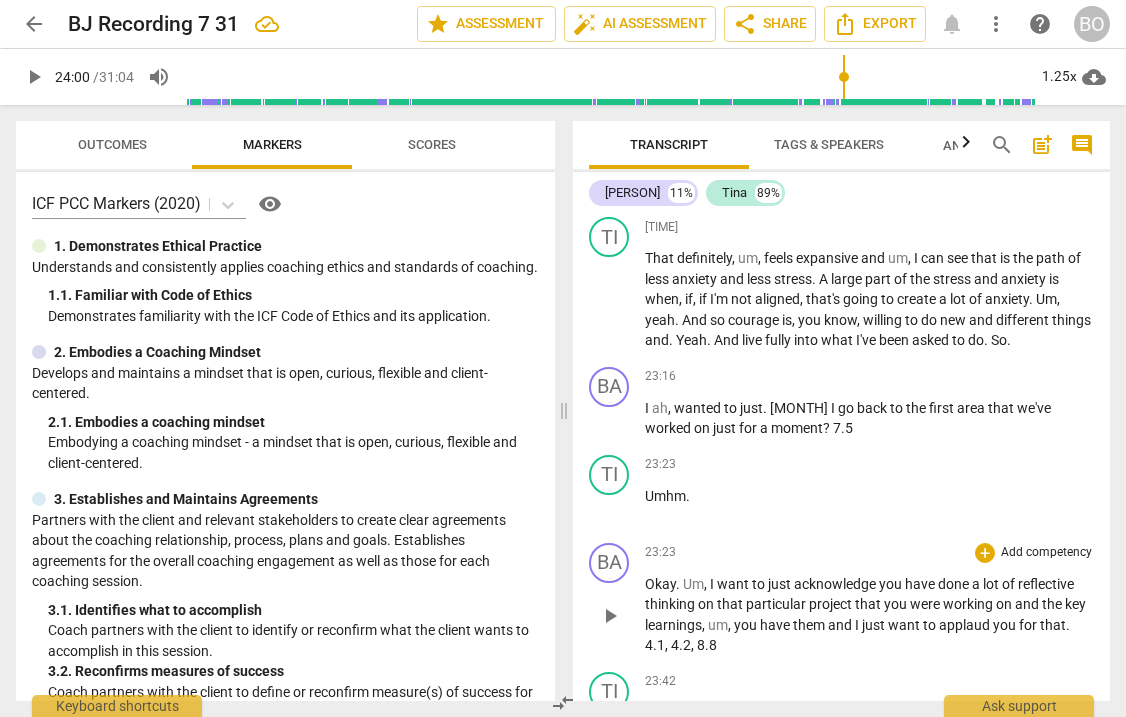 type 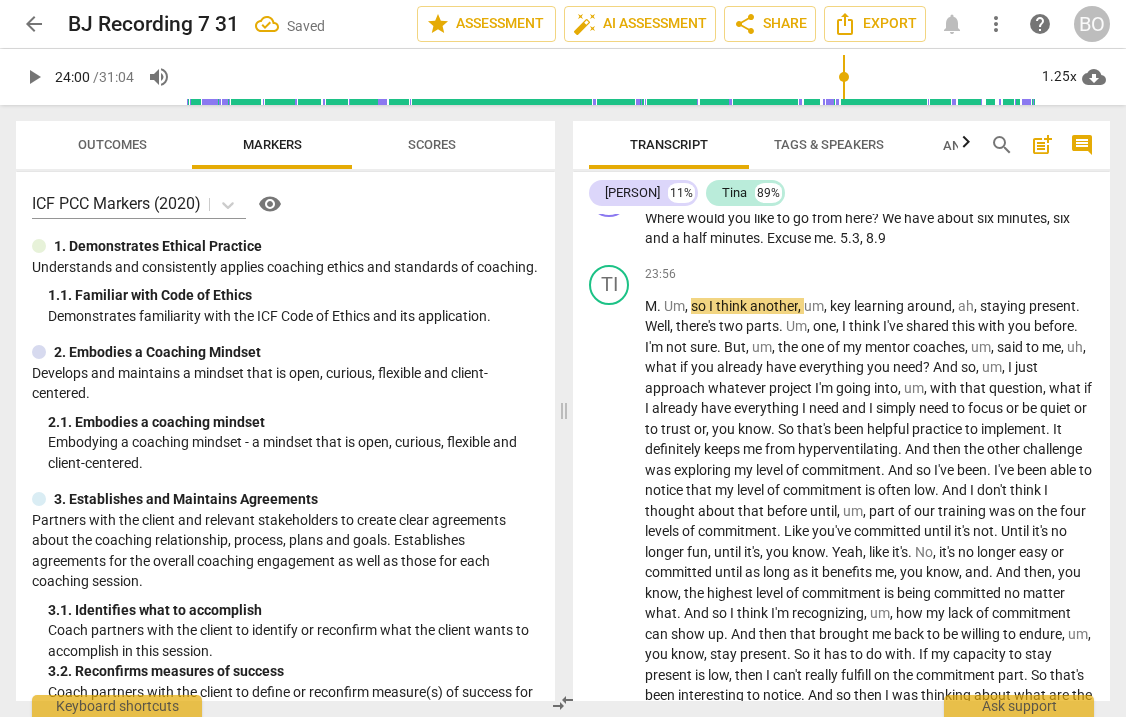 scroll, scrollTop: 7100, scrollLeft: 0, axis: vertical 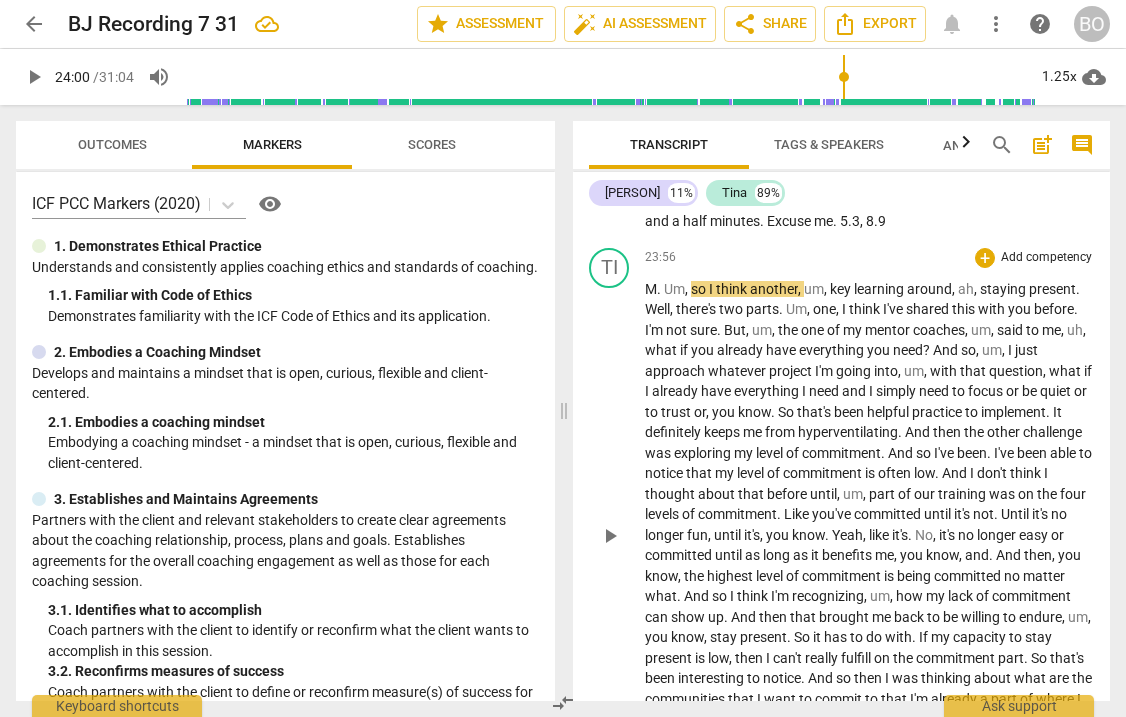 click on "M" at bounding box center [651, 289] 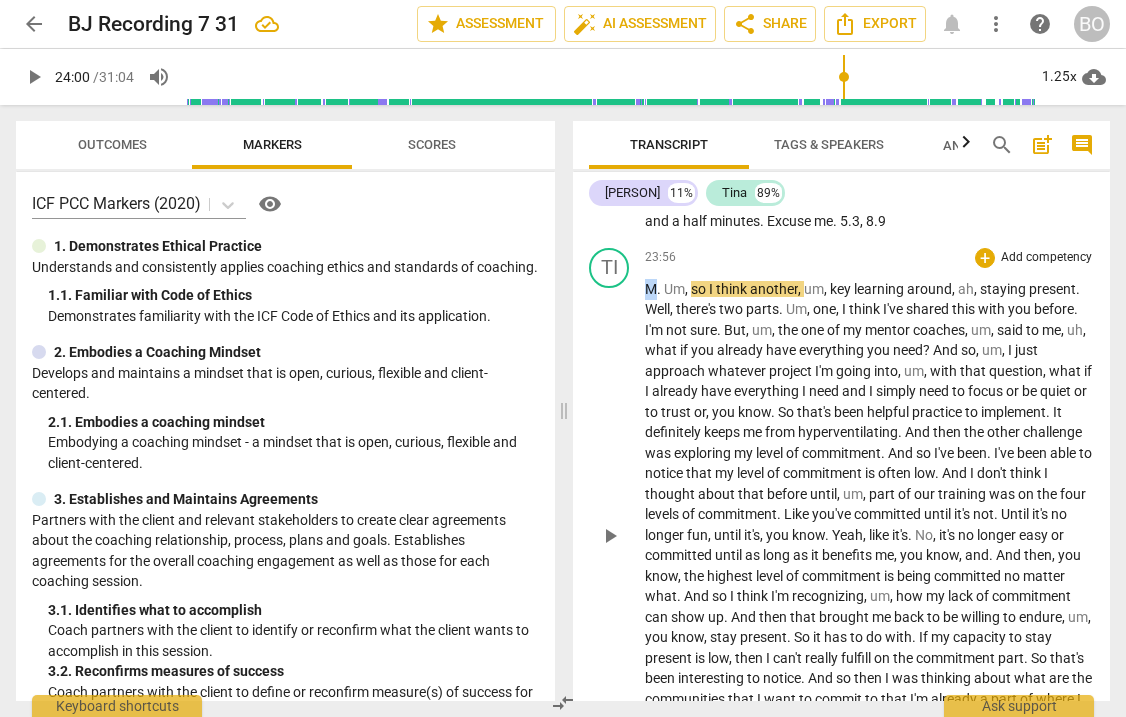 click on "M" at bounding box center (651, 289) 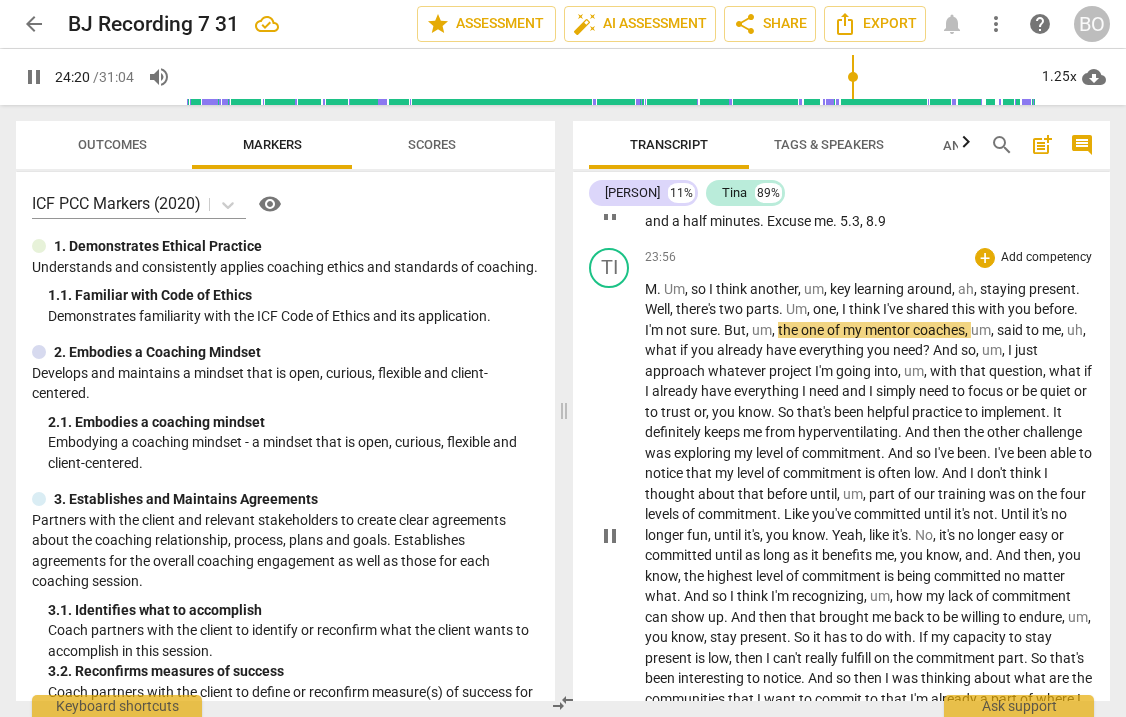 click on "half" at bounding box center [696, 221] 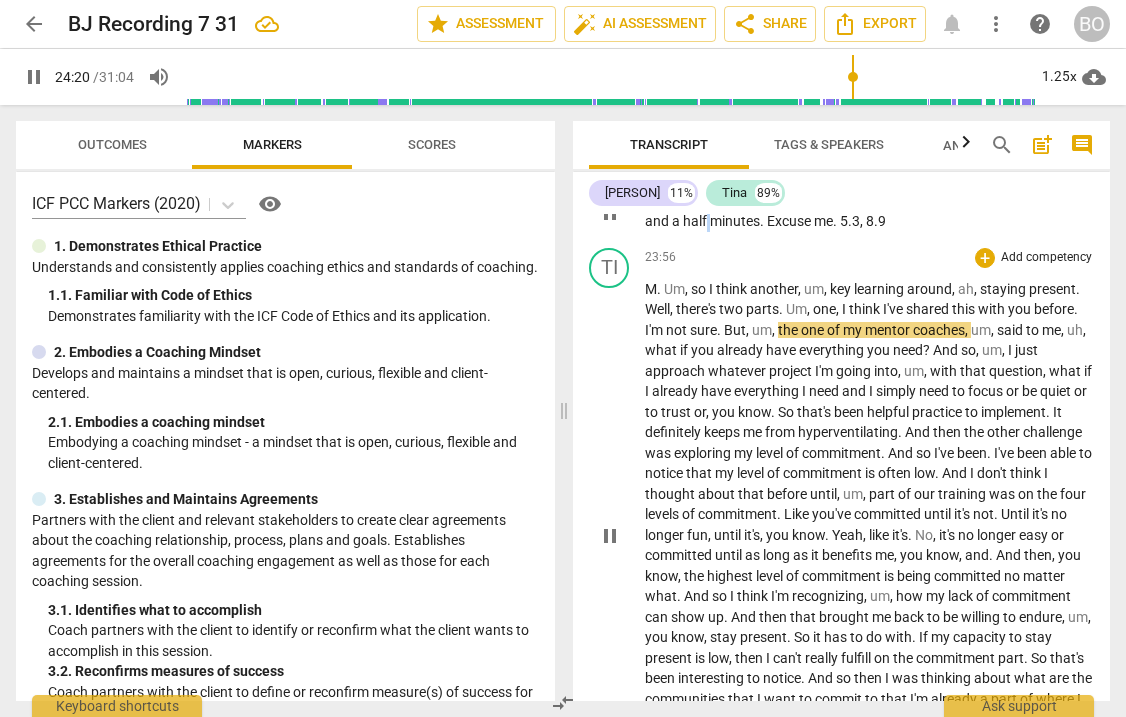 click on "half" at bounding box center (696, 221) 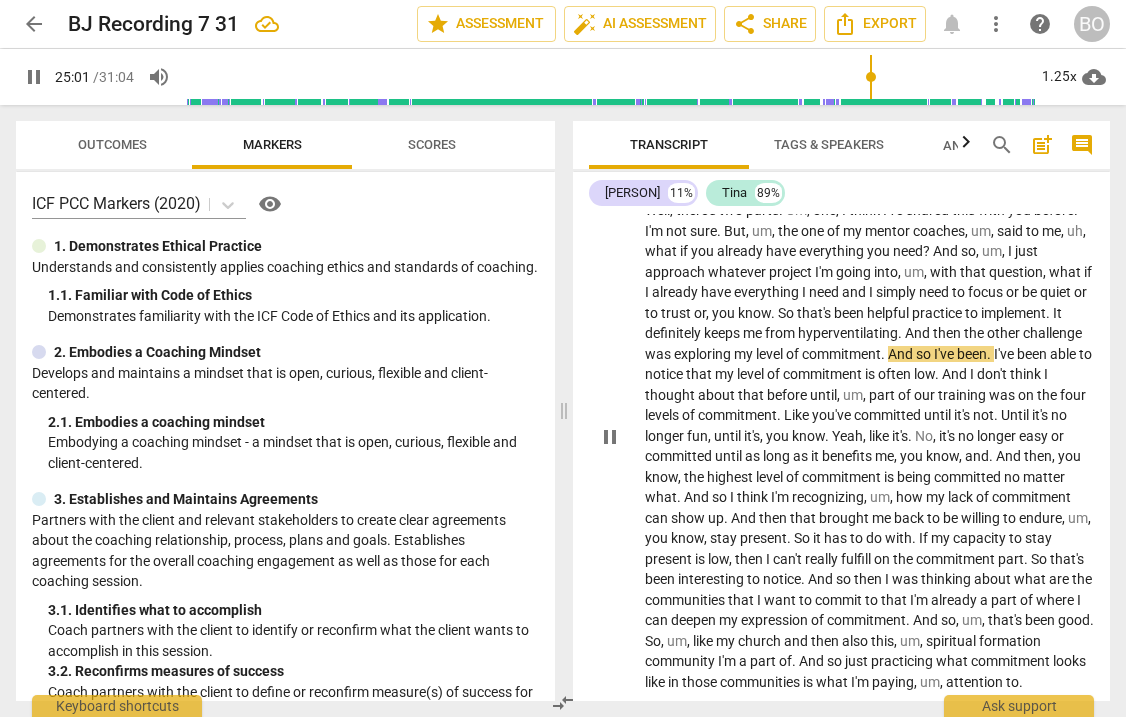 scroll, scrollTop: 7200, scrollLeft: 0, axis: vertical 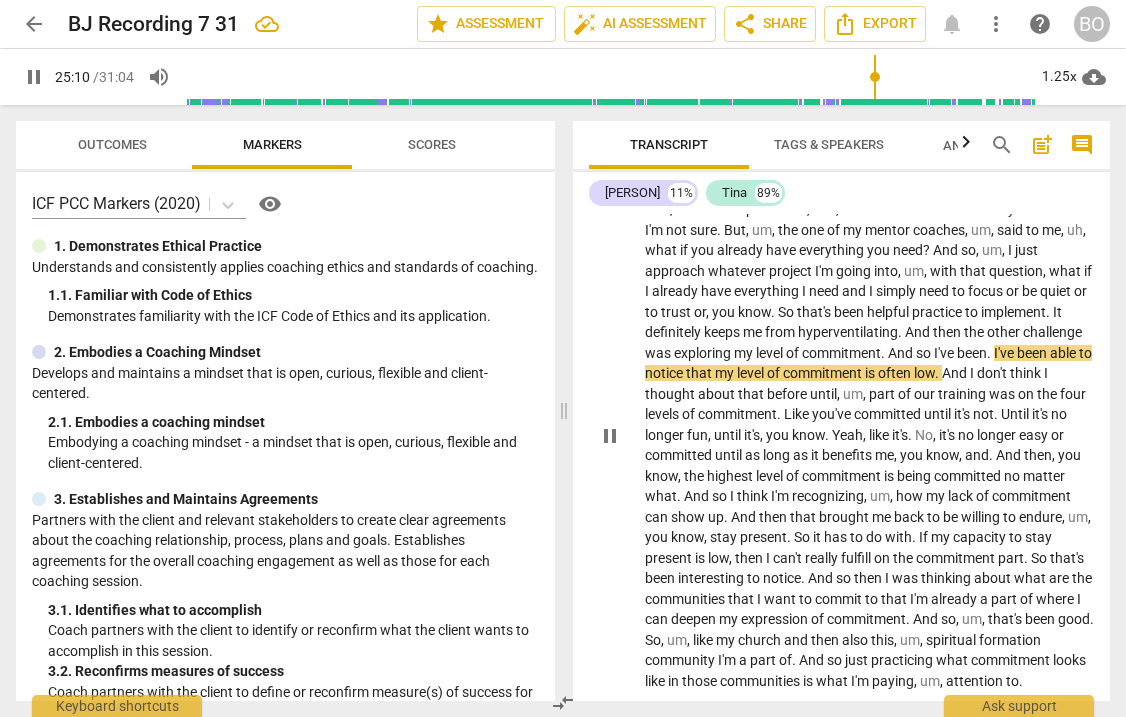 click on "already" at bounding box center [676, 291] 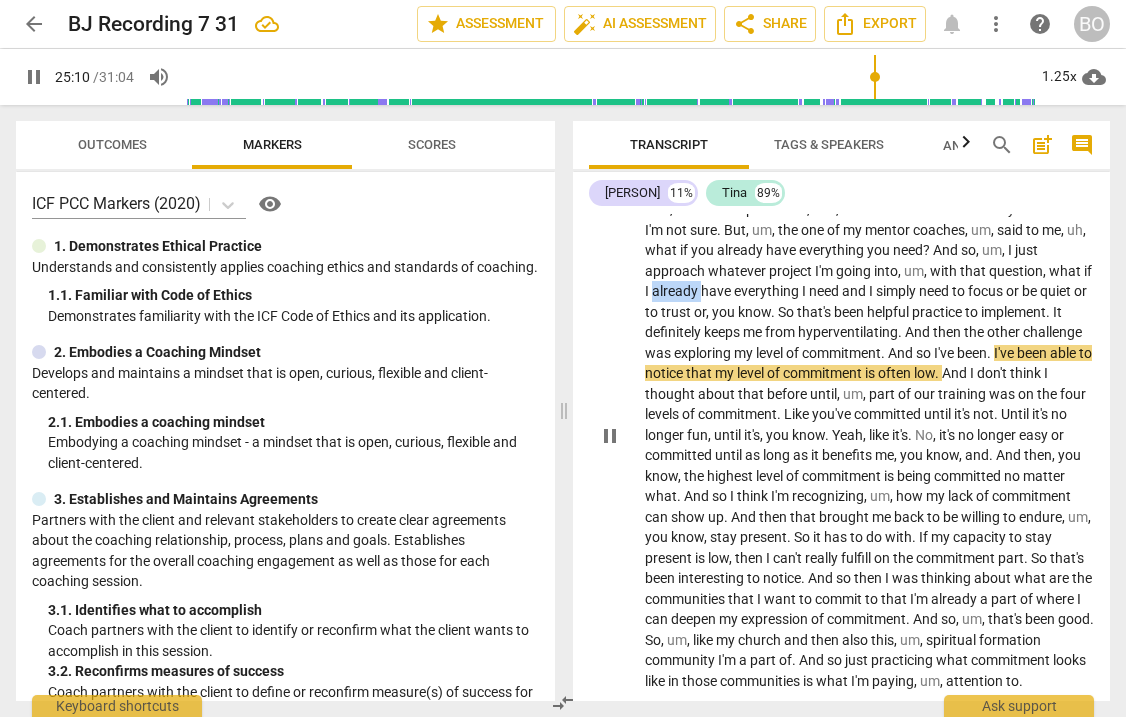 click on "already" at bounding box center [676, 291] 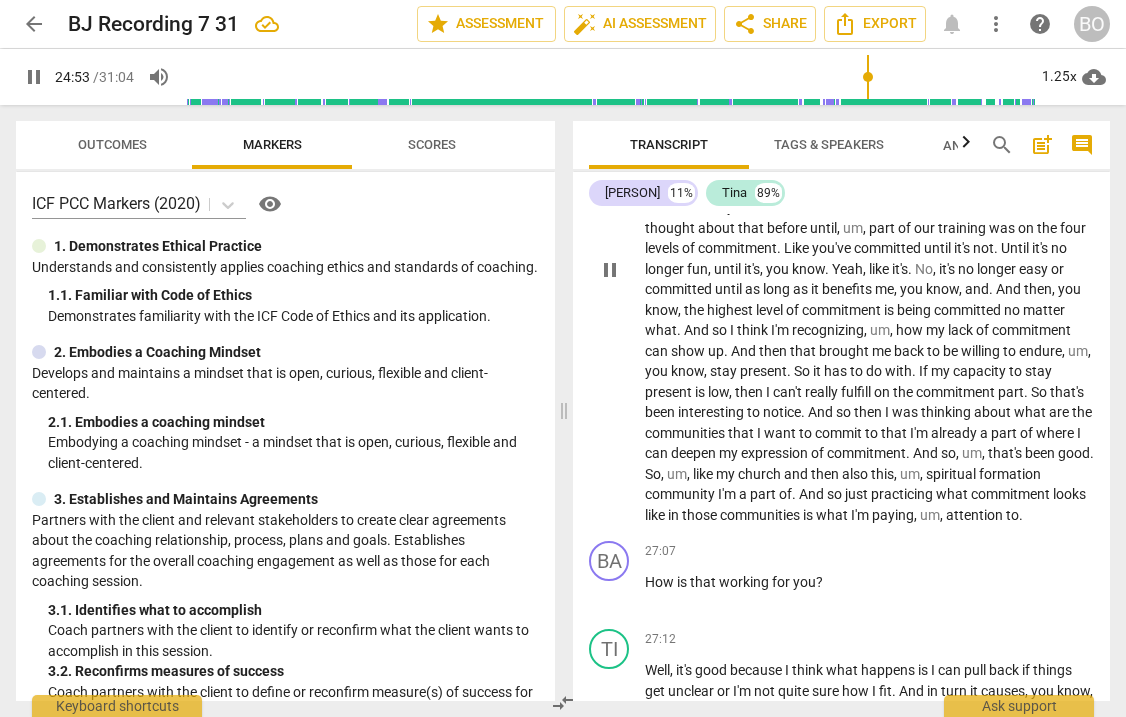scroll, scrollTop: 7400, scrollLeft: 0, axis: vertical 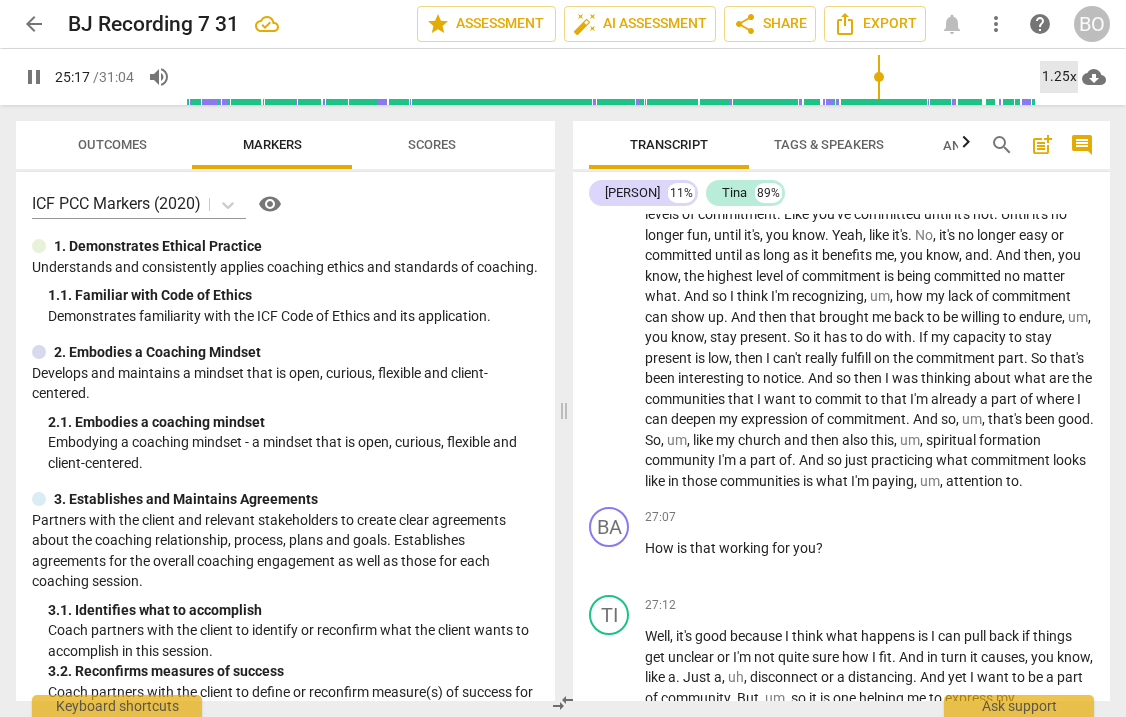 click on "1.25x" at bounding box center (1059, 77) 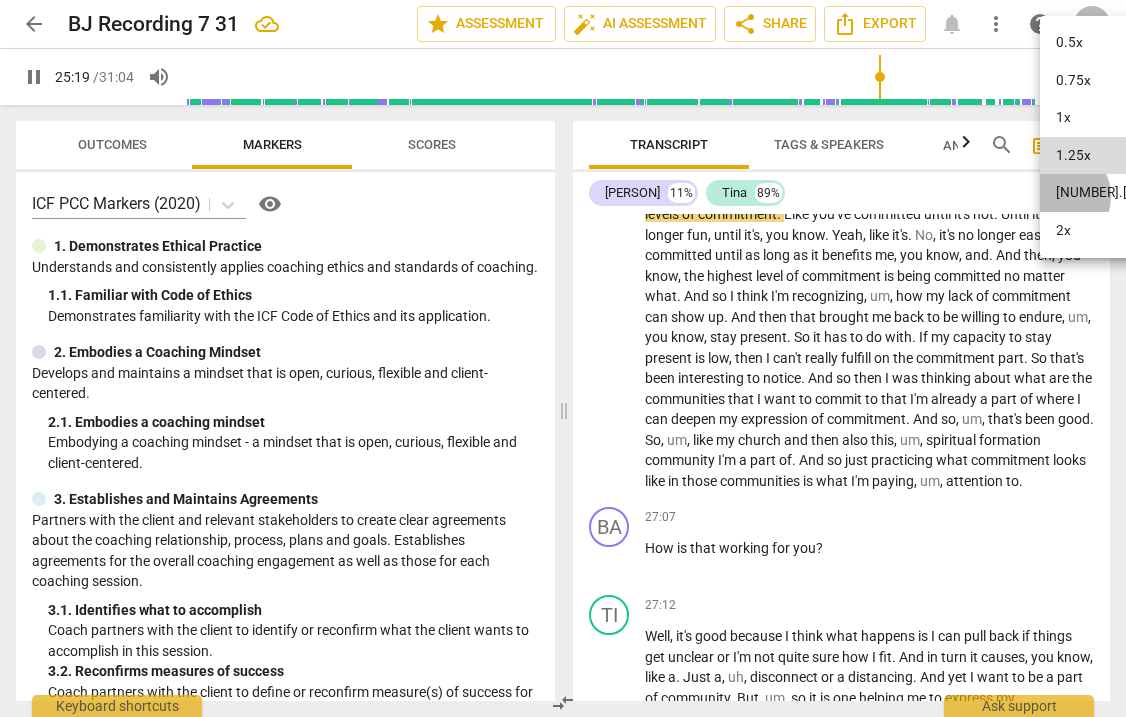click on "[NUMBER].[NUMBER]x" at bounding box center [1124, 193] 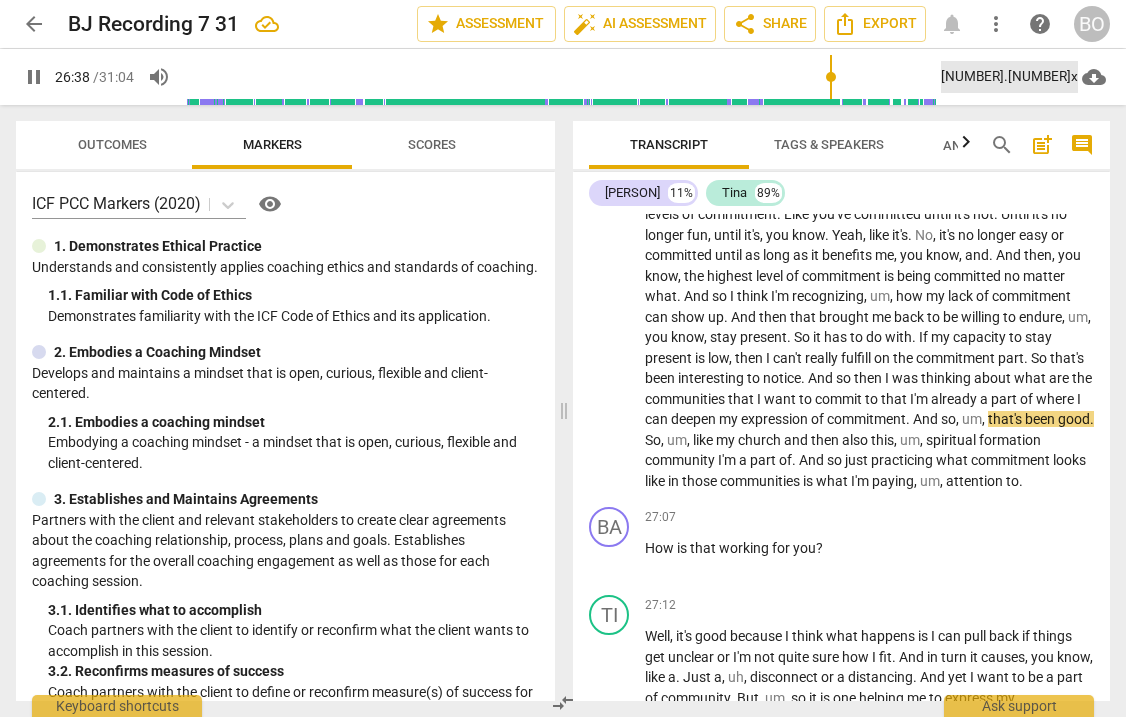 click on "[NUMBER].[NUMBER]x" at bounding box center [1009, 77] 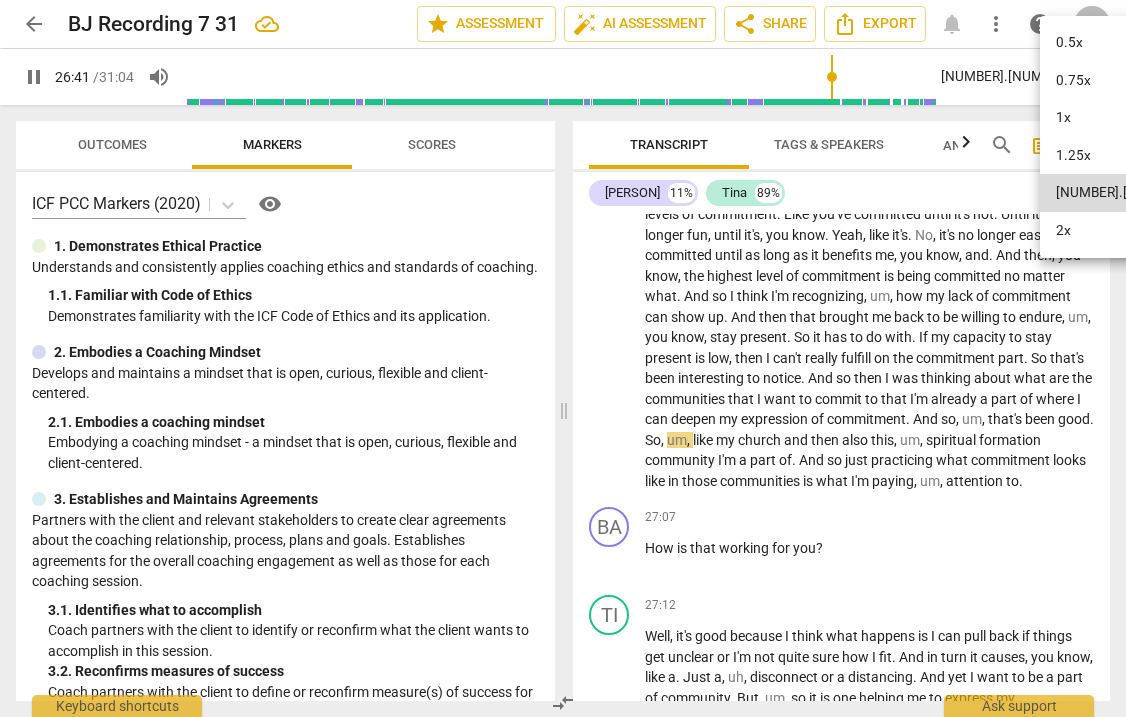click on "1x" at bounding box center [1124, 118] 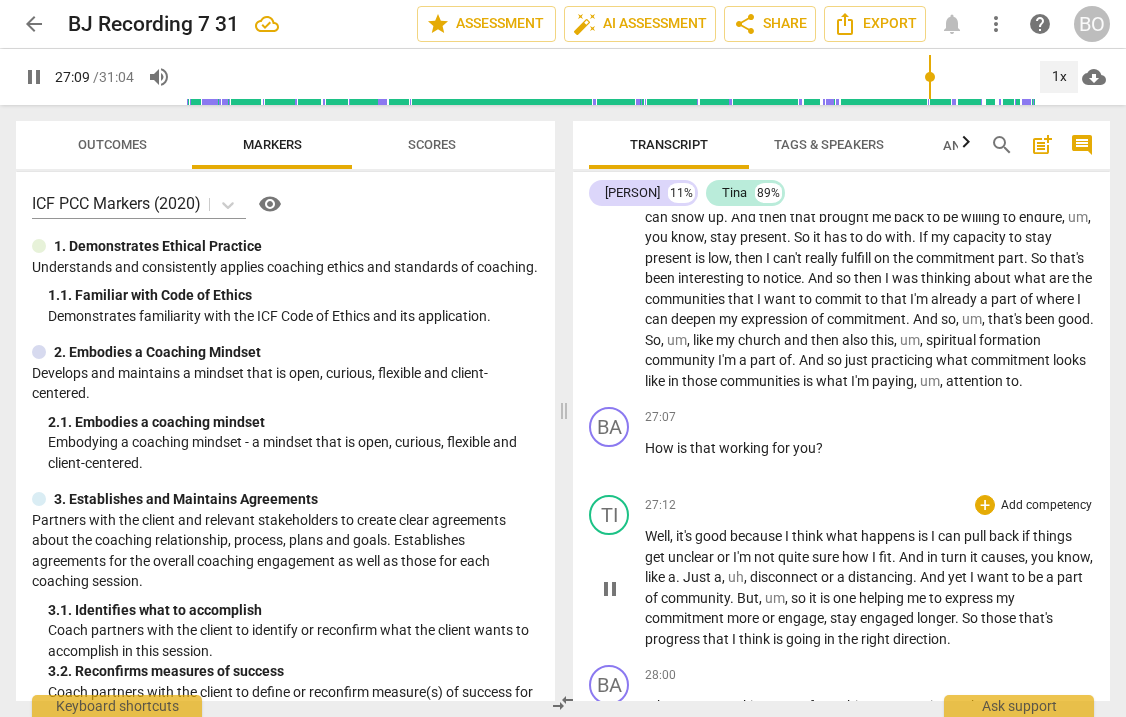 scroll, scrollTop: 7600, scrollLeft: 0, axis: vertical 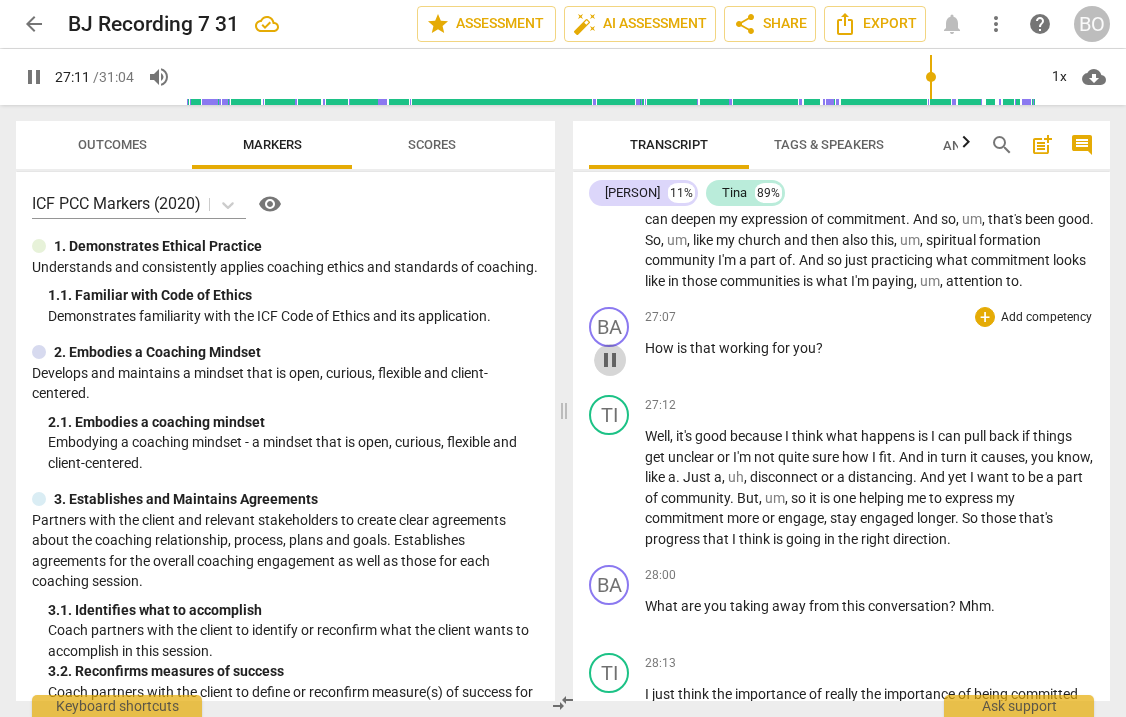 click on "pause" at bounding box center [610, 360] 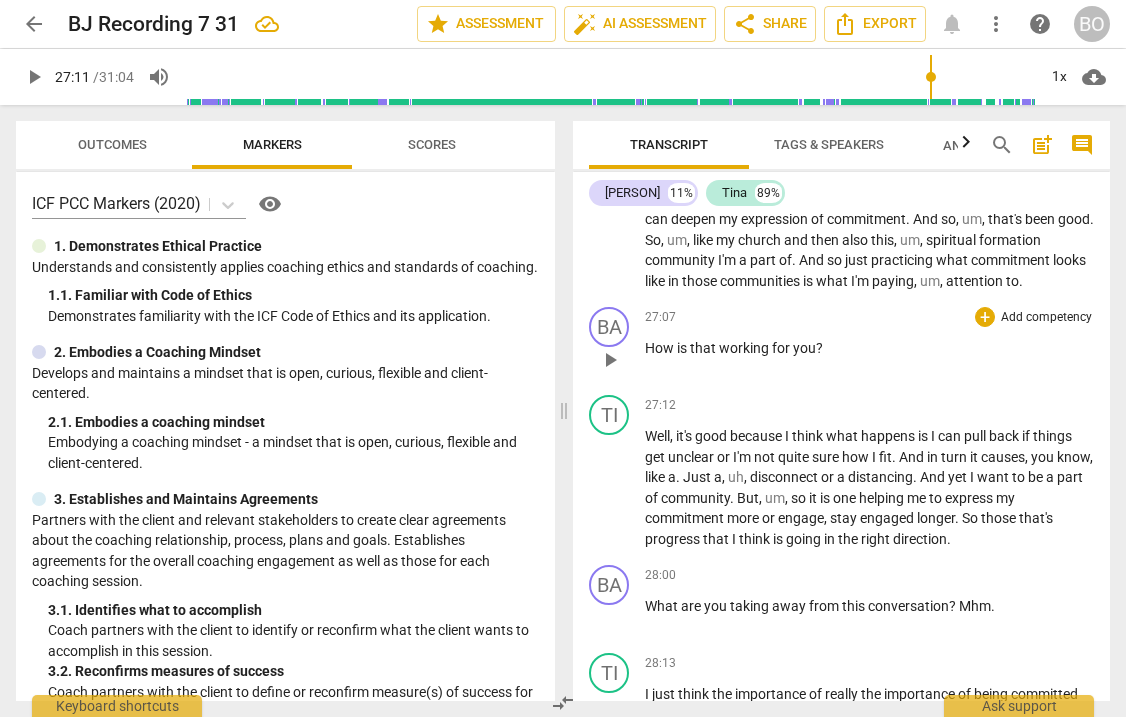 click on "How   is   that   working   for   you ?" at bounding box center [869, 348] 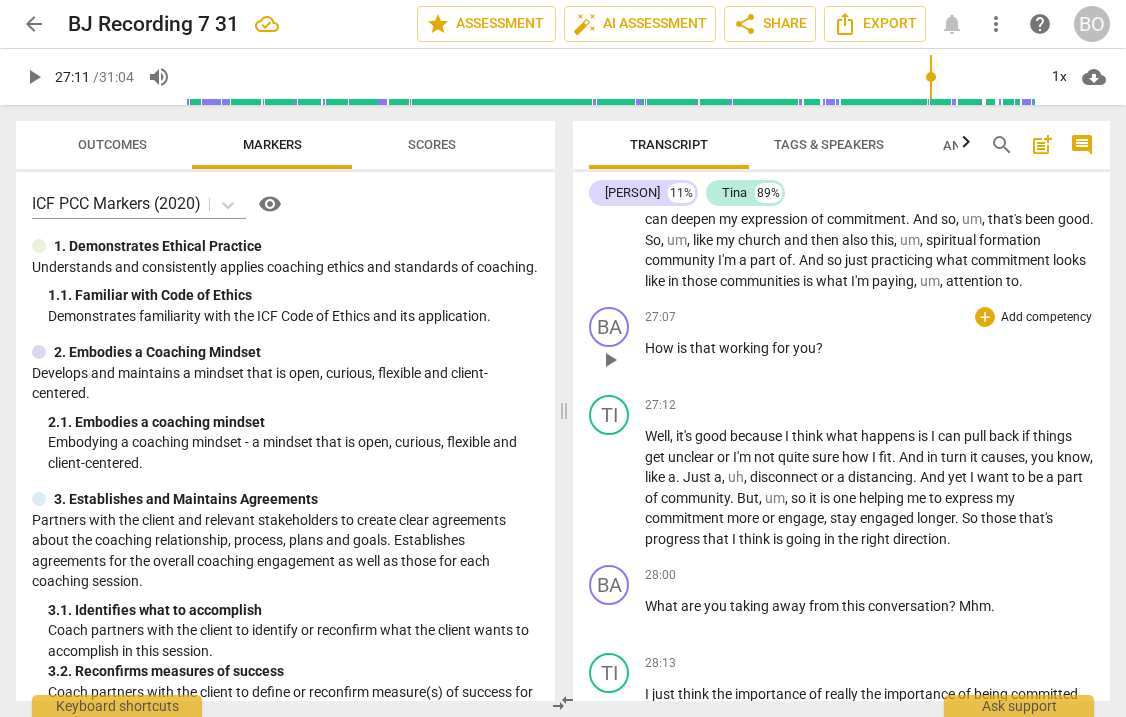 type 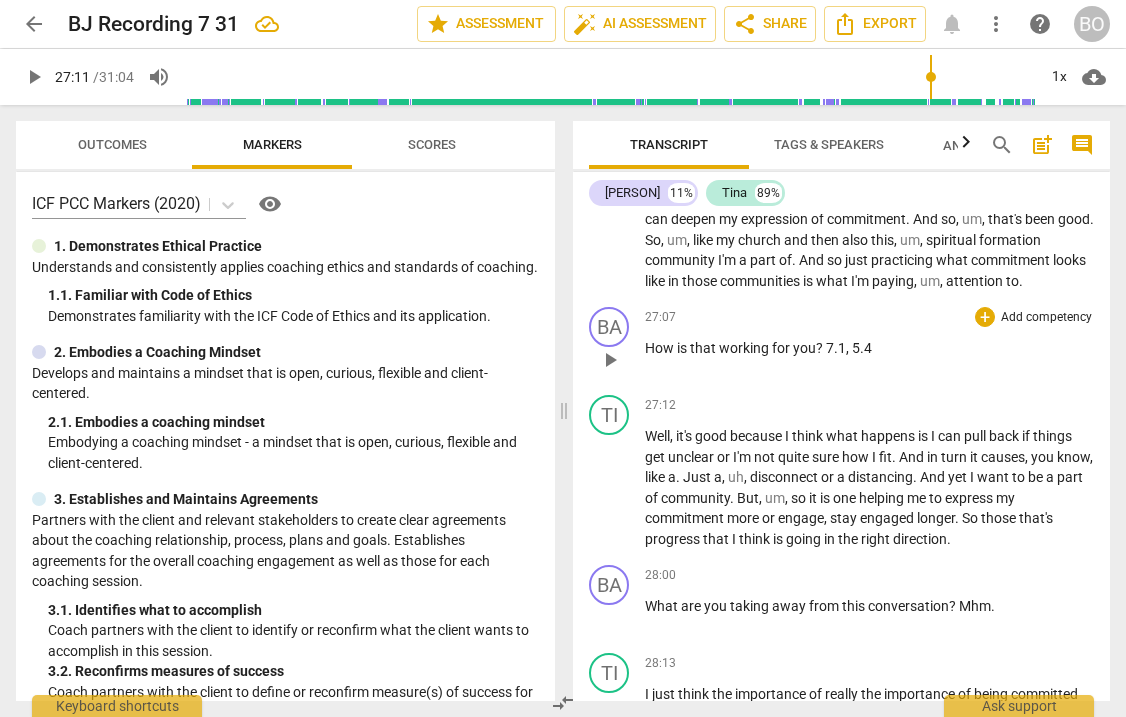 click on "? 7.1, 5.4" at bounding box center [844, 348] 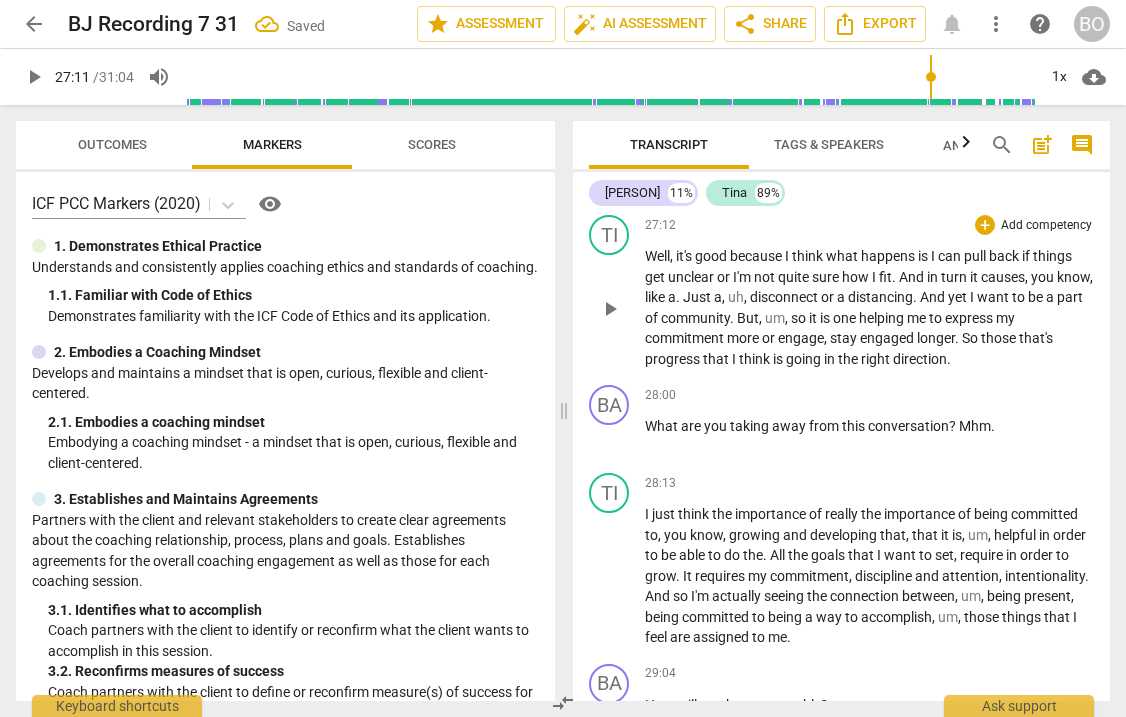 scroll, scrollTop: 7800, scrollLeft: 0, axis: vertical 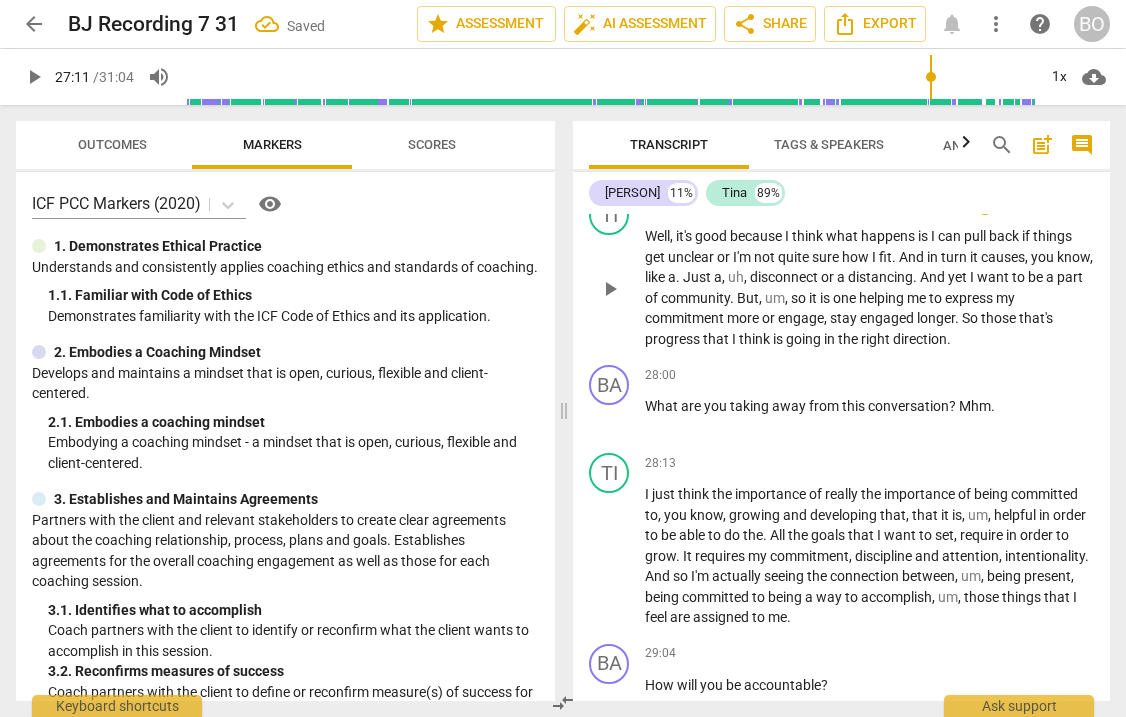 click on "Well" at bounding box center [657, 236] 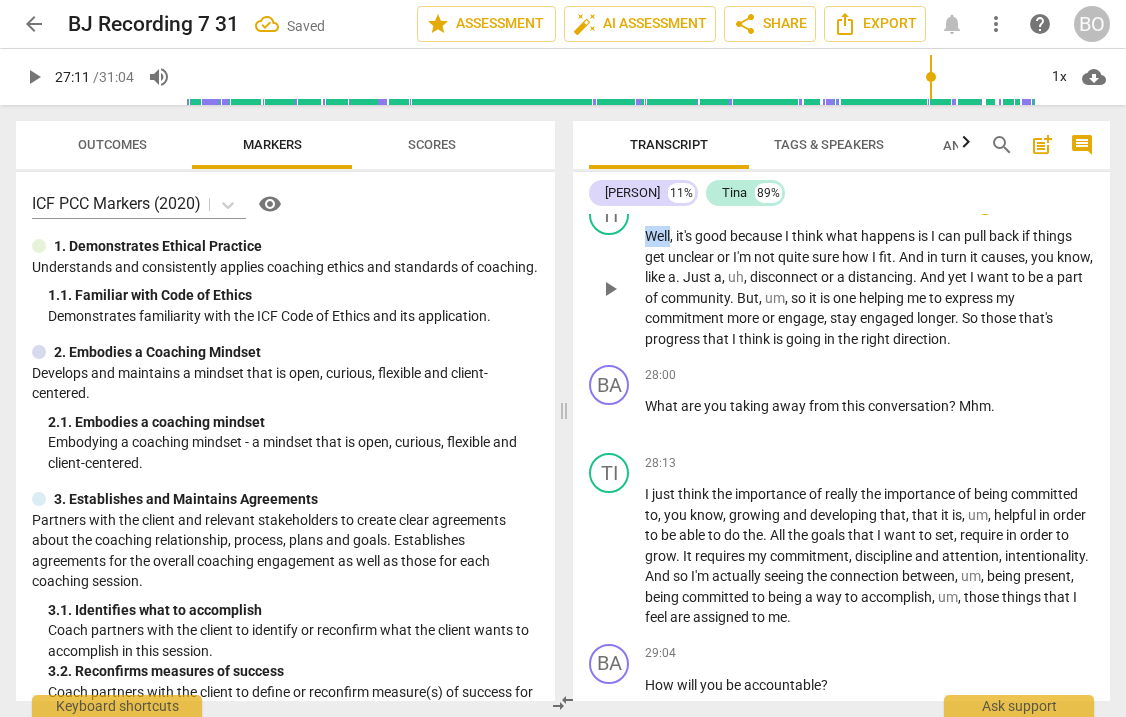 click on "Well" at bounding box center [657, 236] 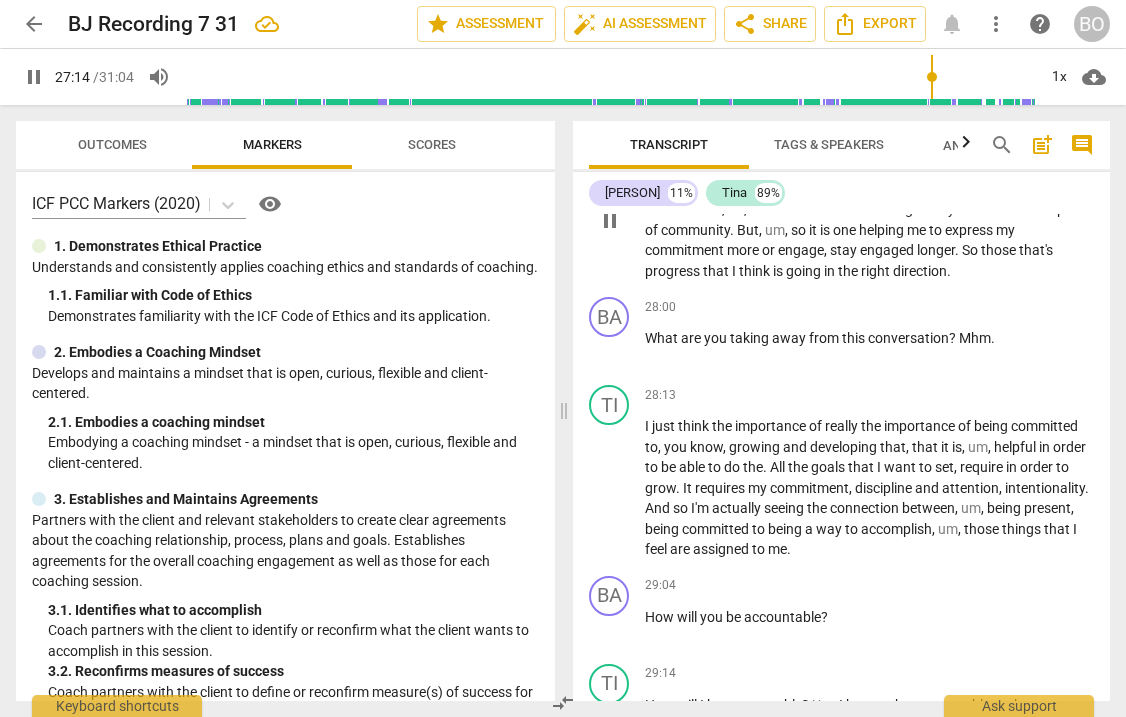 scroll, scrollTop: 7900, scrollLeft: 0, axis: vertical 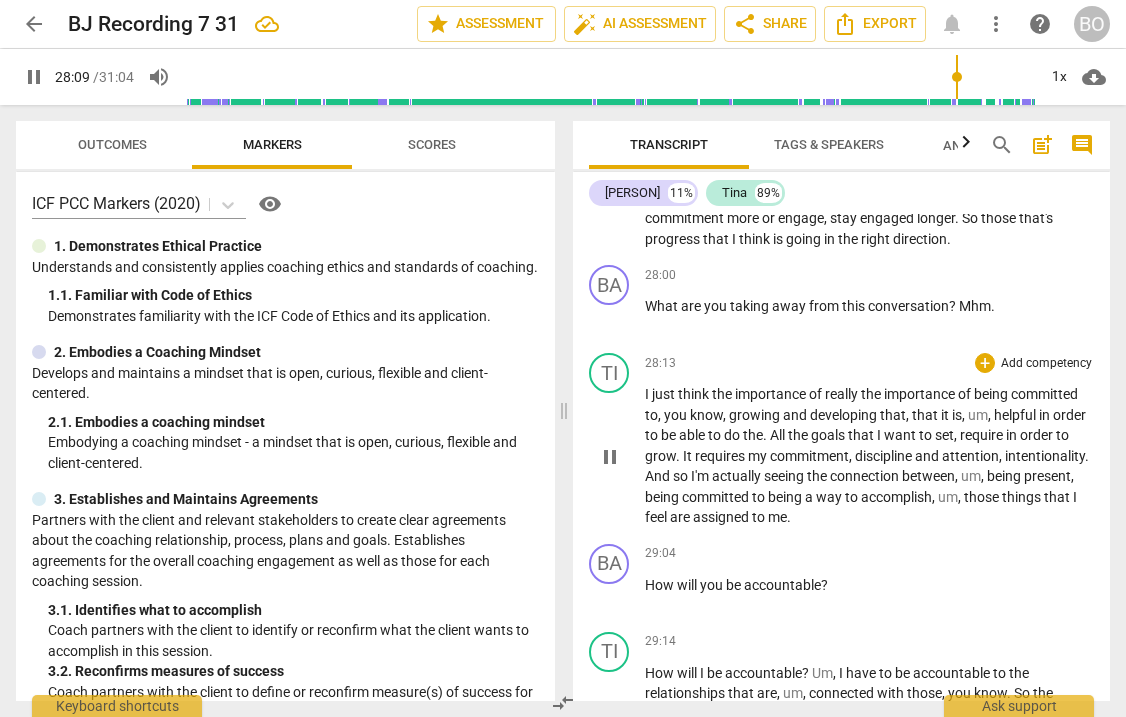 click on "I" at bounding box center [648, 394] 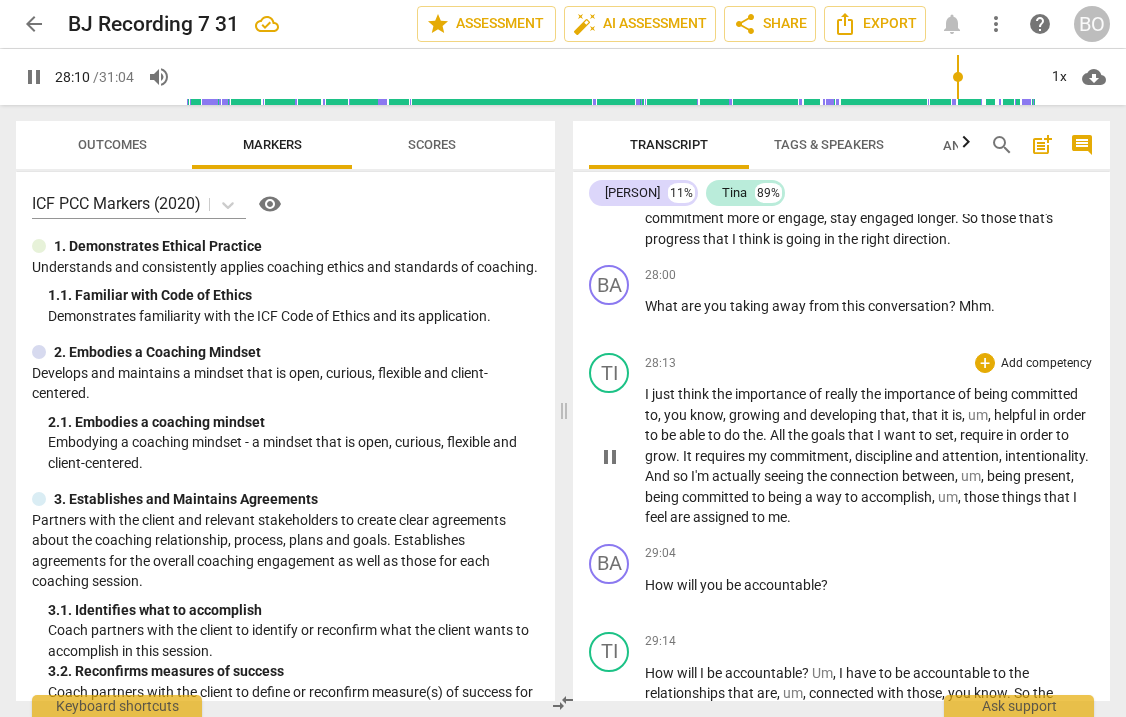 type on "1691" 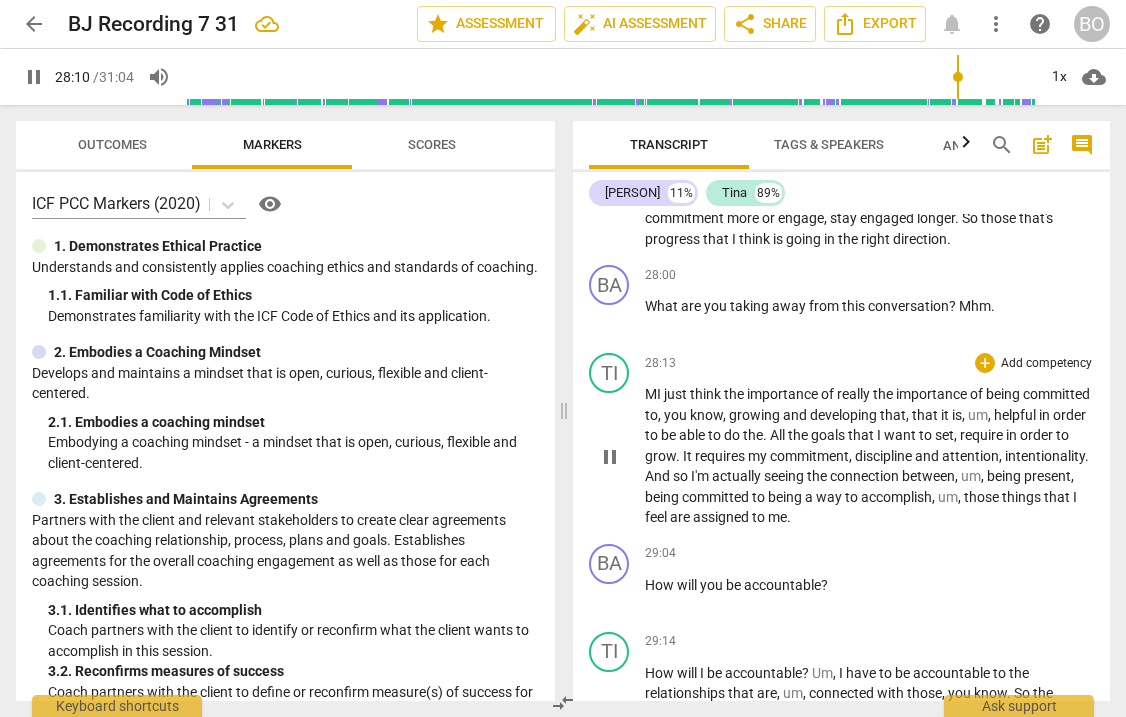 type 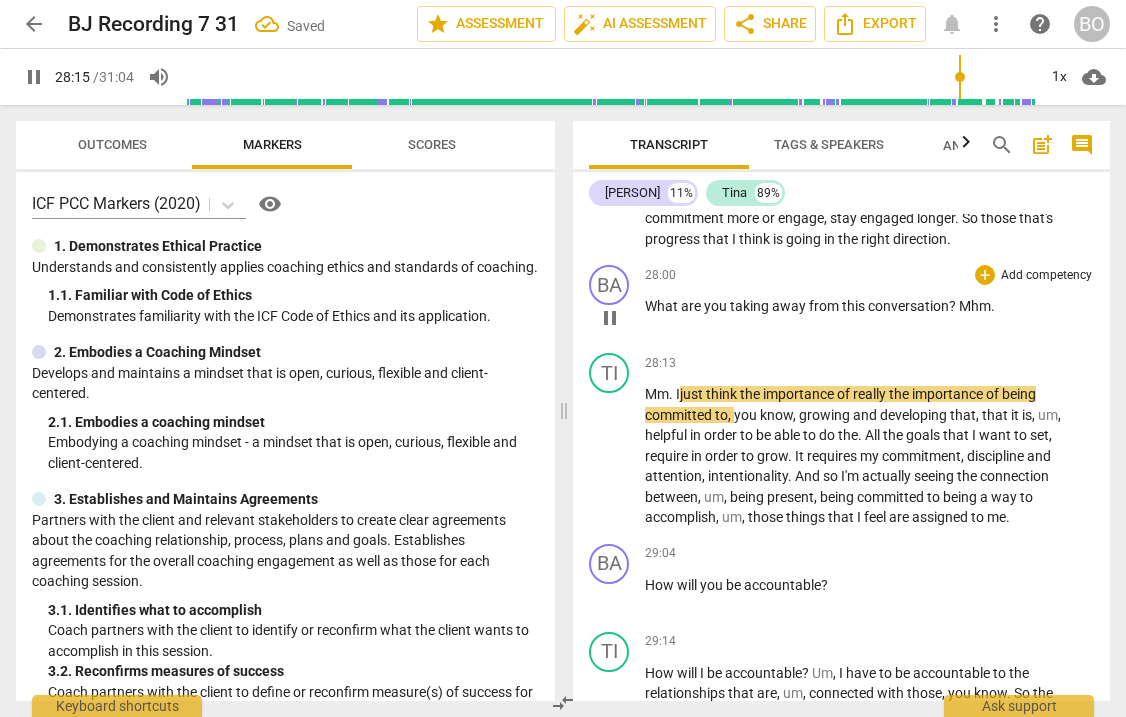 click on "What   are   you   taking   away   from   this   conversation ?   Mhm ." at bounding box center (869, 306) 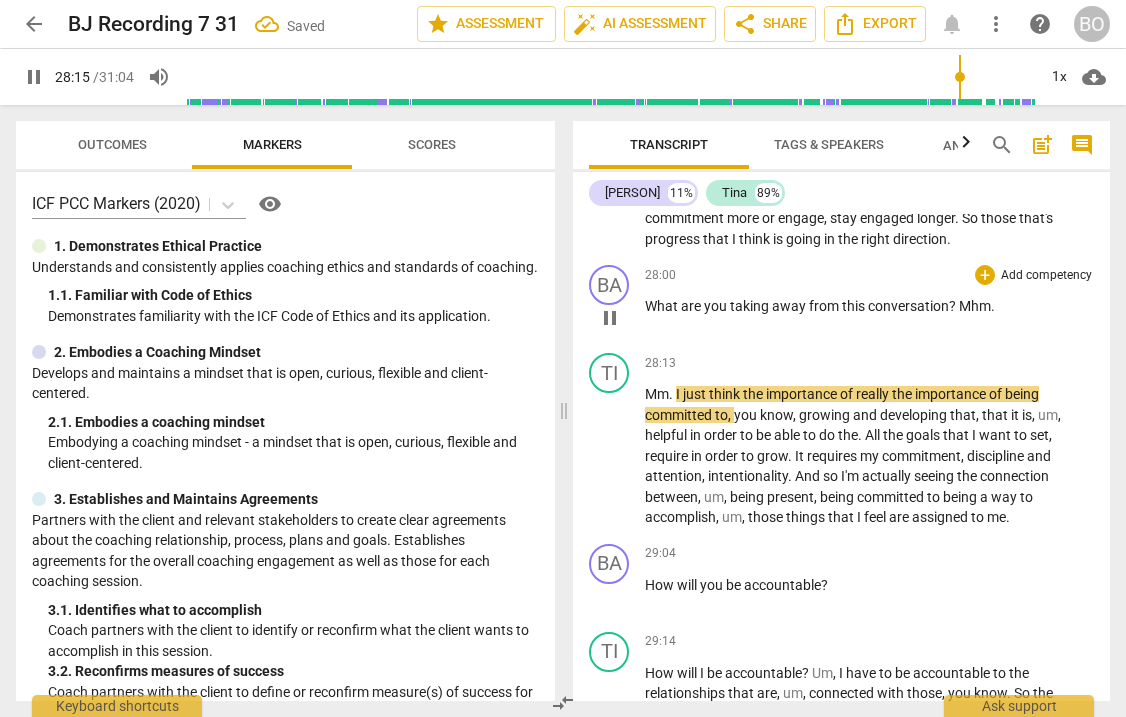 type on "1696" 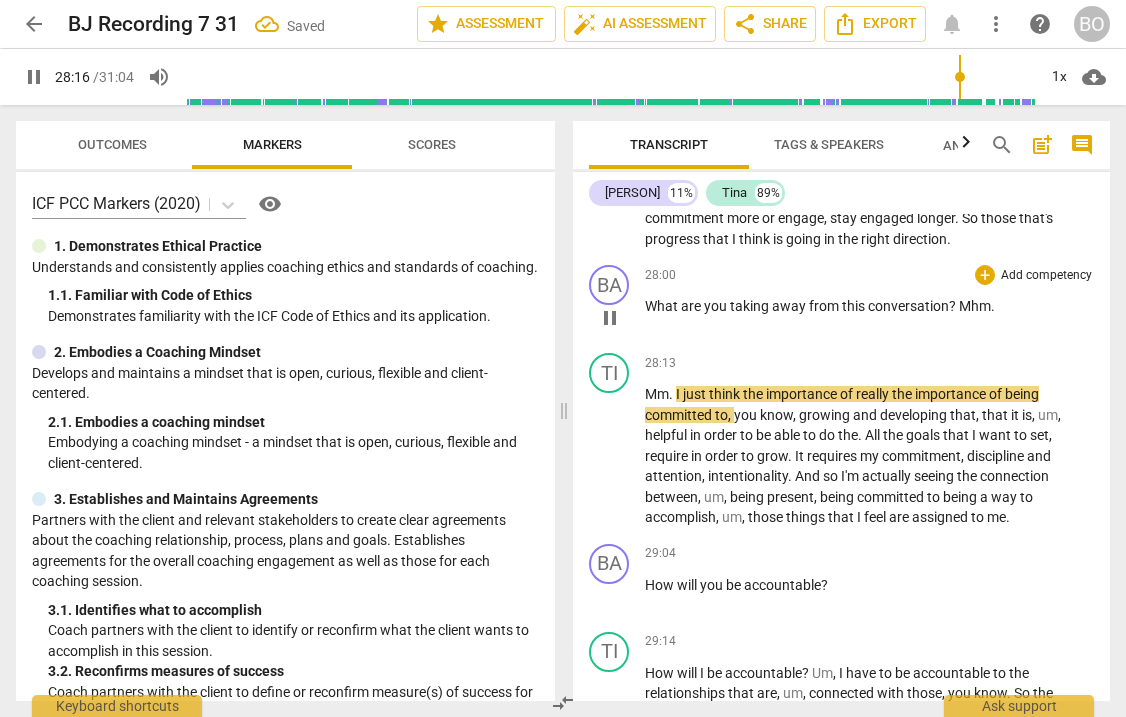 type 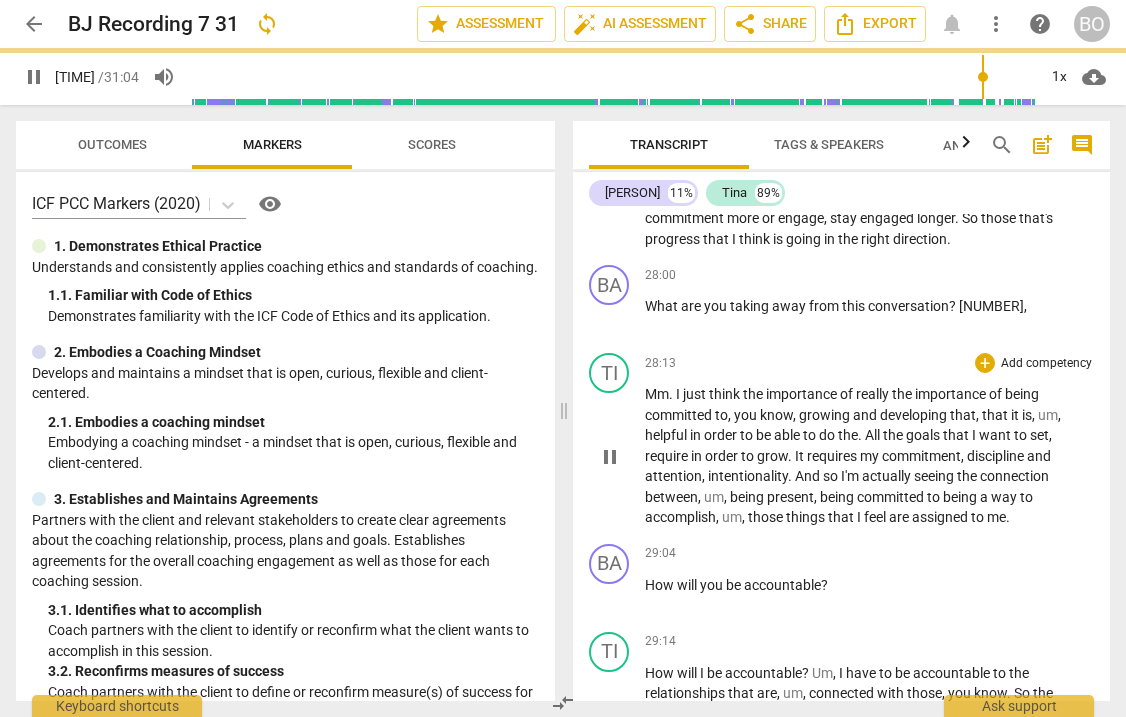 click on "pause" at bounding box center (610, 457) 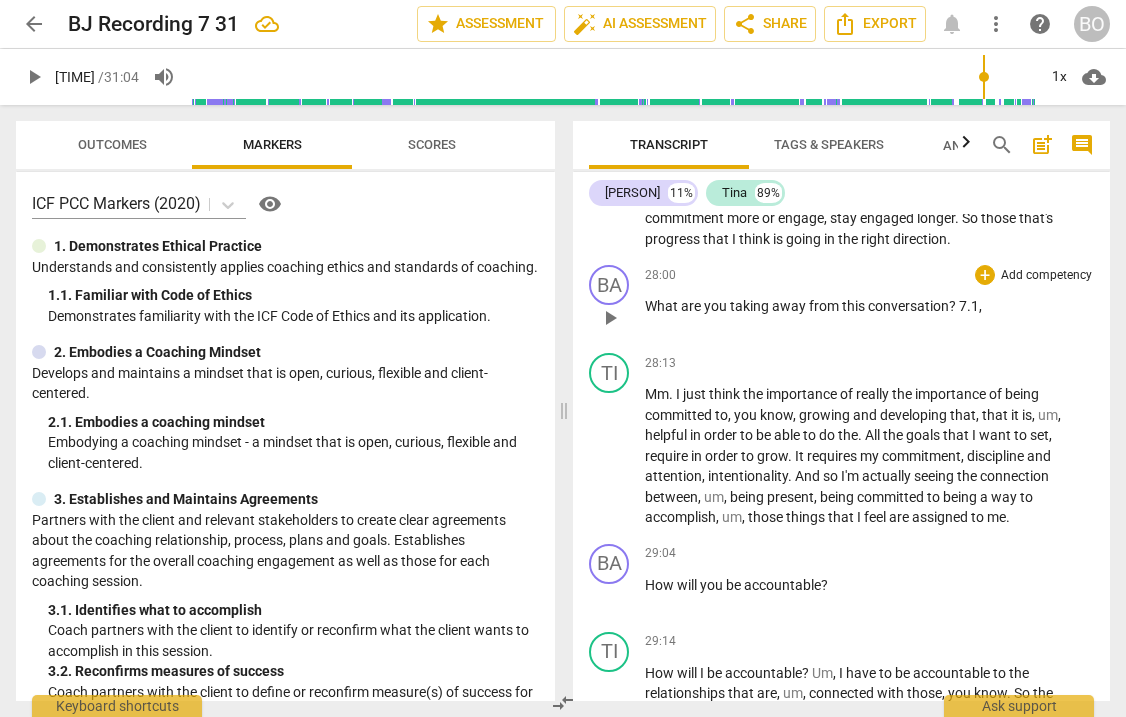 click on "What   are   you   taking   away   from   this   conversation ?   7.1 ," at bounding box center [869, 306] 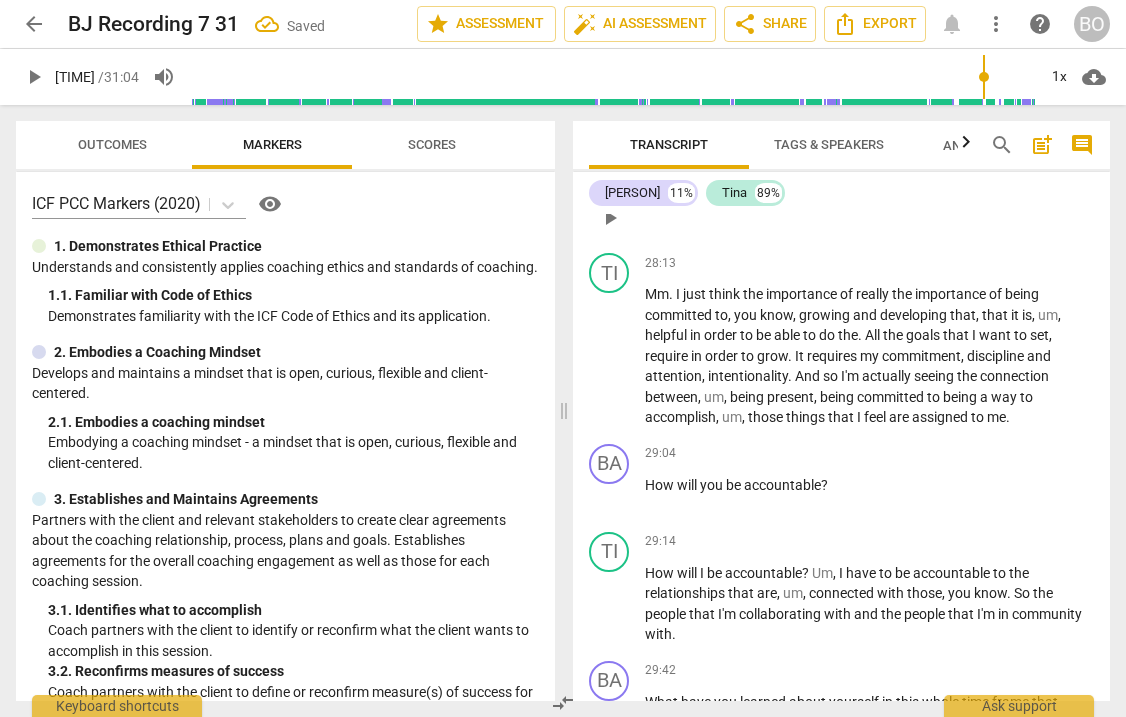 scroll, scrollTop: 8100, scrollLeft: 0, axis: vertical 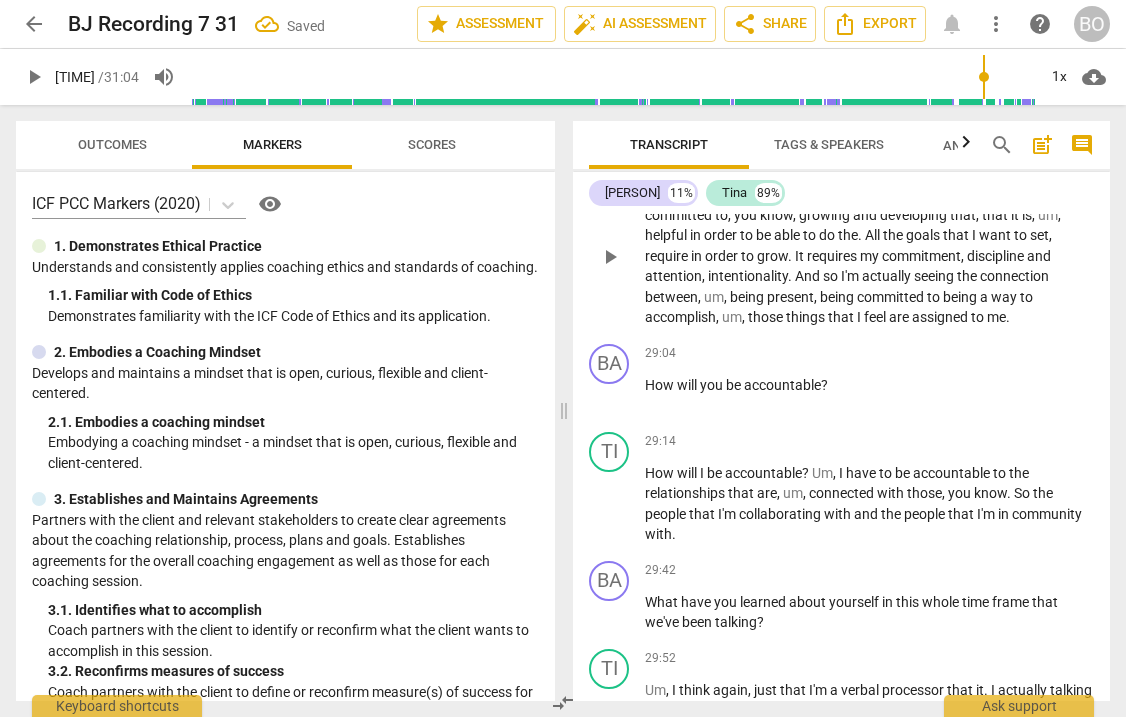 click on "that" at bounding box center [842, 317] 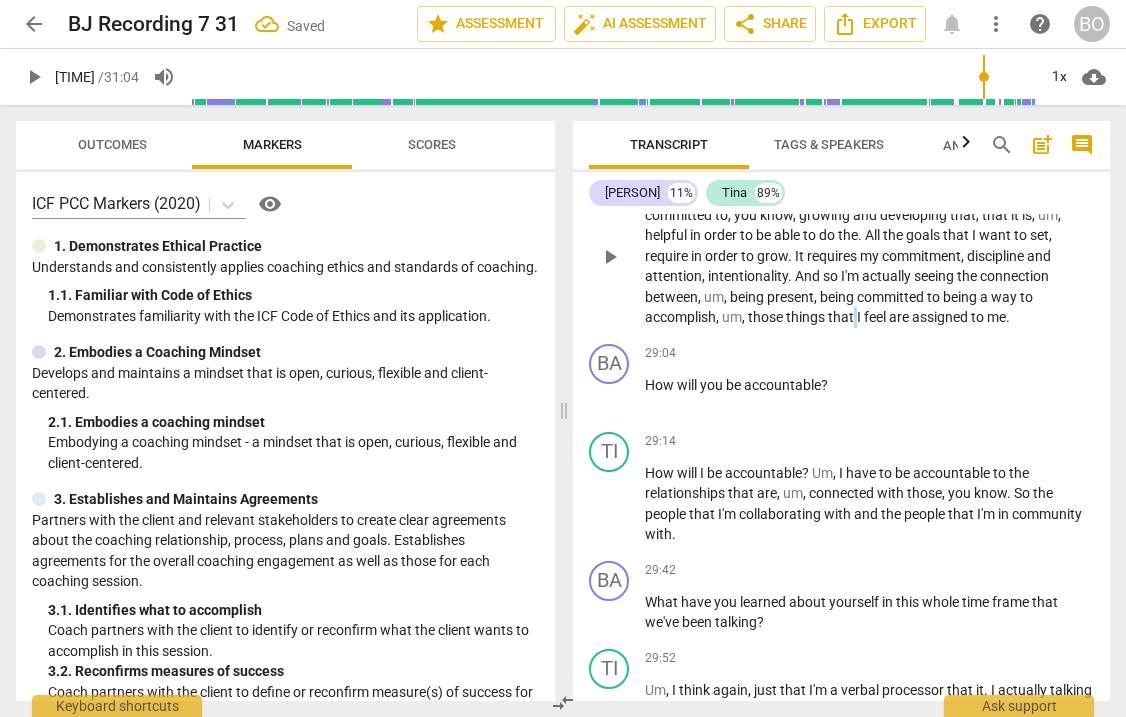click on "that" at bounding box center [842, 317] 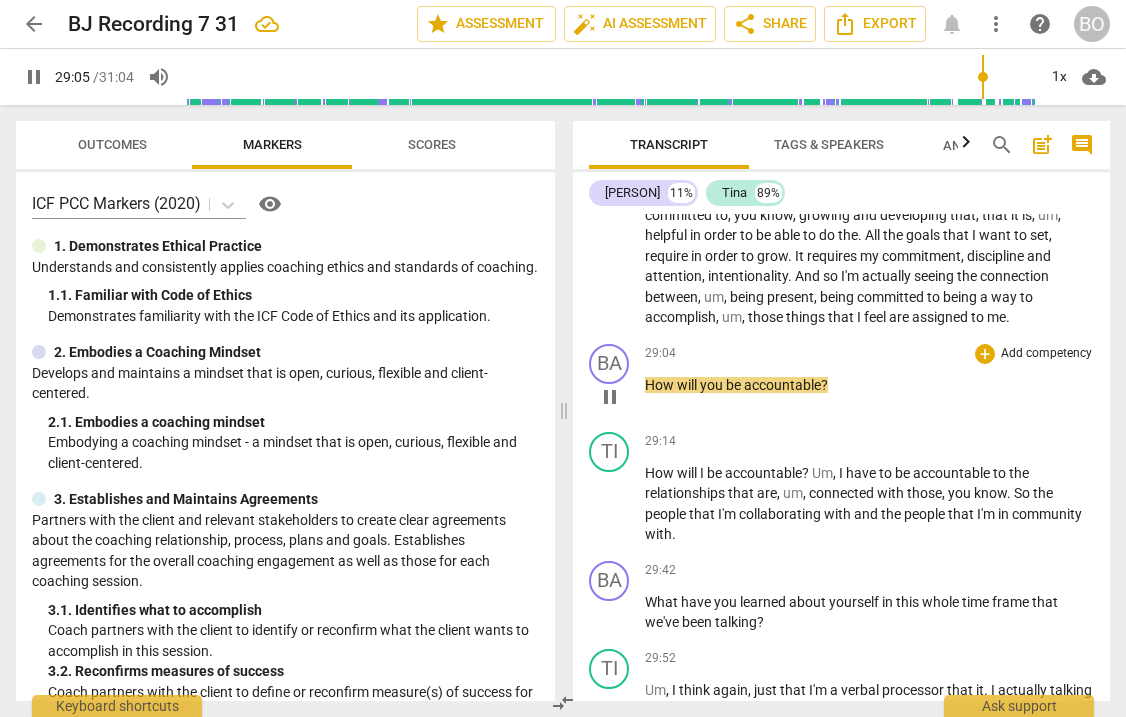 click on "How   will   you   be   accountable ?" at bounding box center [869, 385] 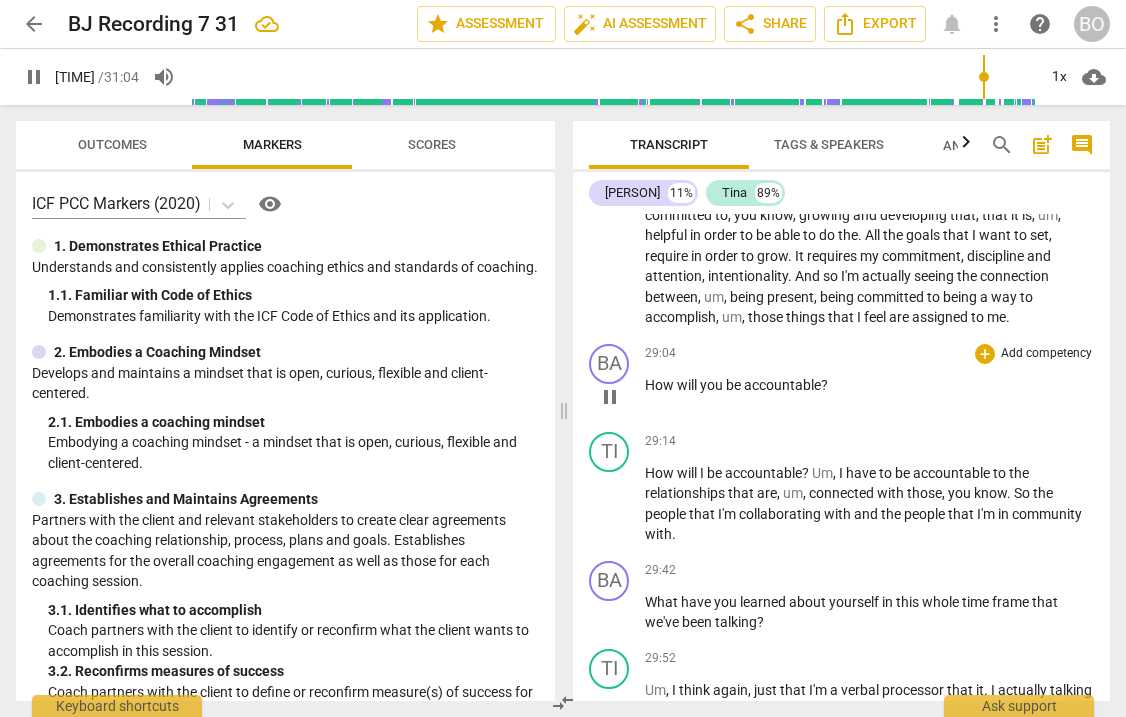 type on "1747" 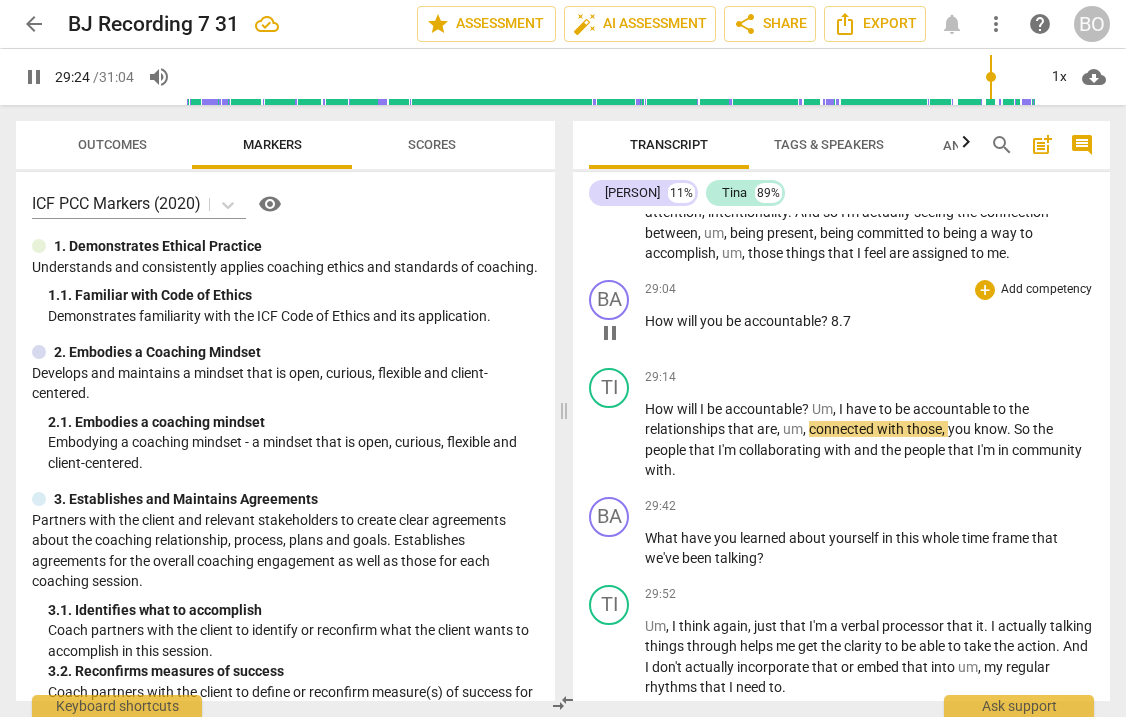 scroll, scrollTop: 8200, scrollLeft: 0, axis: vertical 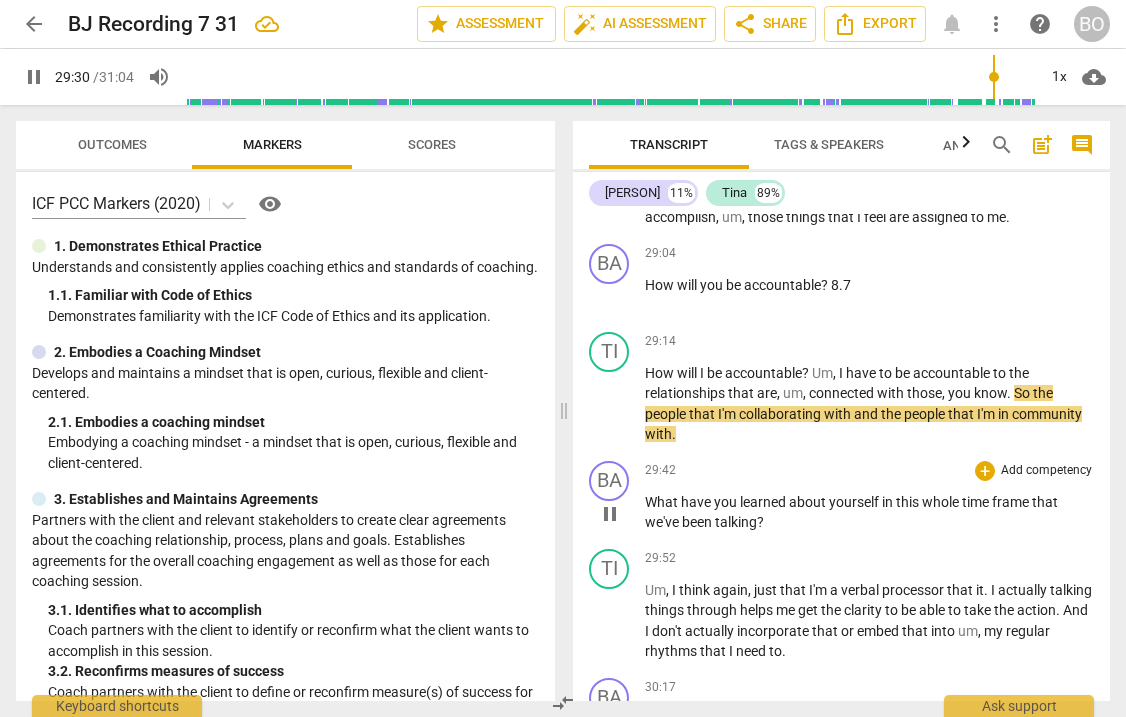click on "What   have   you   learned   about   yourself   in   this   whole   time   frame   that   we've   been   talking ?" at bounding box center (869, 512) 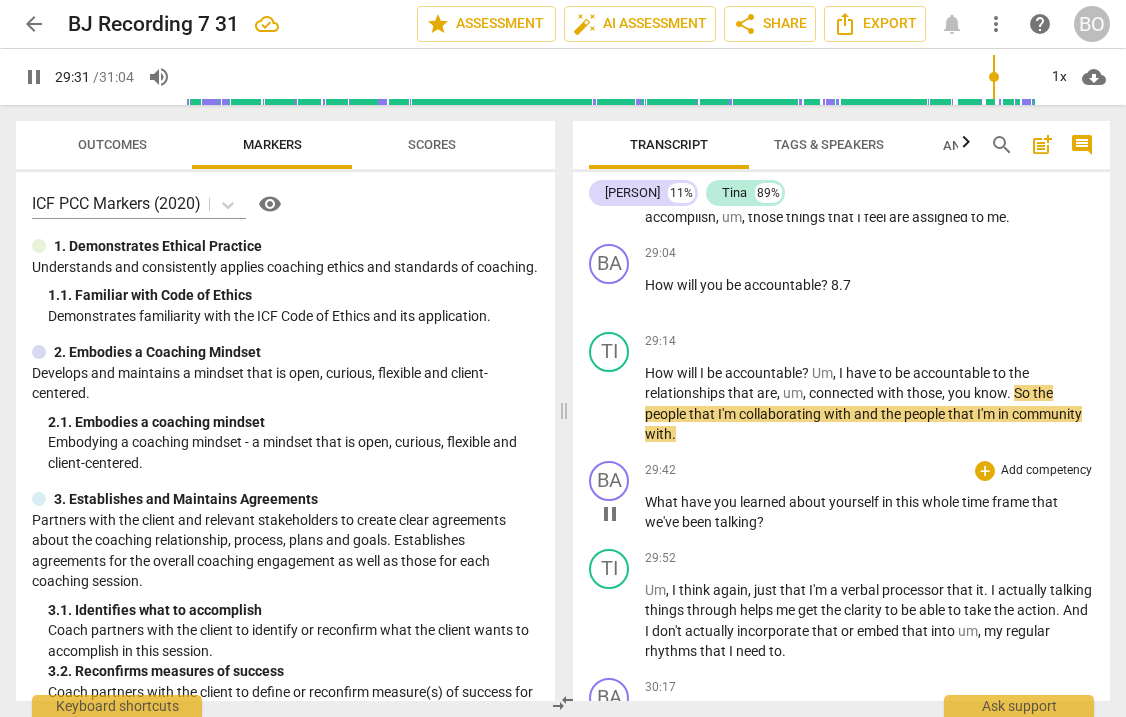 type on "1771" 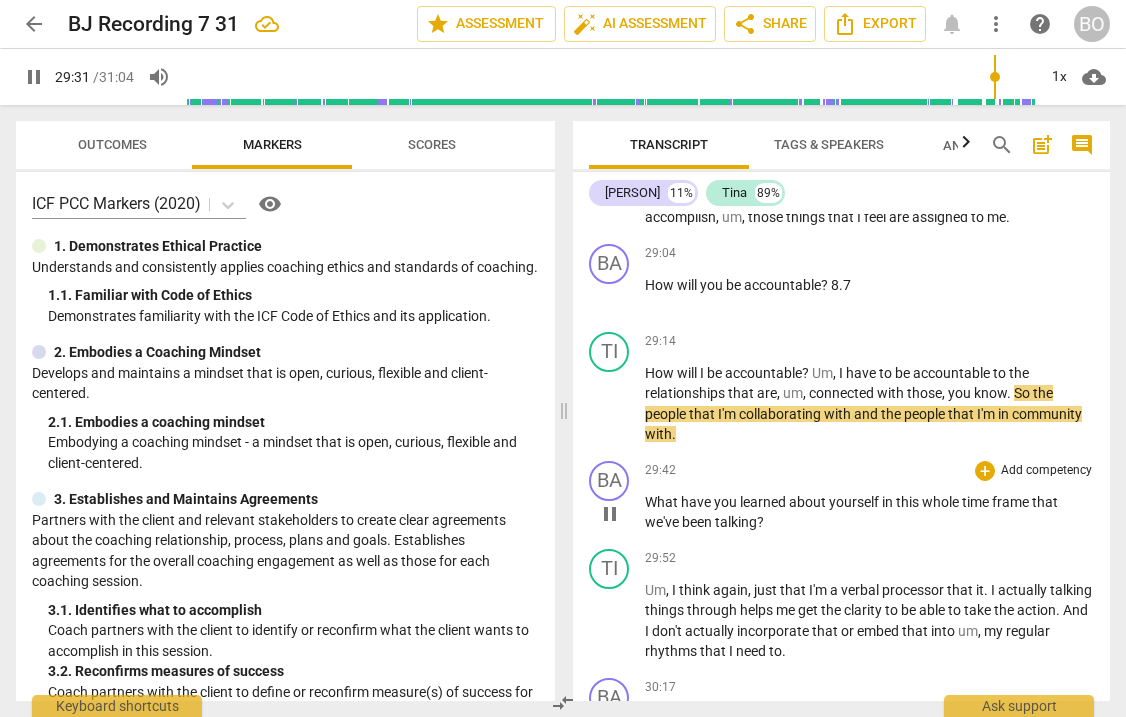 type 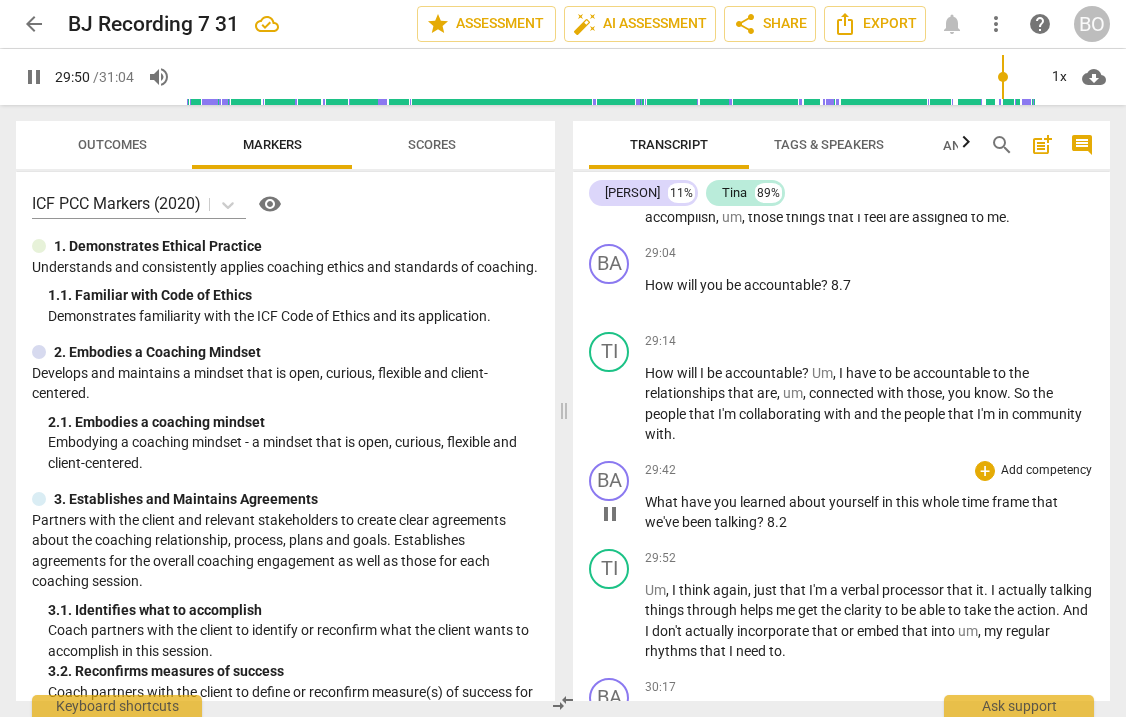 click on "What   have   you   learned   about   yourself   in   this   whole   time   frame   that   we've   been   talking ?   8.2" at bounding box center [869, 512] 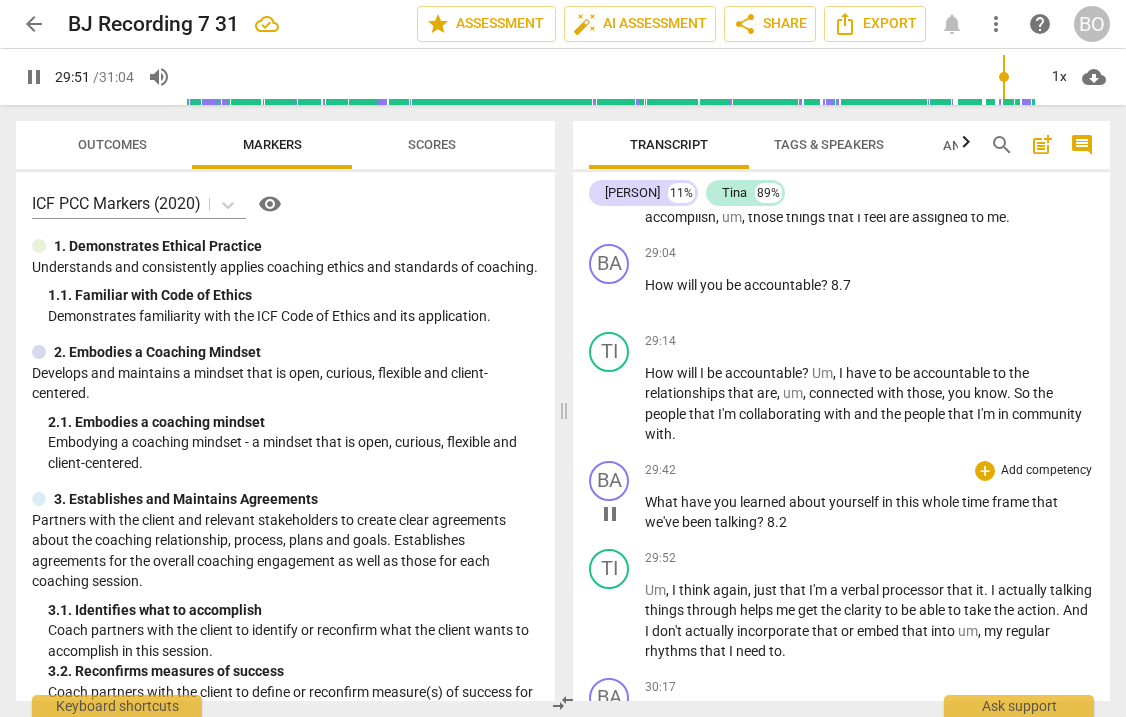 type on "1792" 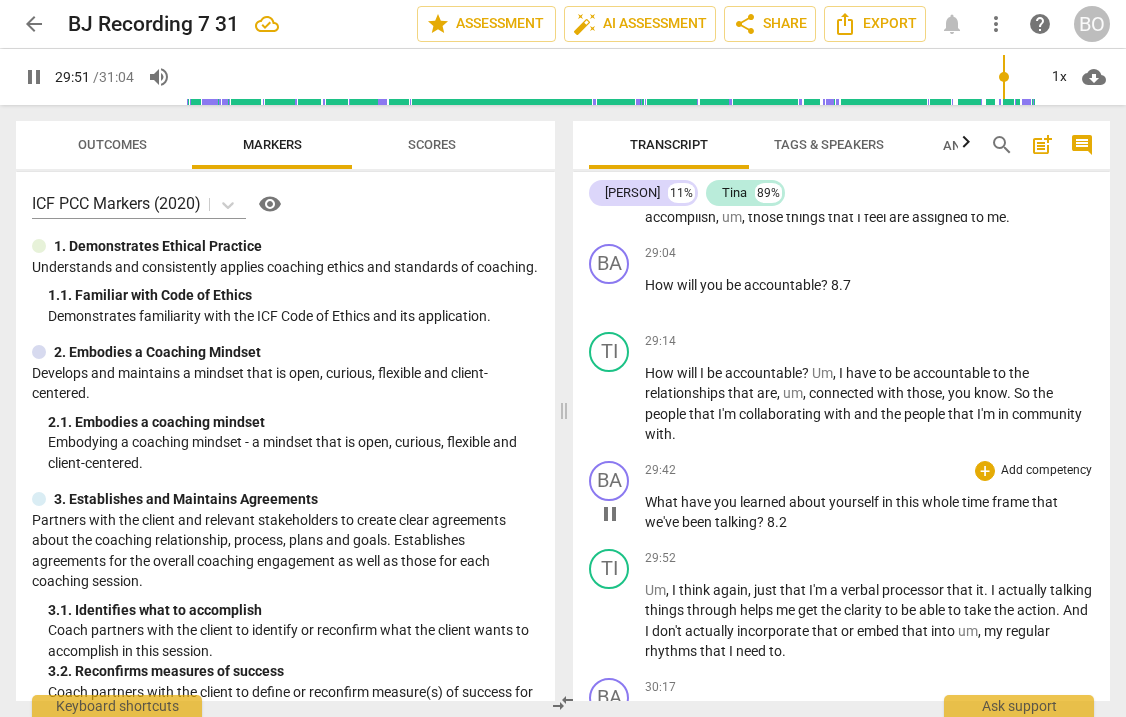 type 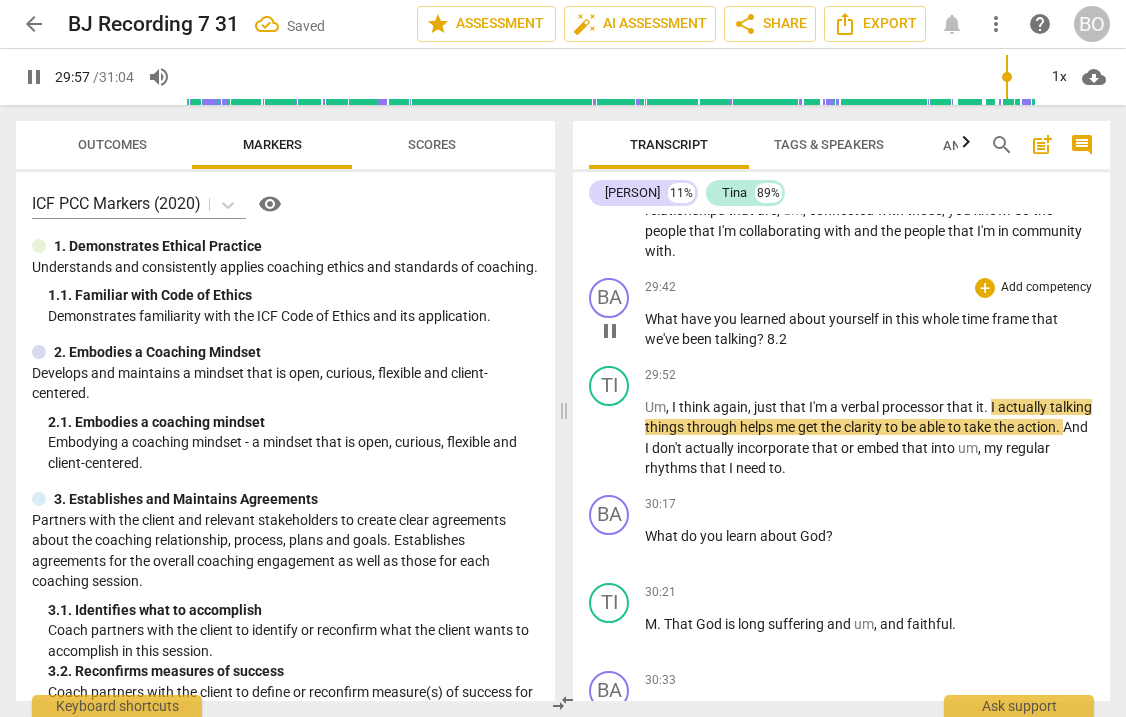 scroll, scrollTop: 8400, scrollLeft: 0, axis: vertical 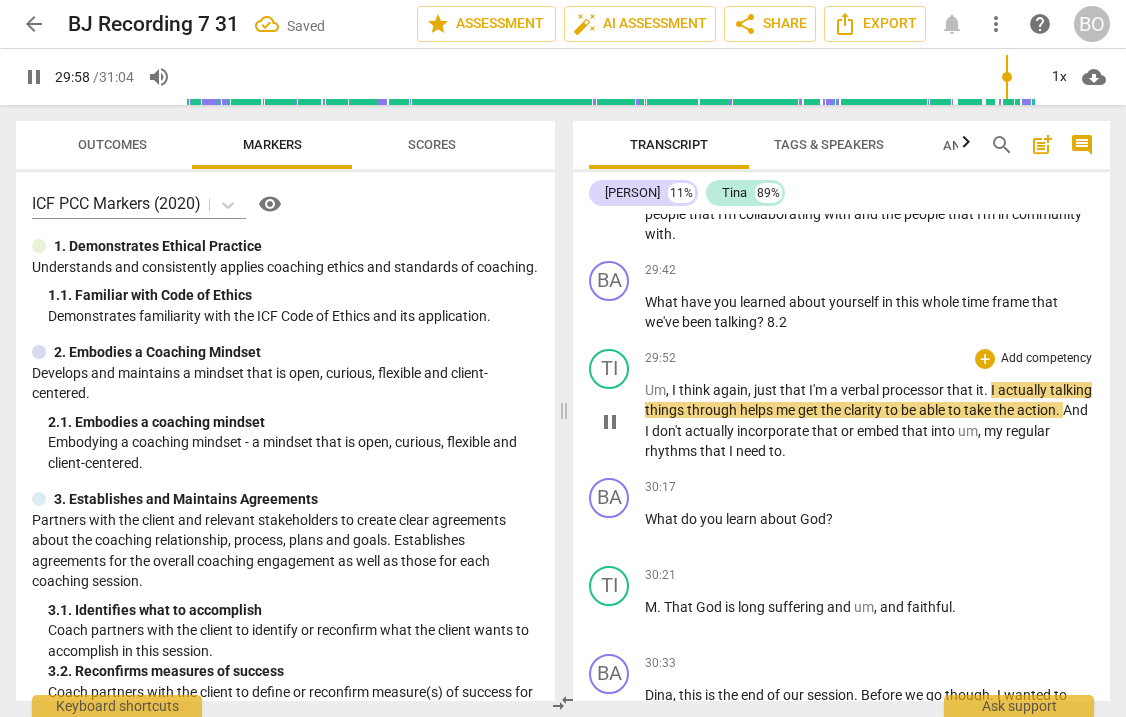 click on "pause" at bounding box center (610, 422) 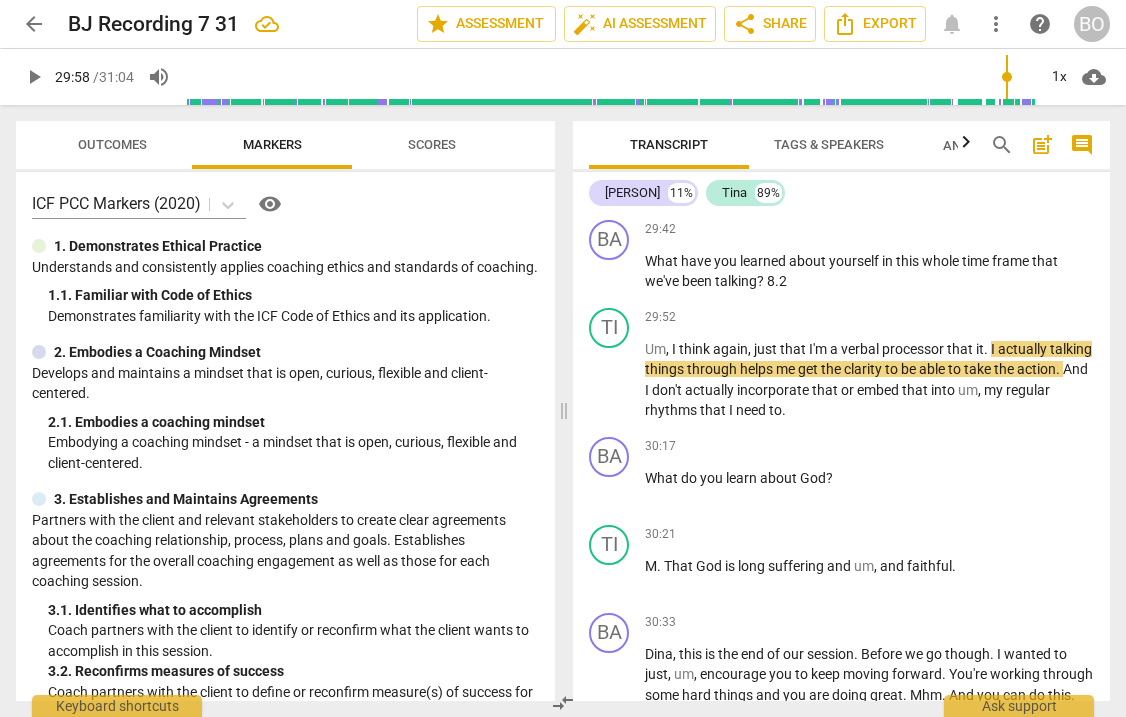 scroll, scrollTop: 8500, scrollLeft: 0, axis: vertical 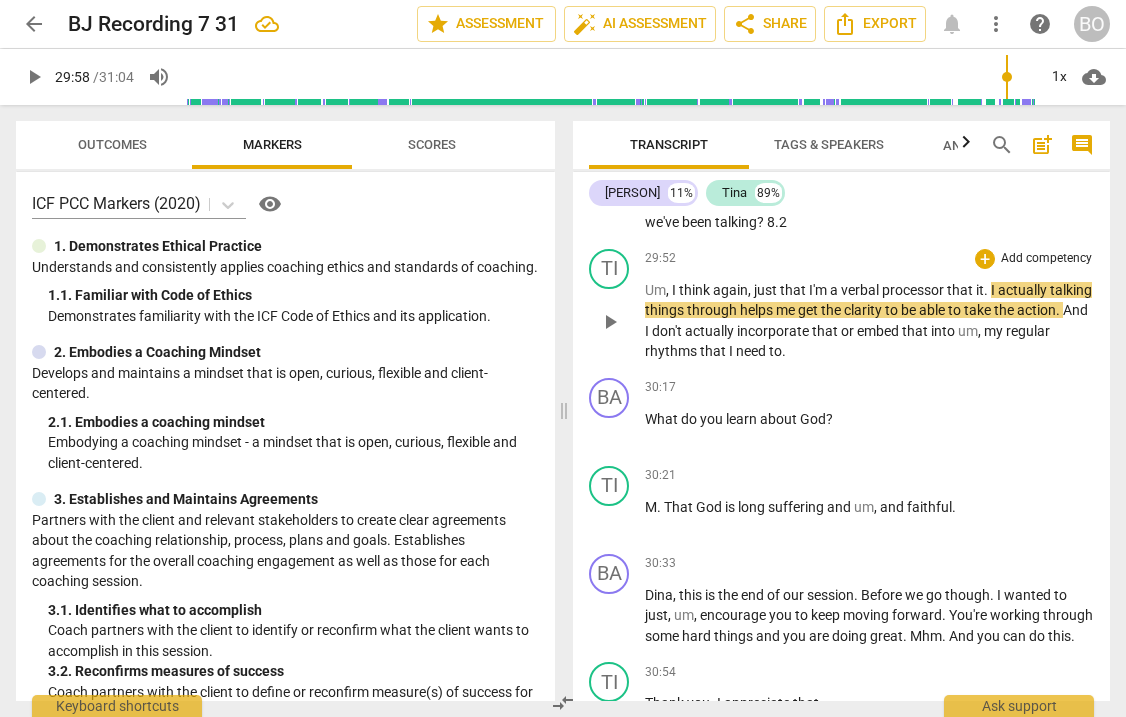 click on "that" at bounding box center (794, 290) 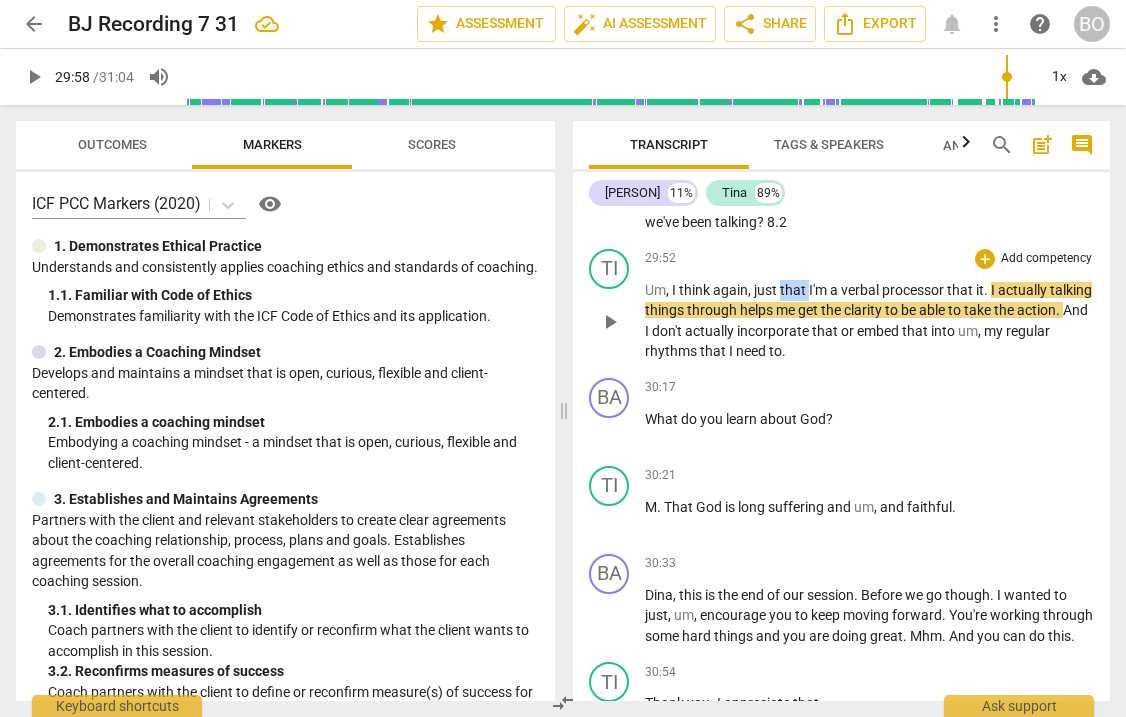 click on "that" at bounding box center [794, 290] 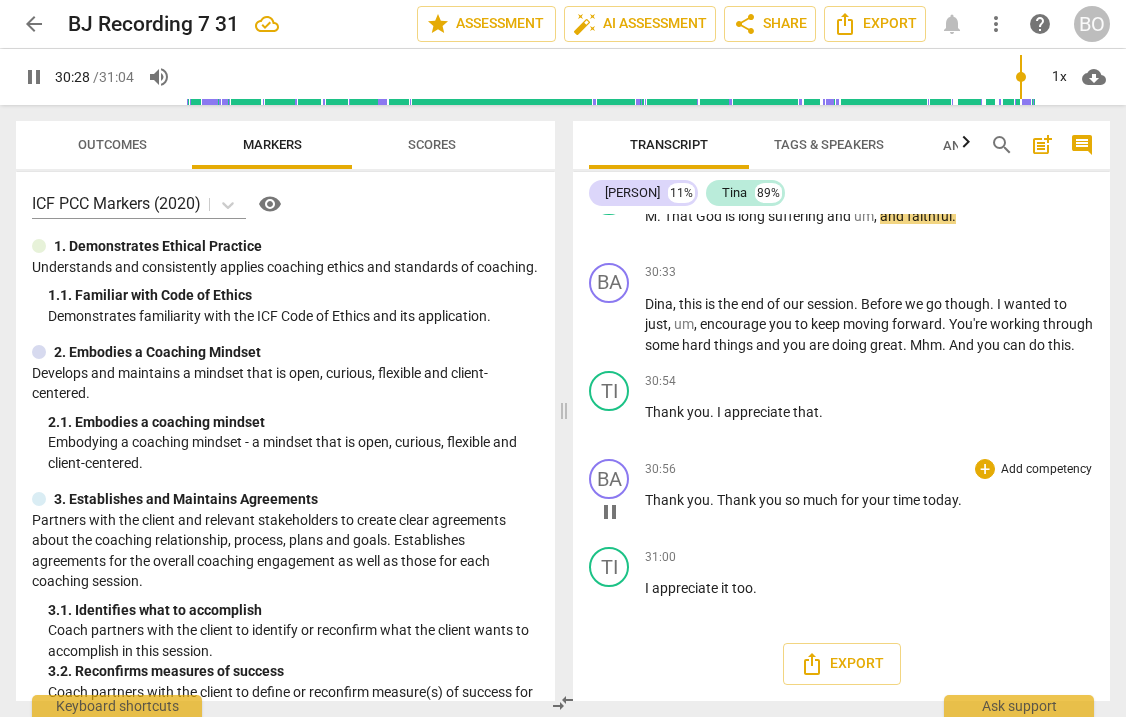 scroll, scrollTop: 8900, scrollLeft: 0, axis: vertical 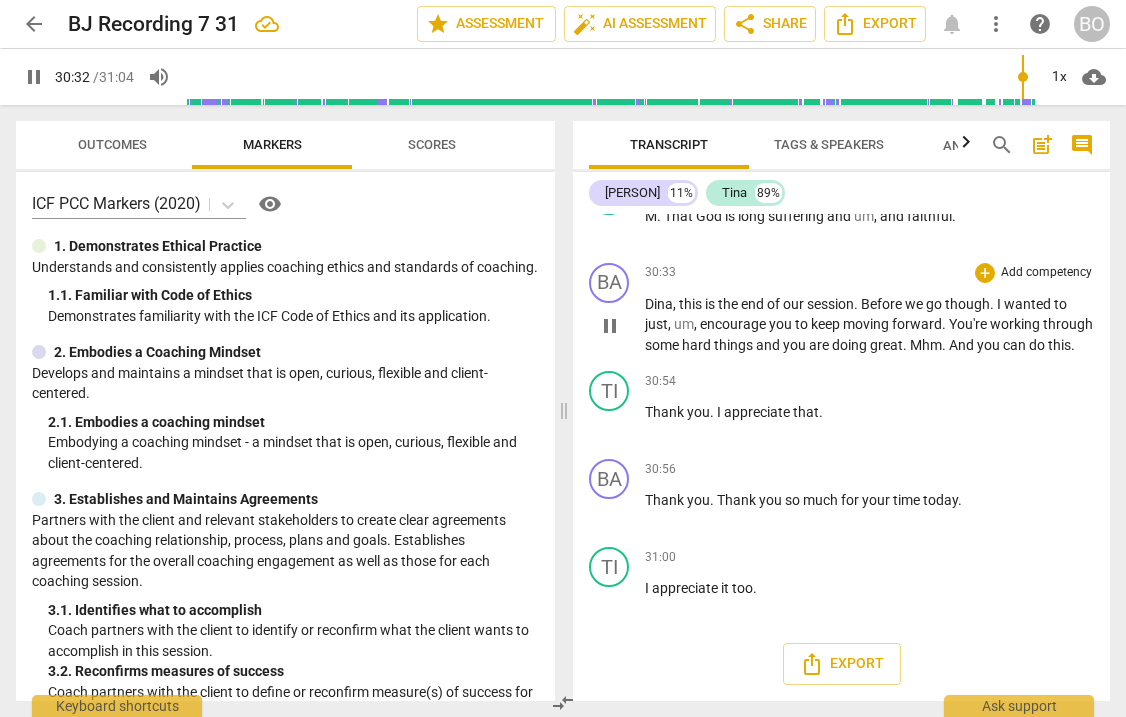 click on "Dina" at bounding box center [659, 304] 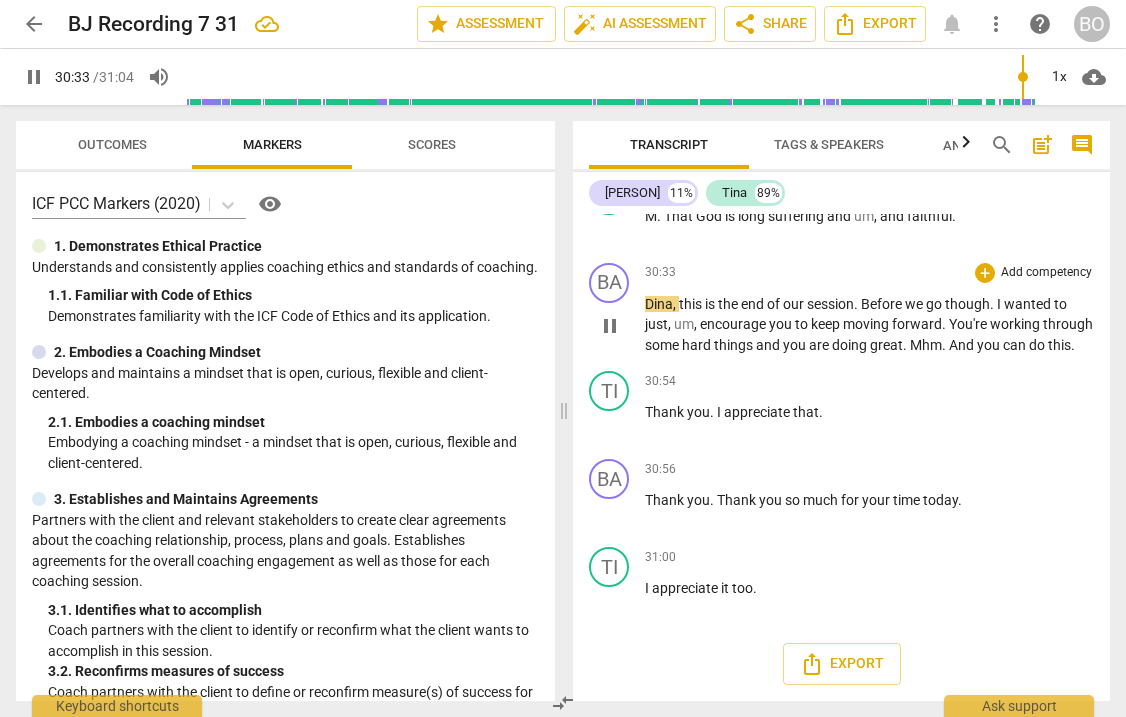 type on "1834" 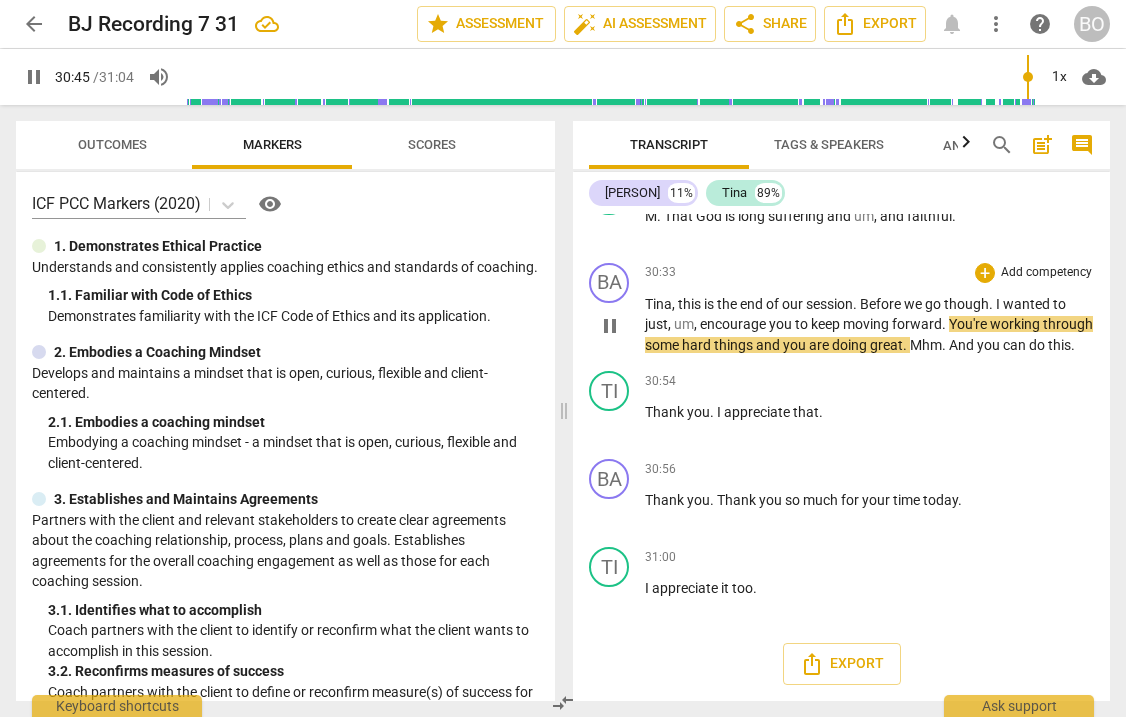 click on "Tina , this is the end of our session . Before we go though . I wanted to just , um , encourage you to keep moving forward . You're working through some hard things and you are doing great . Mhm . And you can do this ." at bounding box center (869, 325) 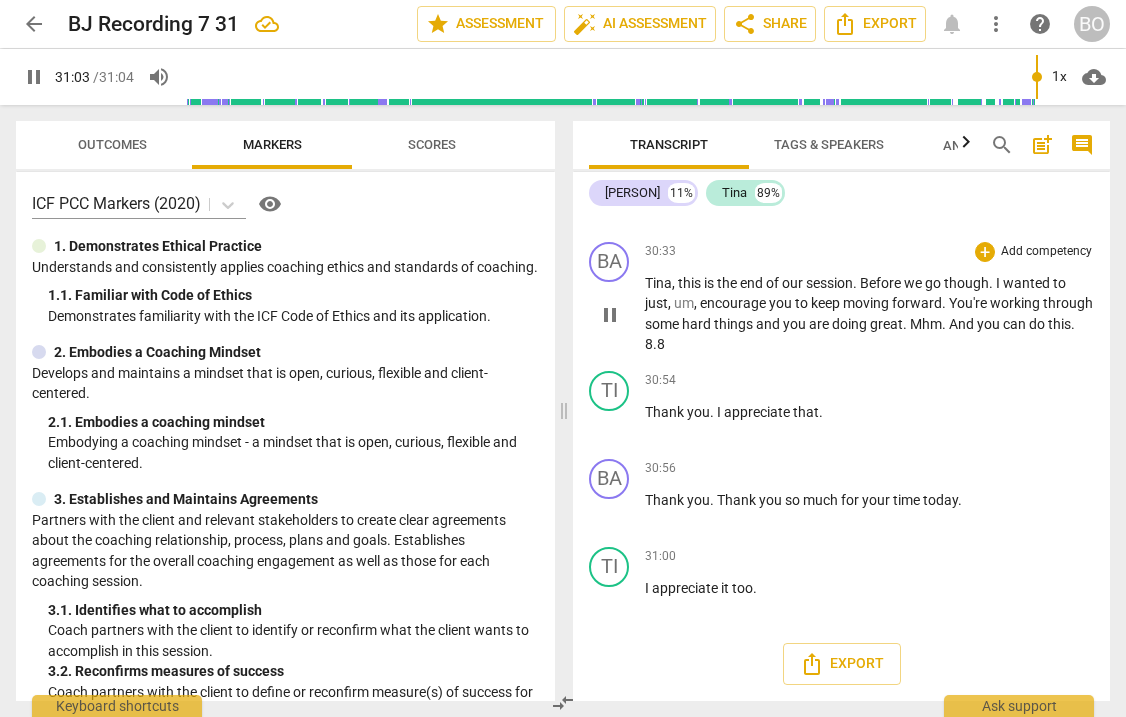 scroll, scrollTop: 8914, scrollLeft: 0, axis: vertical 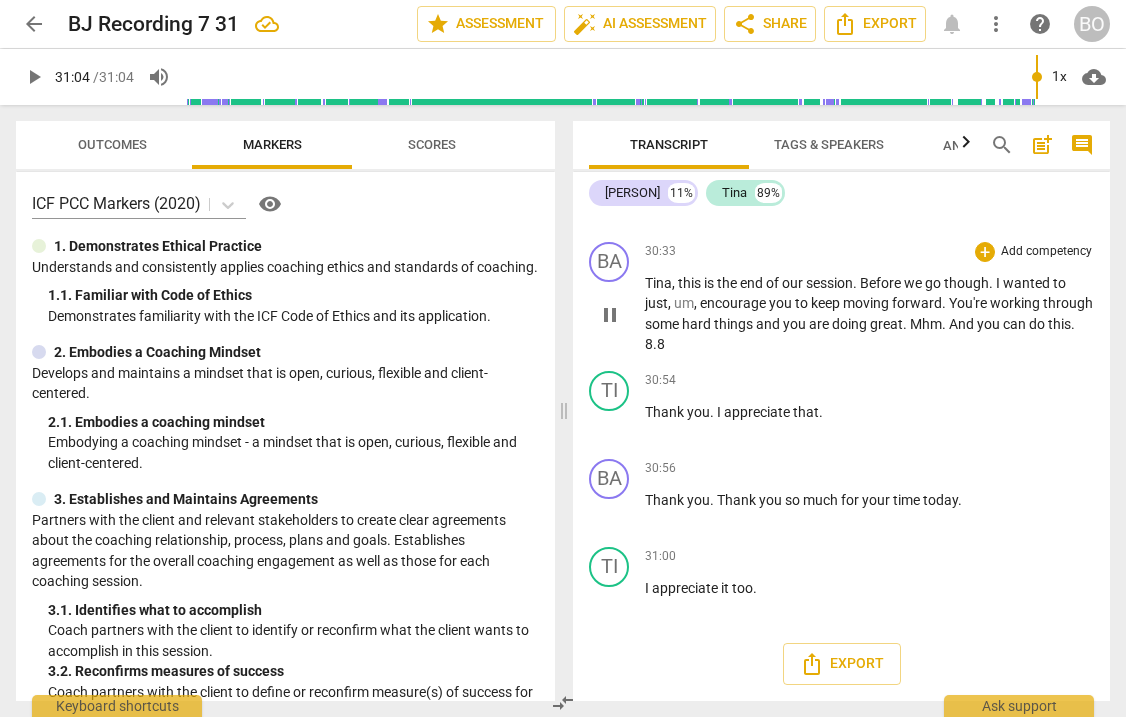 type on "1864" 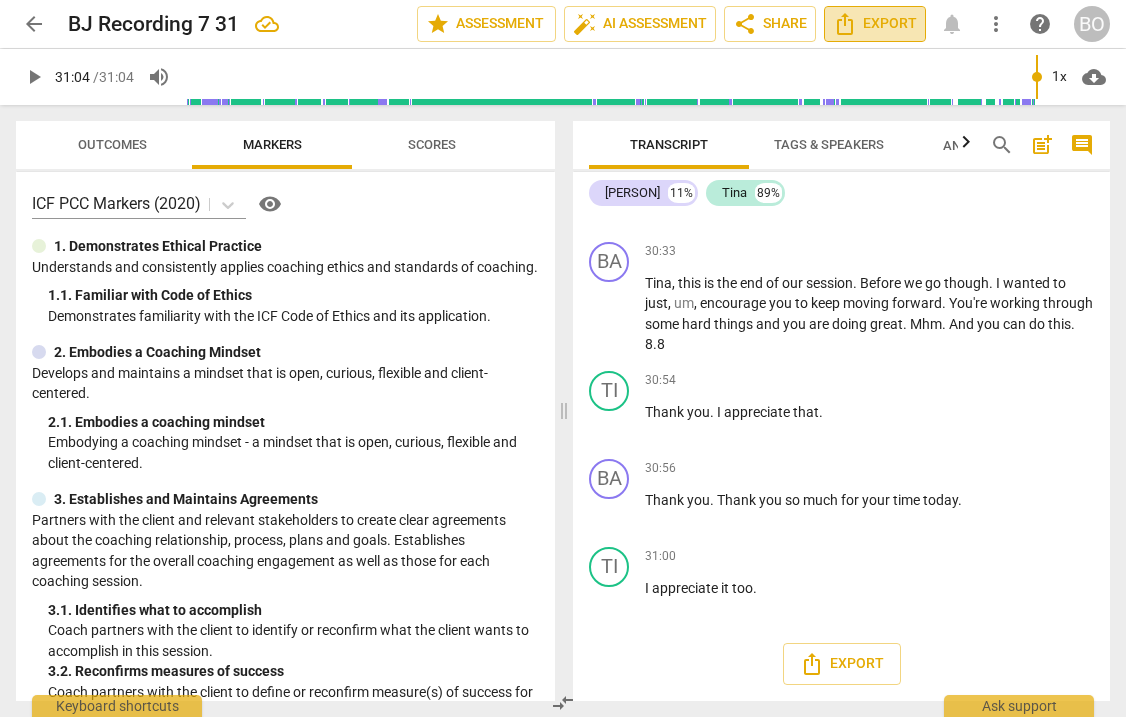 click on "Export" at bounding box center [875, 24] 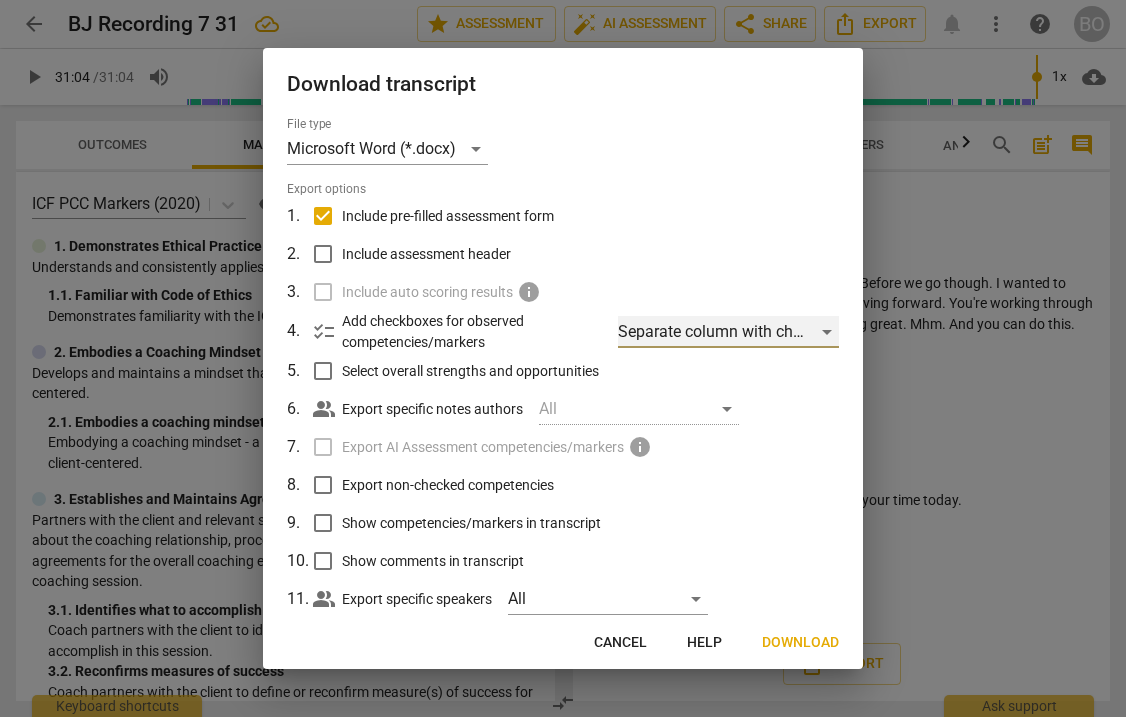 click on "Separate column with check marks" at bounding box center (728, 332) 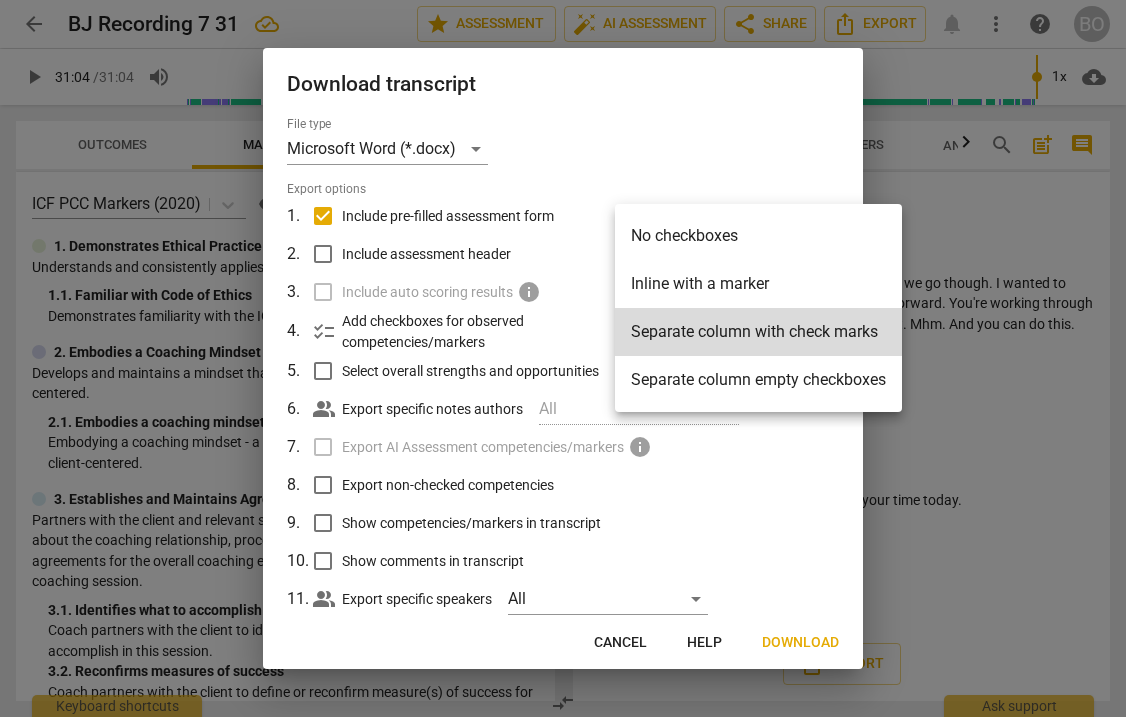 click at bounding box center [563, 358] 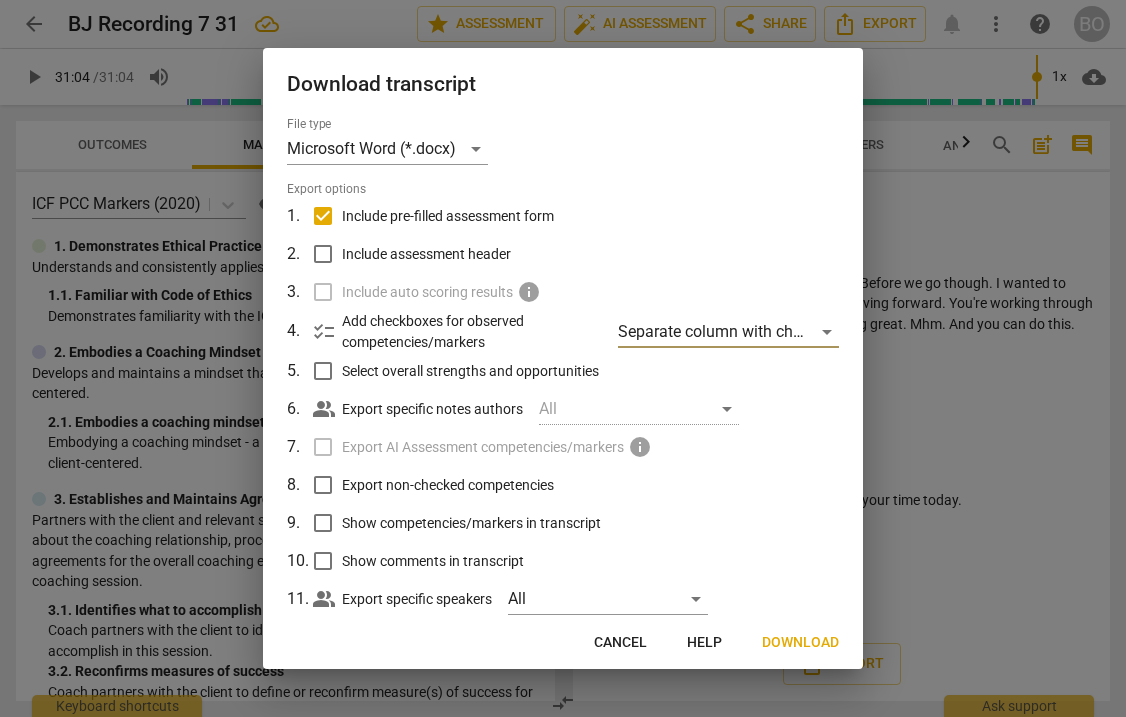 click on "Select overall strengths and opportunities" at bounding box center [323, 371] 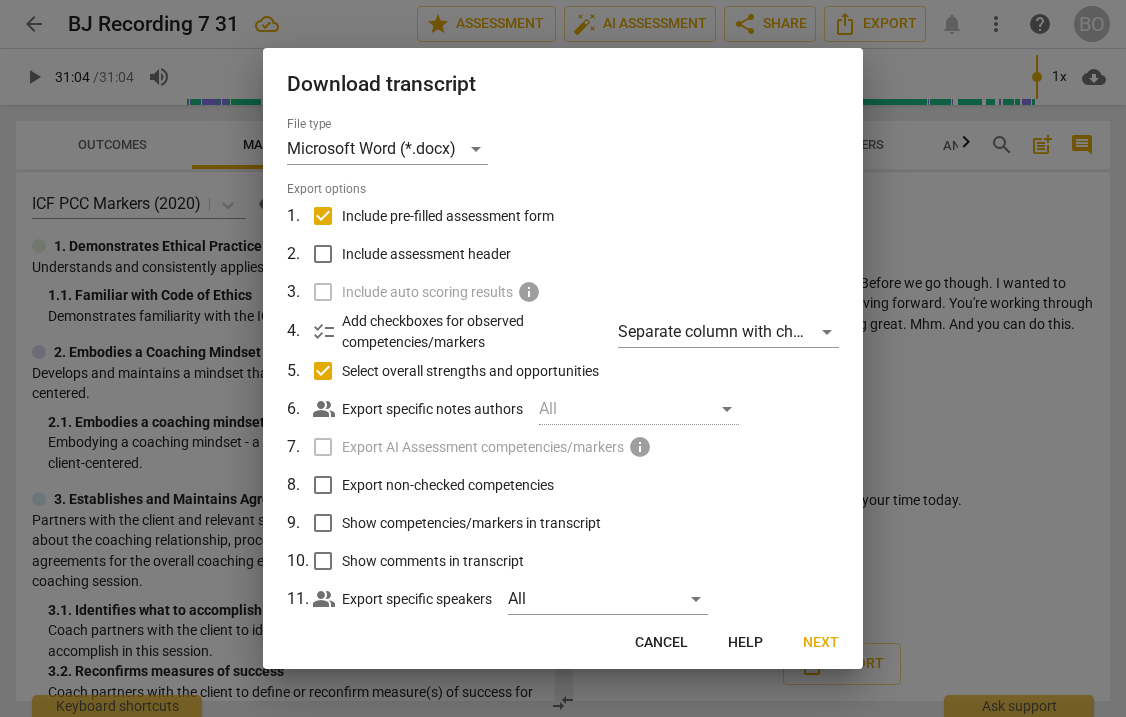 click on "Select overall strengths and opportunities" at bounding box center (323, 371) 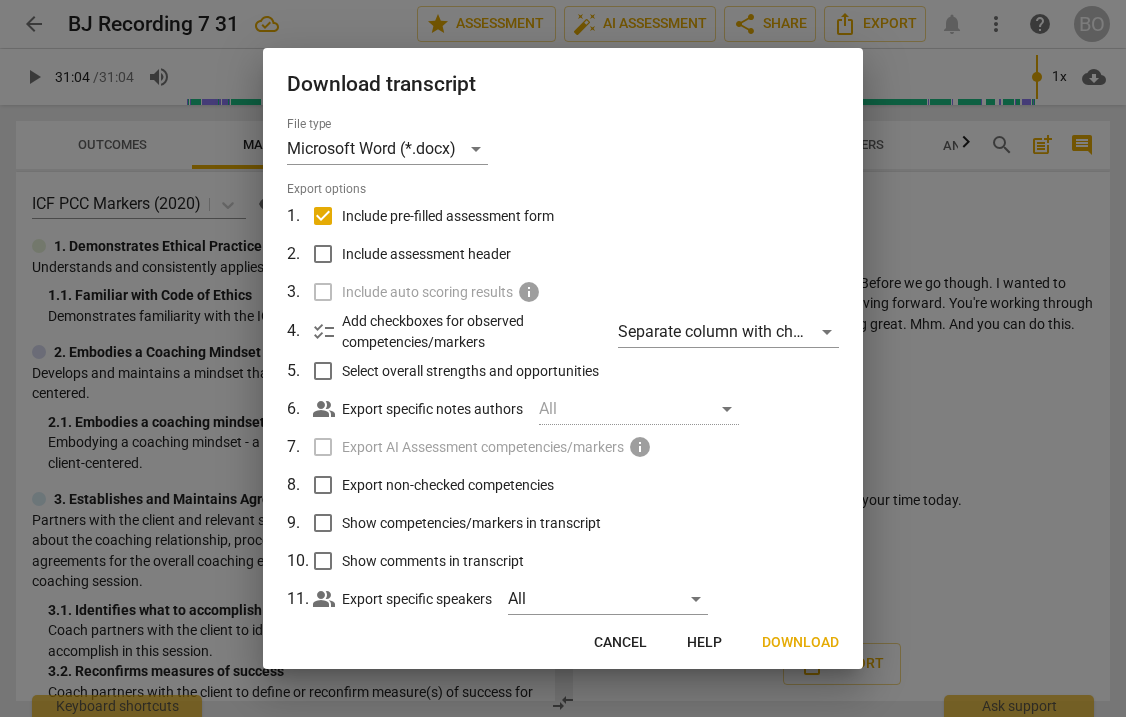 click on "Download" at bounding box center (800, 643) 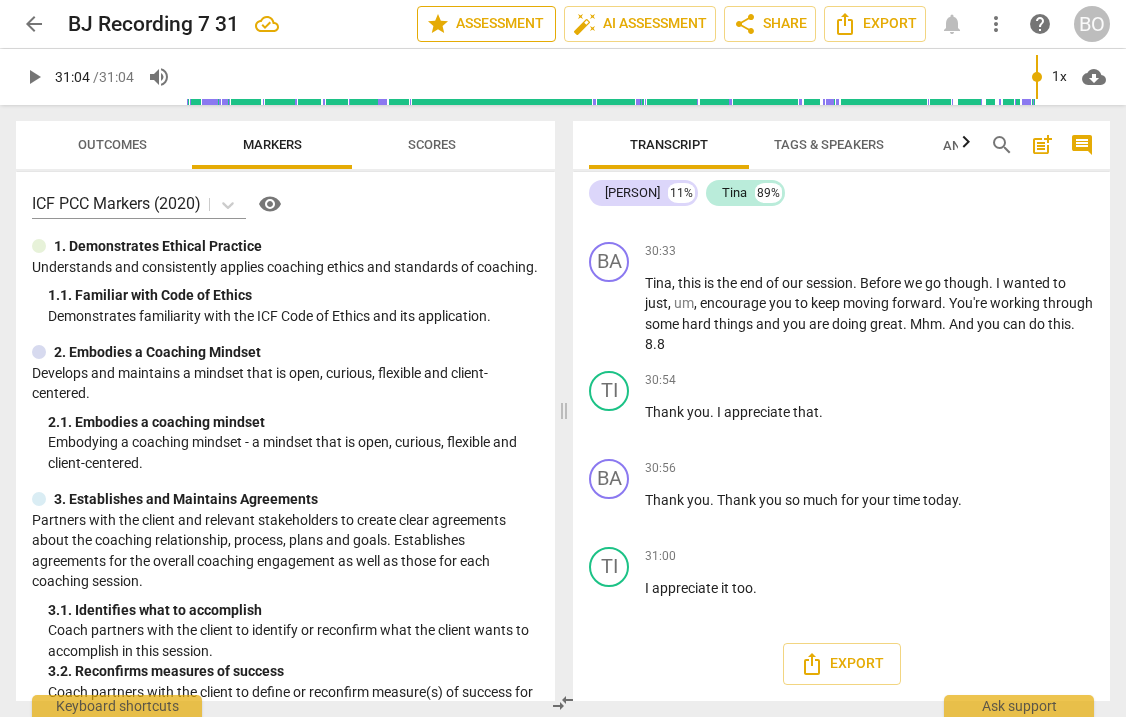 click on "star    Assessment" at bounding box center [486, 24] 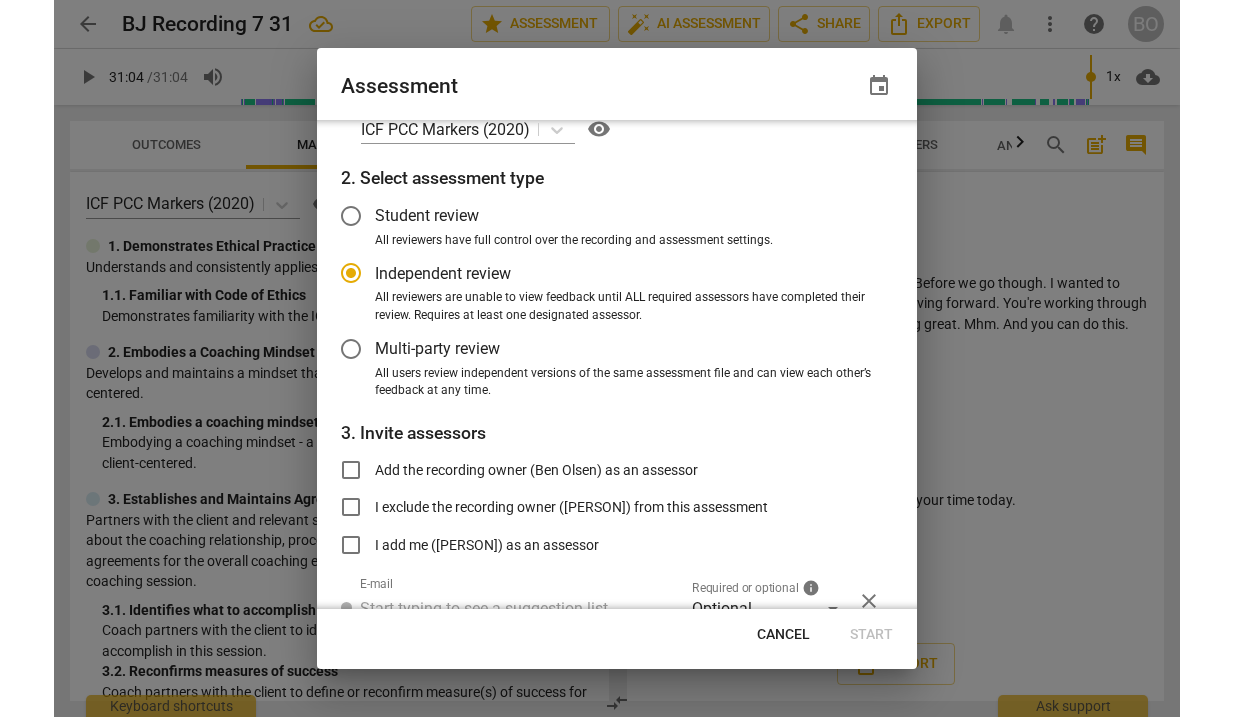 scroll, scrollTop: 0, scrollLeft: 0, axis: both 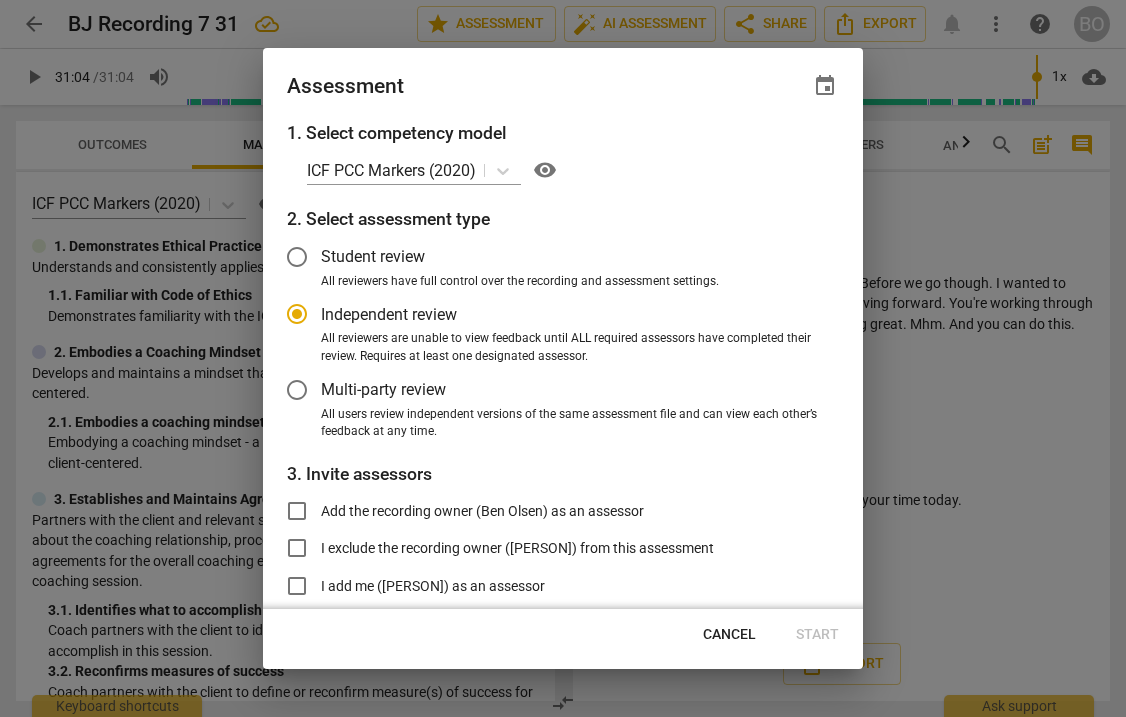 click on "Cancel" at bounding box center [729, 635] 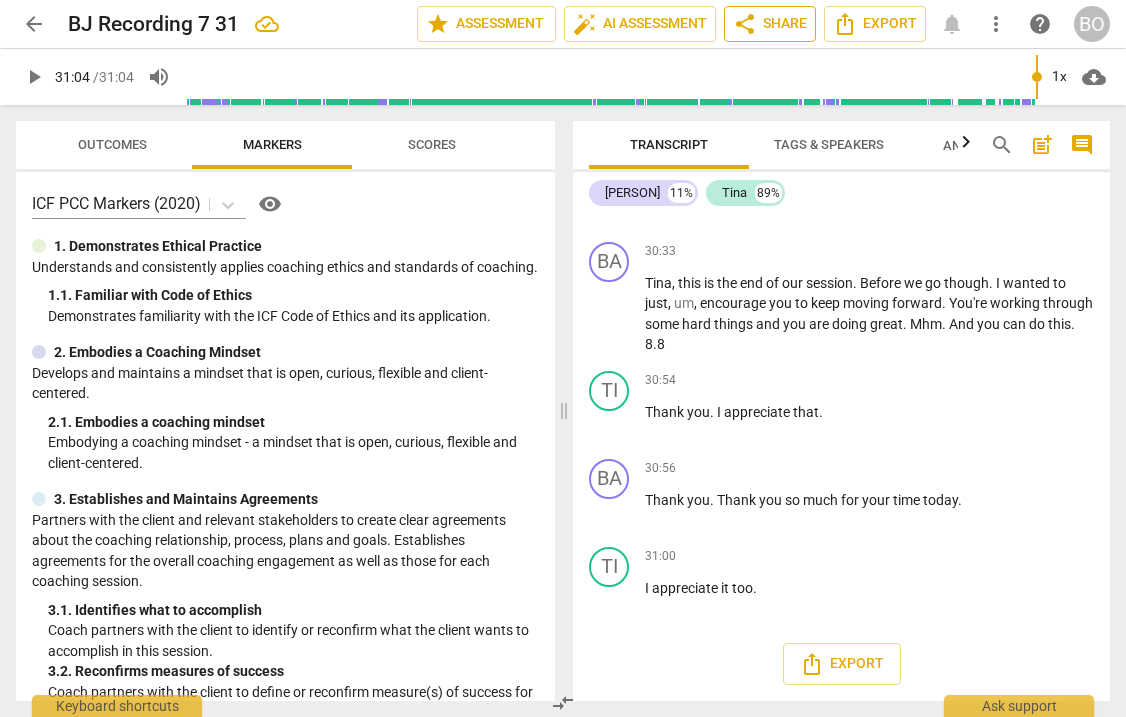 click on "share    Share" at bounding box center [770, 24] 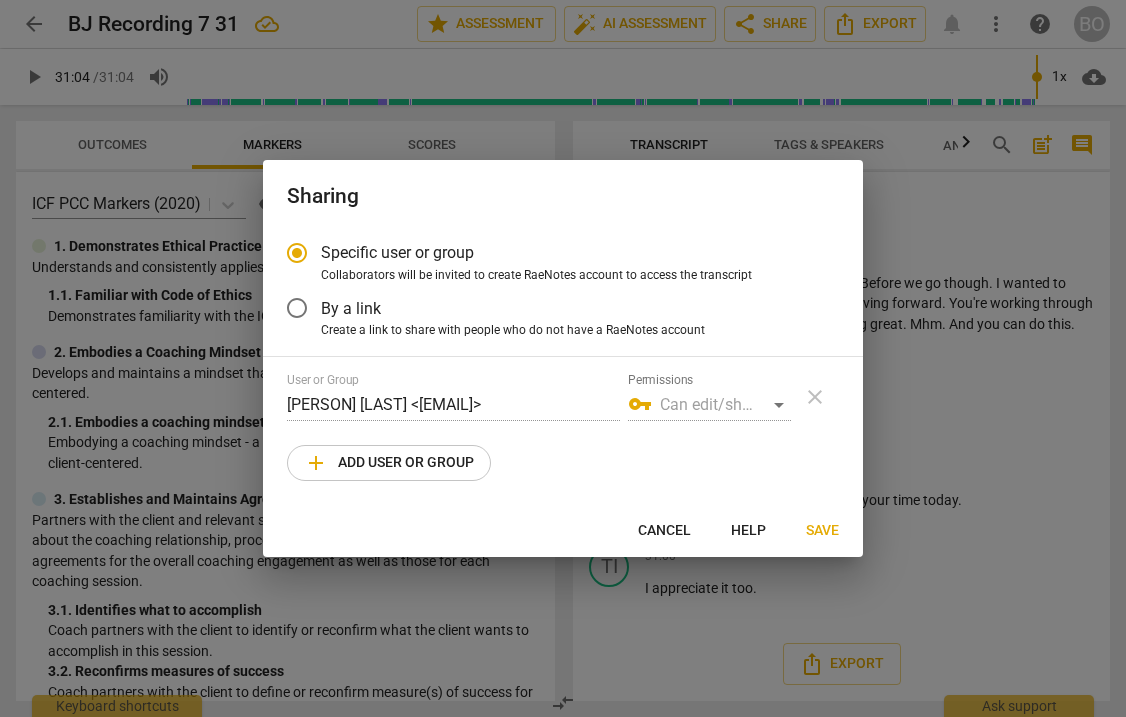 click on "Cancel" at bounding box center (664, 531) 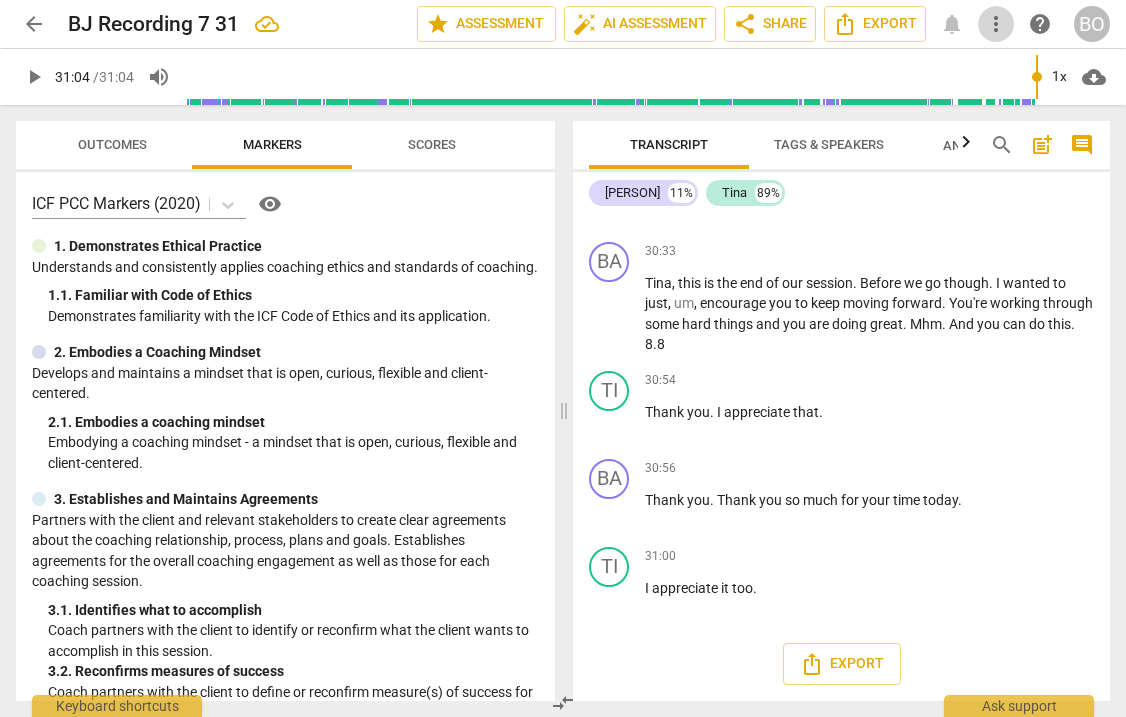 click on "more_vert" at bounding box center [996, 24] 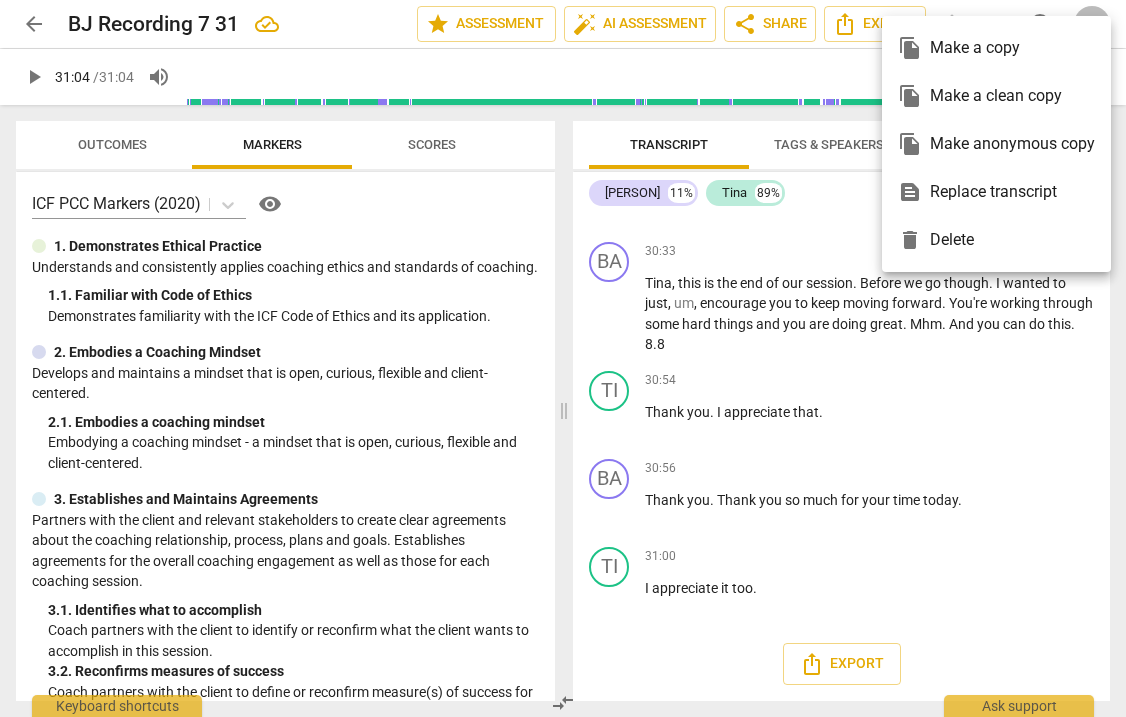 click at bounding box center [563, 358] 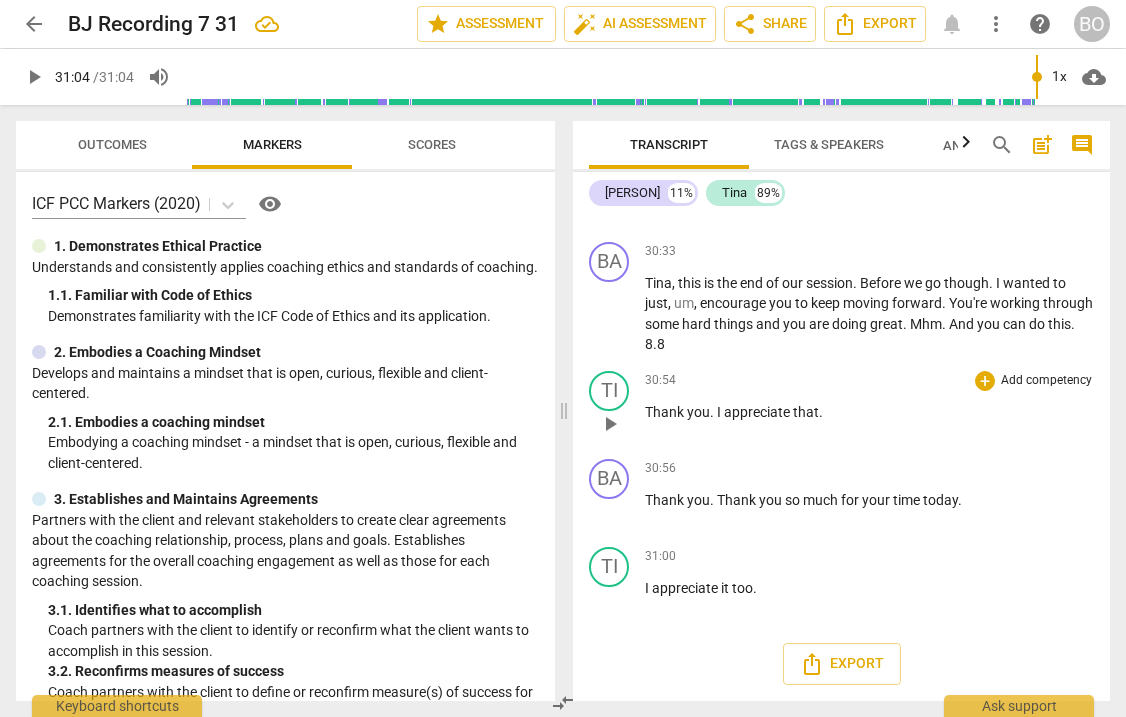 click on "TI play_arrow pause 30:54 + Add competency keyboard_arrow_right Thank you . I appreciate that ." at bounding box center [841, 407] 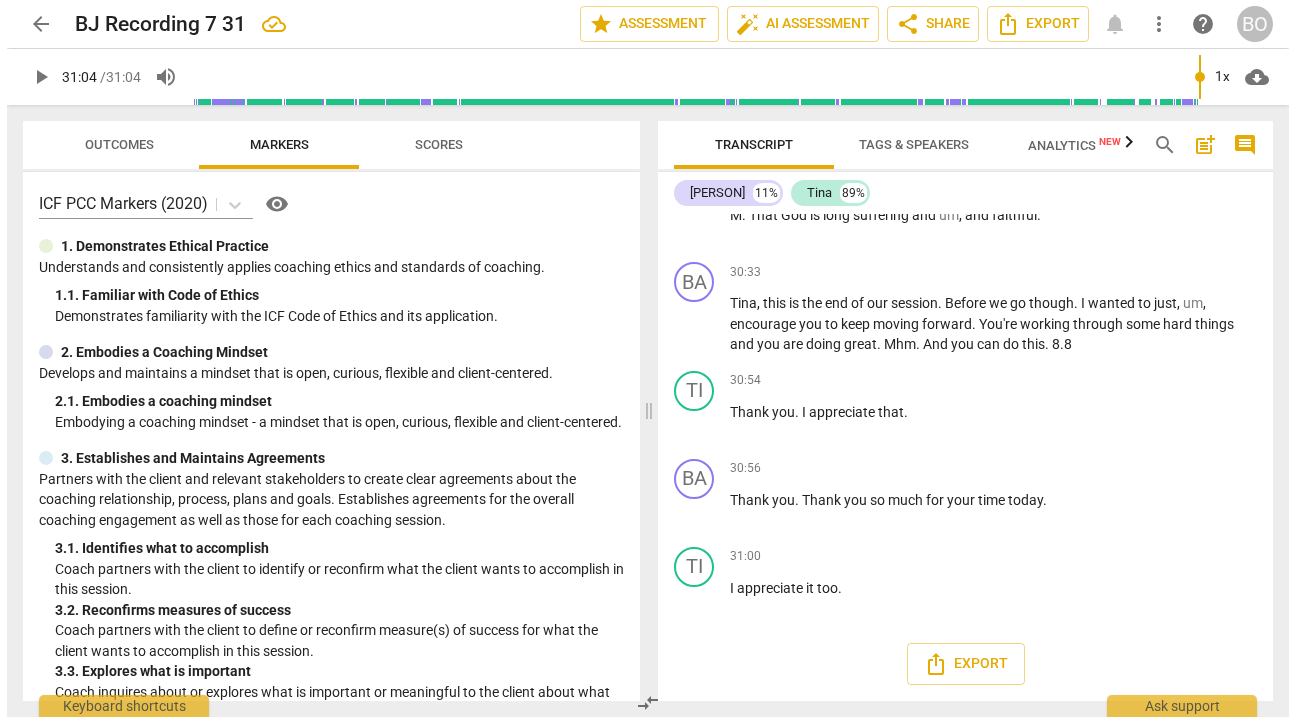 scroll, scrollTop: 7992, scrollLeft: 0, axis: vertical 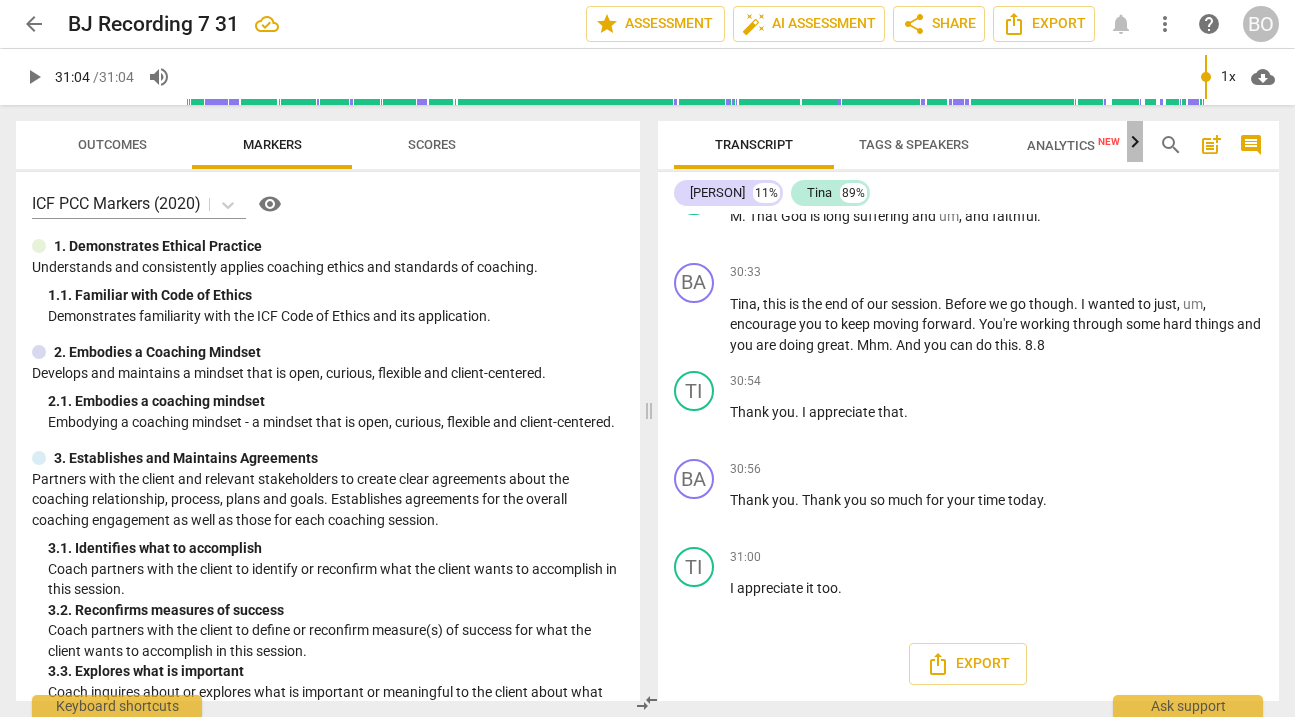 click 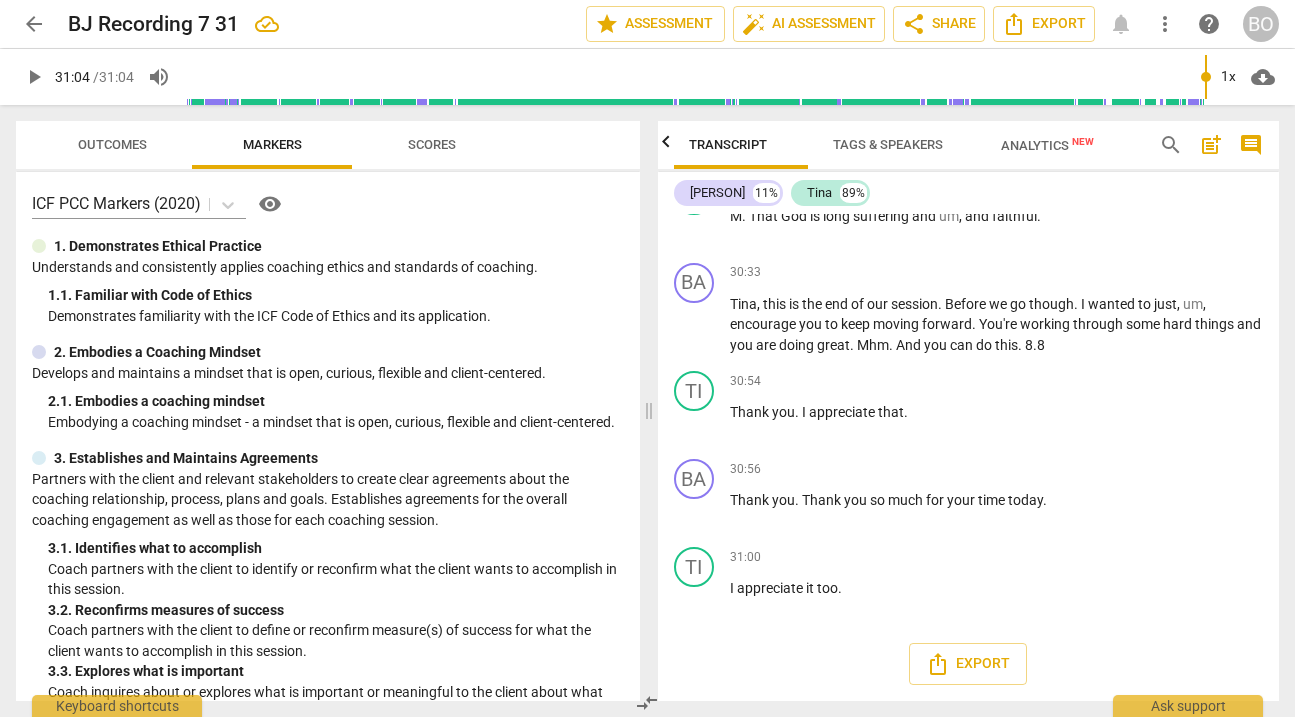 click on "Analytics New" at bounding box center (1047, 145) 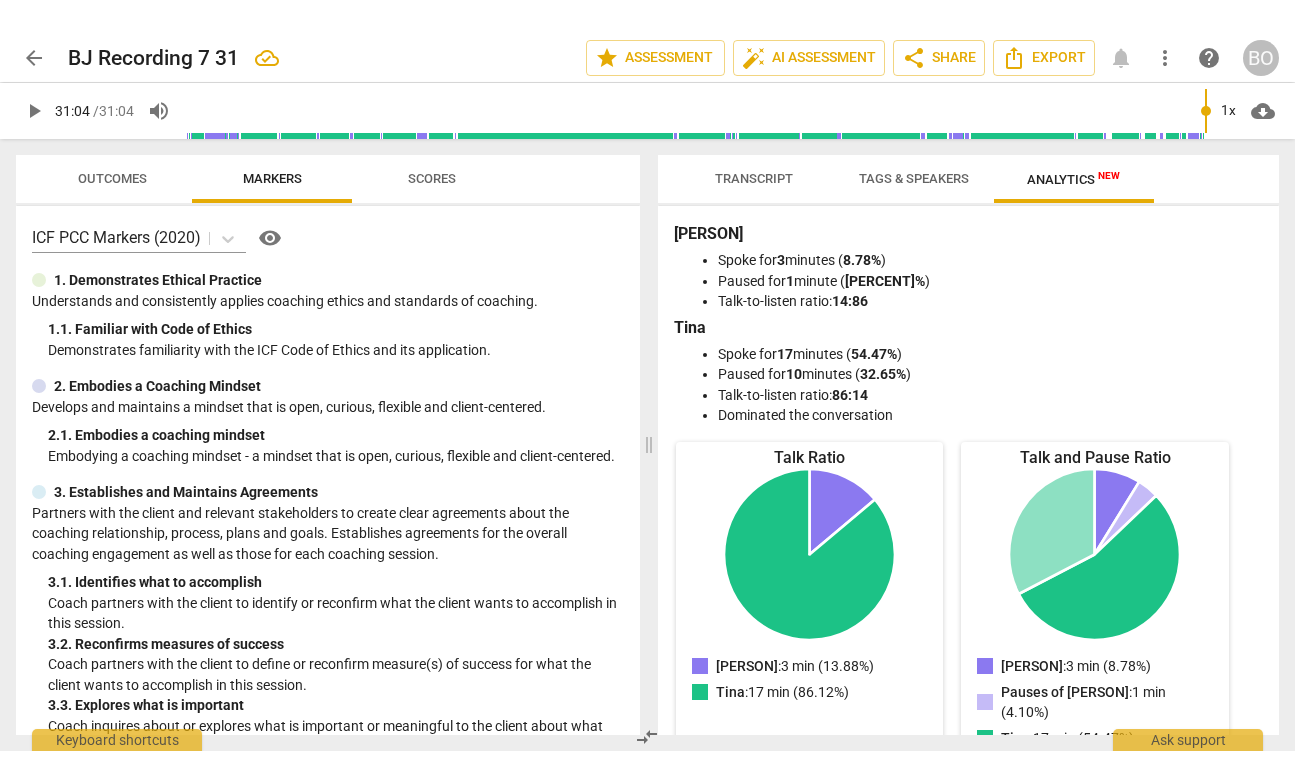 scroll, scrollTop: 0, scrollLeft: 0, axis: both 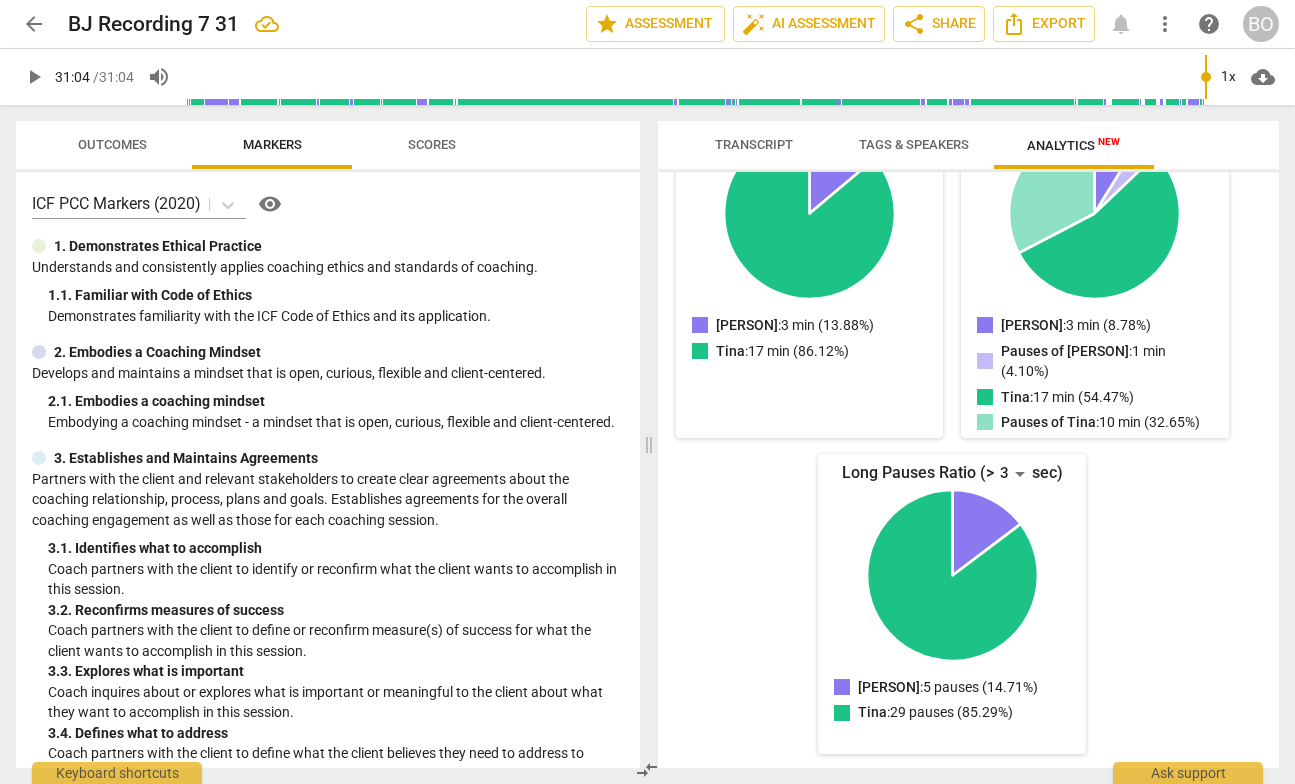 click on "Talk Ratio Barbara: 3 min (13.88%) Tina: 17 min (86.12%) Barbara :  3 min (13.88%) Tina :  17 min (86.12%) Talk and Pause Ratio Barbara: 3 min (8.78%) Pauses of Barbara: 1 min (4.10%) Tina: 17 min (54.47%) Pauses of Tina: 10 min (32.65%) Barbara :  3 min (8.78%) Pauses of Barbara :  1 min (4.10%) Tina :  17 min (54.47%) Pauses of Tina :  10 min (32.65%) Long Pauses Ratio (> 3 sec) Barbara: 5 pauses (14.71%) Tina: 29 pauses (85.29%) Barbara :  5 pauses (14.71%) Tina :  29 pauses (85.29%)" at bounding box center (953, 427) 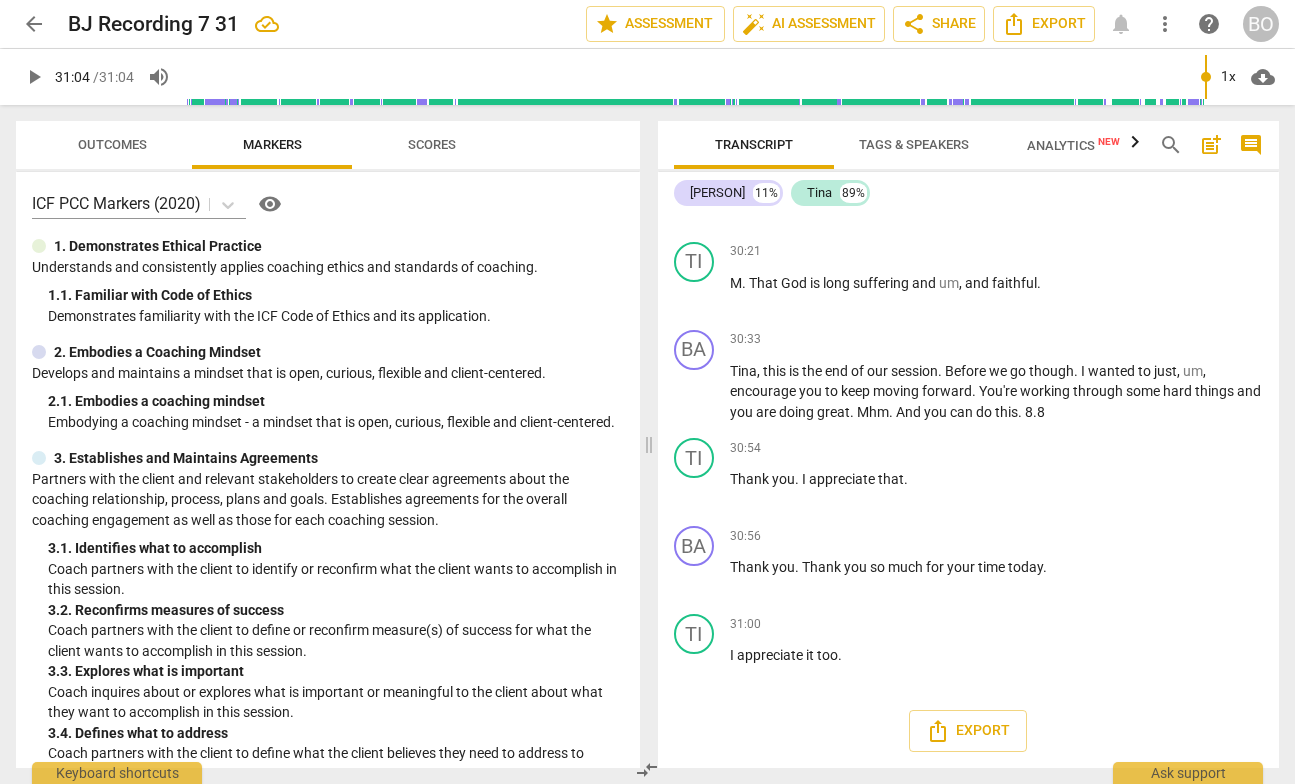 scroll, scrollTop: 7925, scrollLeft: 0, axis: vertical 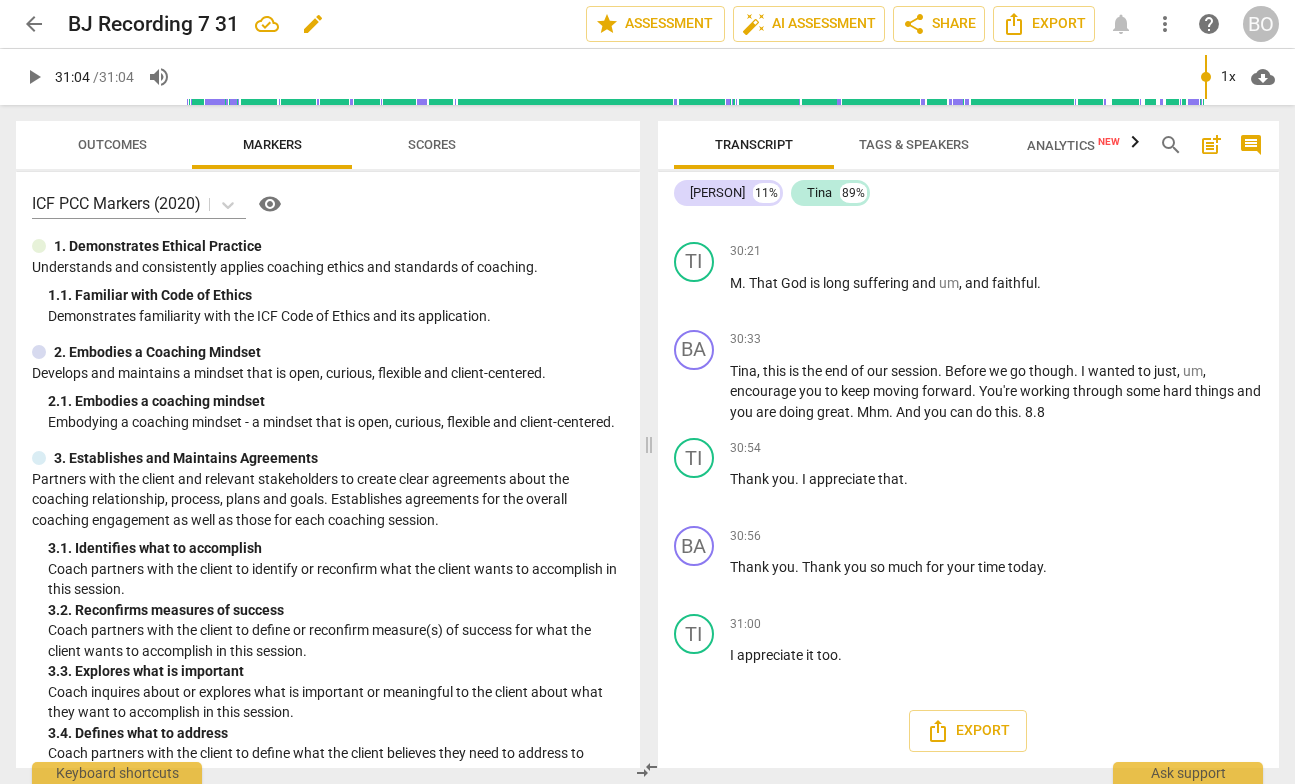click on "edit" at bounding box center [313, 24] 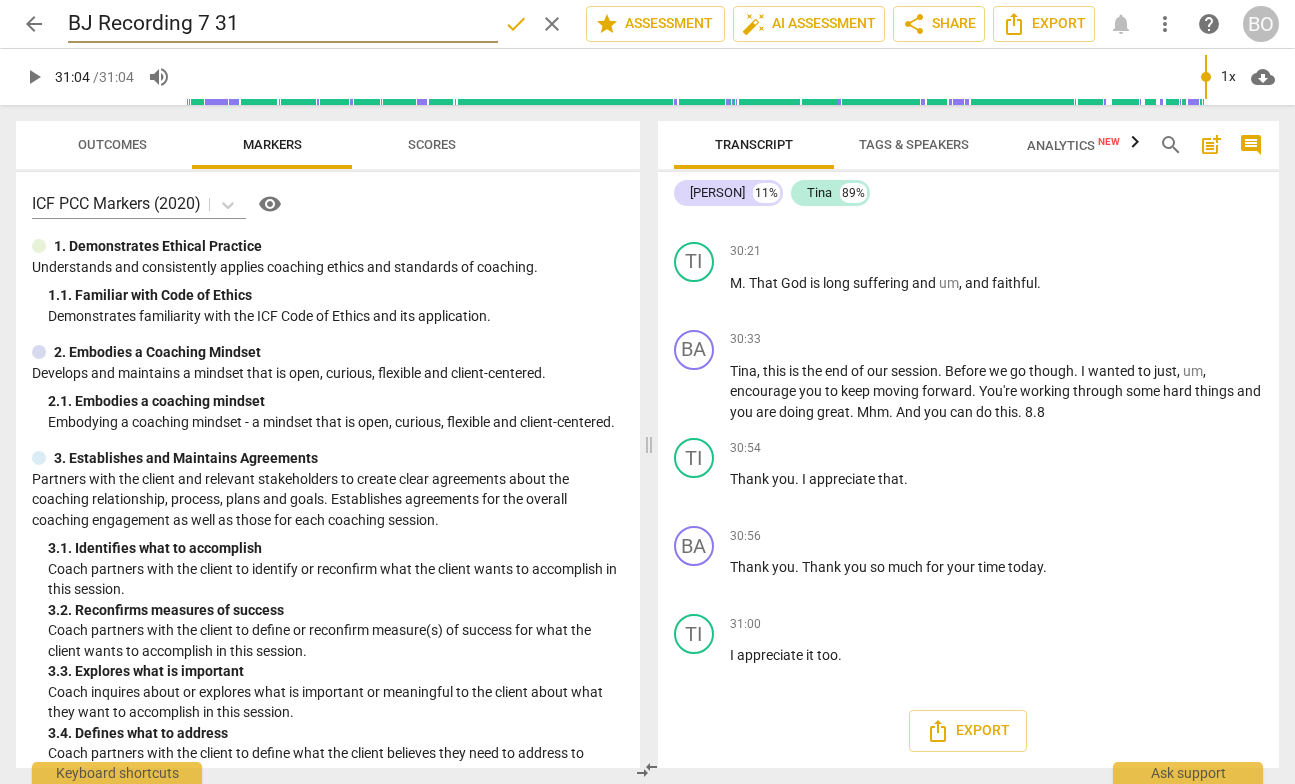 drag, startPoint x: 296, startPoint y: 23, endPoint x: 85, endPoint y: 16, distance: 211.11609 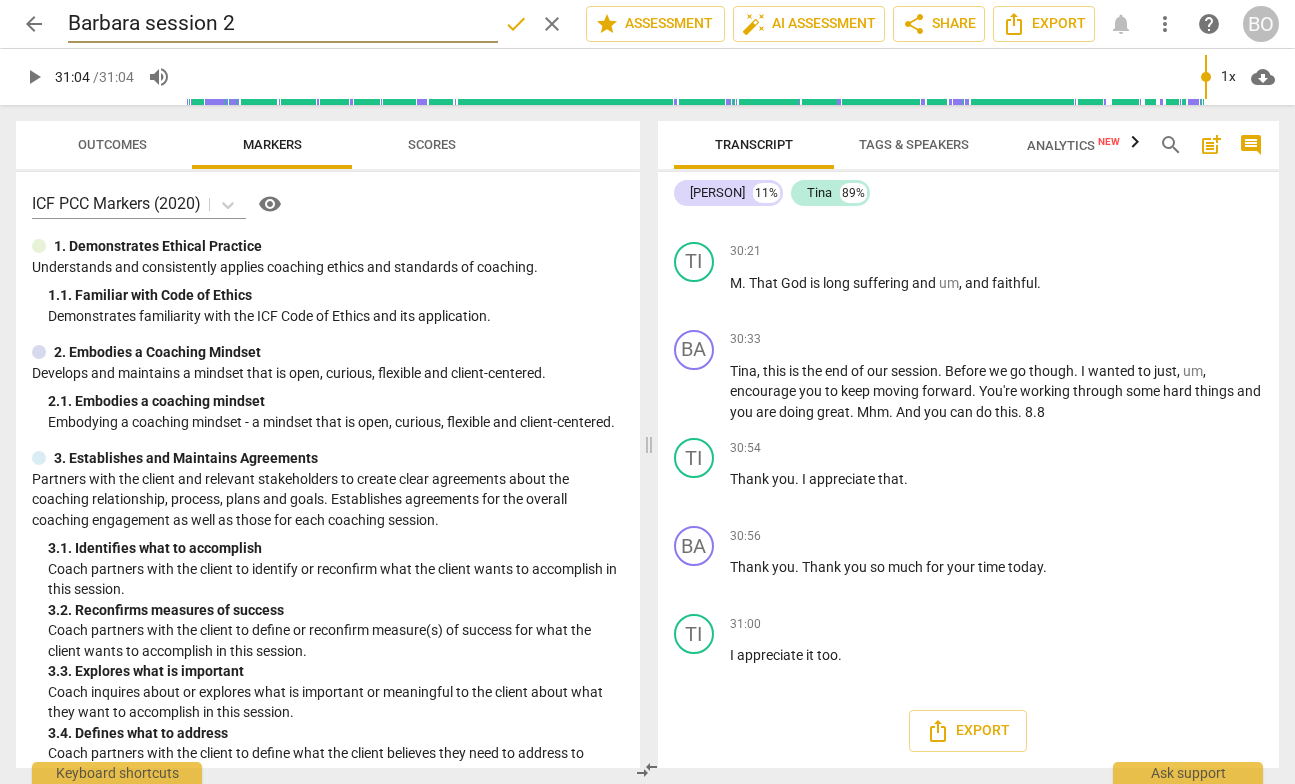 type on "Barbara session 2" 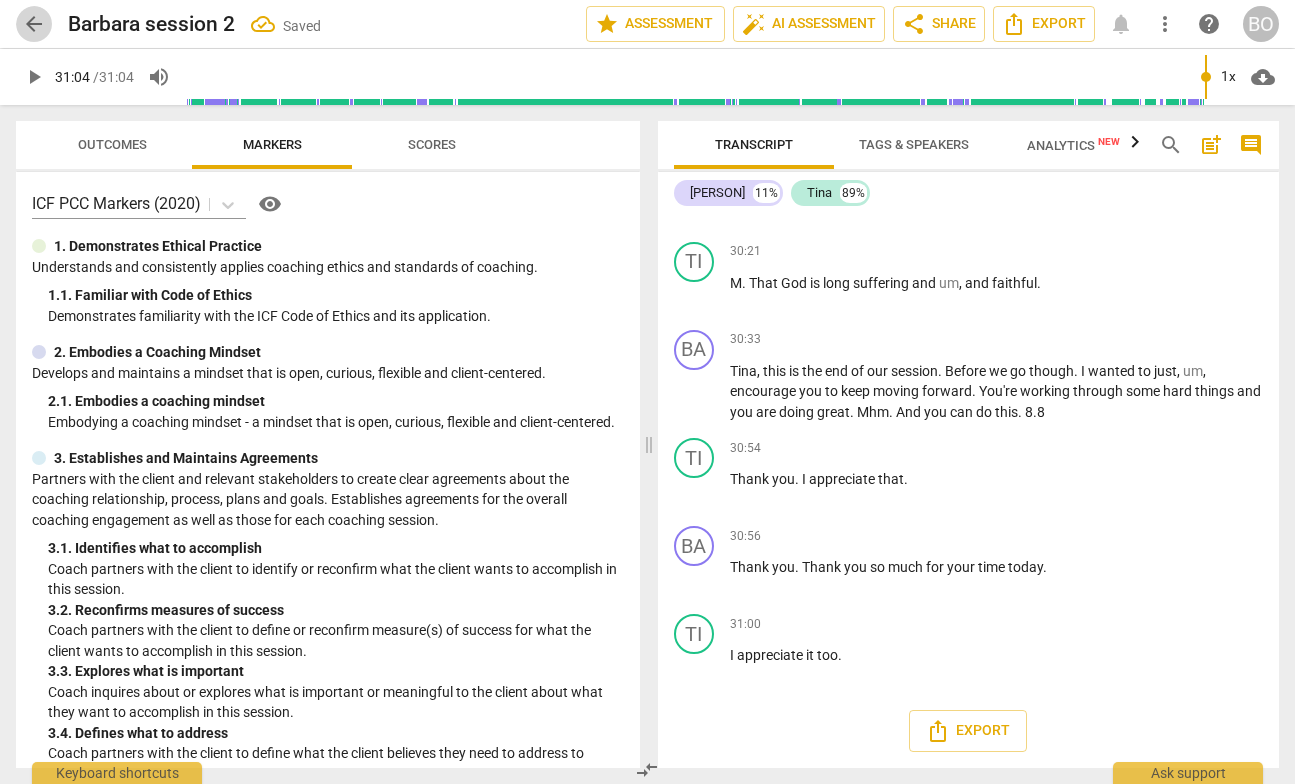 click on "arrow_back" at bounding box center [34, 24] 